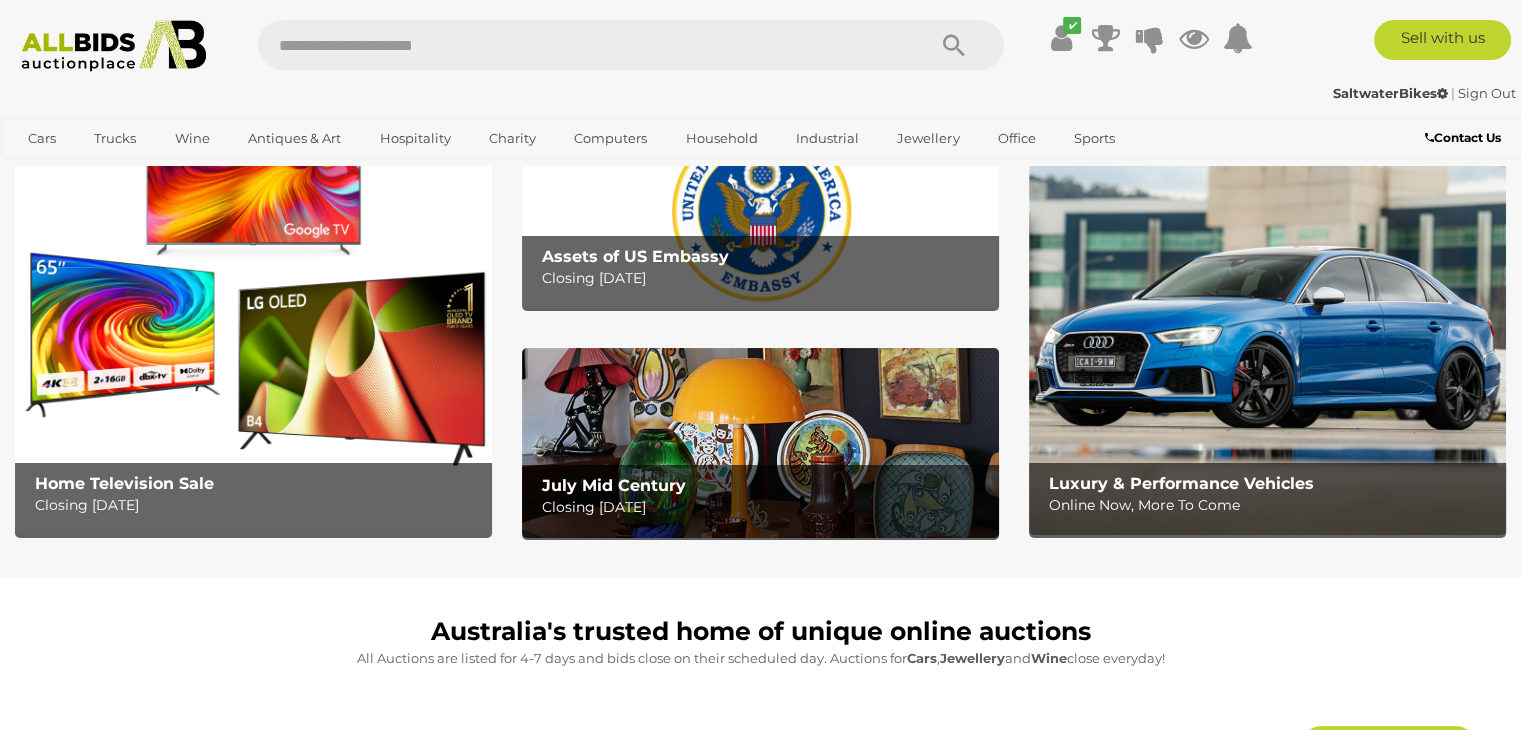 scroll, scrollTop: 0, scrollLeft: 0, axis: both 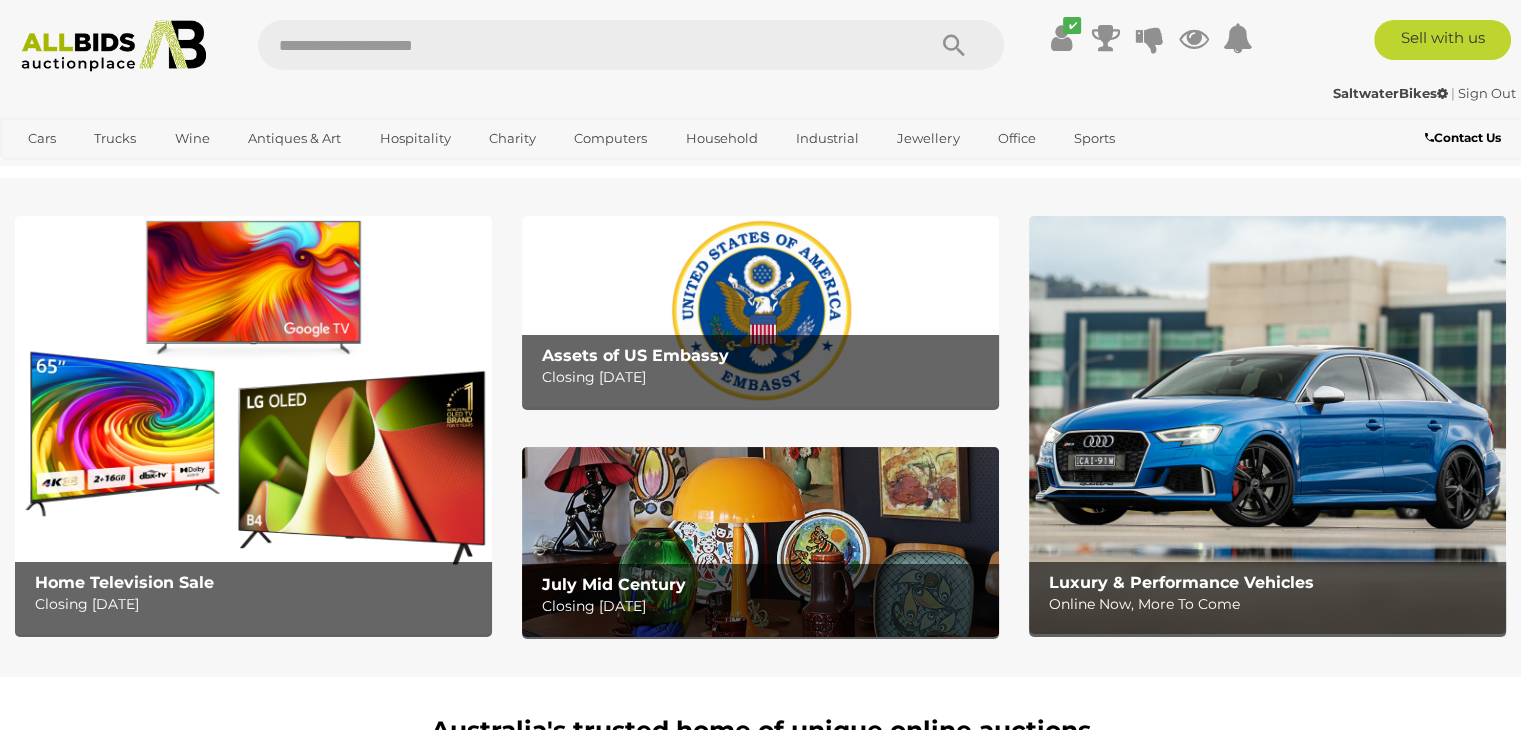click at bounding box center [760, 311] 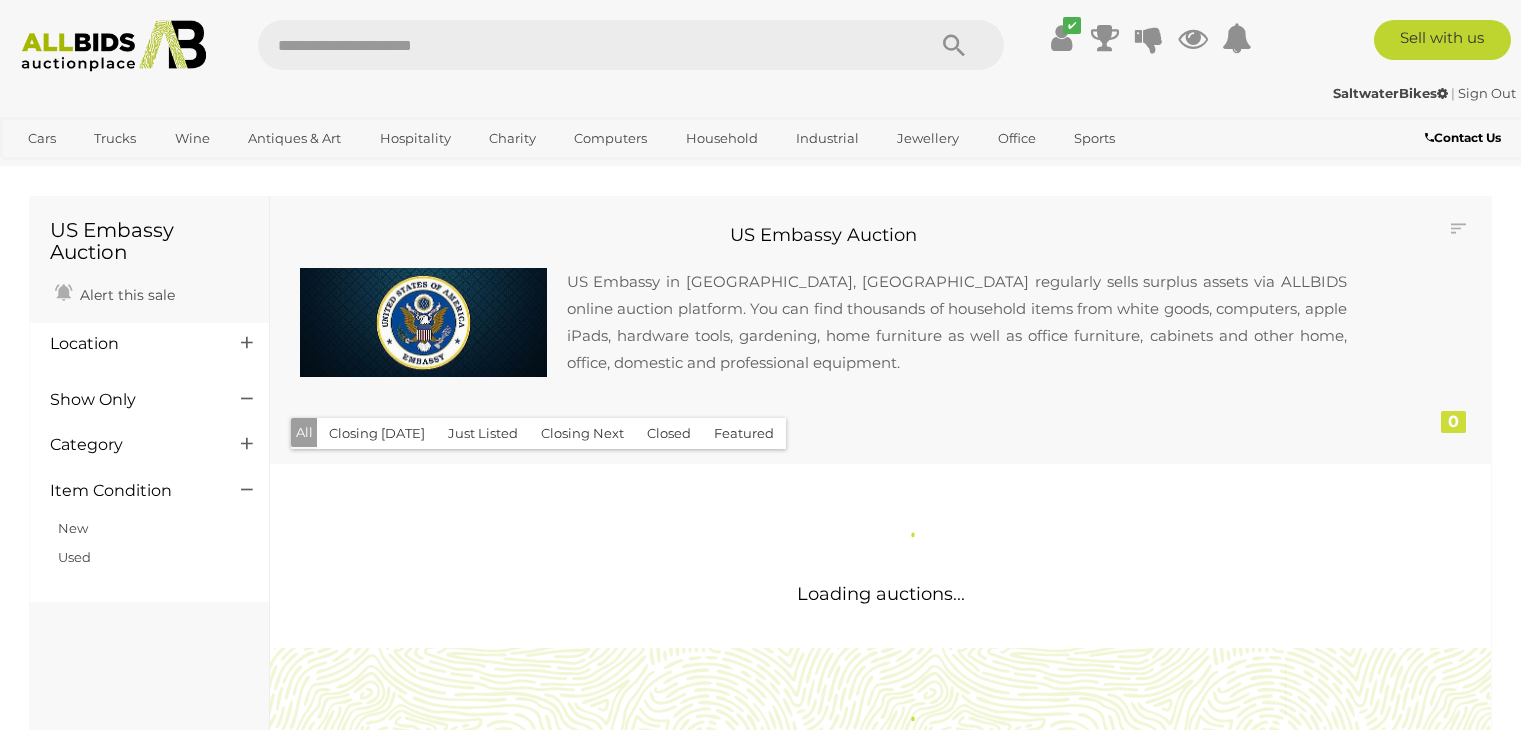 scroll, scrollTop: 0, scrollLeft: 0, axis: both 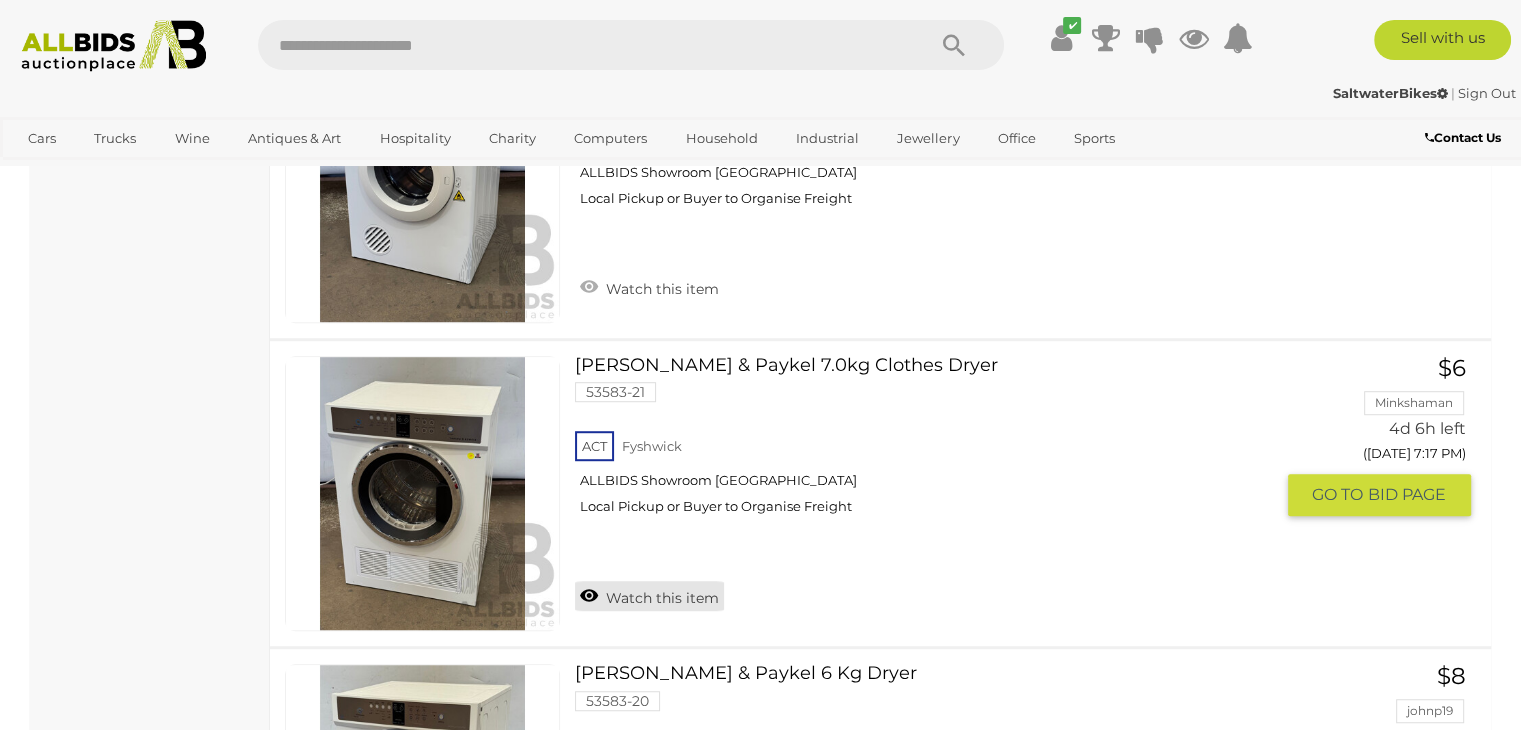 click on "Watch this item" at bounding box center (649, 596) 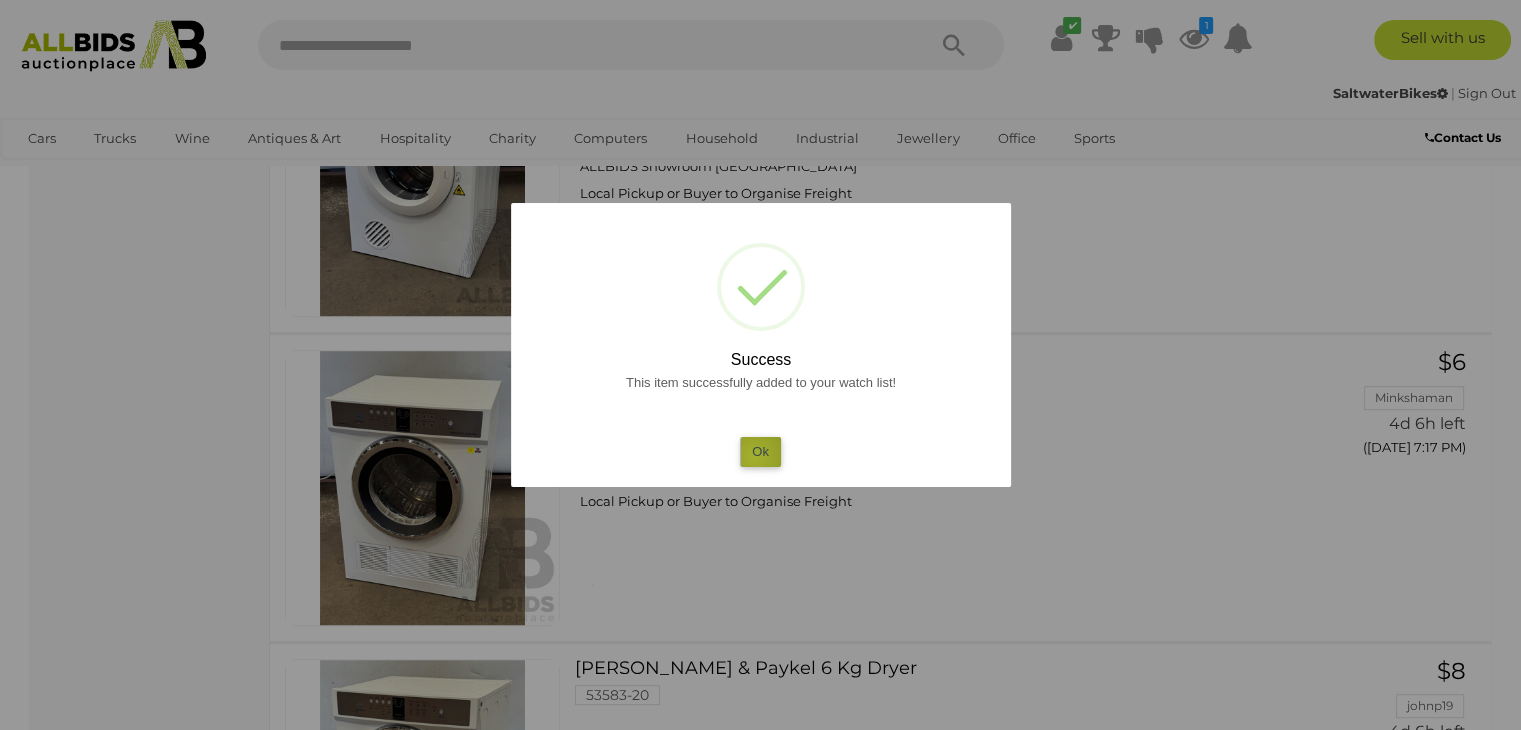 click on "Ok" at bounding box center [760, 451] 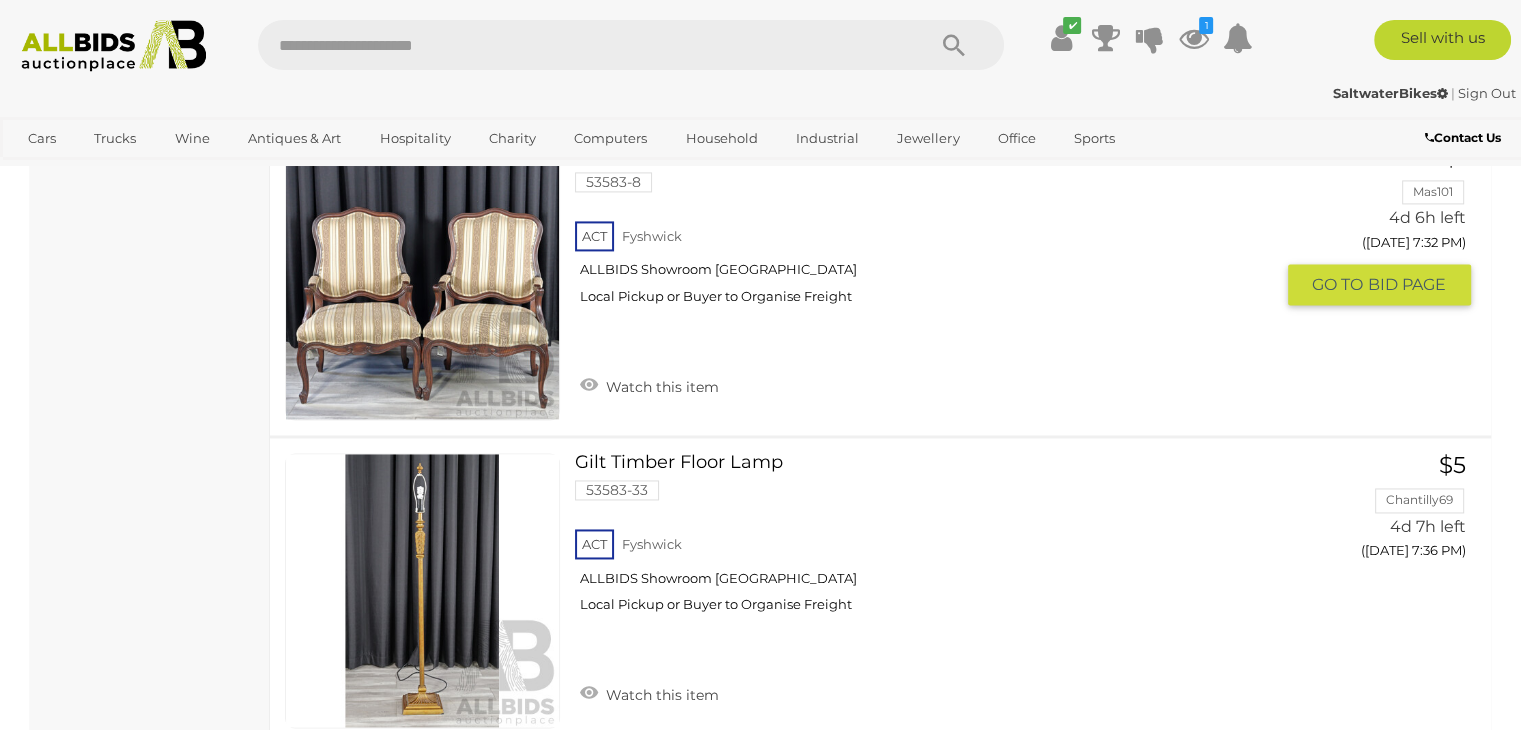 scroll, scrollTop: 10200, scrollLeft: 0, axis: vertical 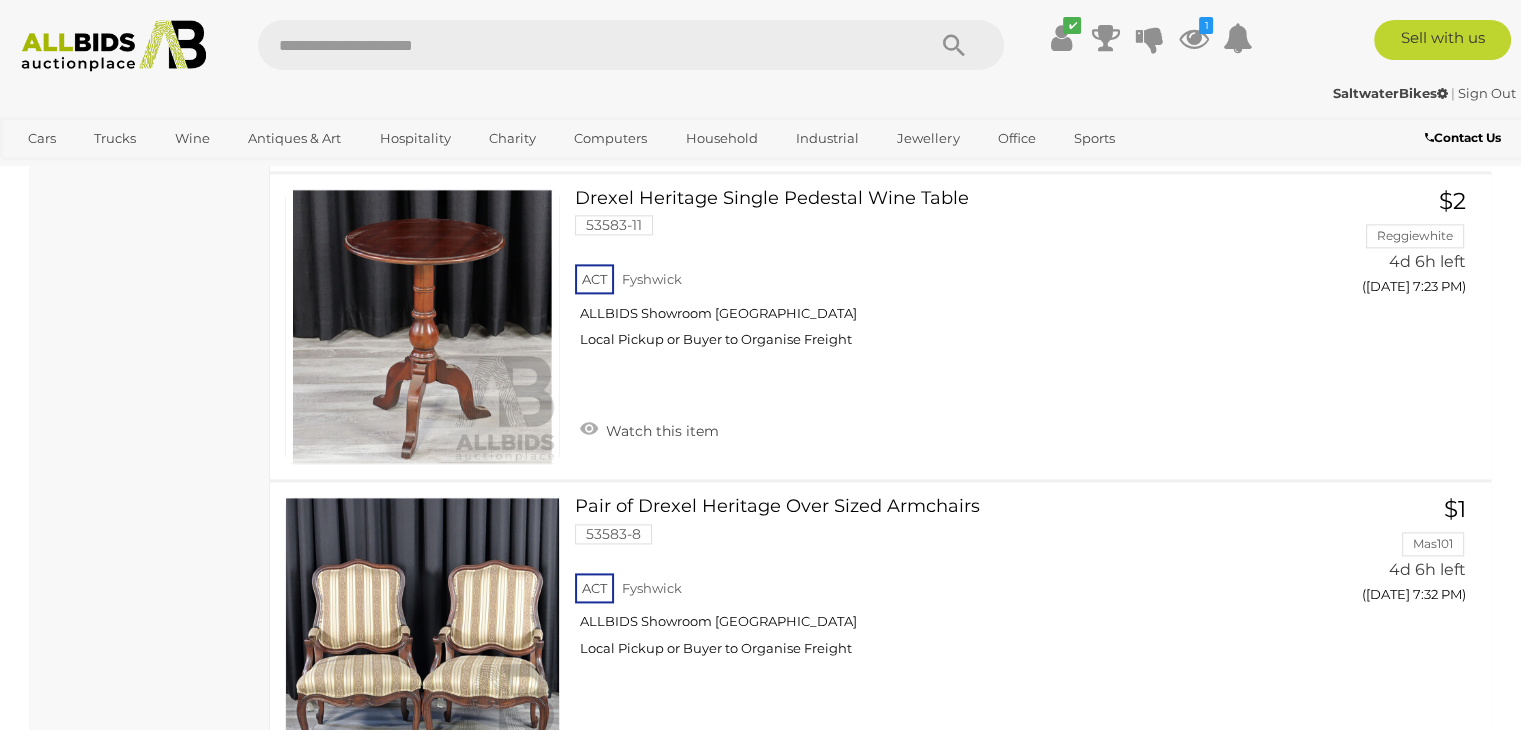 click at bounding box center [581, 45] 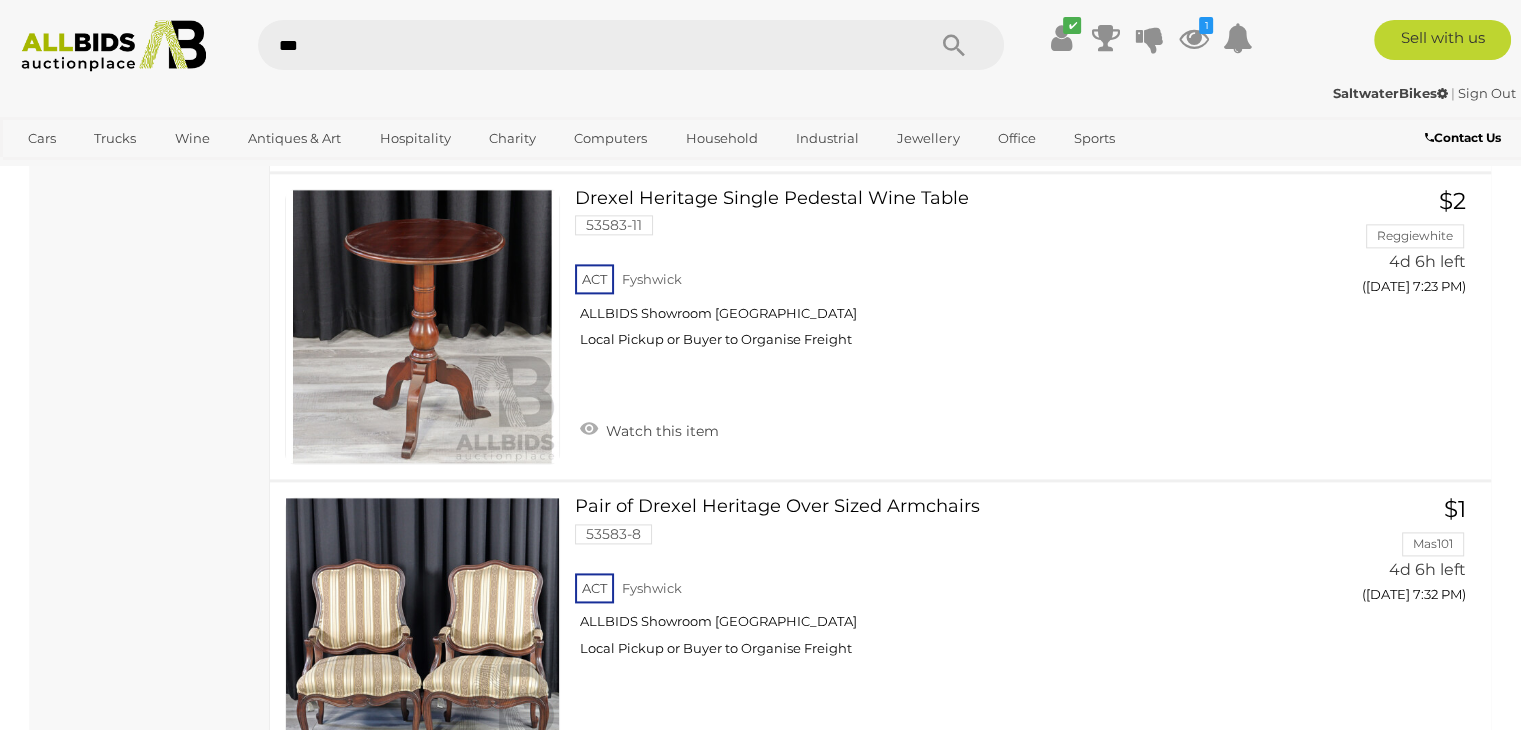 type on "****" 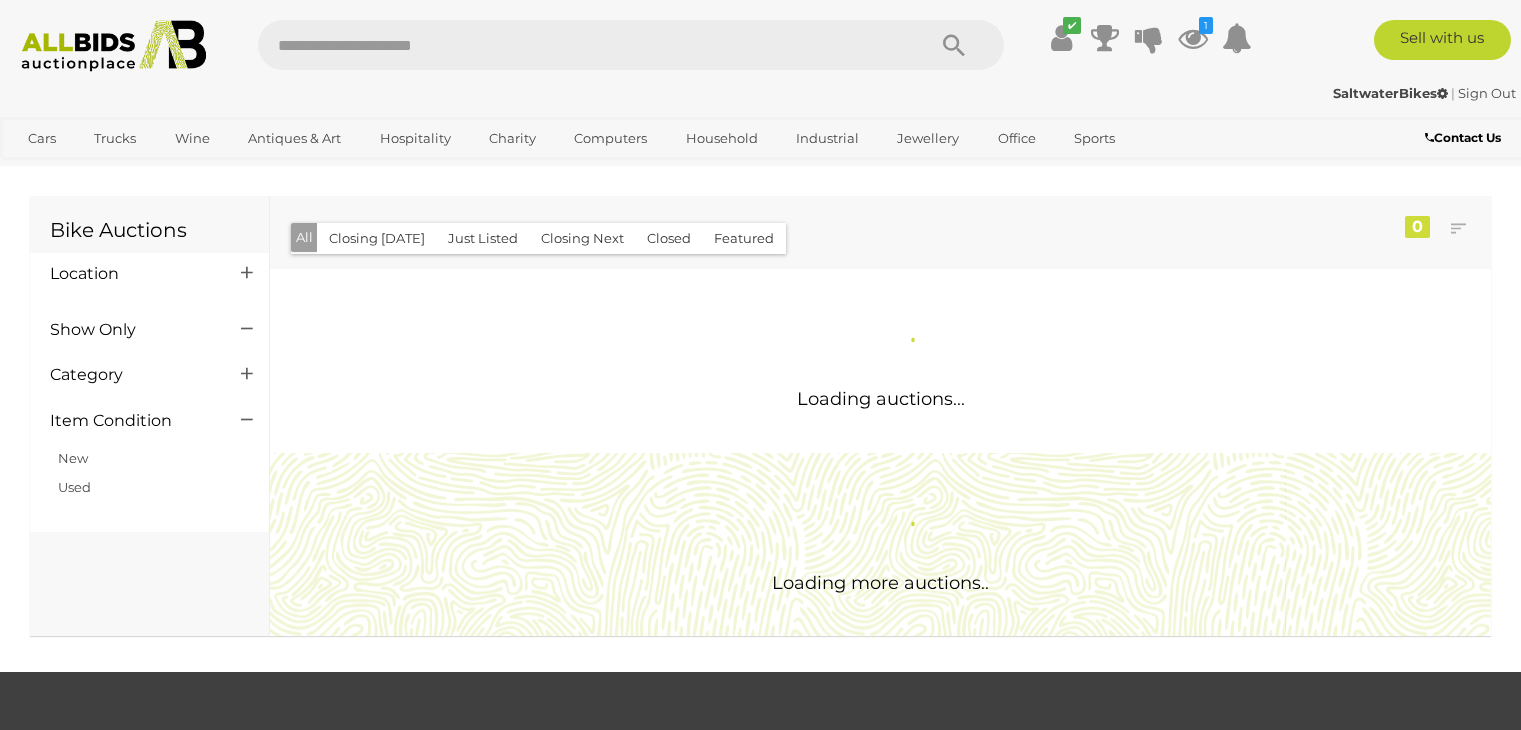 scroll, scrollTop: 0, scrollLeft: 0, axis: both 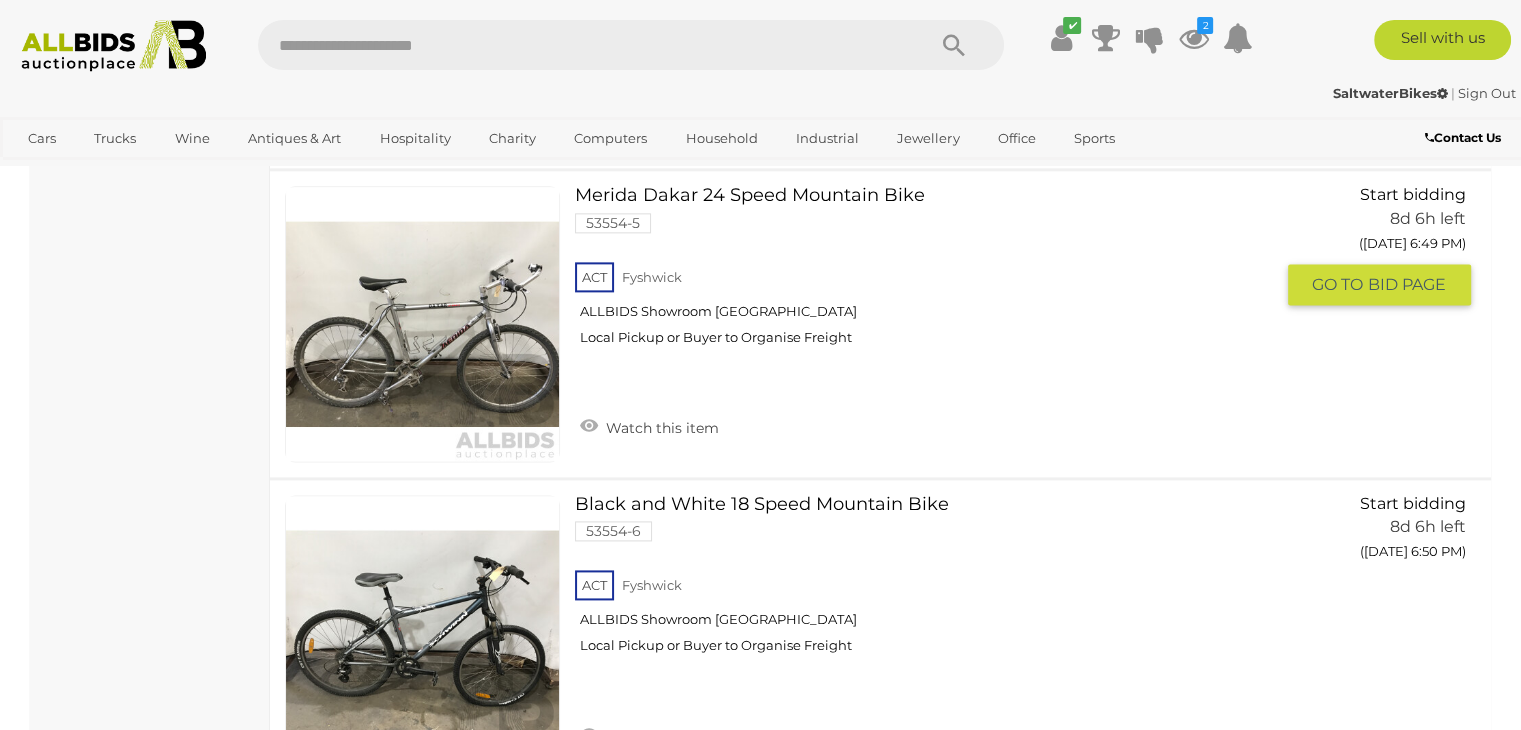 click on "Merida Dakar 24 Speed Mountain Bike
53554-5
ACT
Fyshwick ALLBIDS Showroom Fyshwick" at bounding box center (931, 273) 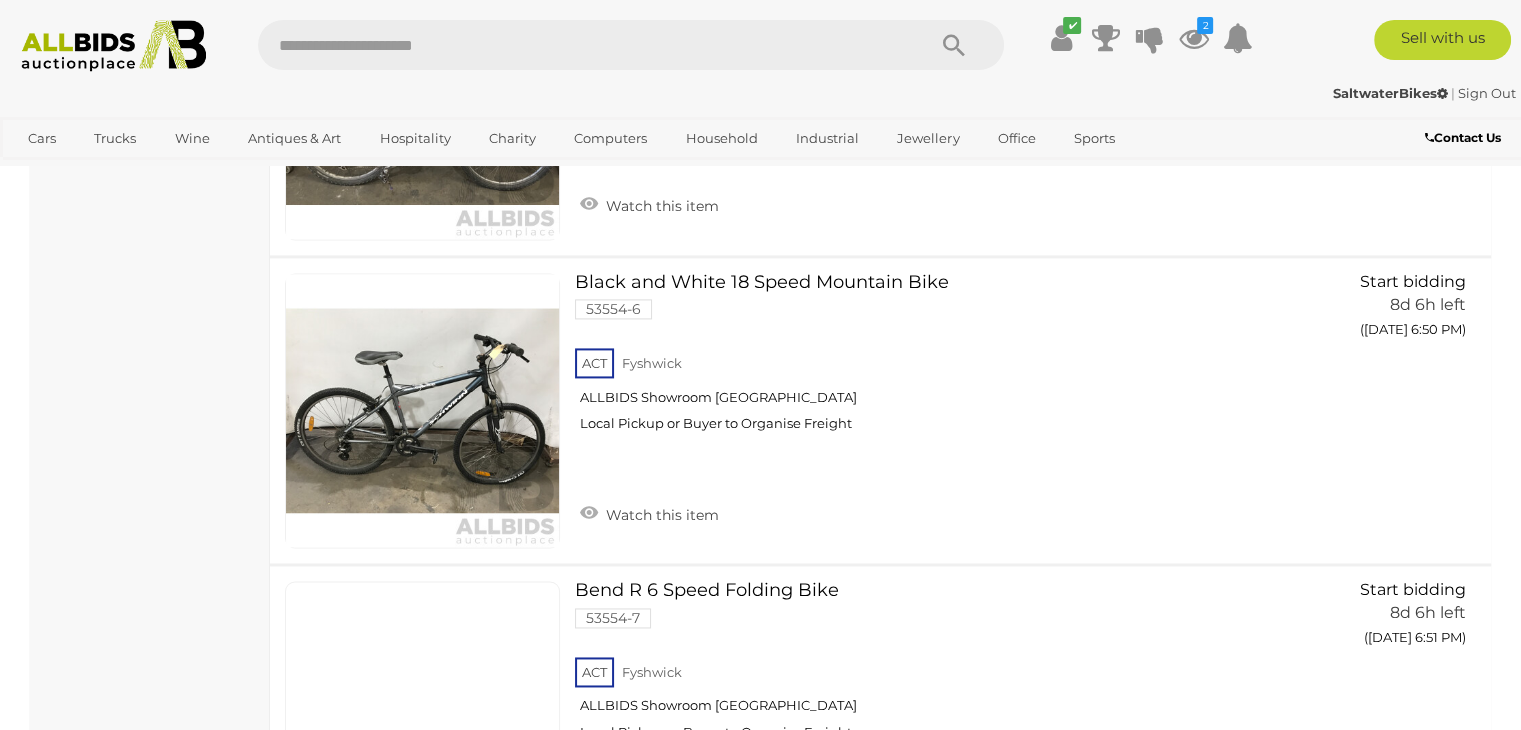 scroll, scrollTop: 2900, scrollLeft: 0, axis: vertical 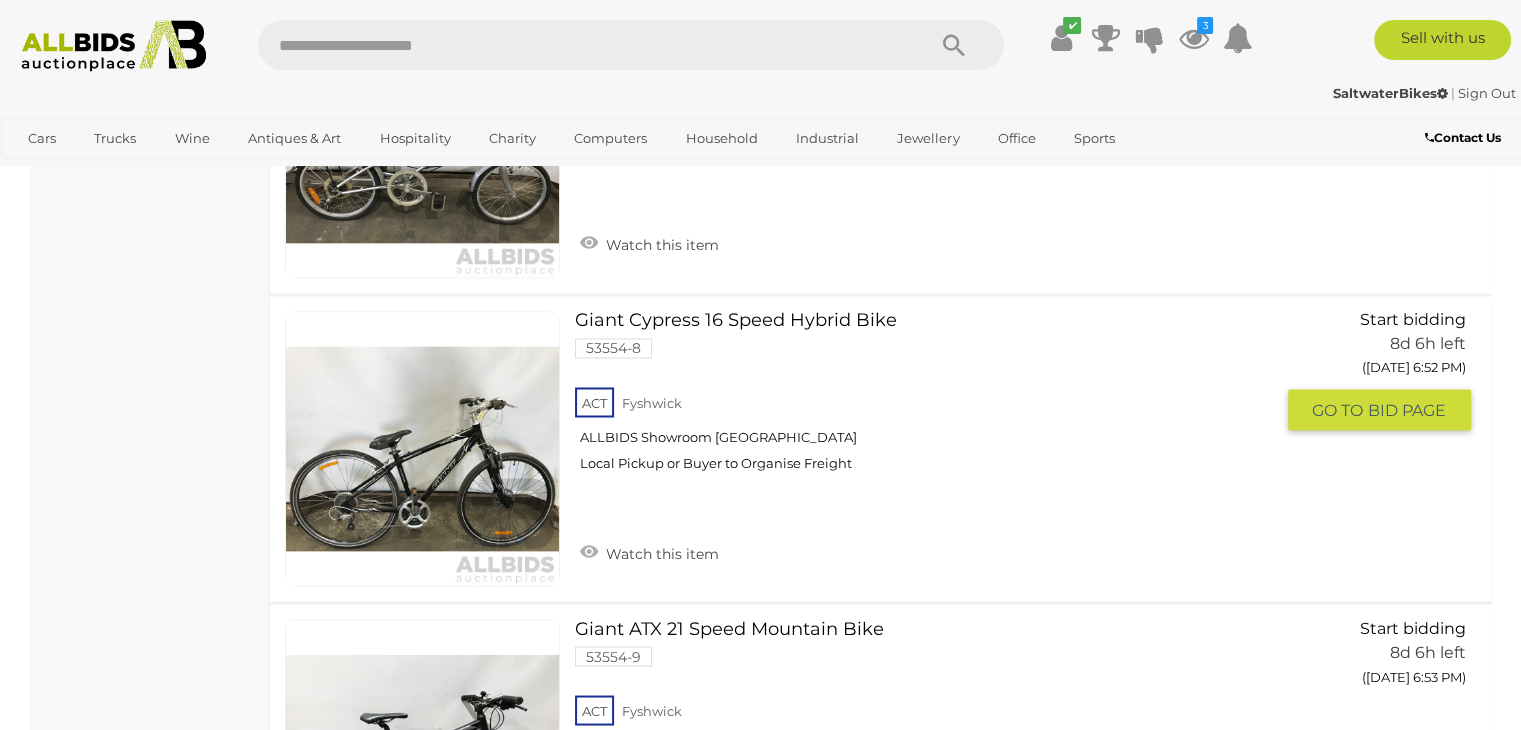click on "Giant Cypress 16 Speed Hybrid Bike
53554-8
ACT
Fyshwick ALLBIDS Showroom Fyshwick" at bounding box center [931, 398] 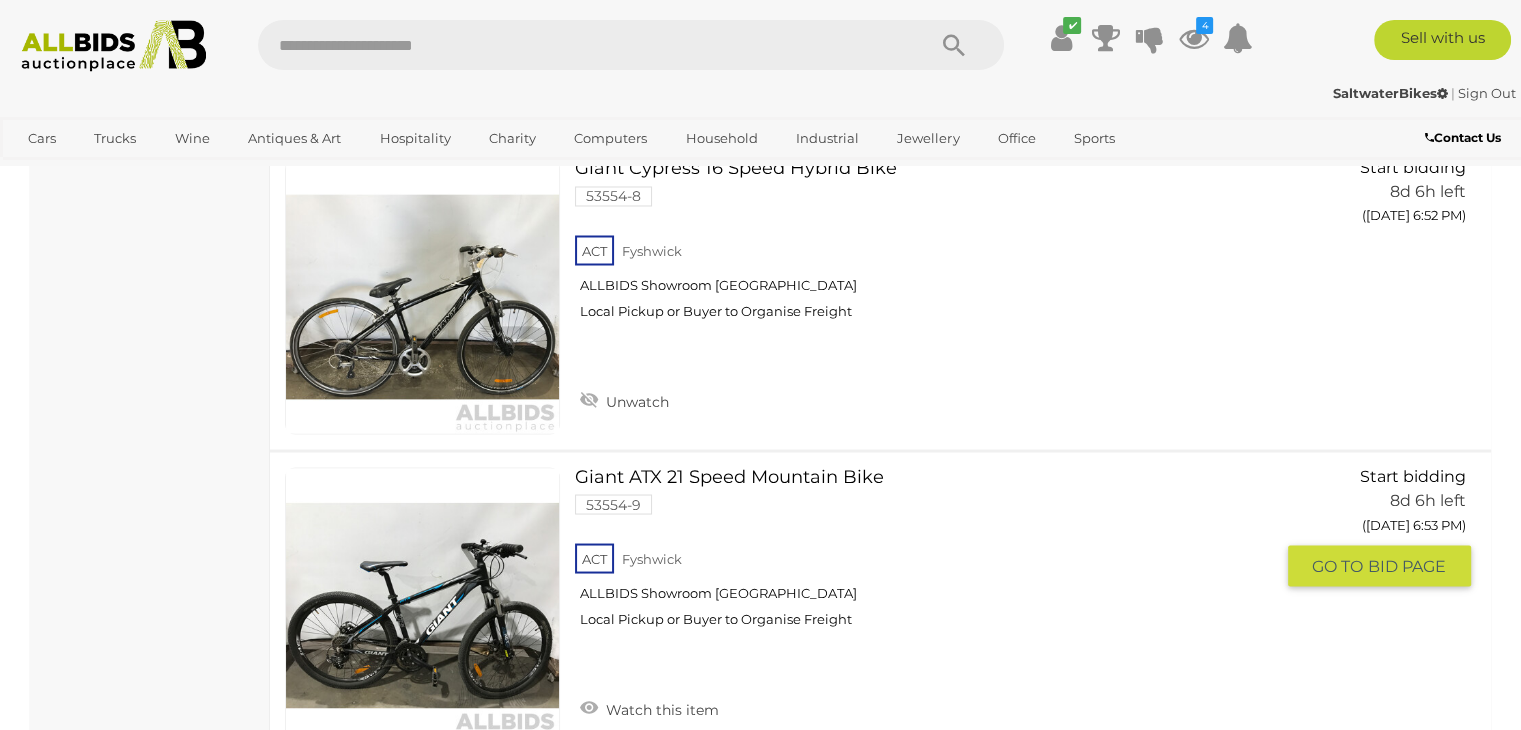 scroll, scrollTop: 3800, scrollLeft: 0, axis: vertical 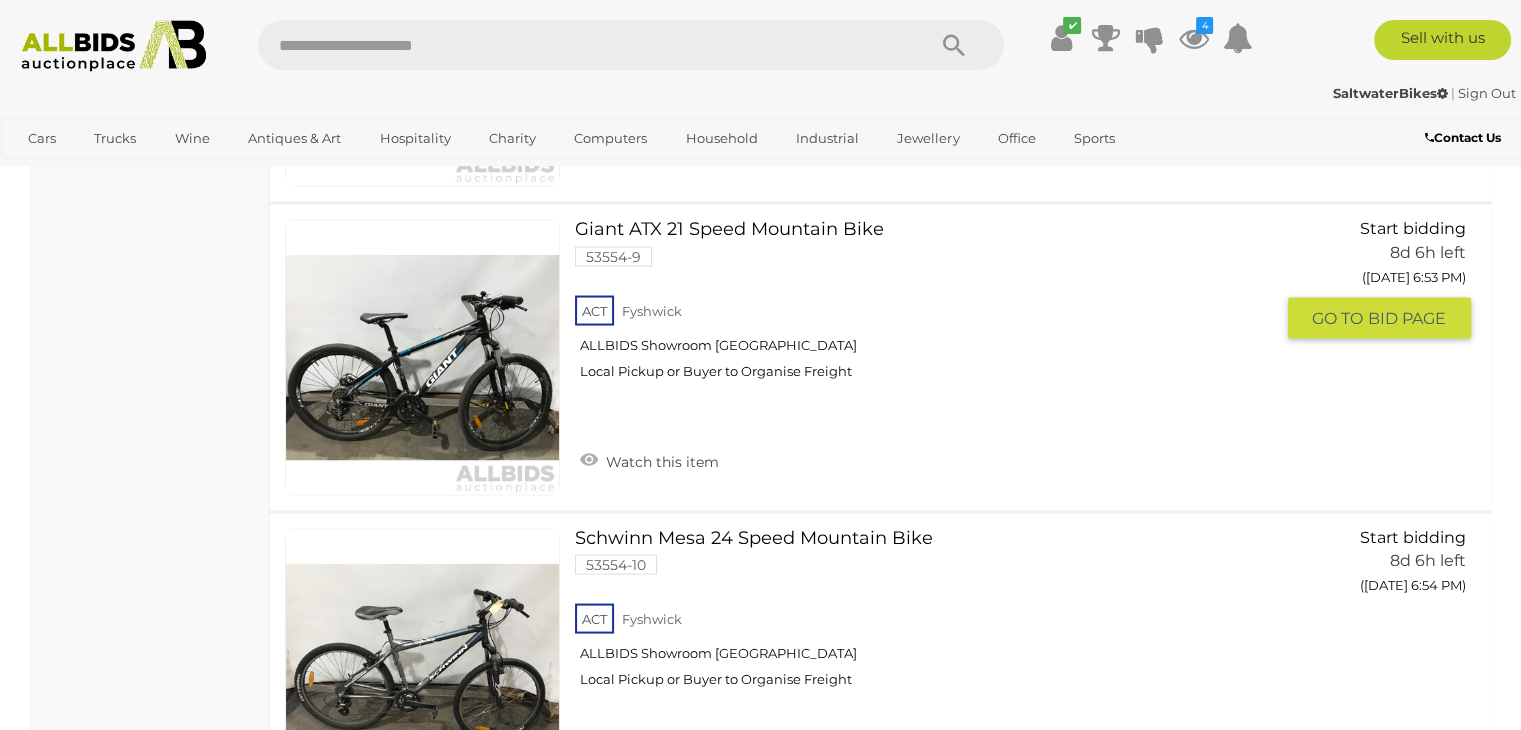 click on "Giant ATX 21 Speed Mountain Bike
53554-9
ACT
Fyshwick ALLBIDS Showroom Fyshwick" at bounding box center [931, 306] 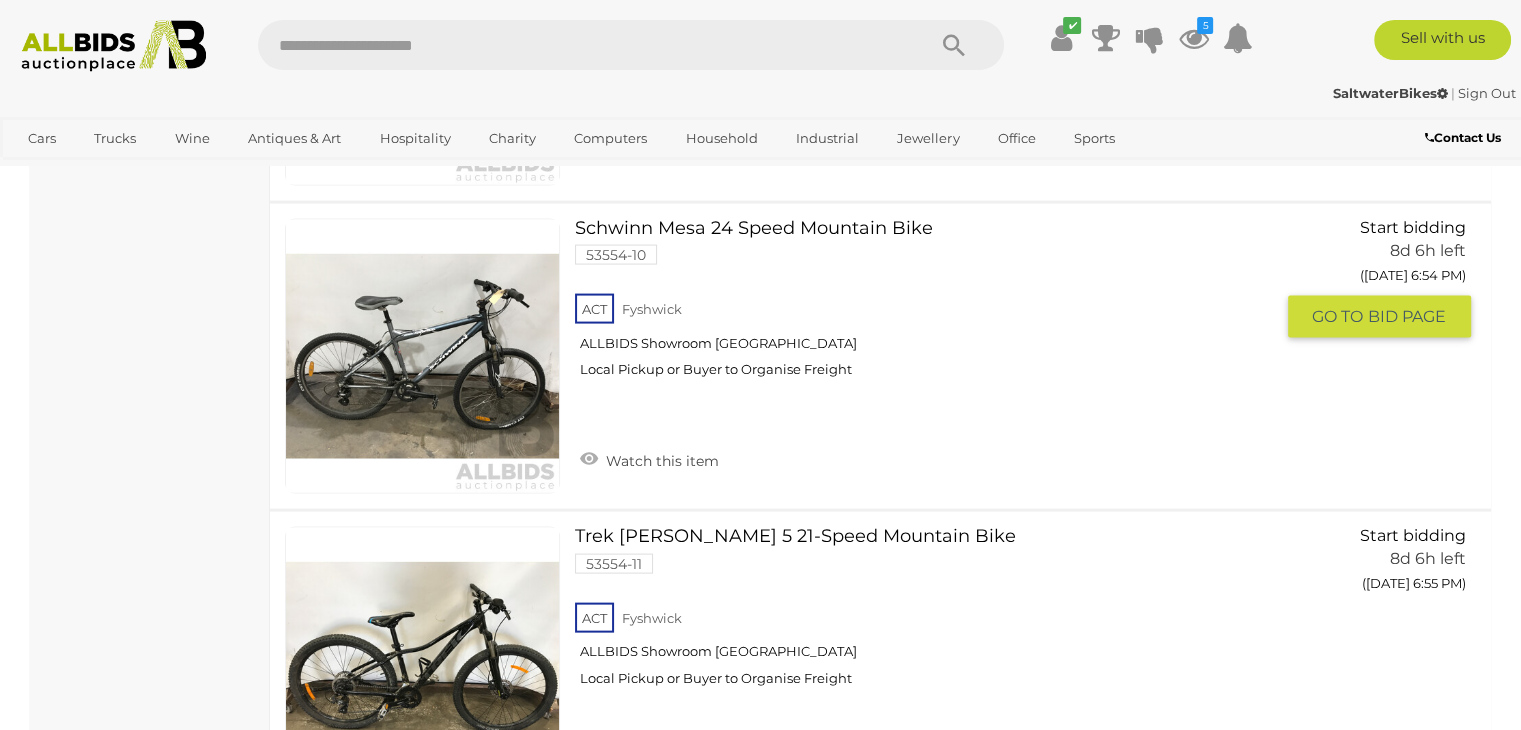 scroll, scrollTop: 4300, scrollLeft: 0, axis: vertical 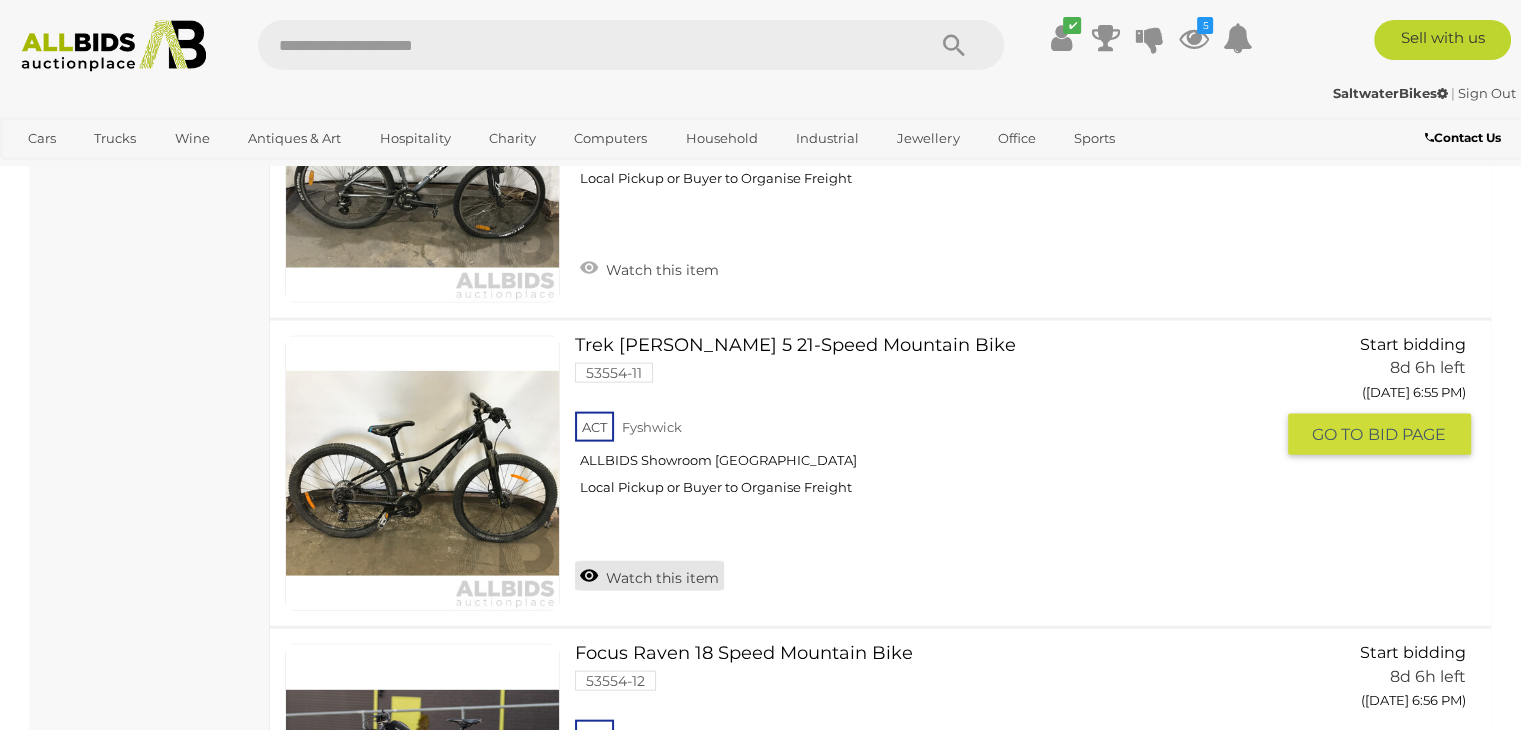 click on "Watch this item" at bounding box center [649, 576] 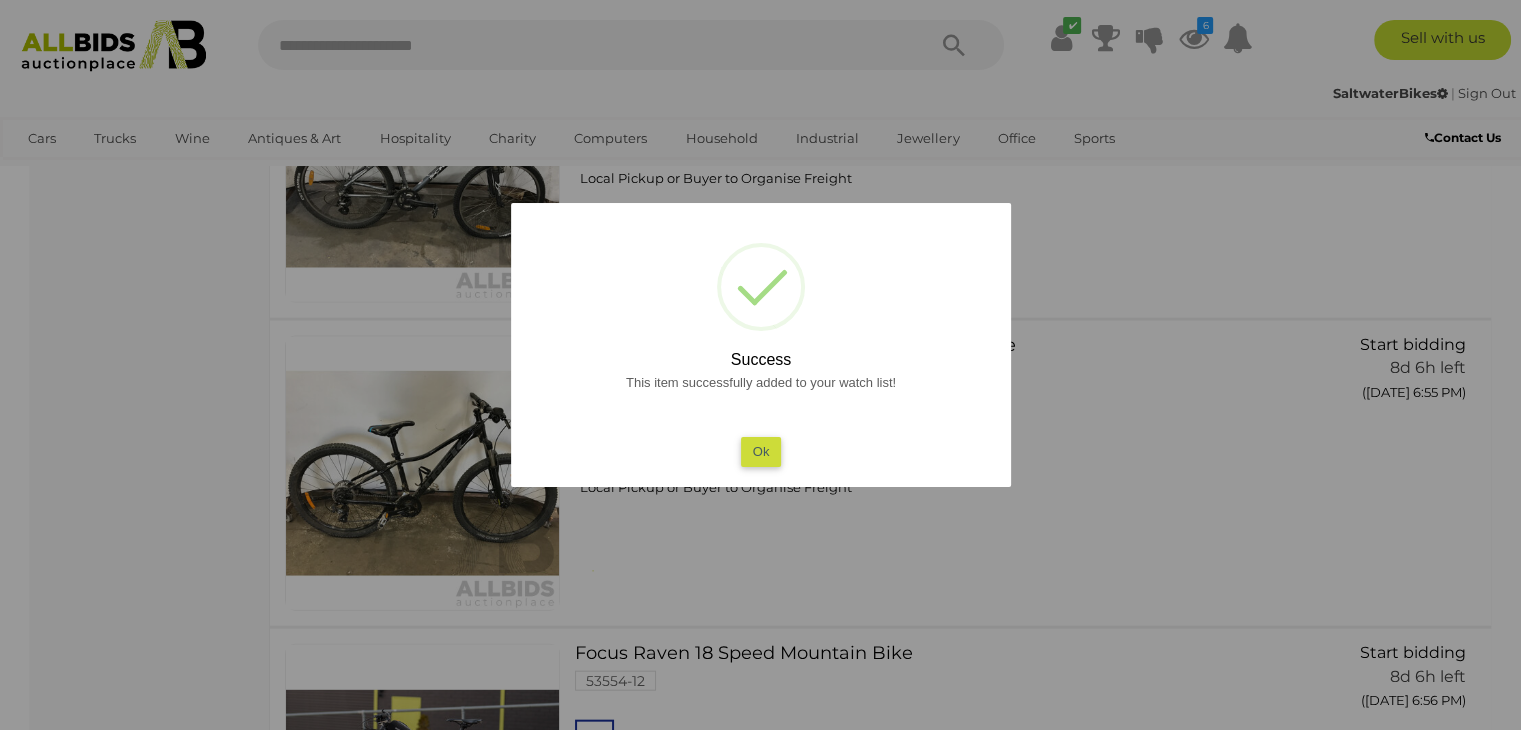 scroll, scrollTop: 4600, scrollLeft: 0, axis: vertical 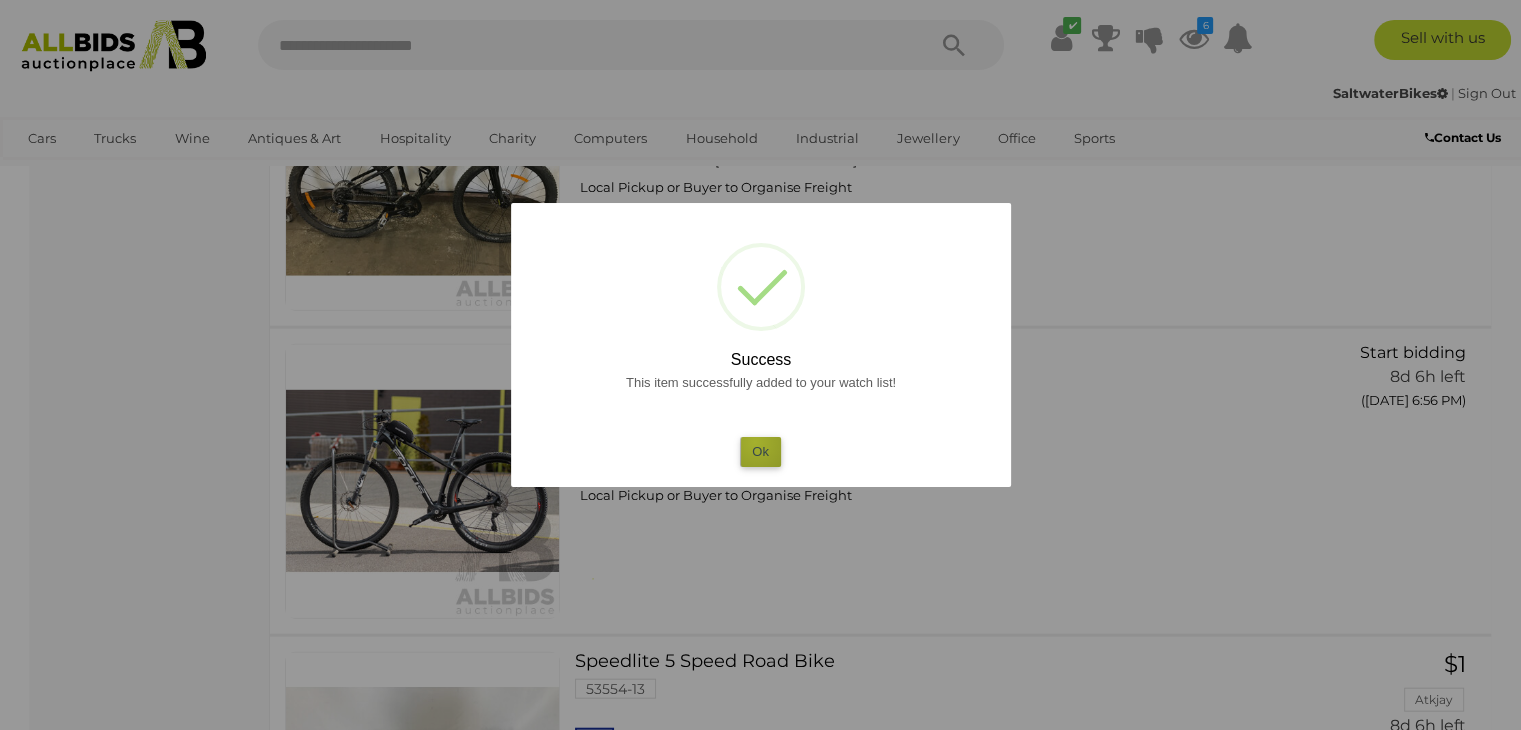 click on "Ok" at bounding box center (760, 451) 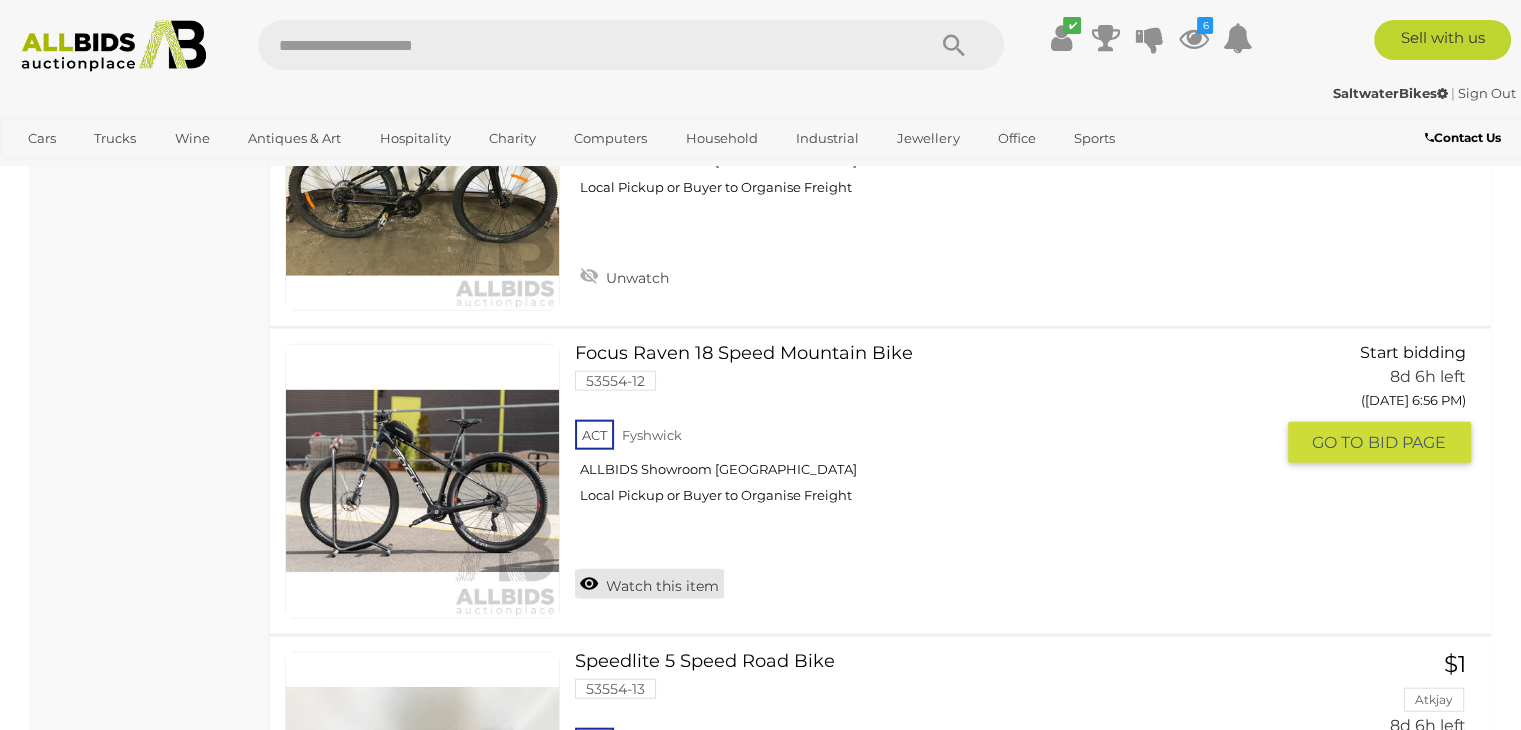 click on "Watch this item" at bounding box center [649, 584] 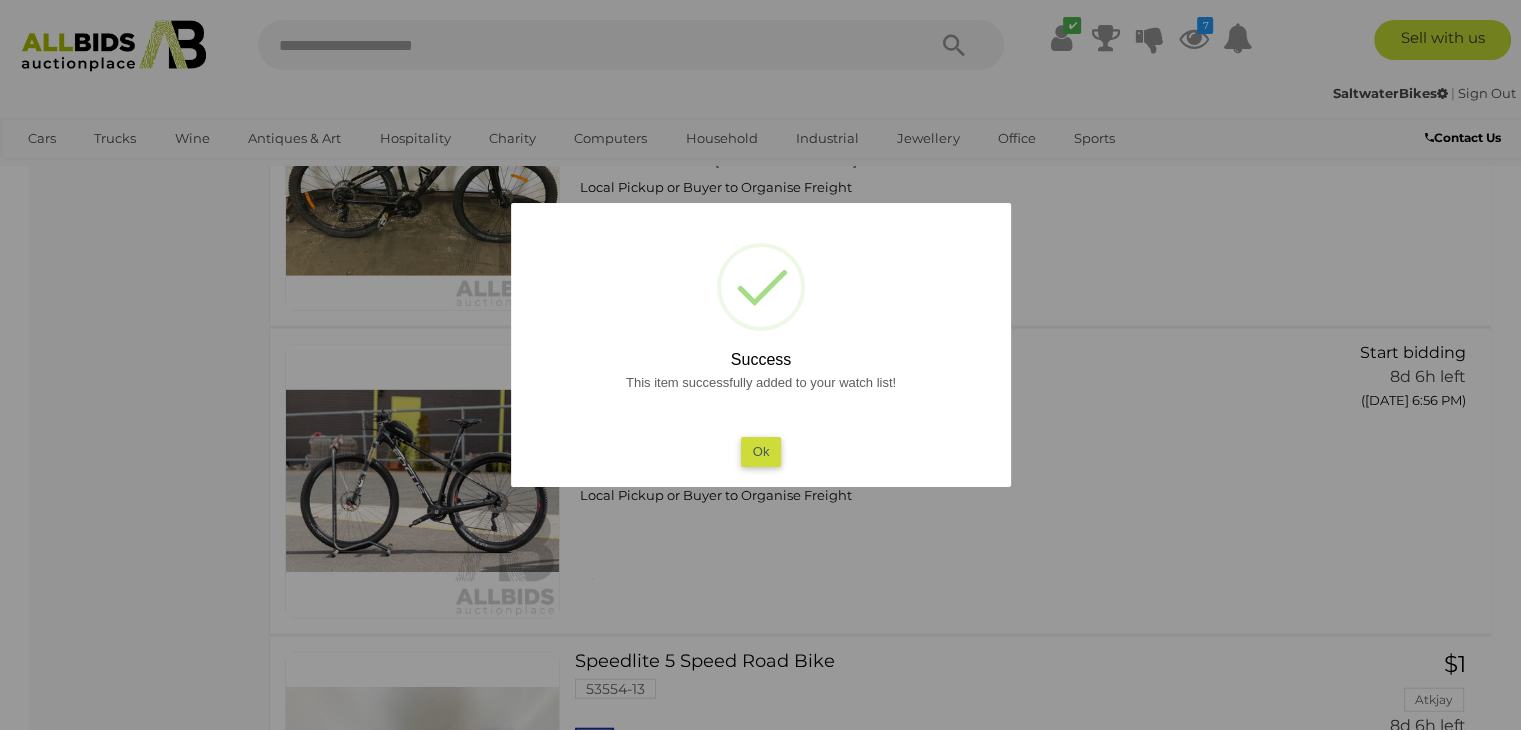 click on "Ok" at bounding box center (760, 451) 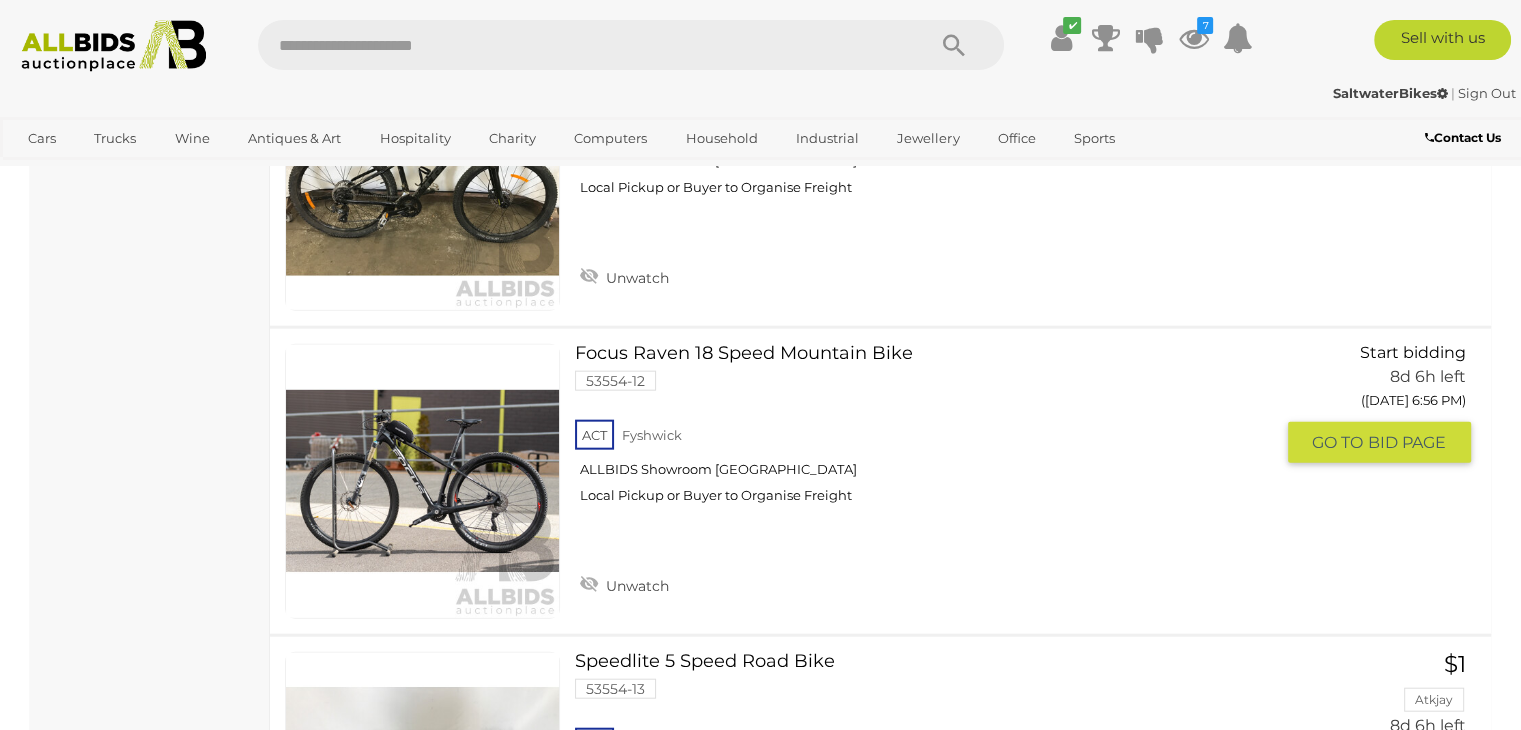 click on "Focus Raven 18 Speed Mountain Bike
53554-12
ACT
Fyshwick ALLBIDS Showroom Fyshwick" at bounding box center (931, 431) 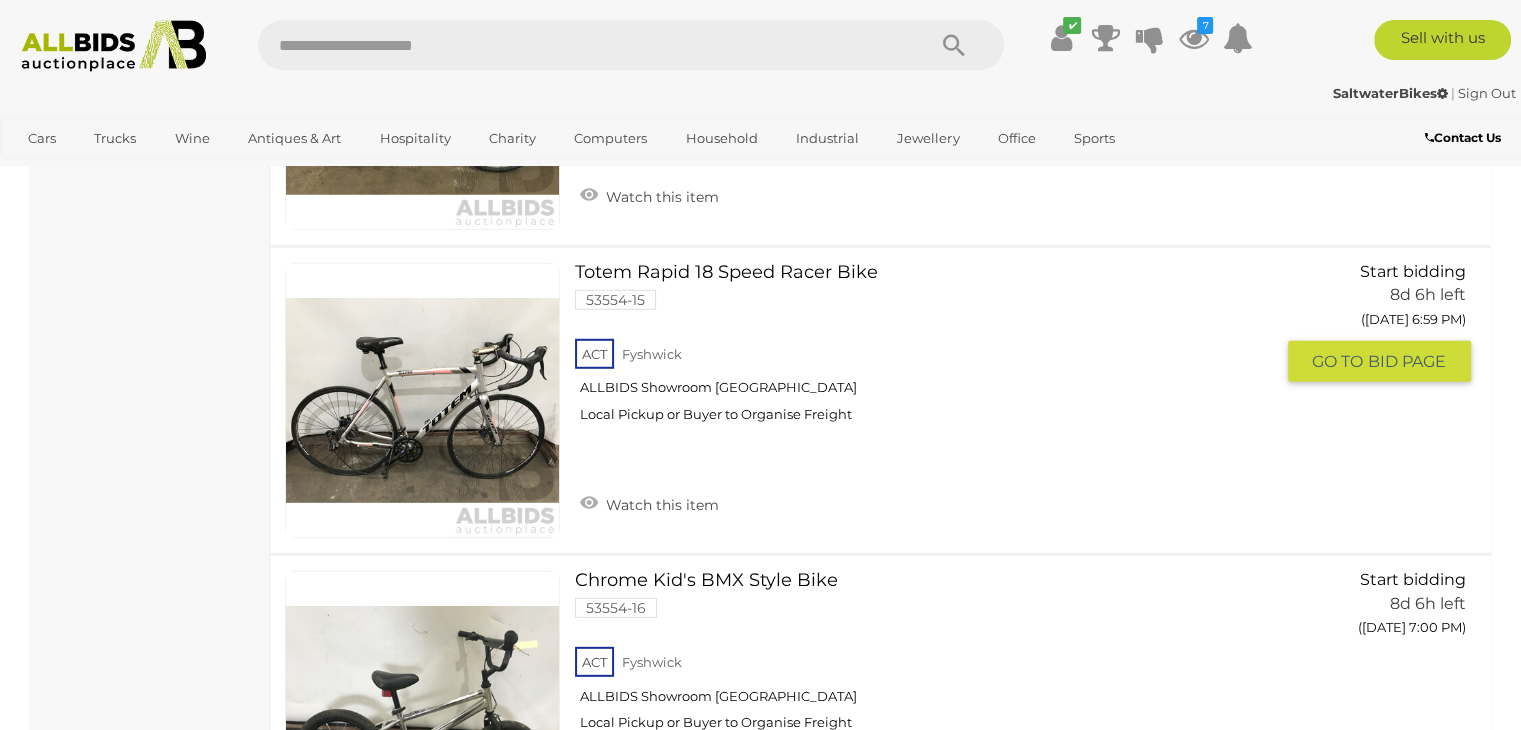 scroll, scrollTop: 5600, scrollLeft: 0, axis: vertical 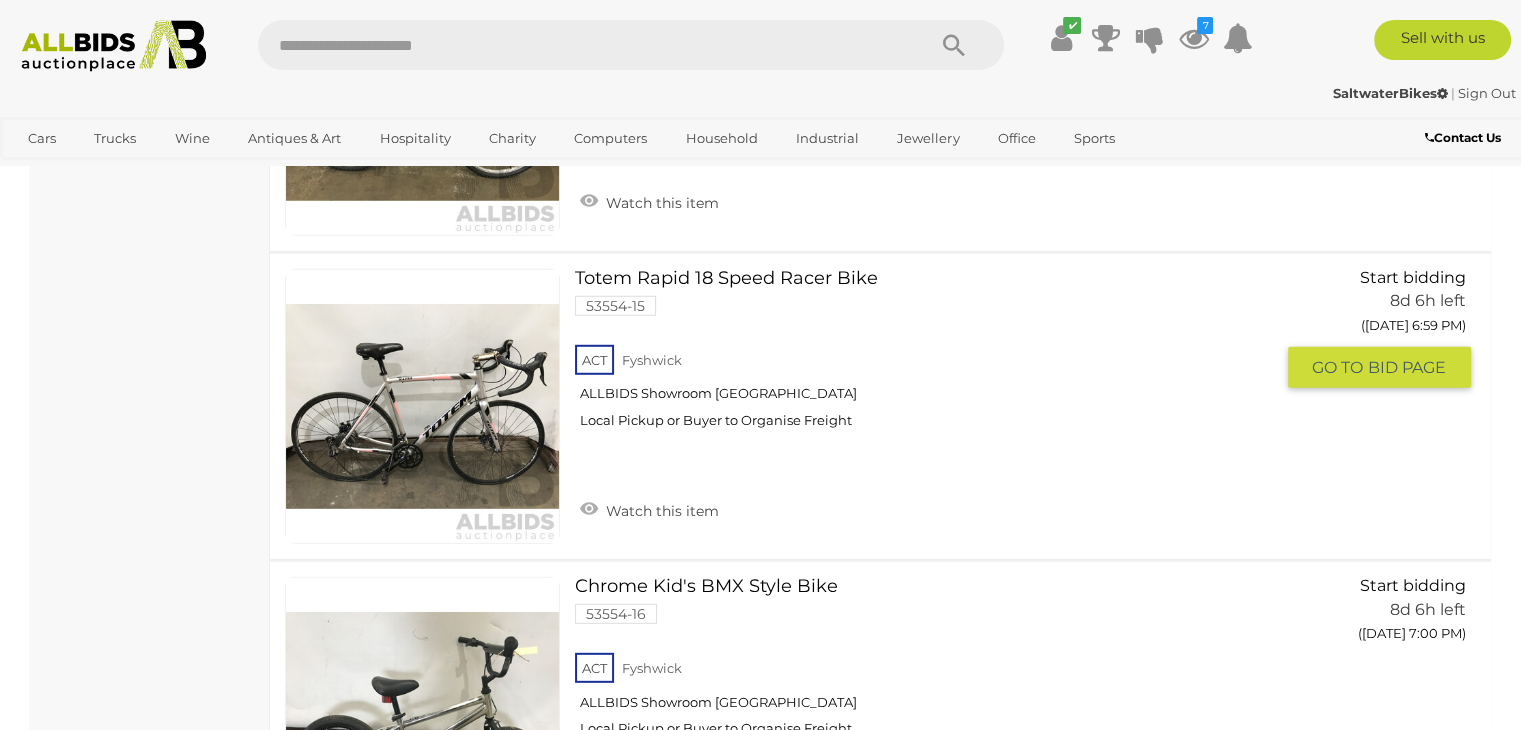 click on "Totem Rapid 18 Speed Racer Bike
53554-15
ACT
Fyshwick ALLBIDS Showroom Fyshwick" at bounding box center [931, 356] 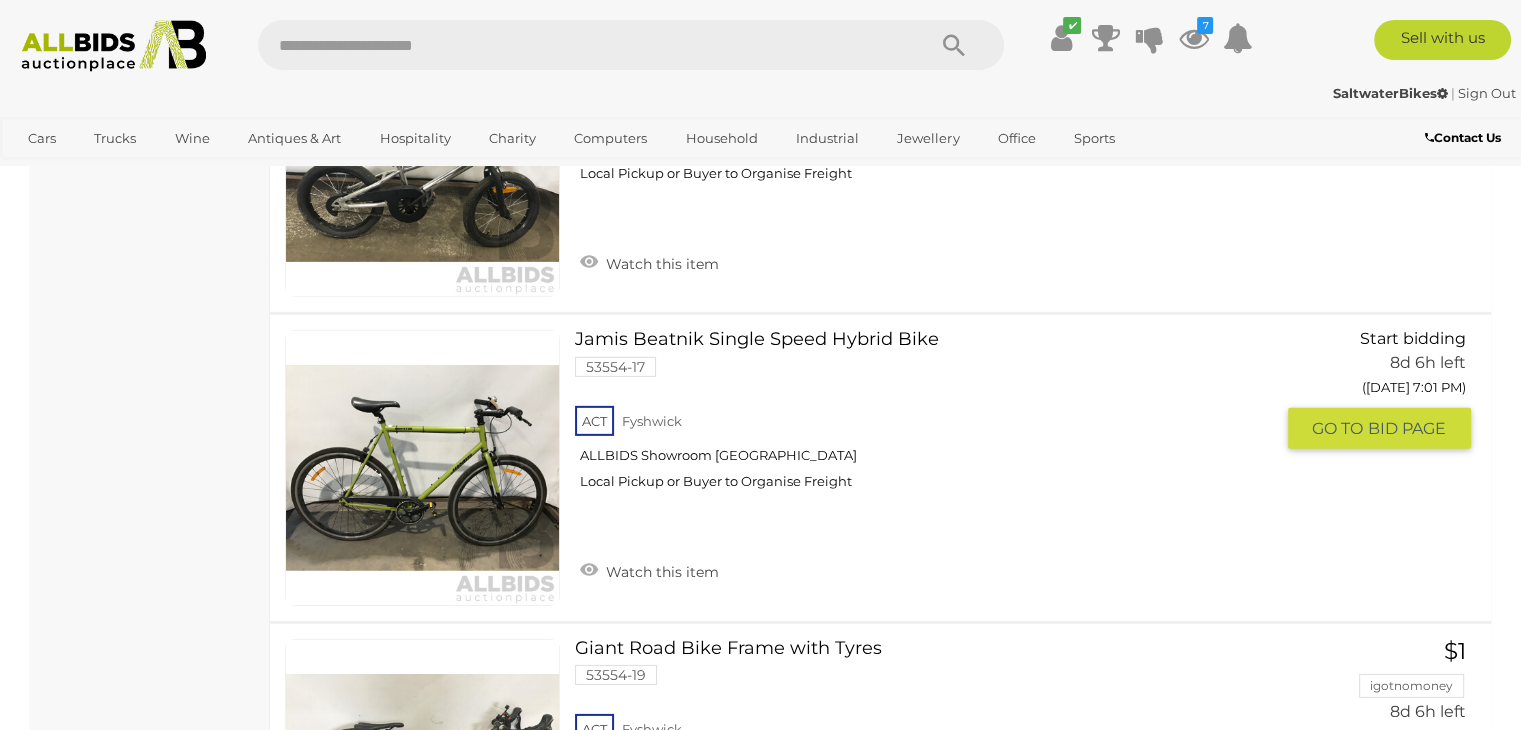 scroll, scrollTop: 6300, scrollLeft: 0, axis: vertical 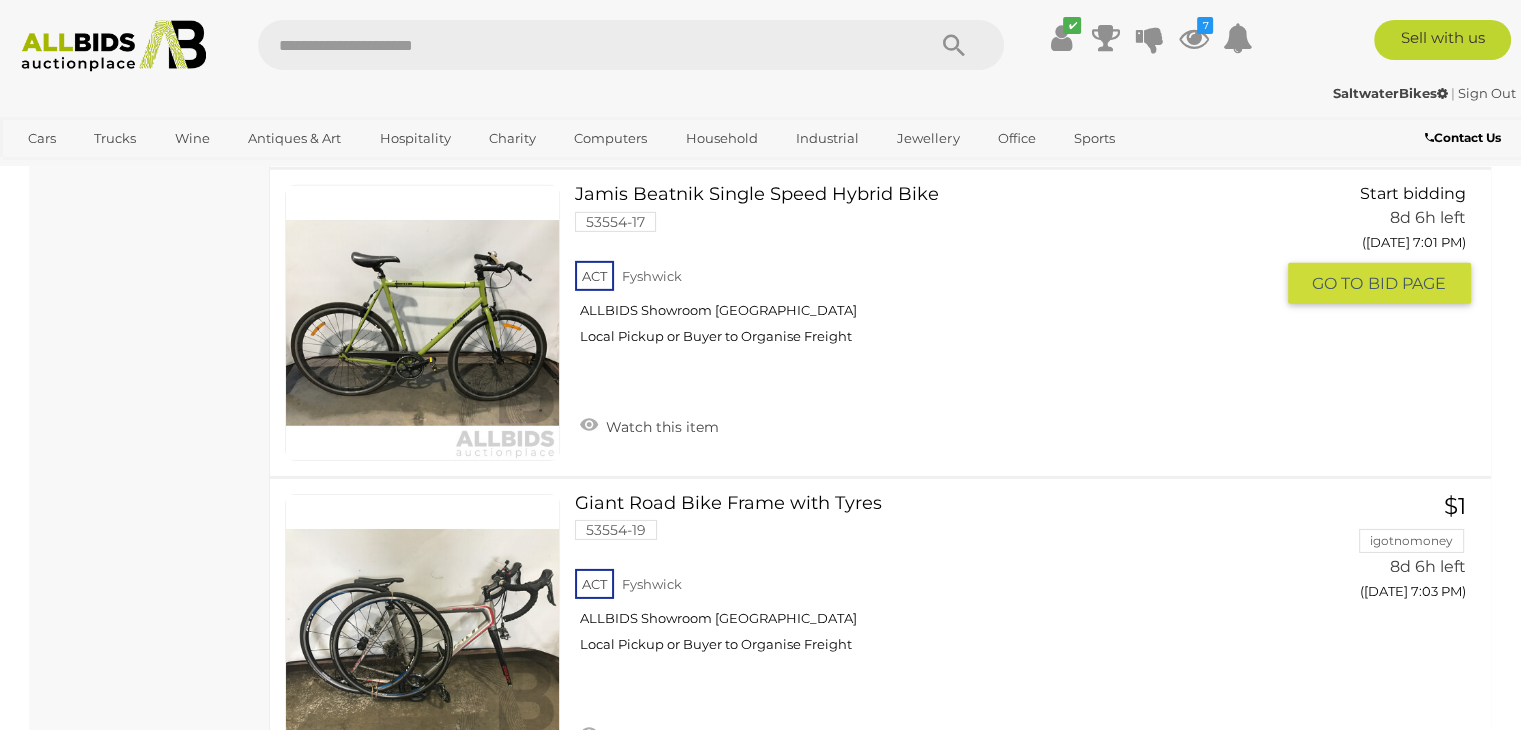 click on "Jamis Beatnik Single Speed Hybrid Bike
53554-17
ACT
Fyshwick ALLBIDS Showroom Fyshwick" at bounding box center [931, 272] 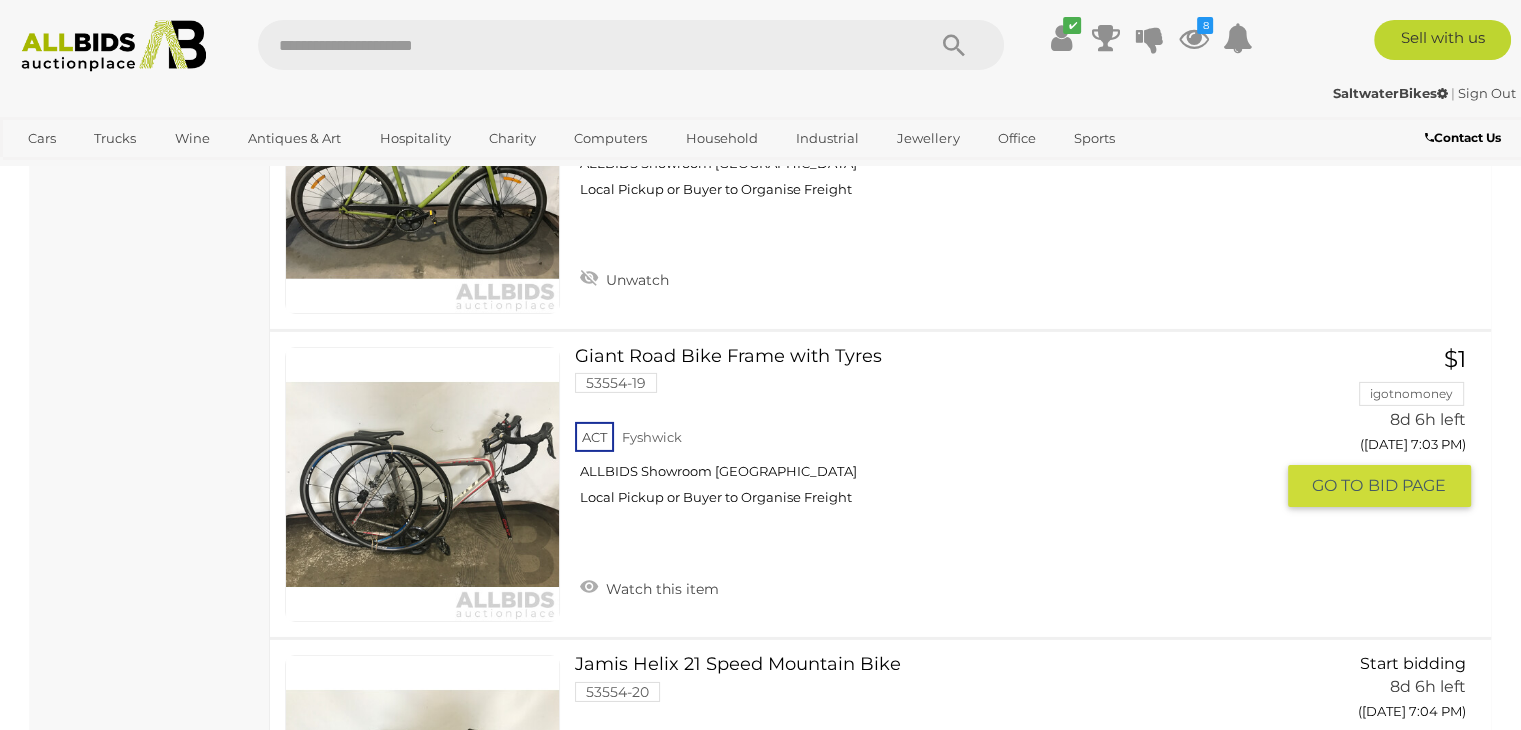 scroll, scrollTop: 6500, scrollLeft: 0, axis: vertical 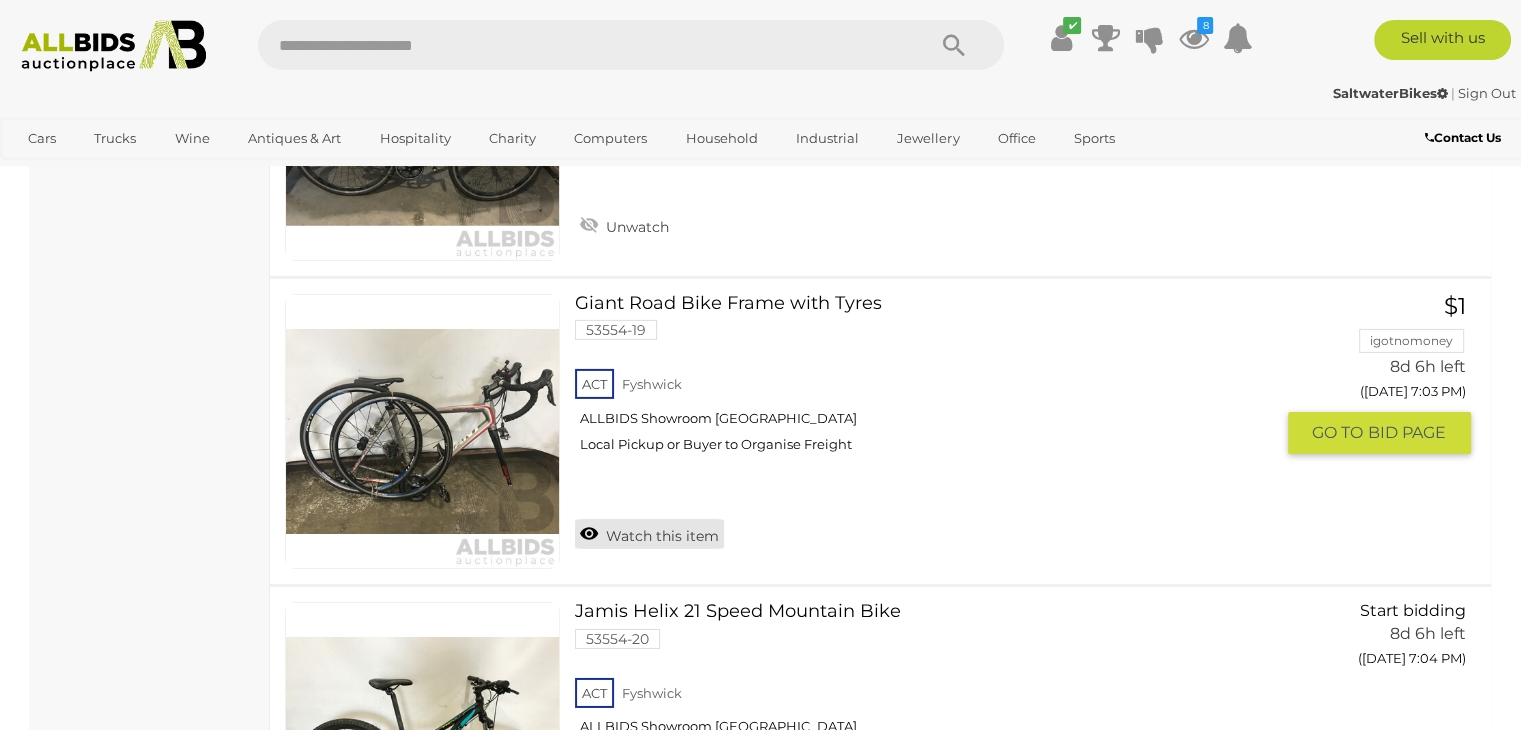 click on "Watch this item" at bounding box center [649, 534] 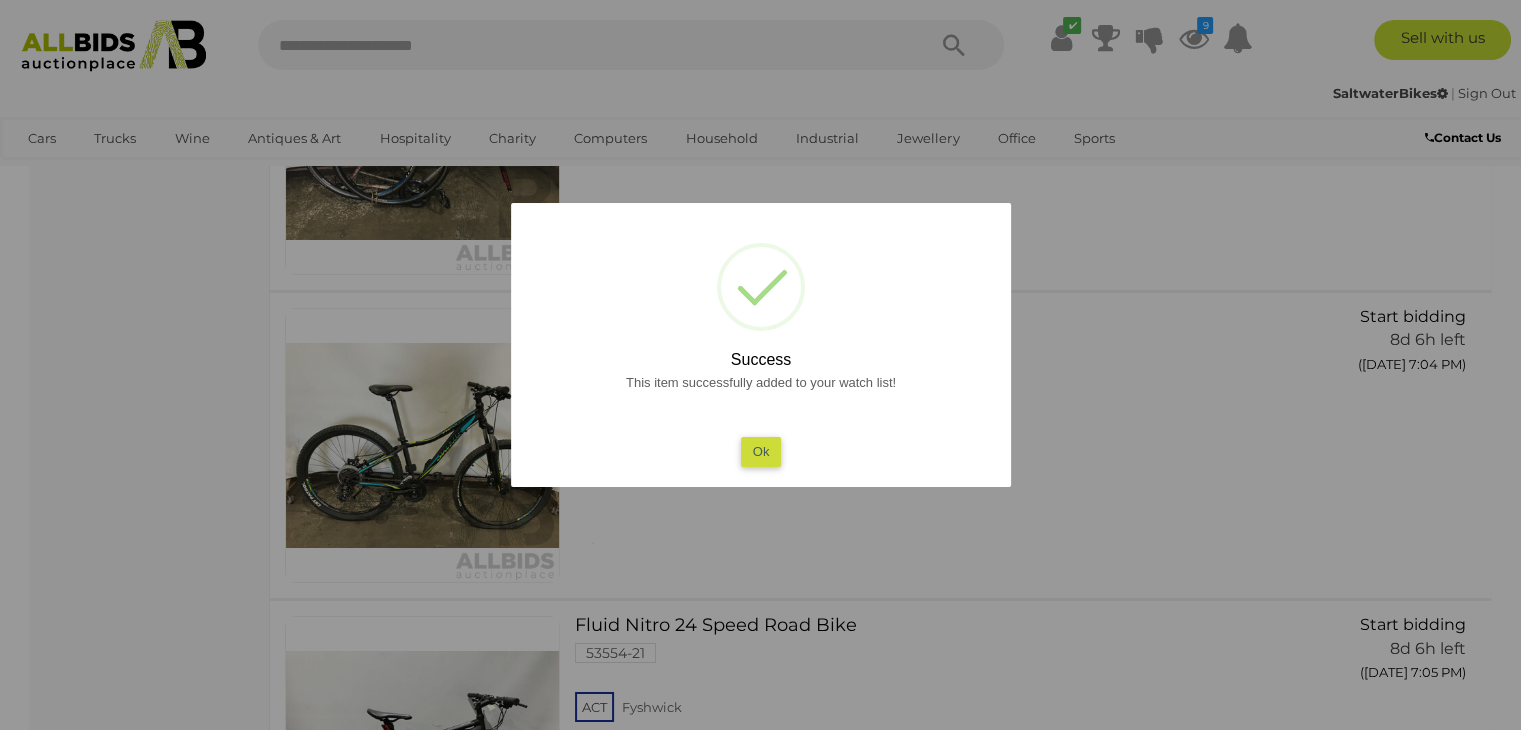 scroll, scrollTop: 6800, scrollLeft: 0, axis: vertical 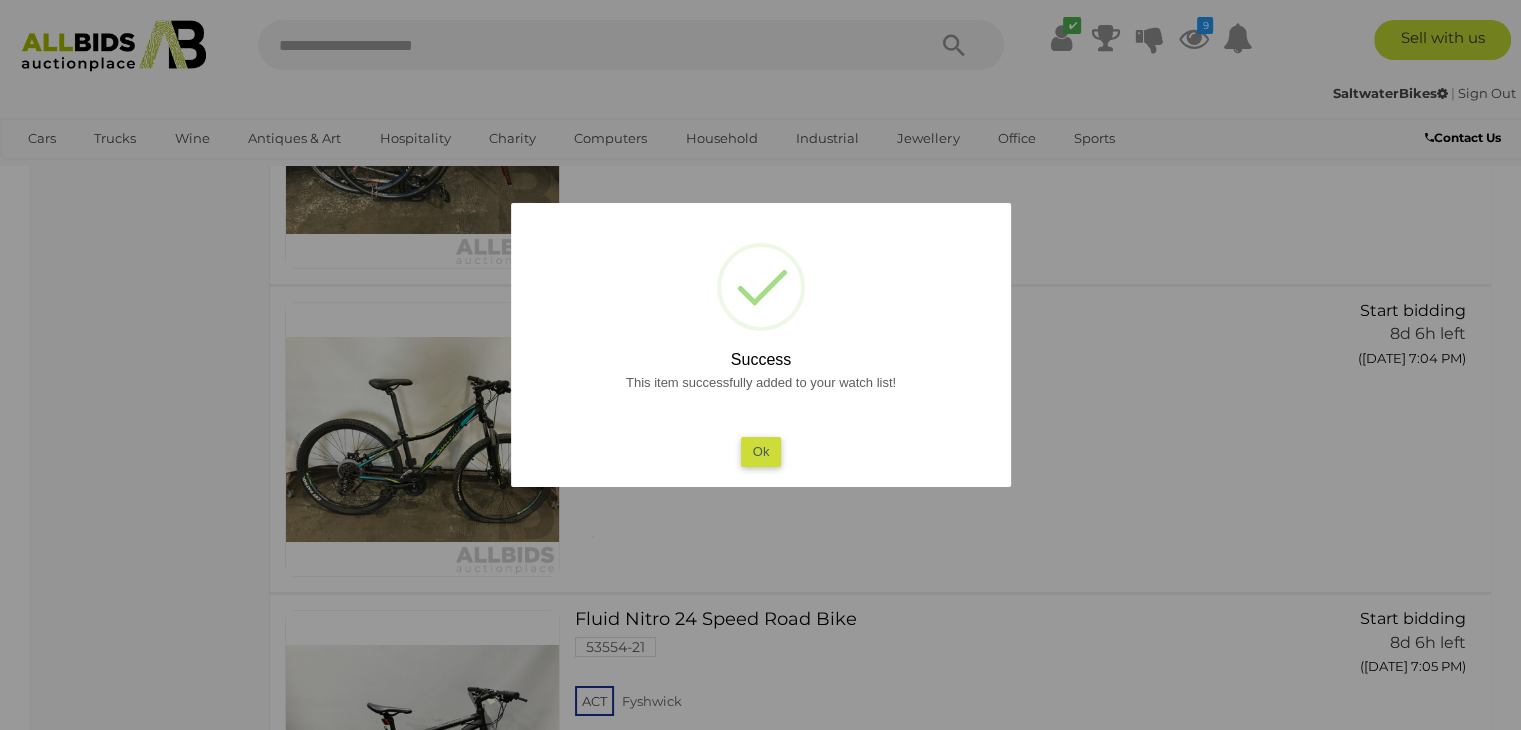 click on "Ok" at bounding box center (760, 451) 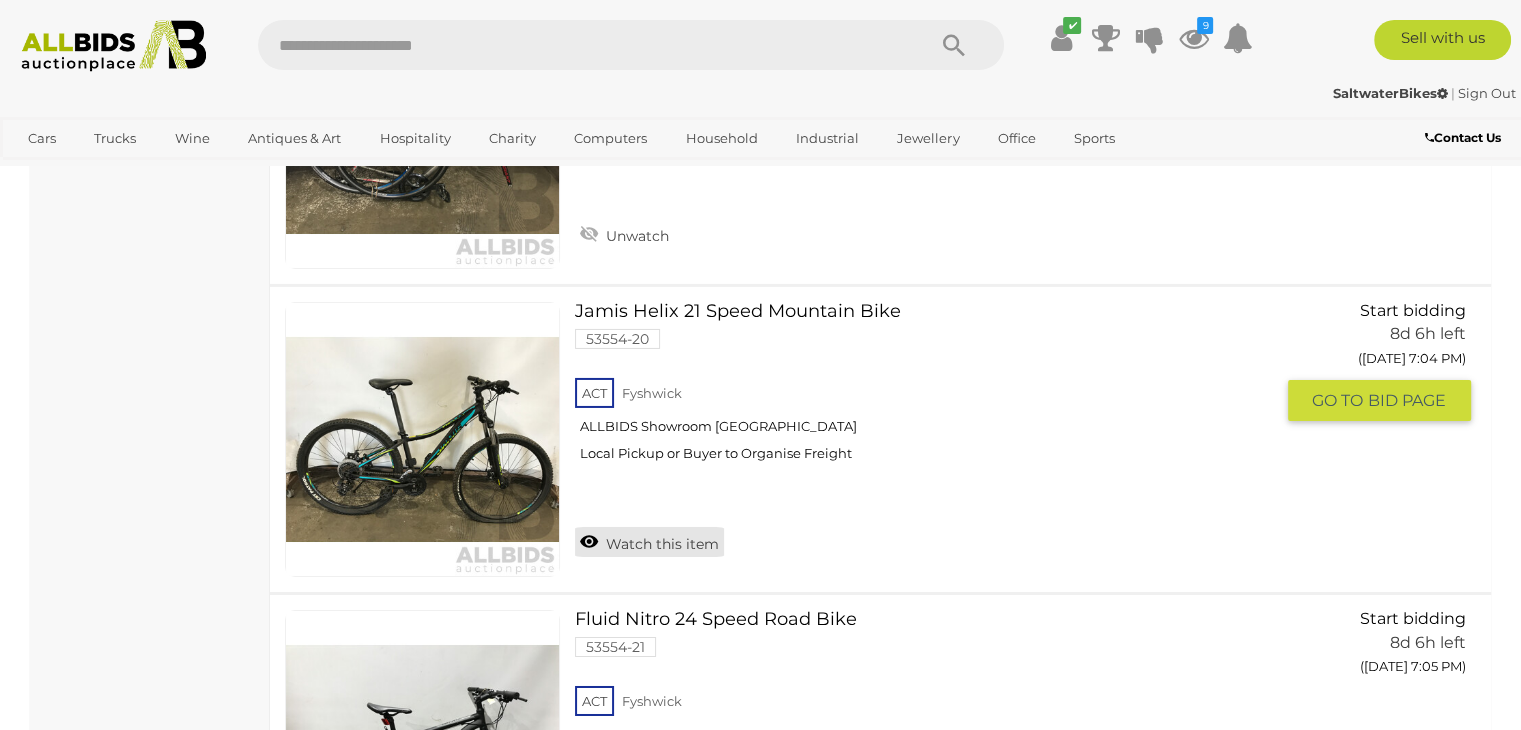 click on "Watch this item" at bounding box center [649, 542] 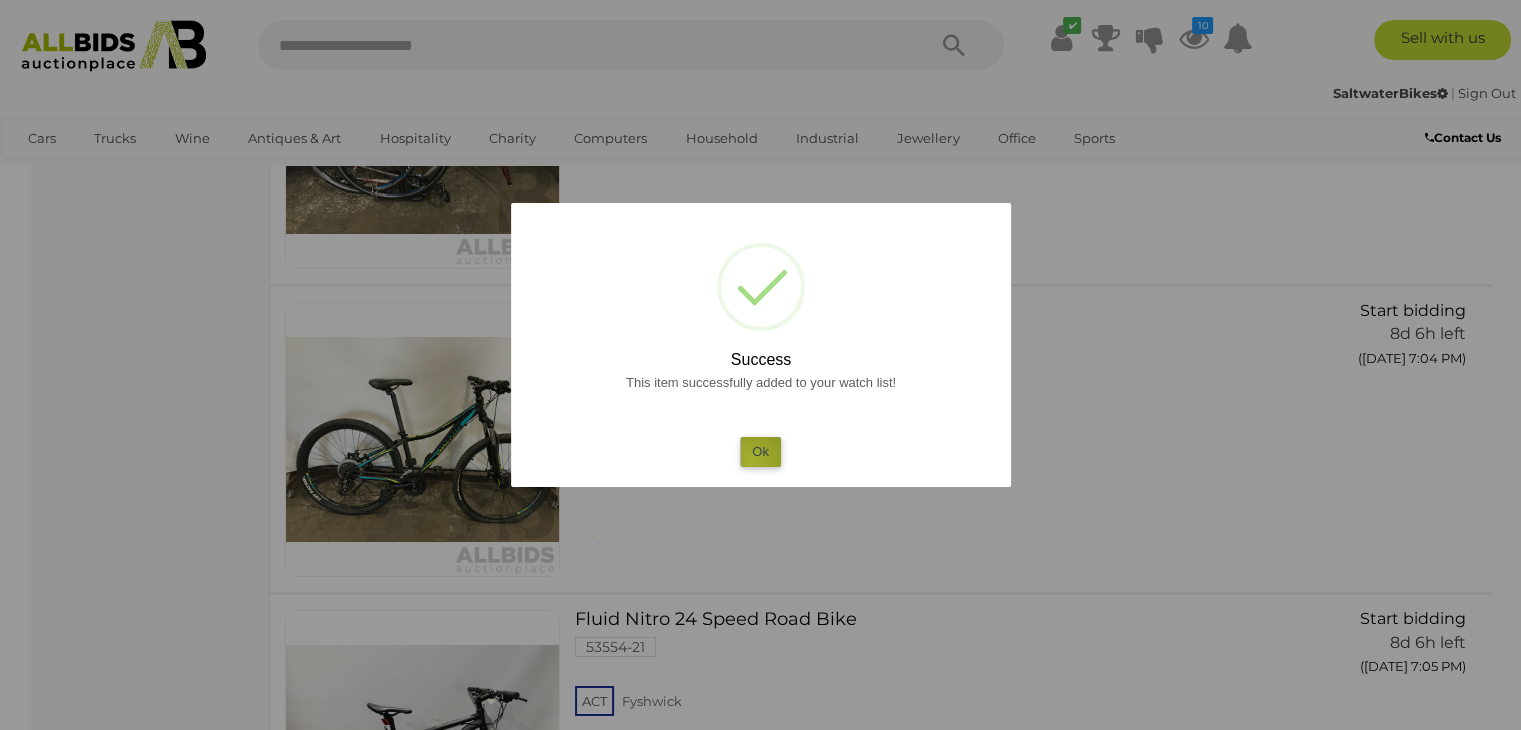 click on "Ok" at bounding box center (760, 451) 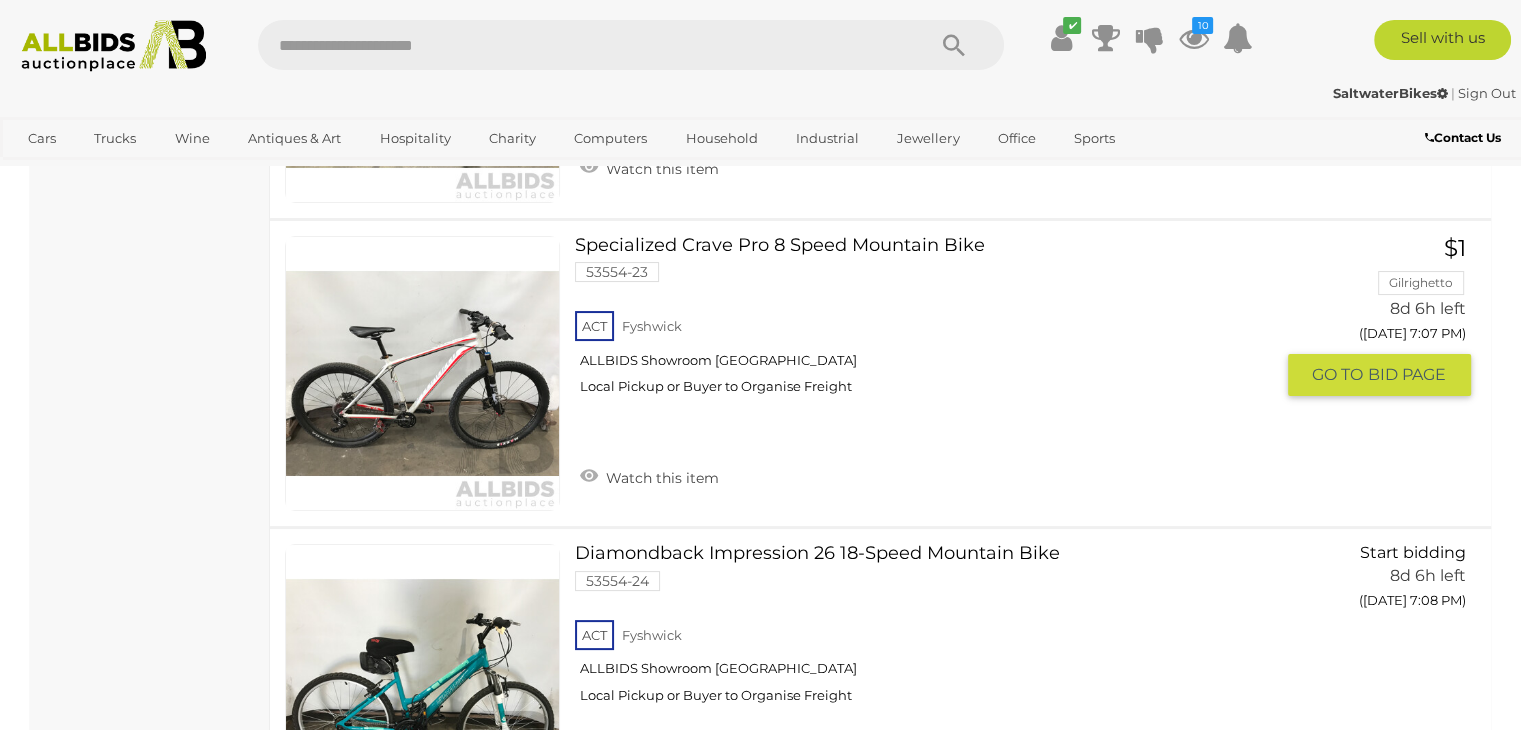 scroll, scrollTop: 7800, scrollLeft: 0, axis: vertical 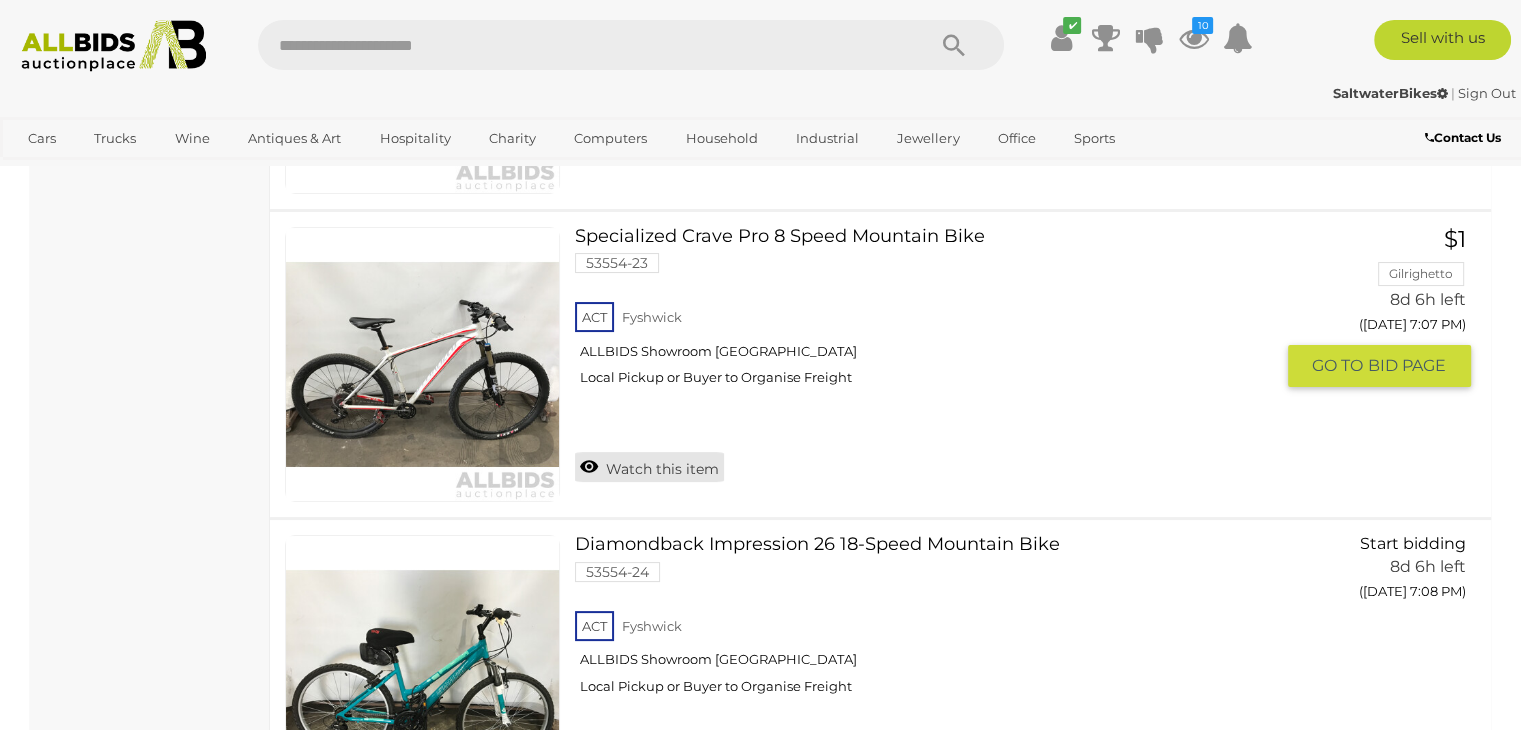 click on "Watch this item" at bounding box center (649, 467) 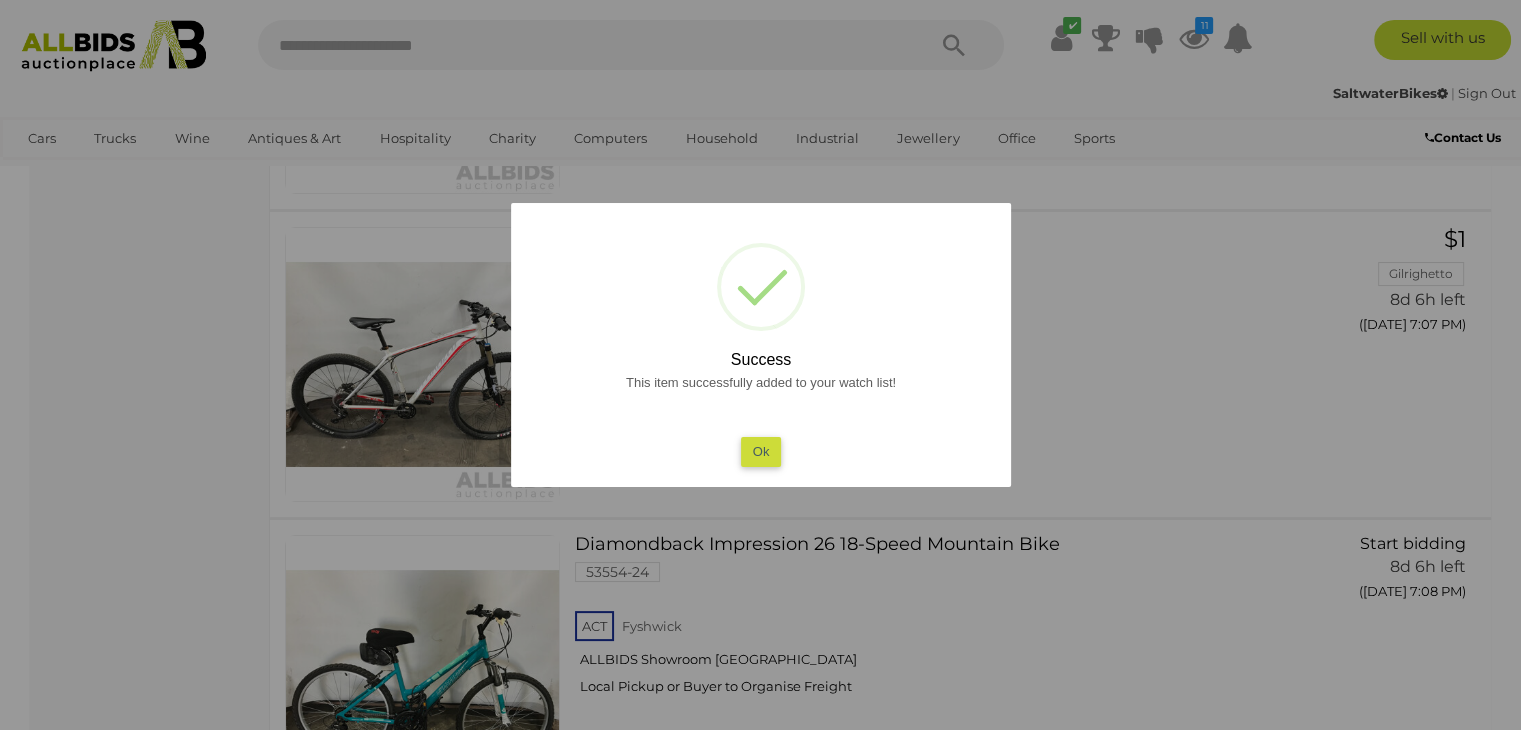 click on "Ok" at bounding box center (760, 451) 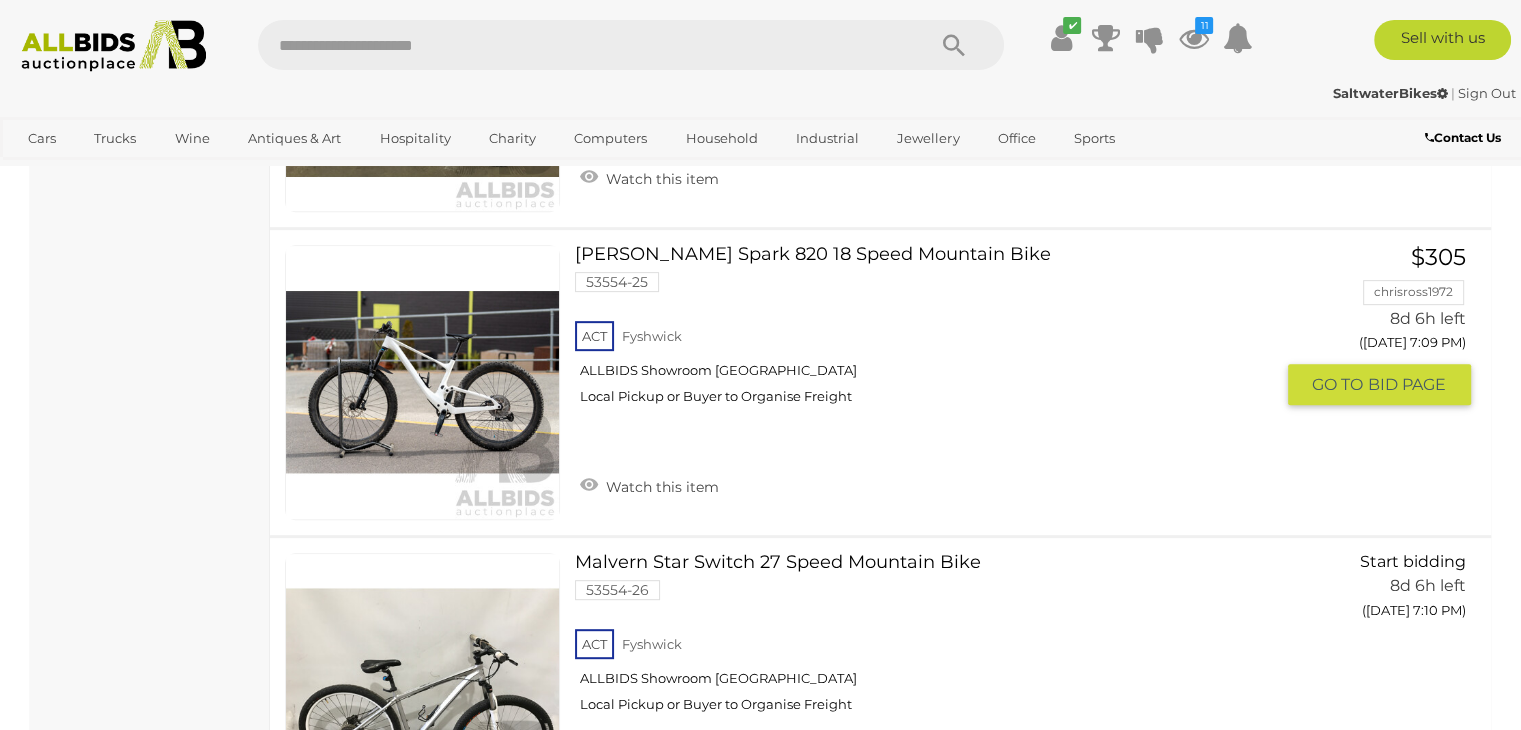 scroll, scrollTop: 8400, scrollLeft: 0, axis: vertical 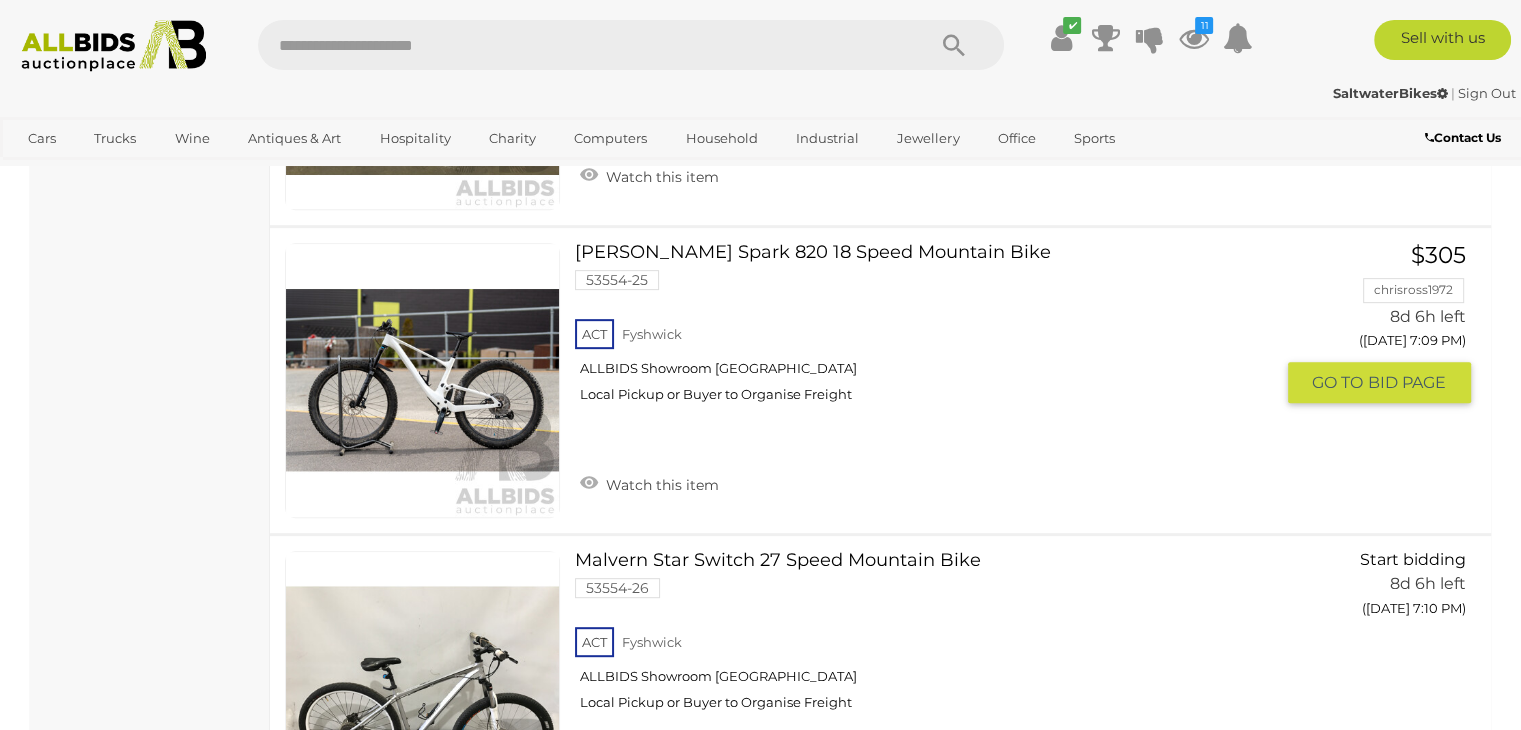 click on "Scott Spark 820 18 Speed Mountain Bike
53554-25
ACT
Fyshwick ALLBIDS Showroom Fyshwick" at bounding box center [931, 330] 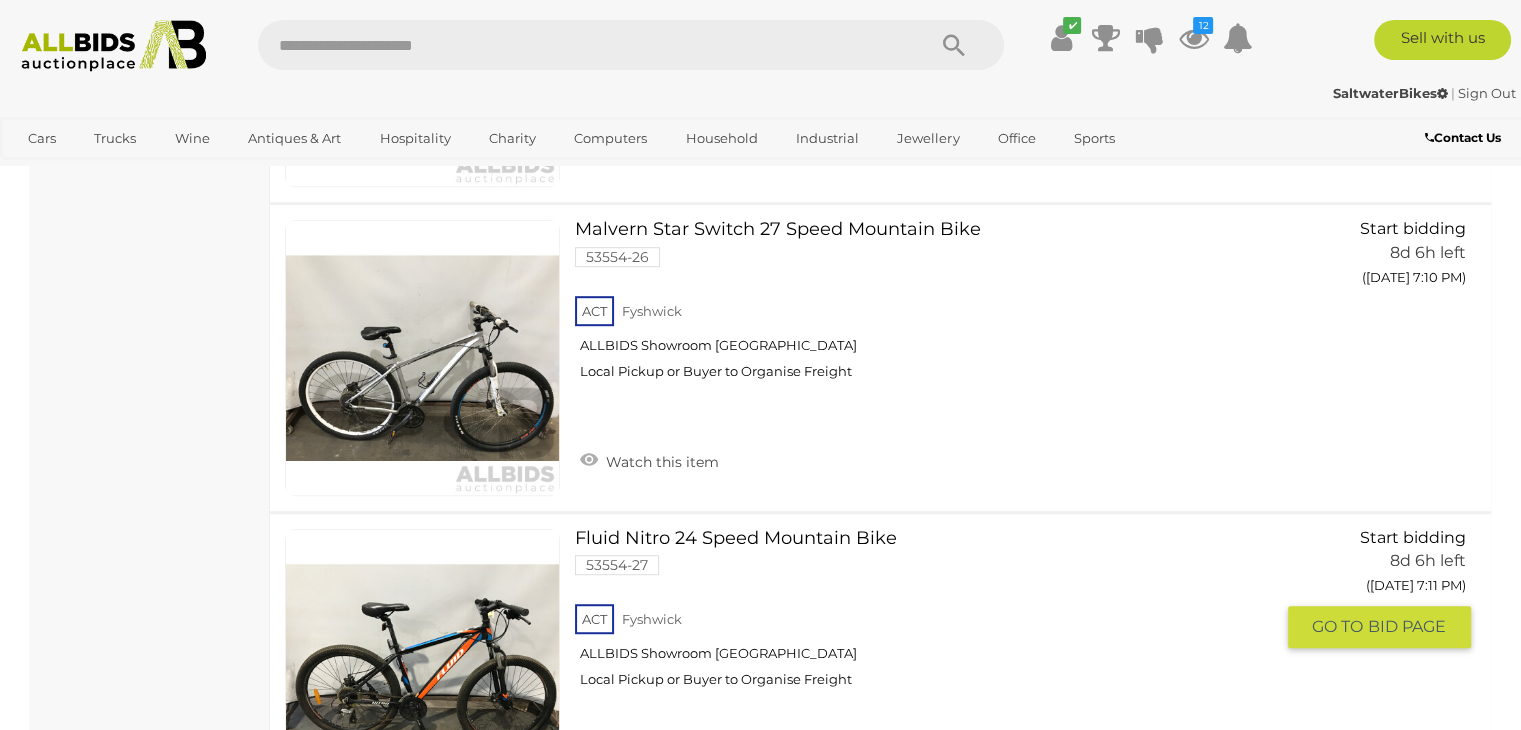 scroll, scrollTop: 8700, scrollLeft: 0, axis: vertical 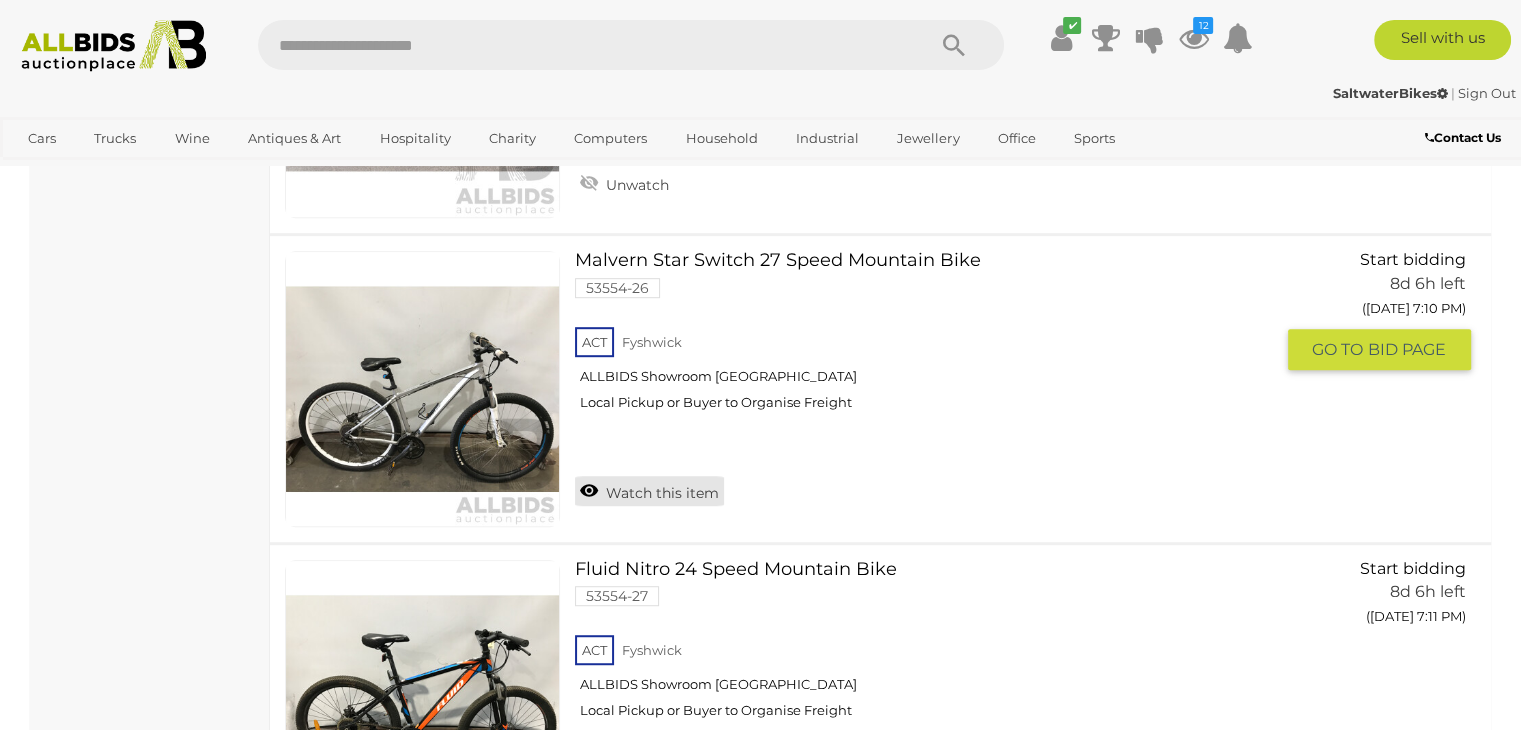 click on "Watch this item" at bounding box center (649, 491) 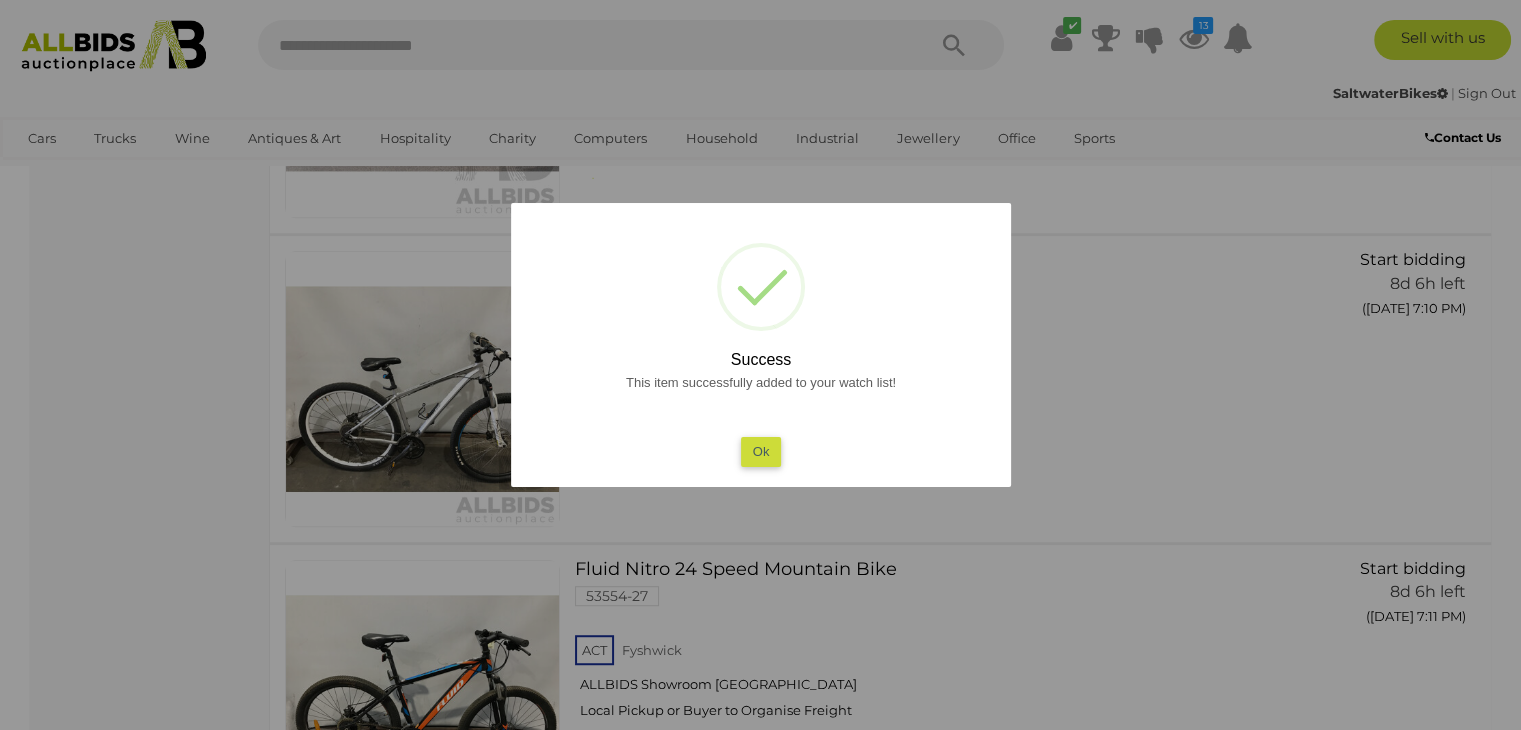 click on "Ok" at bounding box center (760, 451) 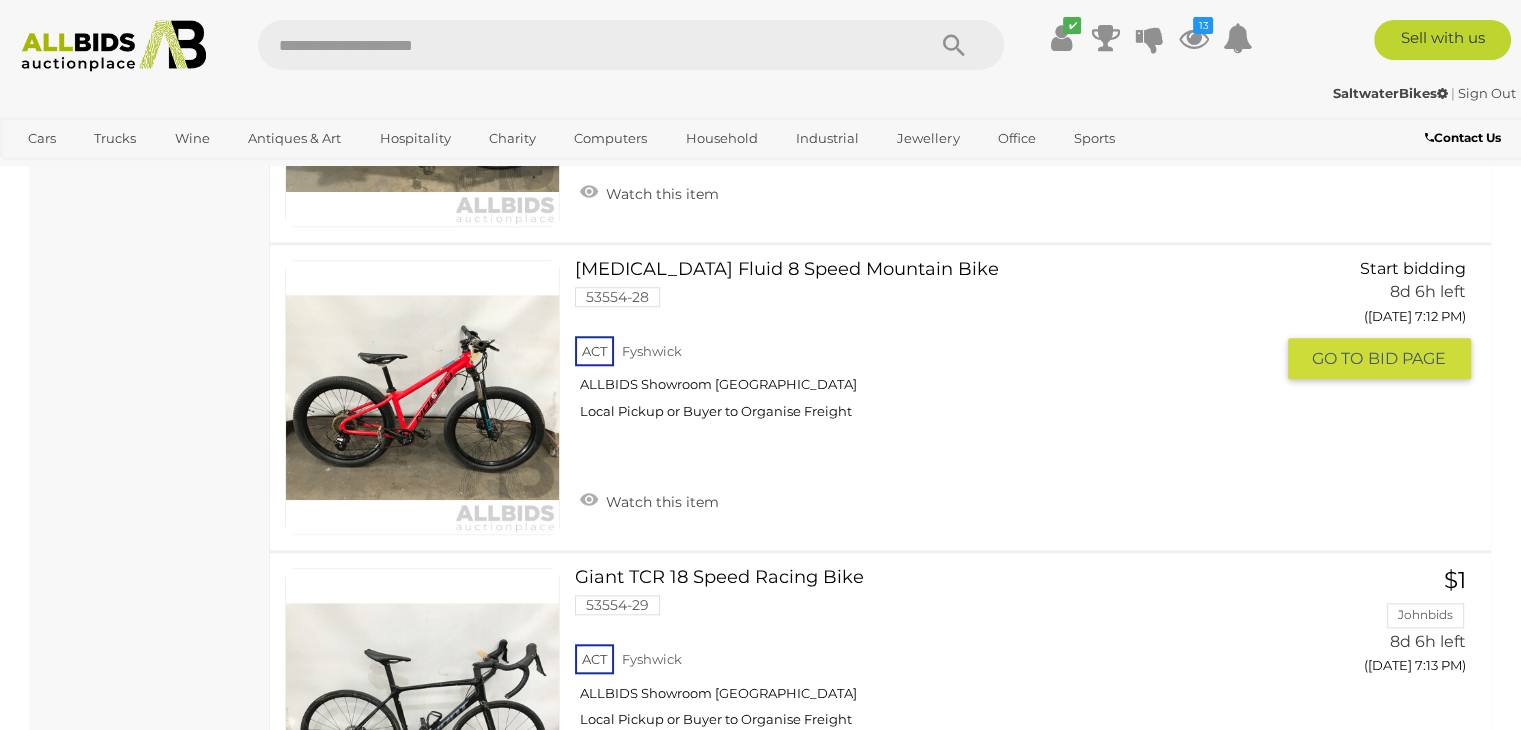 scroll, scrollTop: 9300, scrollLeft: 0, axis: vertical 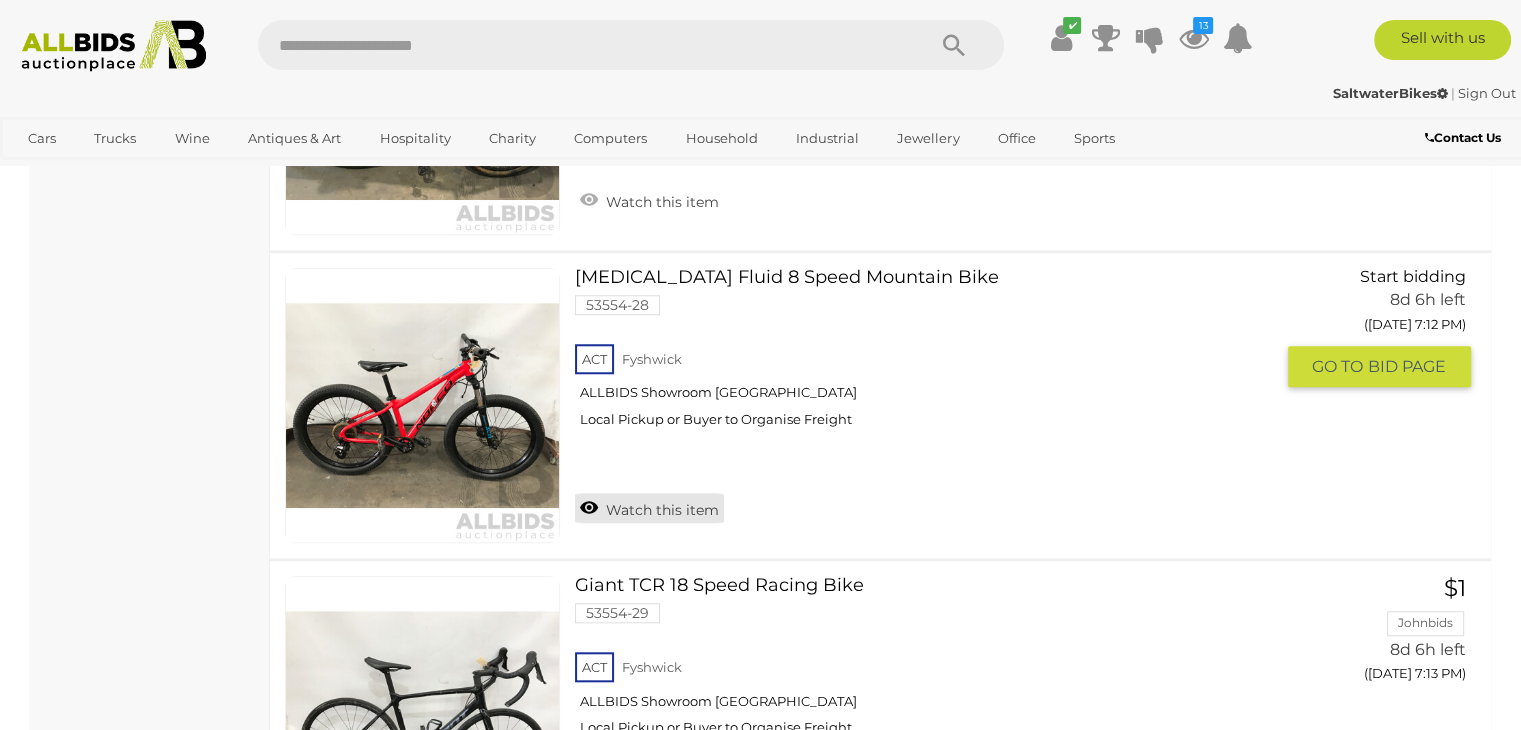 click on "Watch this item" at bounding box center (649, 508) 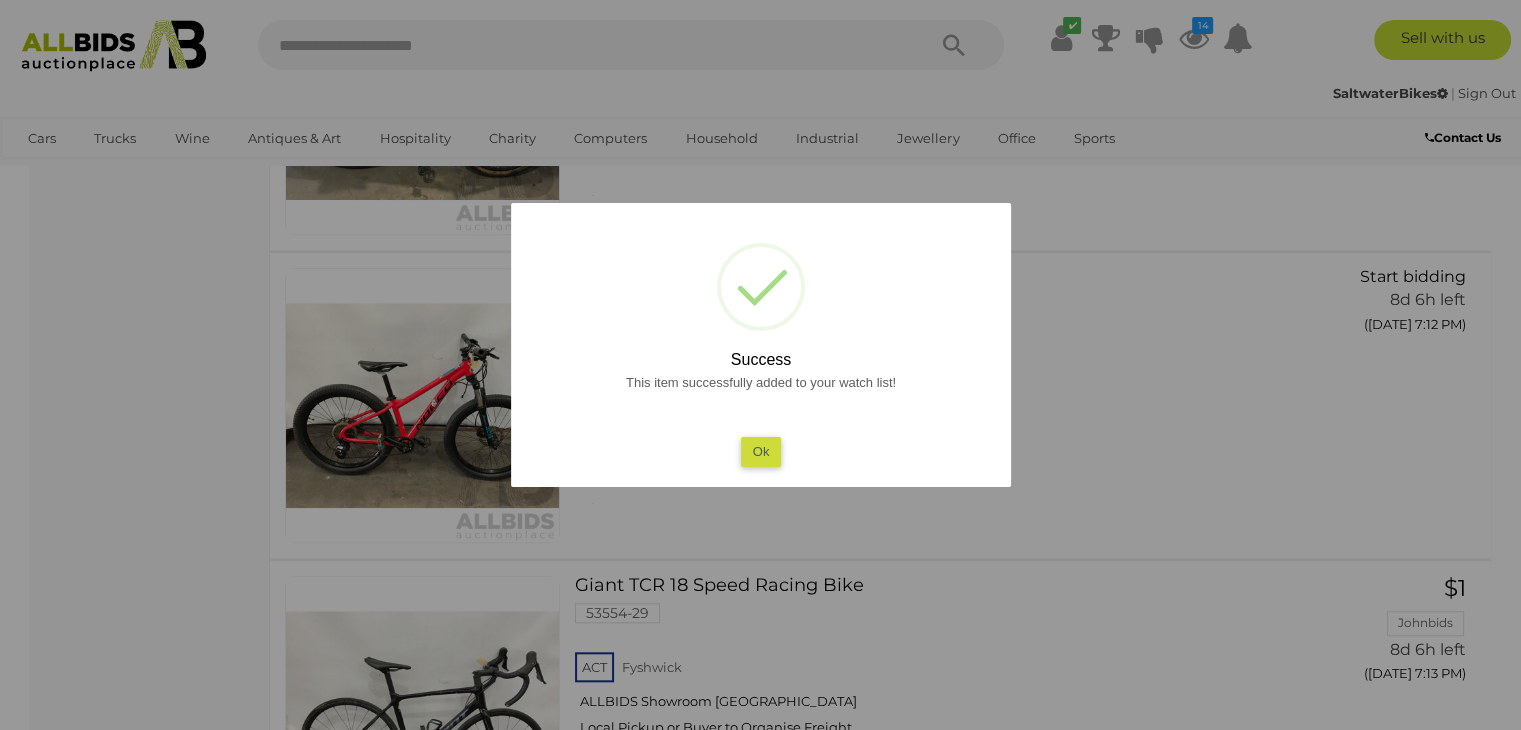 click on "Ok" at bounding box center [760, 451] 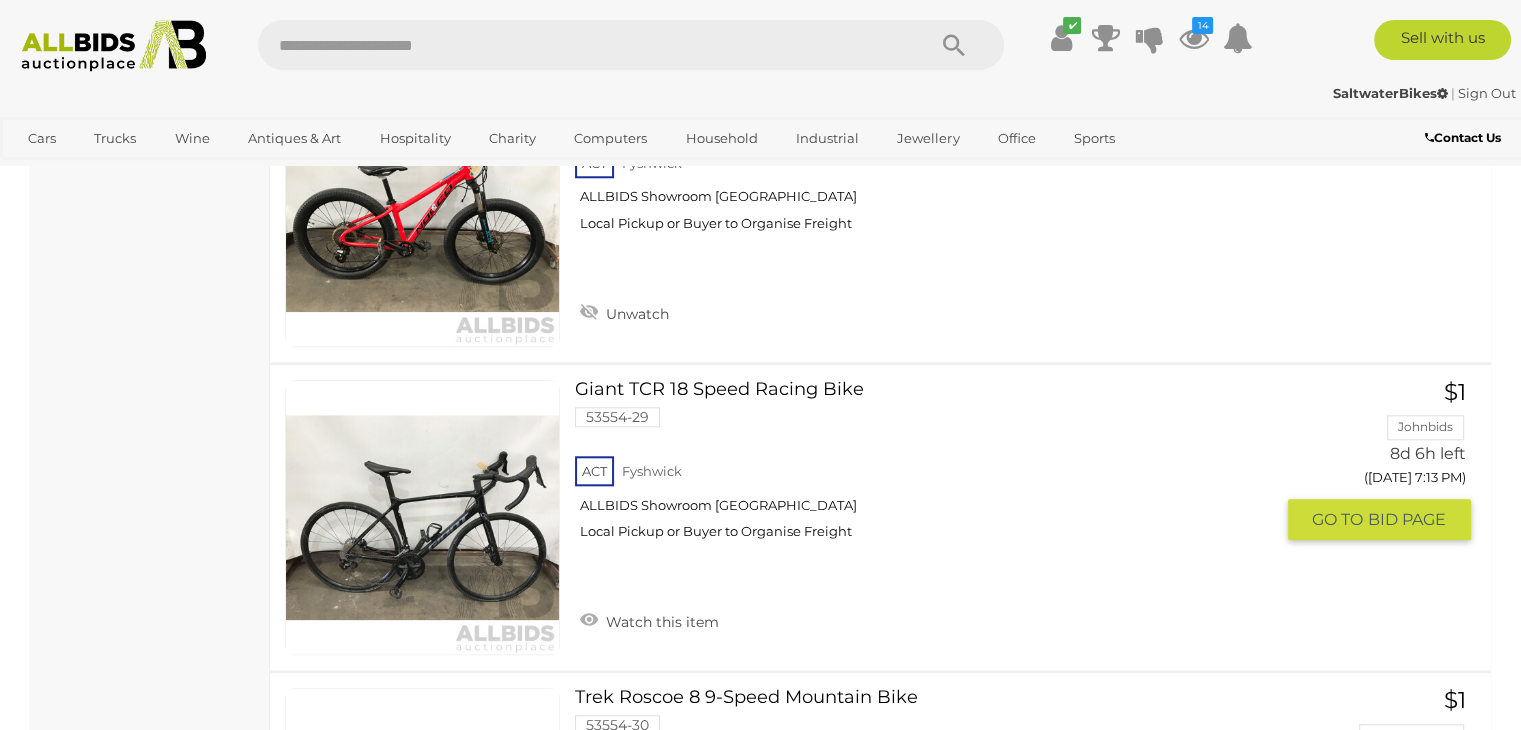 scroll, scrollTop: 9500, scrollLeft: 0, axis: vertical 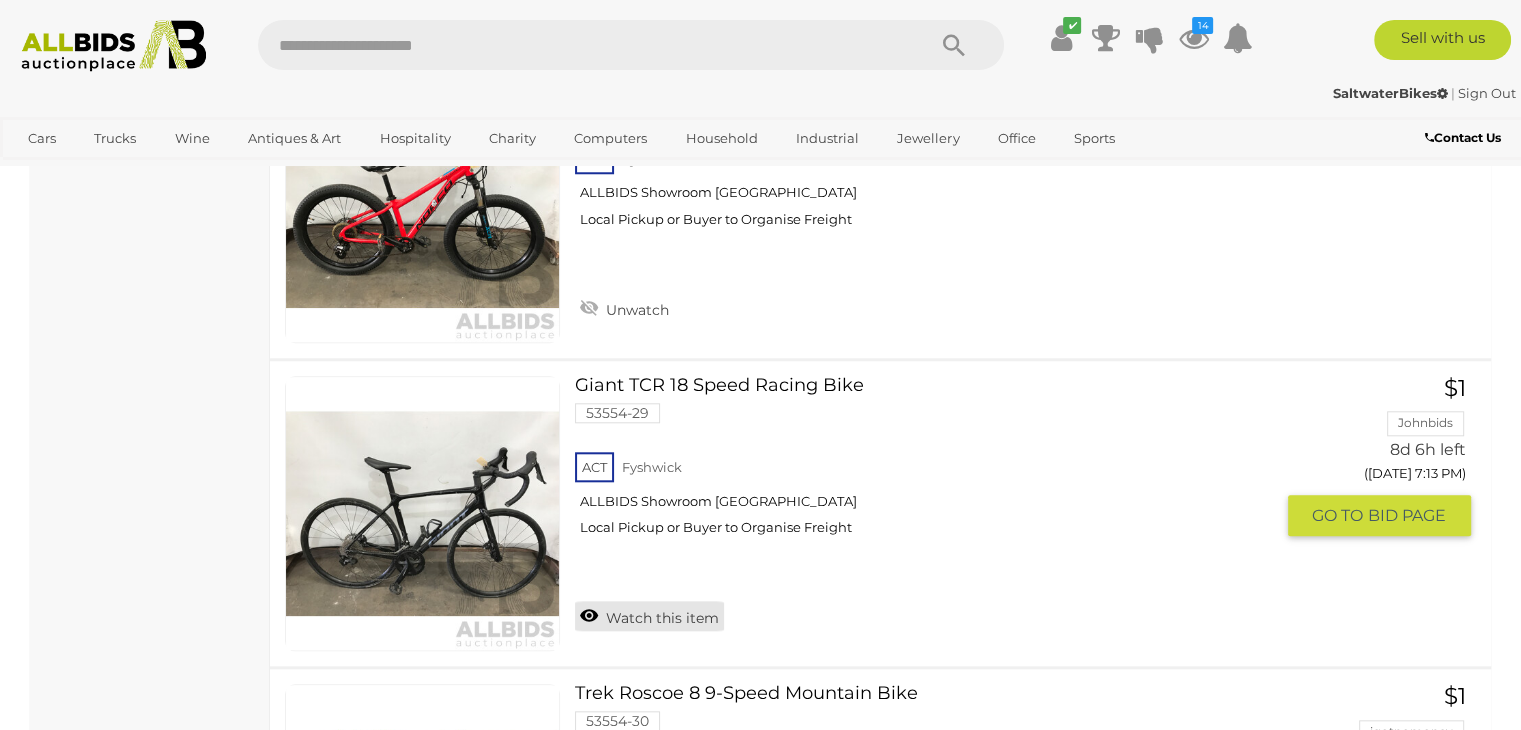 click on "Watch this item" at bounding box center [649, 616] 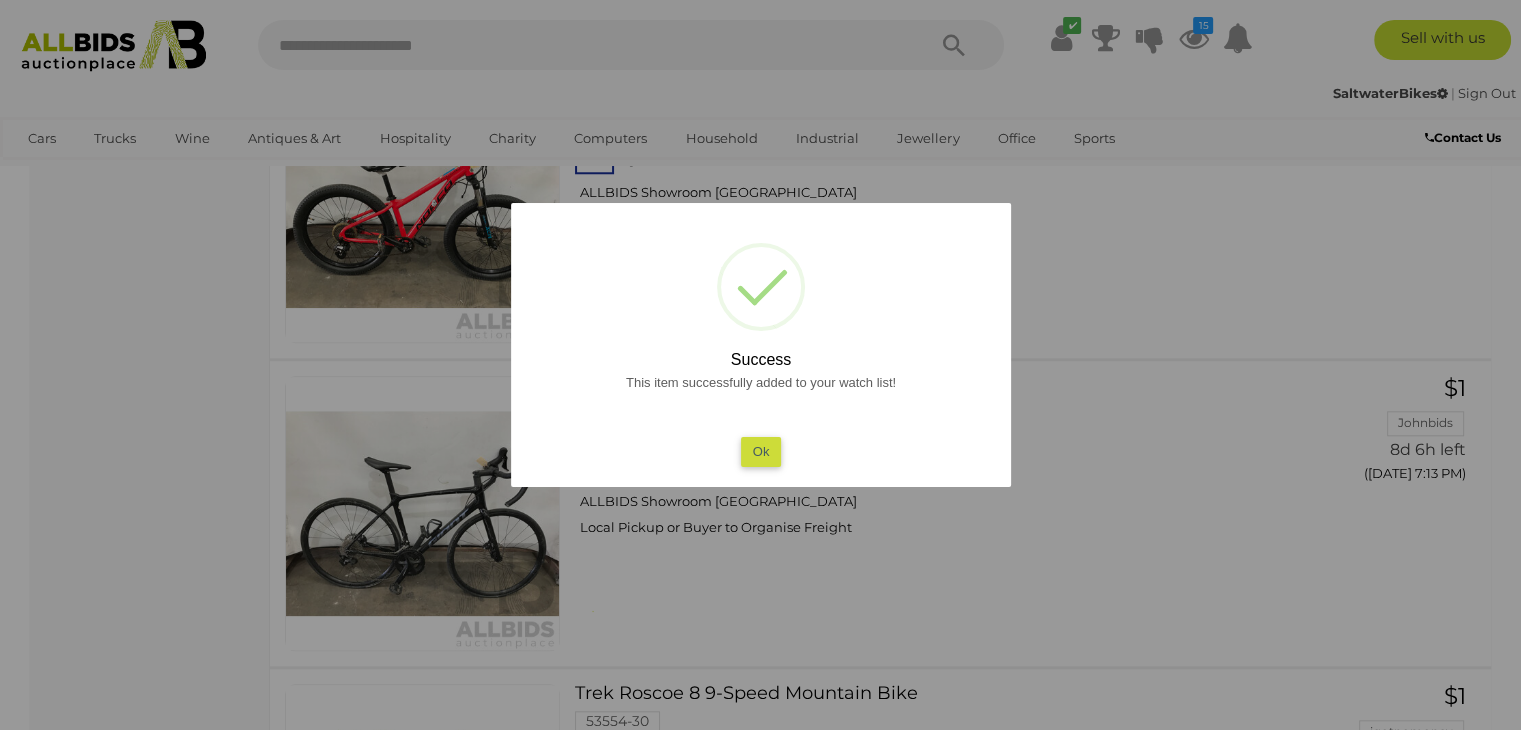 click on "Ok" at bounding box center (760, 451) 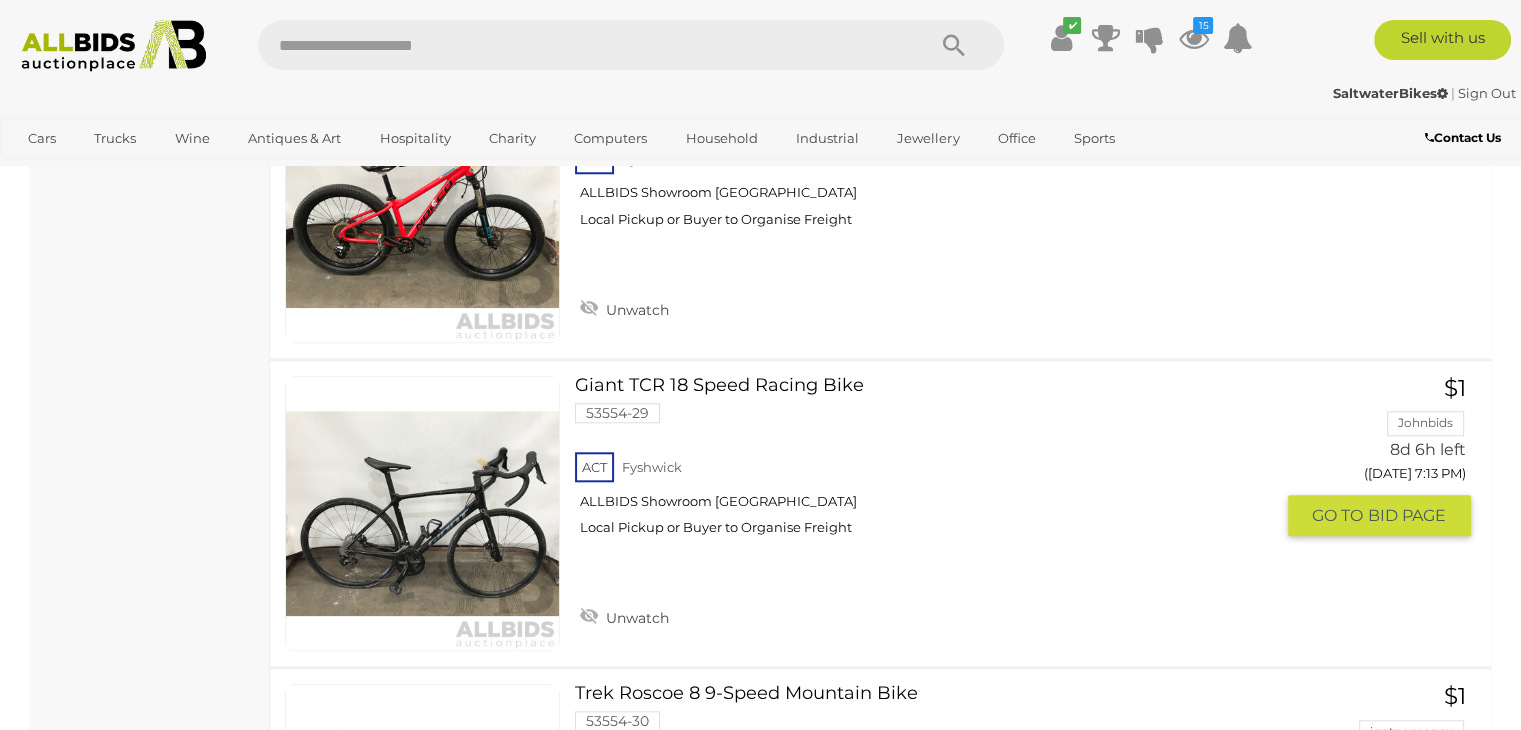 scroll, scrollTop: 9900, scrollLeft: 0, axis: vertical 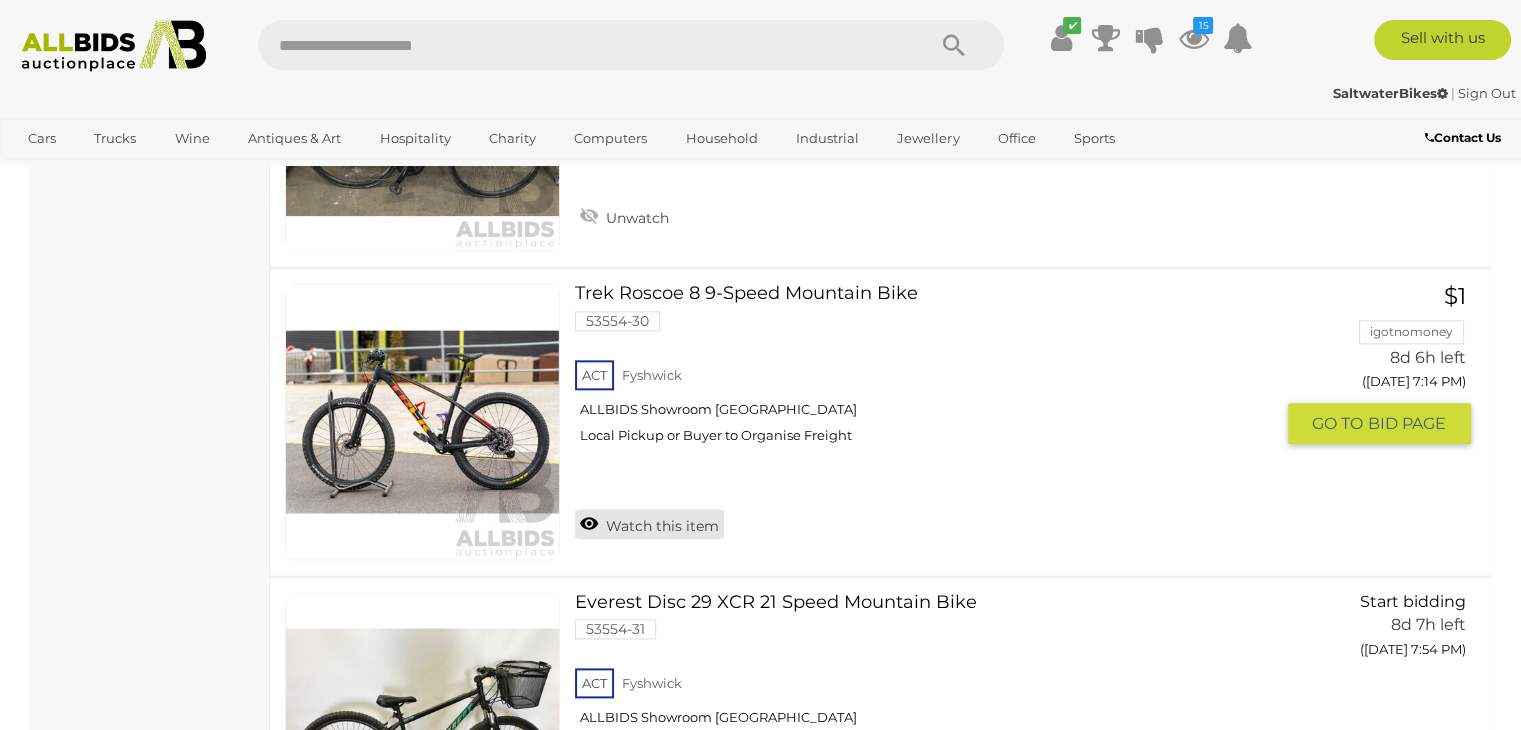 click on "Watch this item" at bounding box center (649, 524) 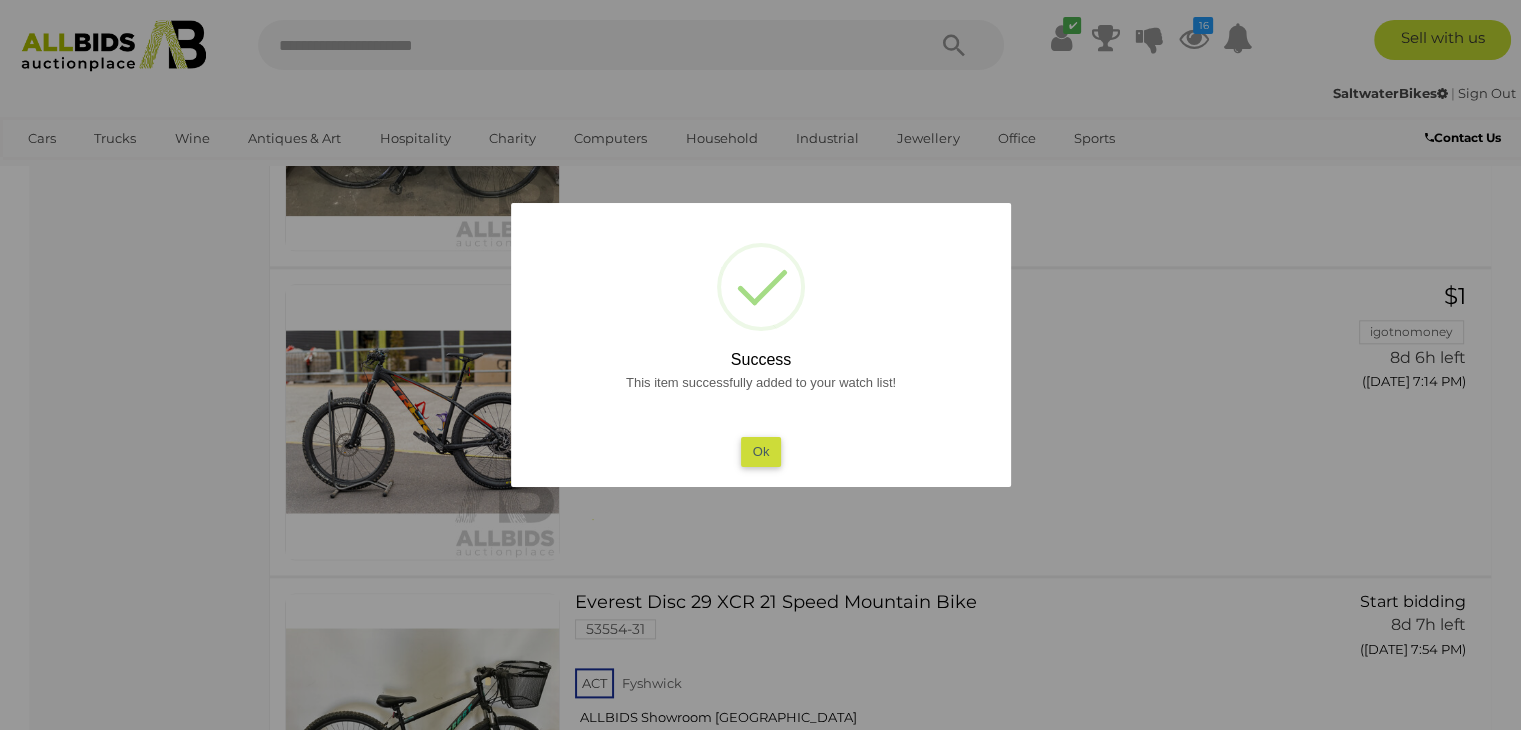 click on "Ok" at bounding box center (760, 451) 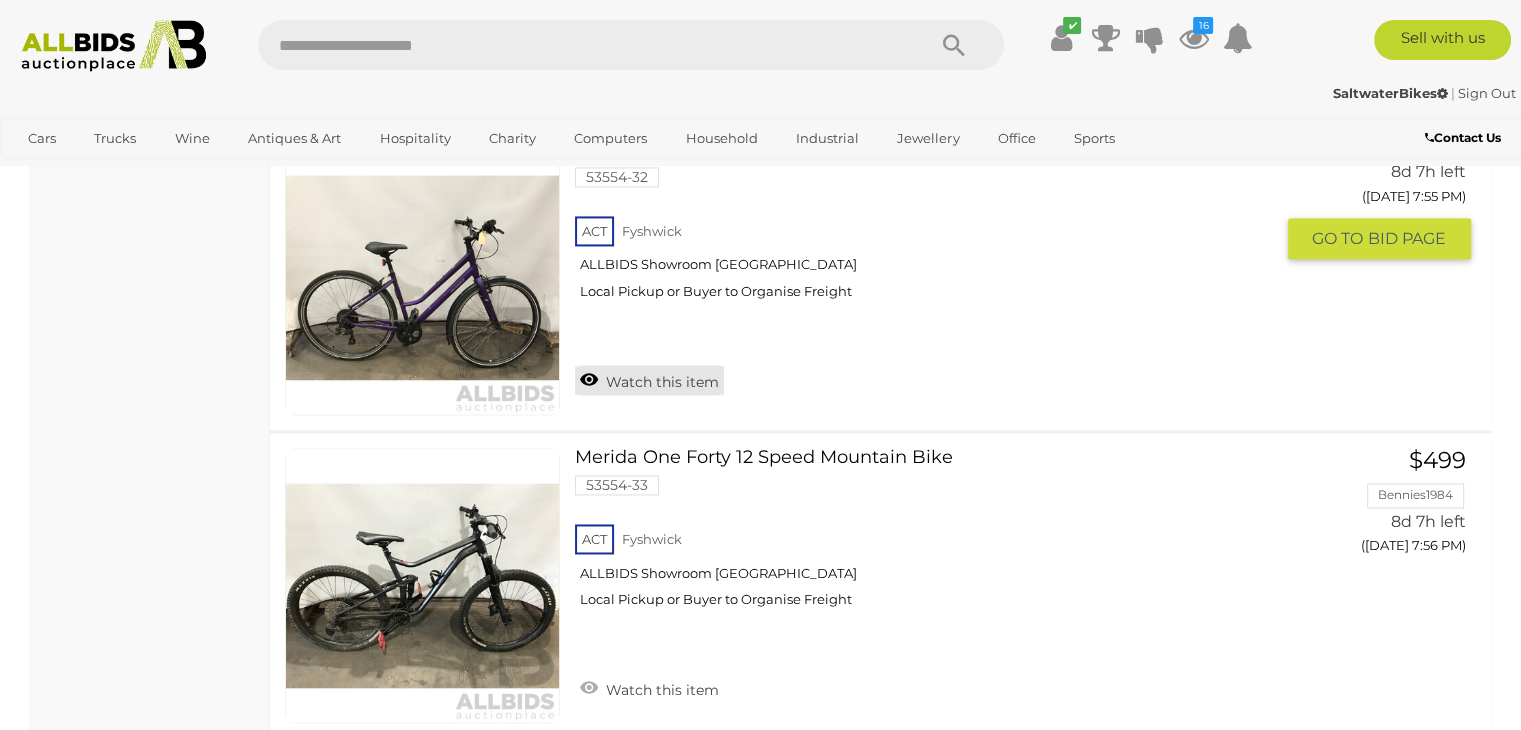 scroll, scrollTop: 10600, scrollLeft: 0, axis: vertical 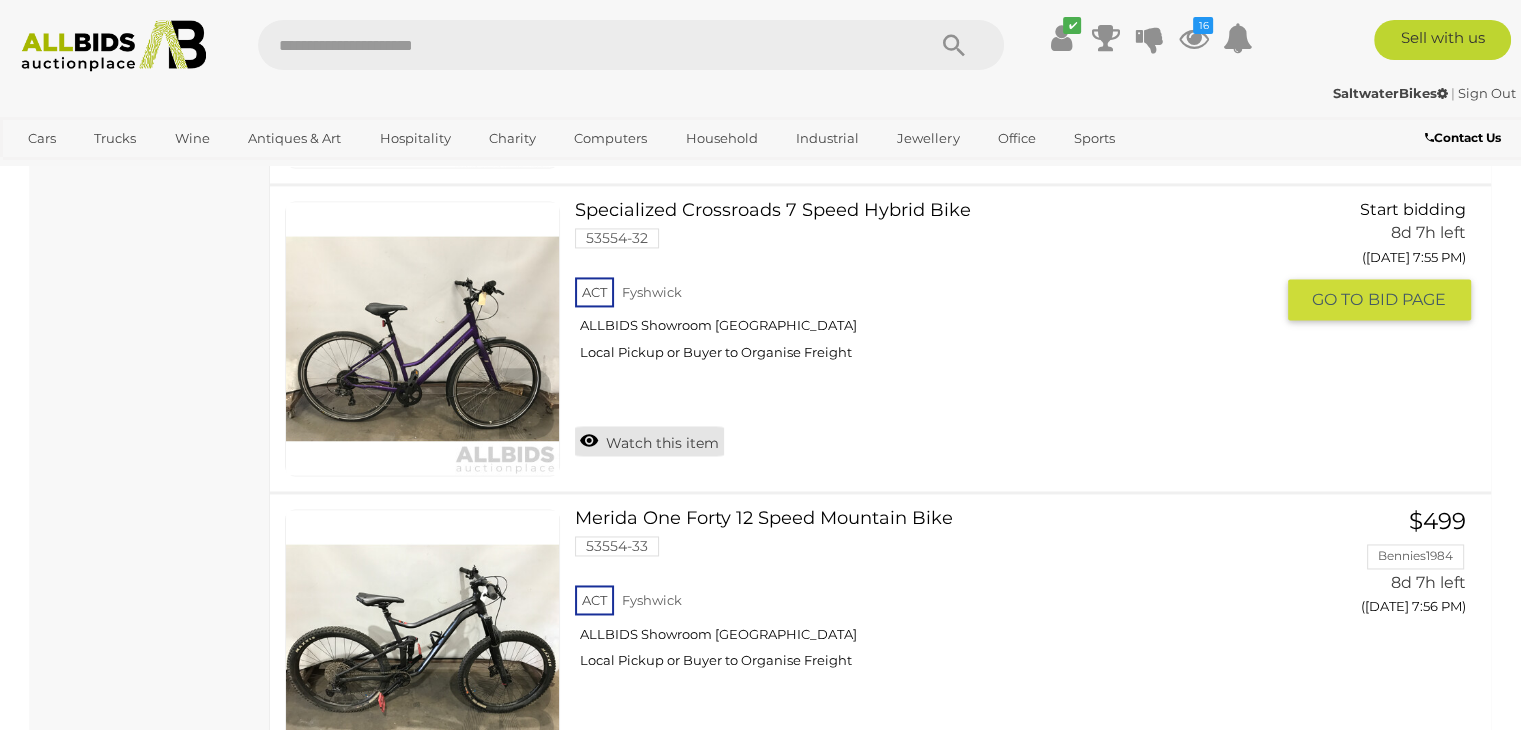 click on "Watch this item" at bounding box center (649, 441) 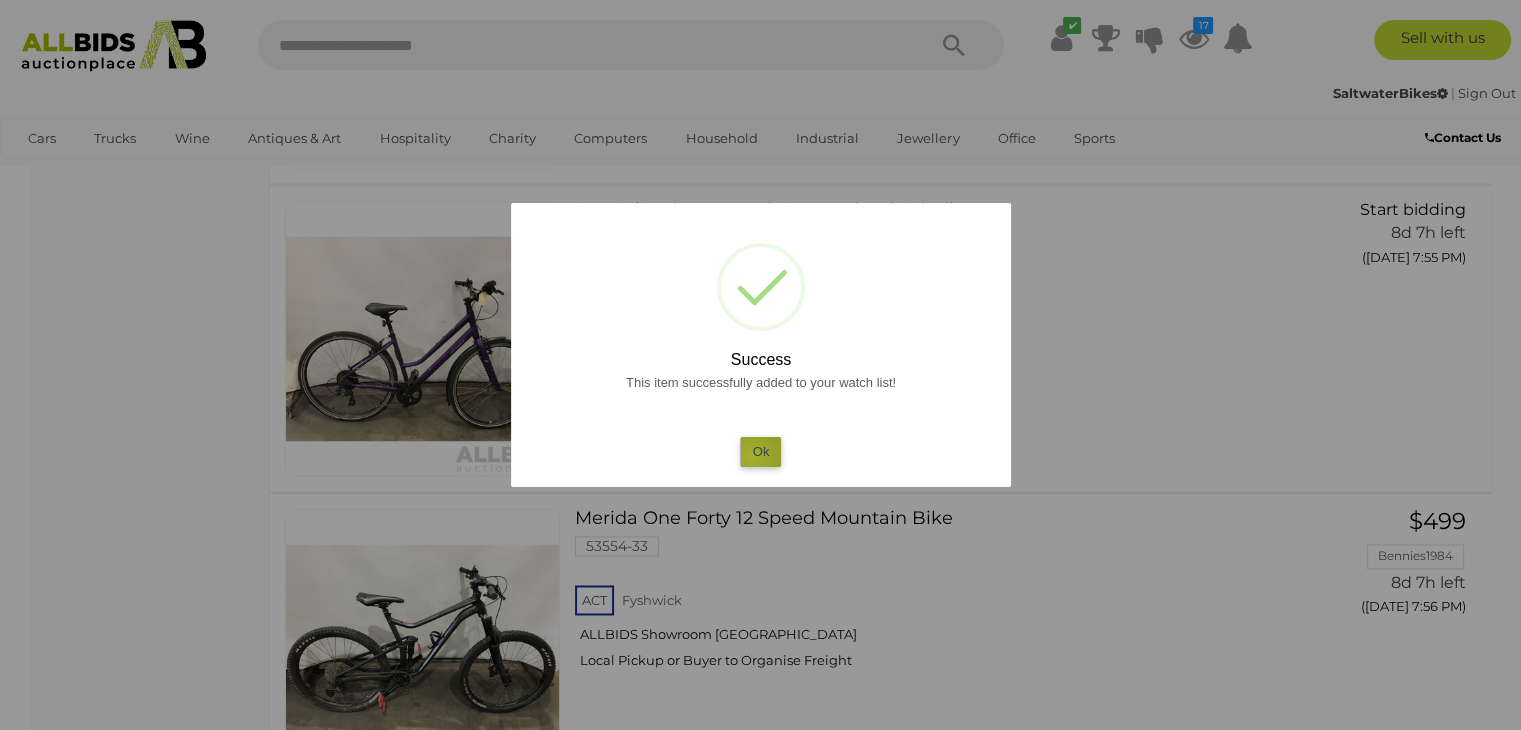 click on "Ok" at bounding box center (760, 451) 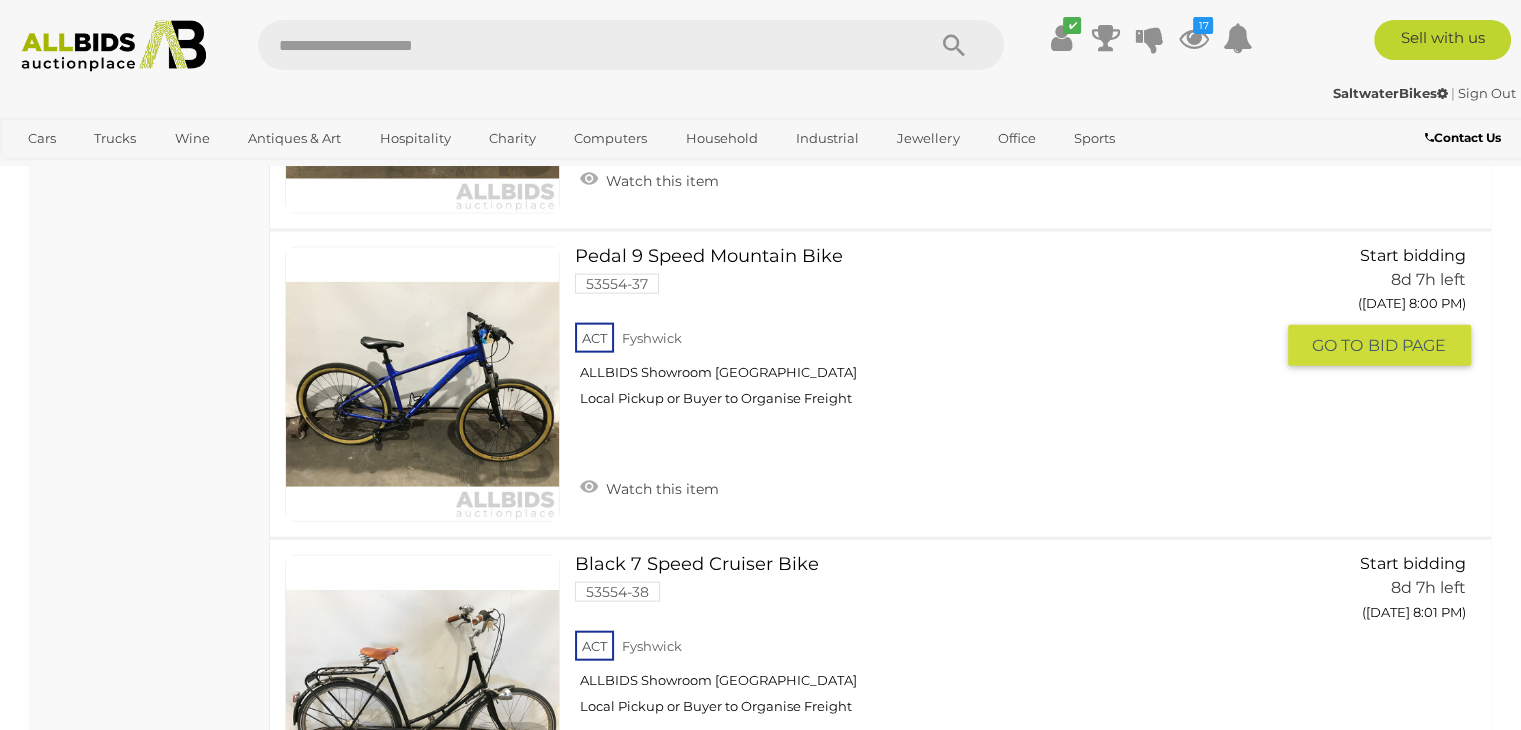 scroll, scrollTop: 12100, scrollLeft: 0, axis: vertical 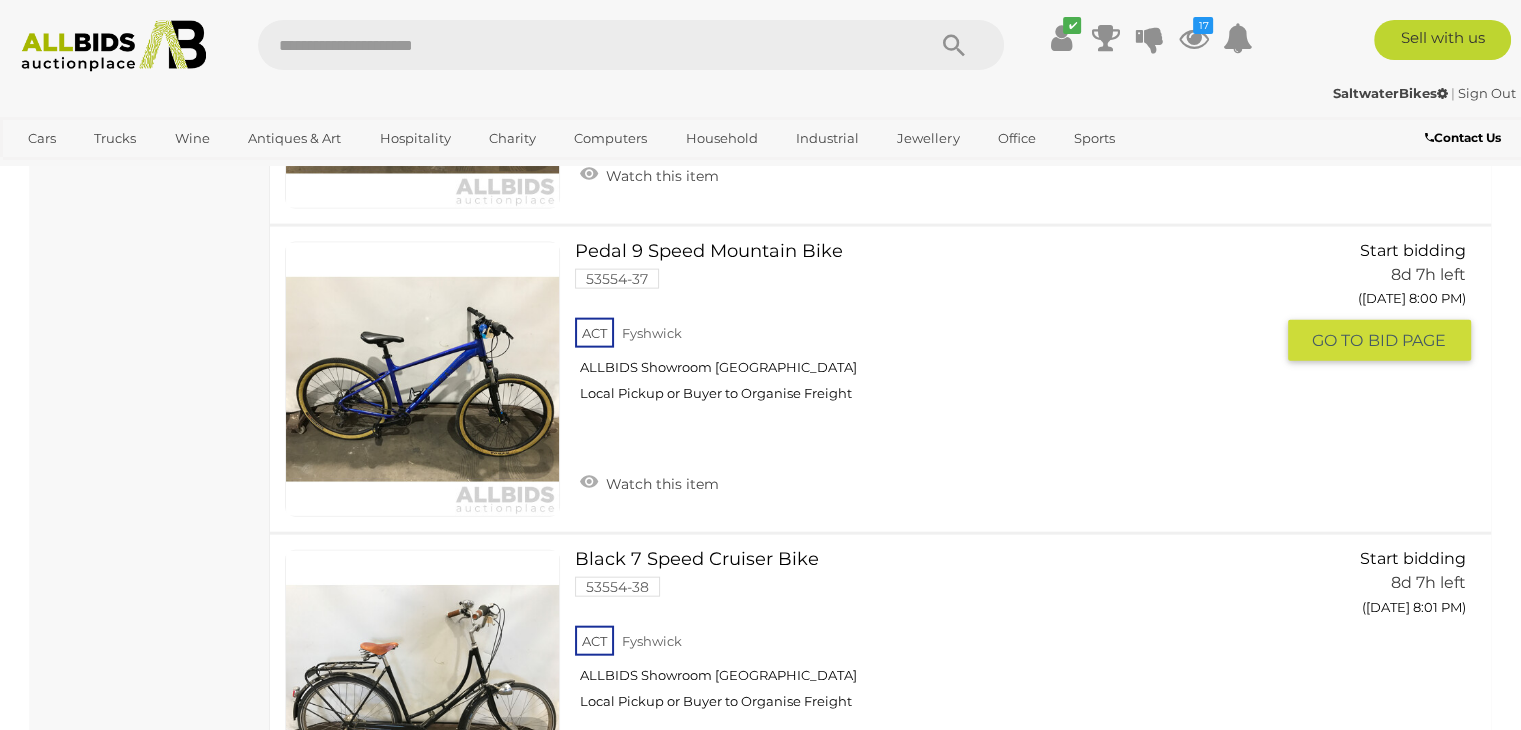 click on "Pedal 9 Speed Mountain Bike
53554-37
ACT
Fyshwick ALLBIDS Showroom Fyshwick" at bounding box center (931, 329) 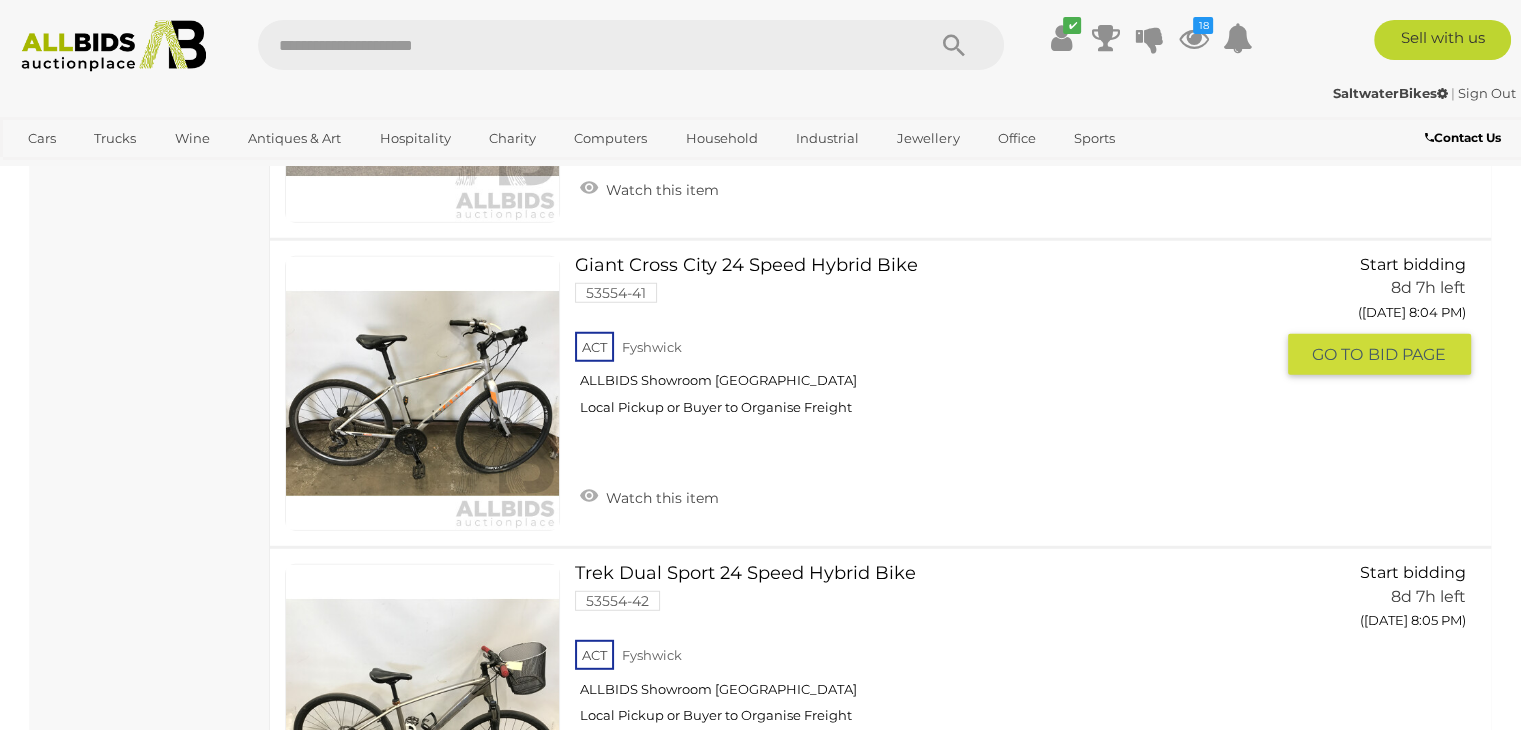 scroll, scrollTop: 13000, scrollLeft: 0, axis: vertical 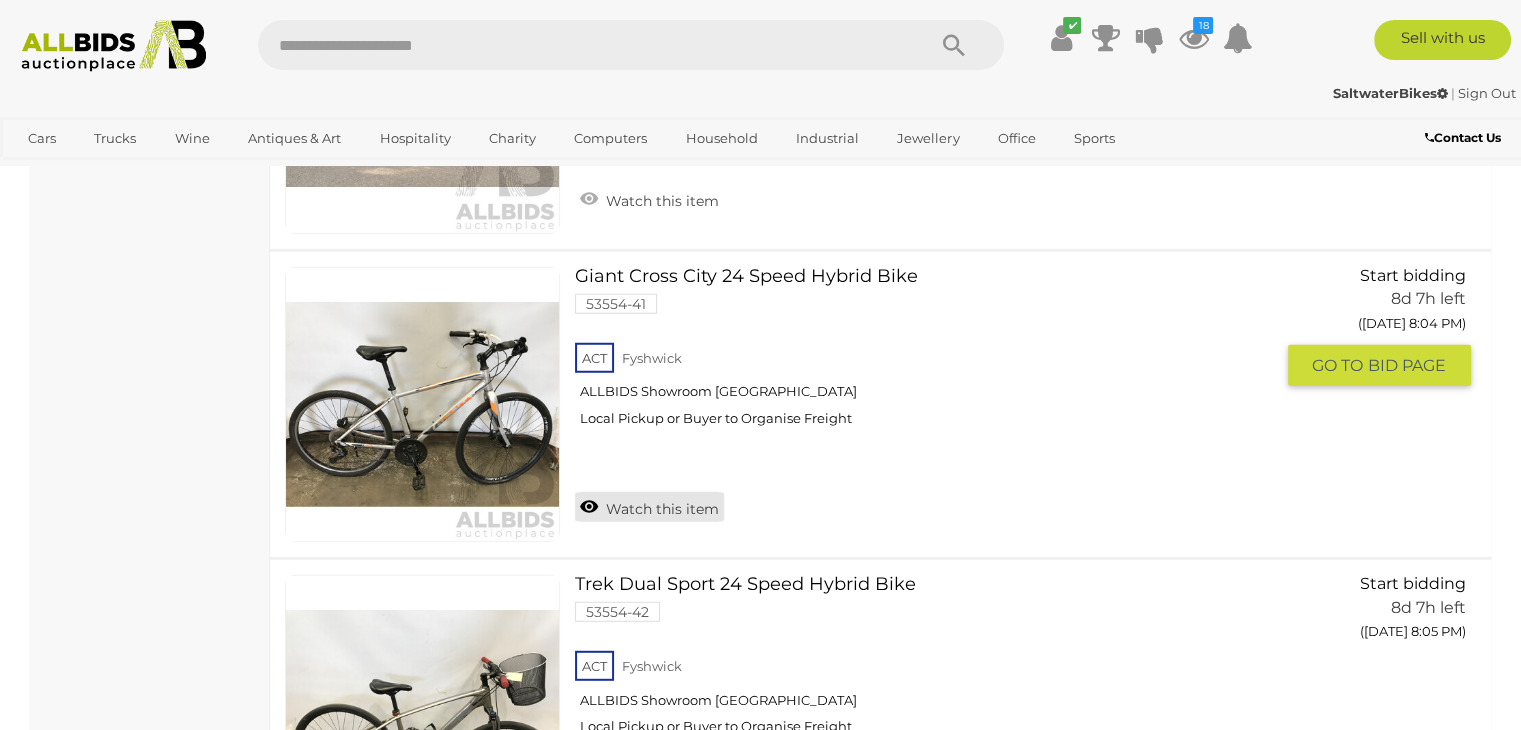 click on "Watch this item" at bounding box center [649, 507] 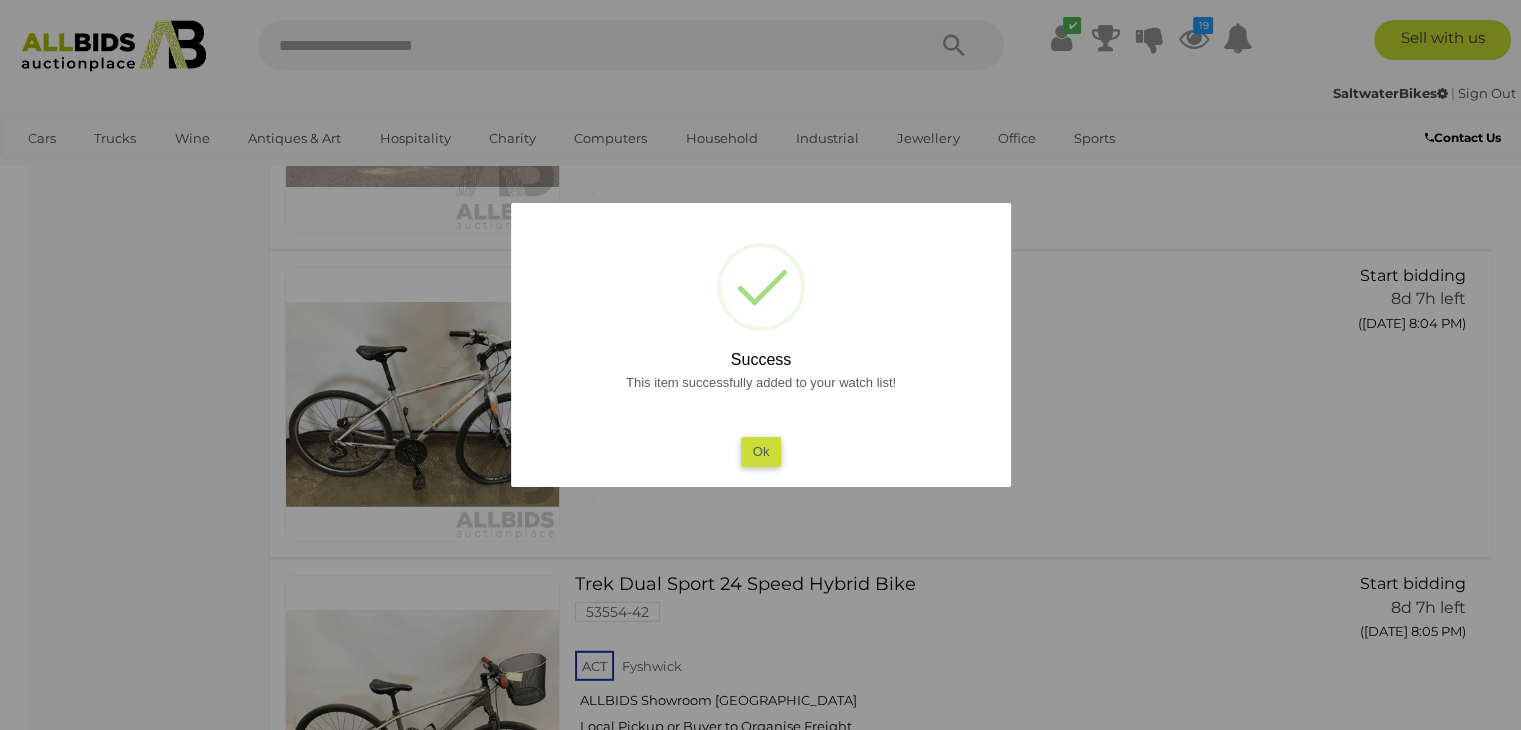 click on "Ok" at bounding box center [760, 451] 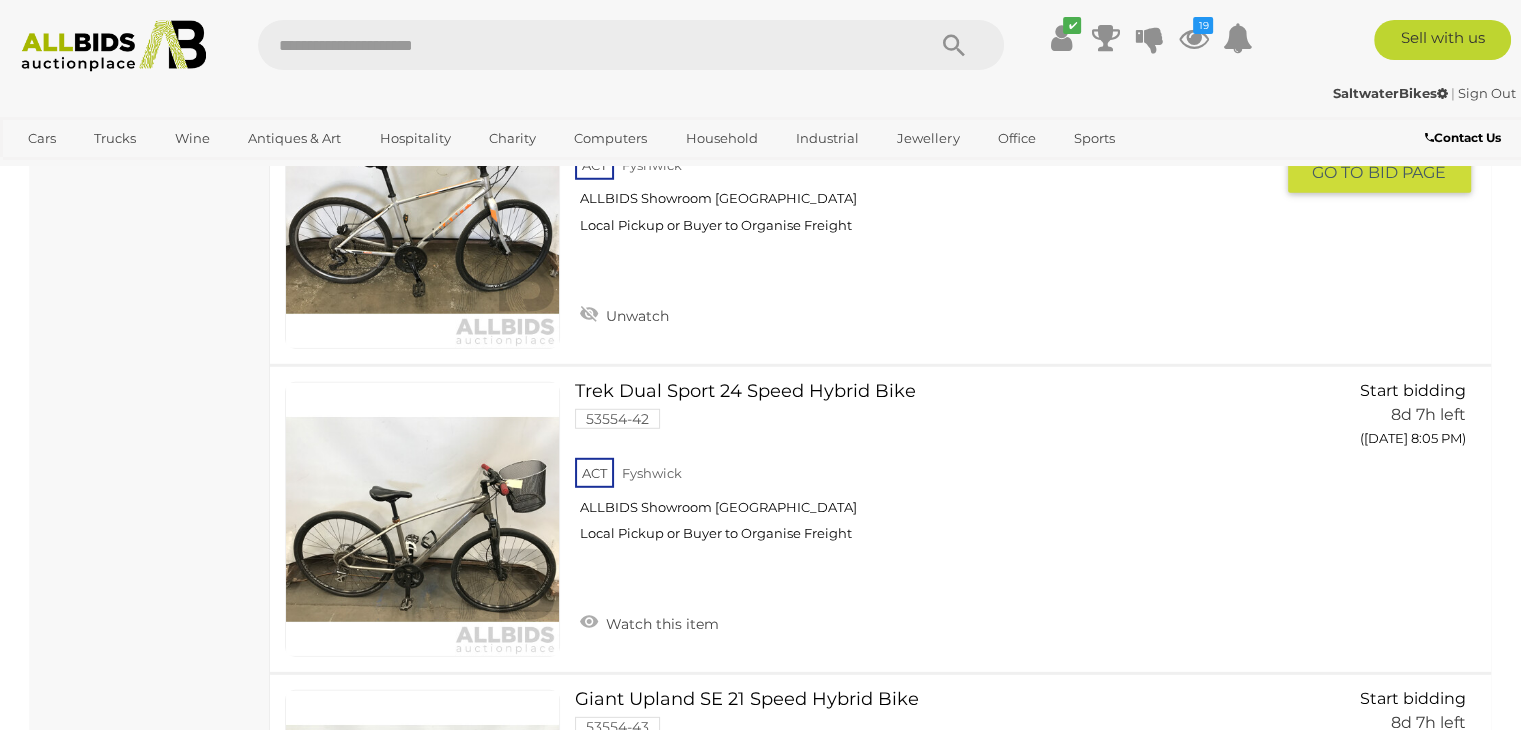 scroll, scrollTop: 13200, scrollLeft: 0, axis: vertical 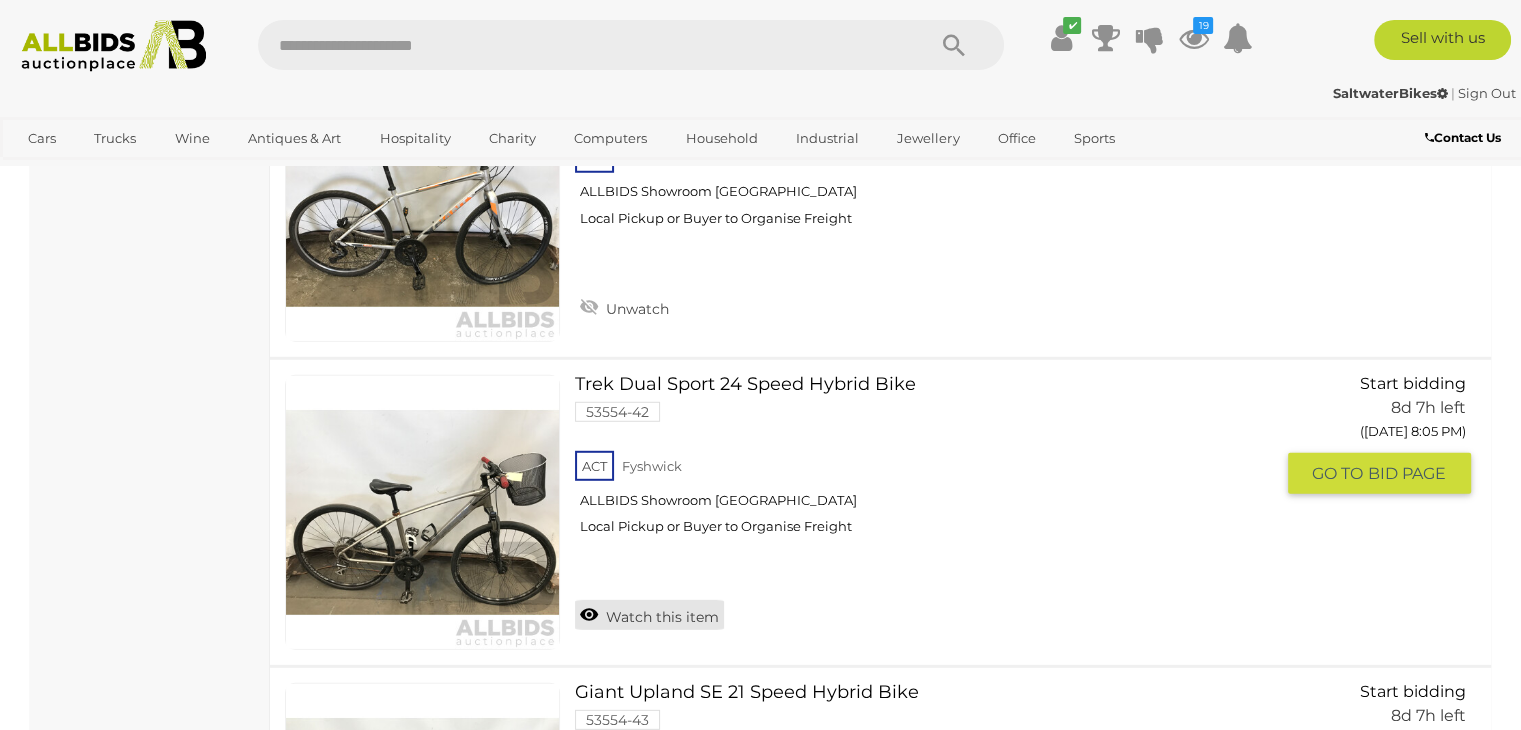 click on "Watch this item" at bounding box center (649, 615) 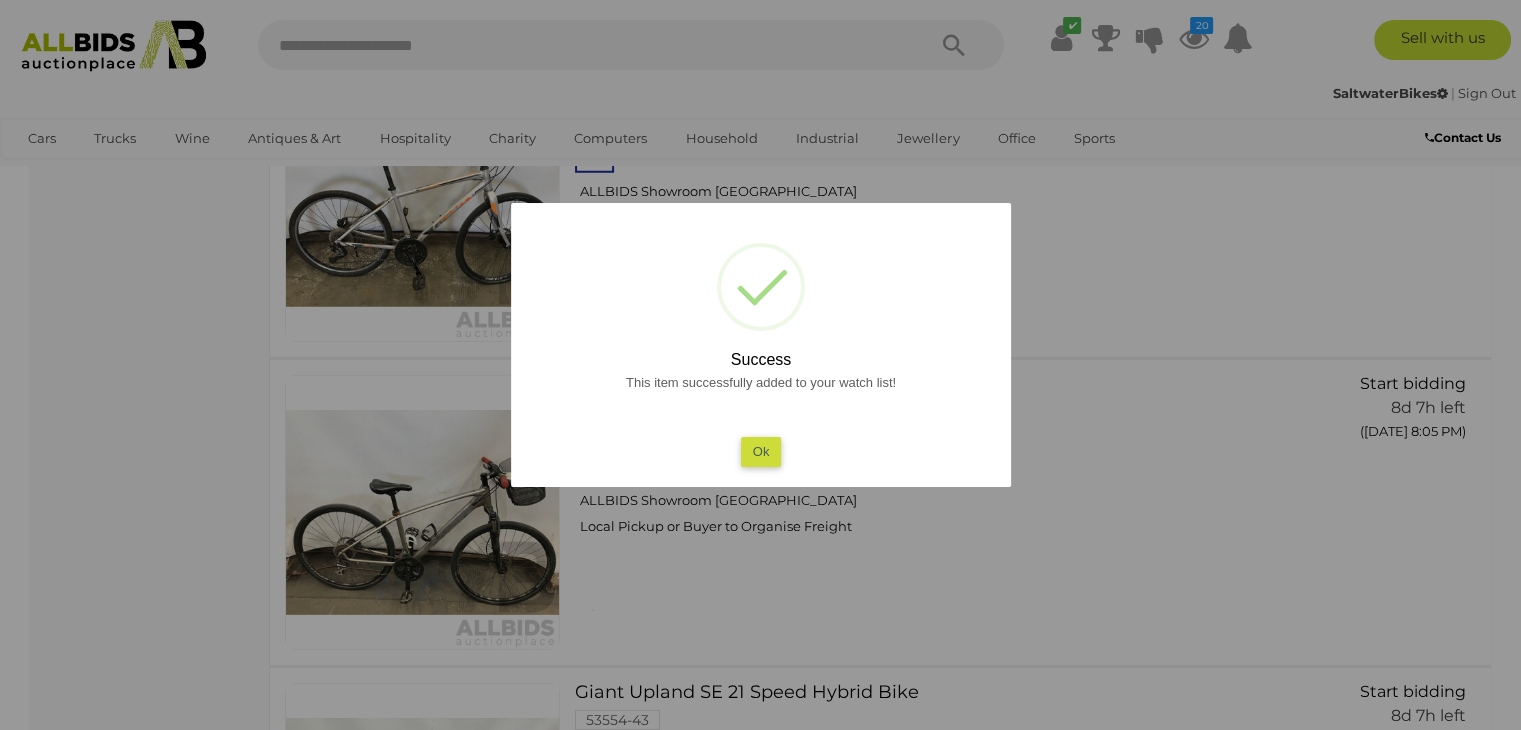 click on "Ok" at bounding box center (760, 451) 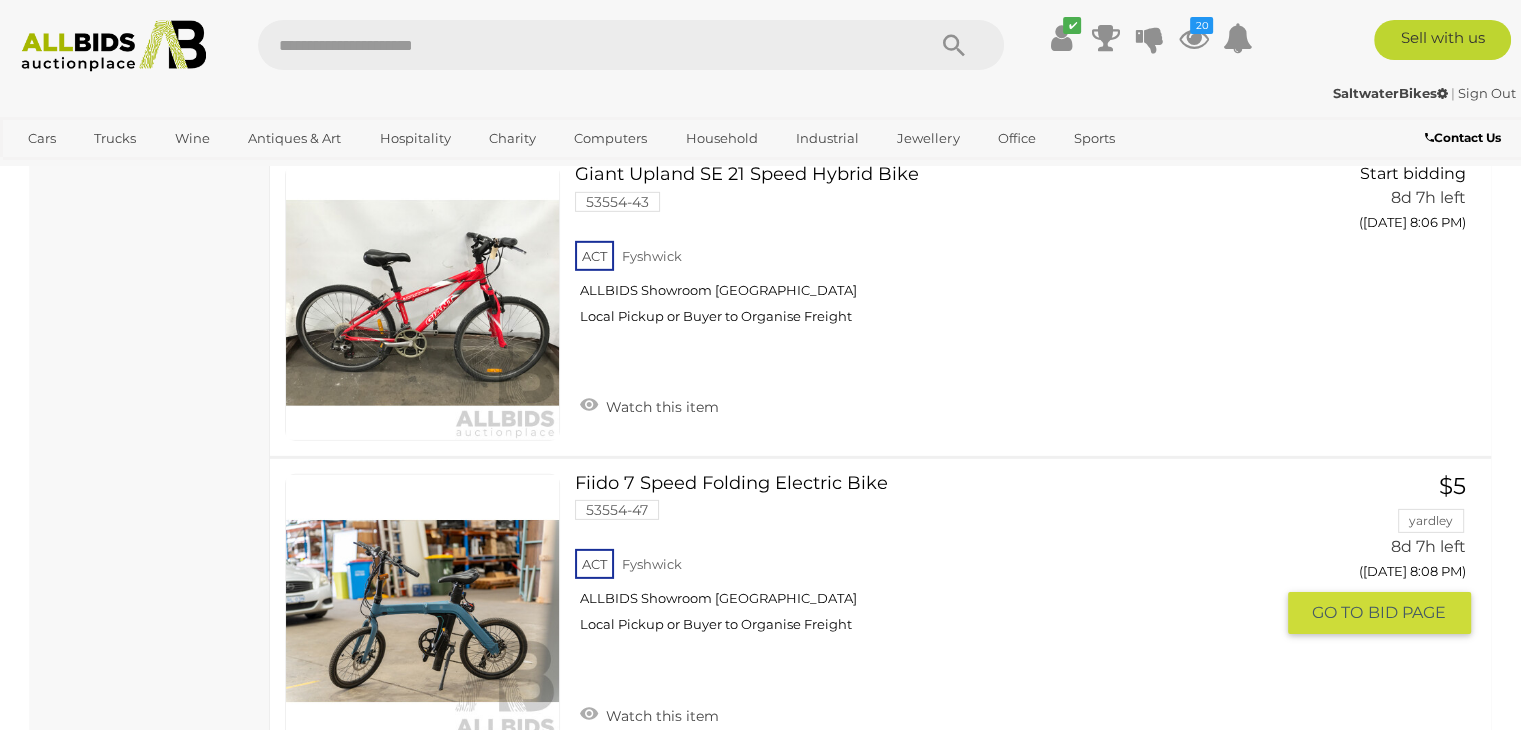 scroll, scrollTop: 13900, scrollLeft: 0, axis: vertical 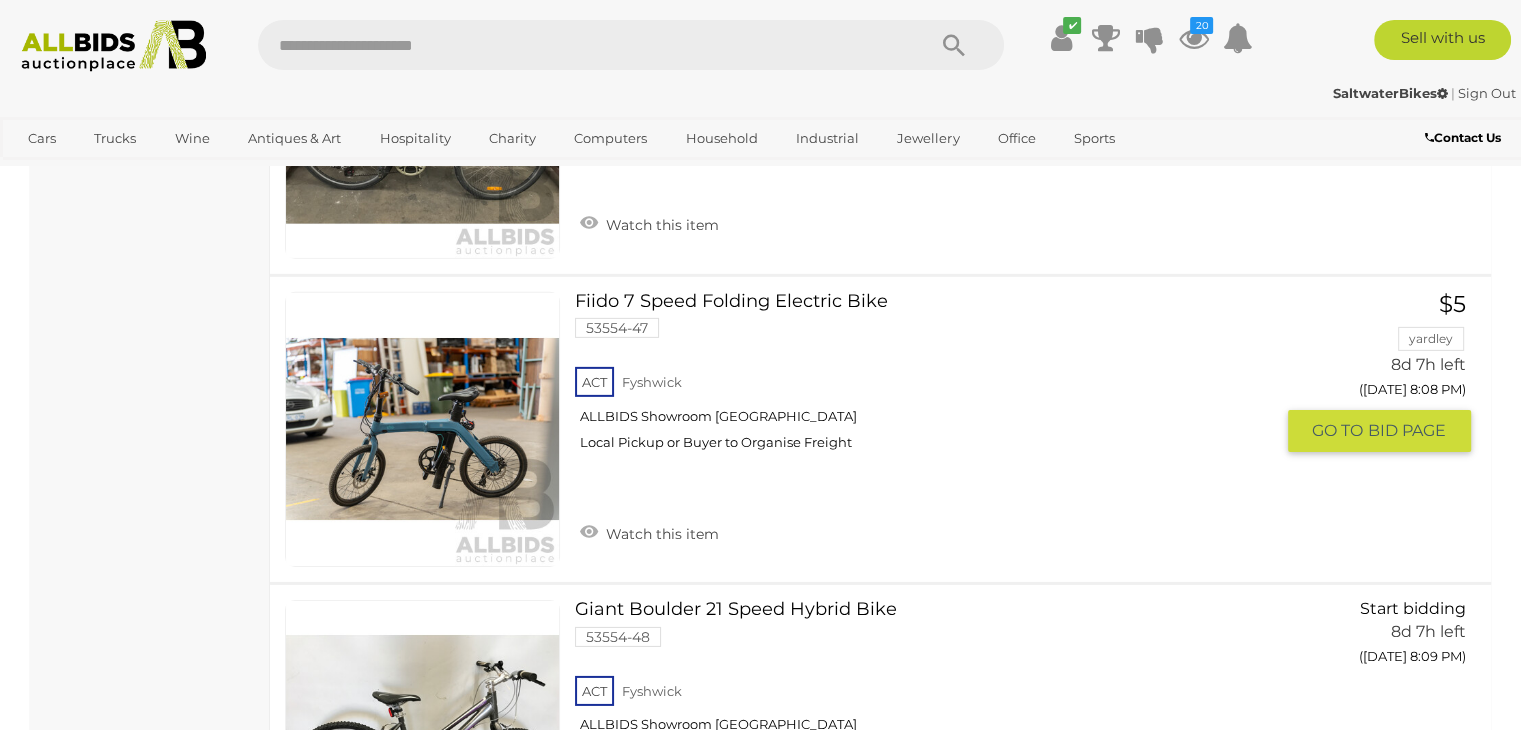 click on "Watch this item" at bounding box center [649, 532] 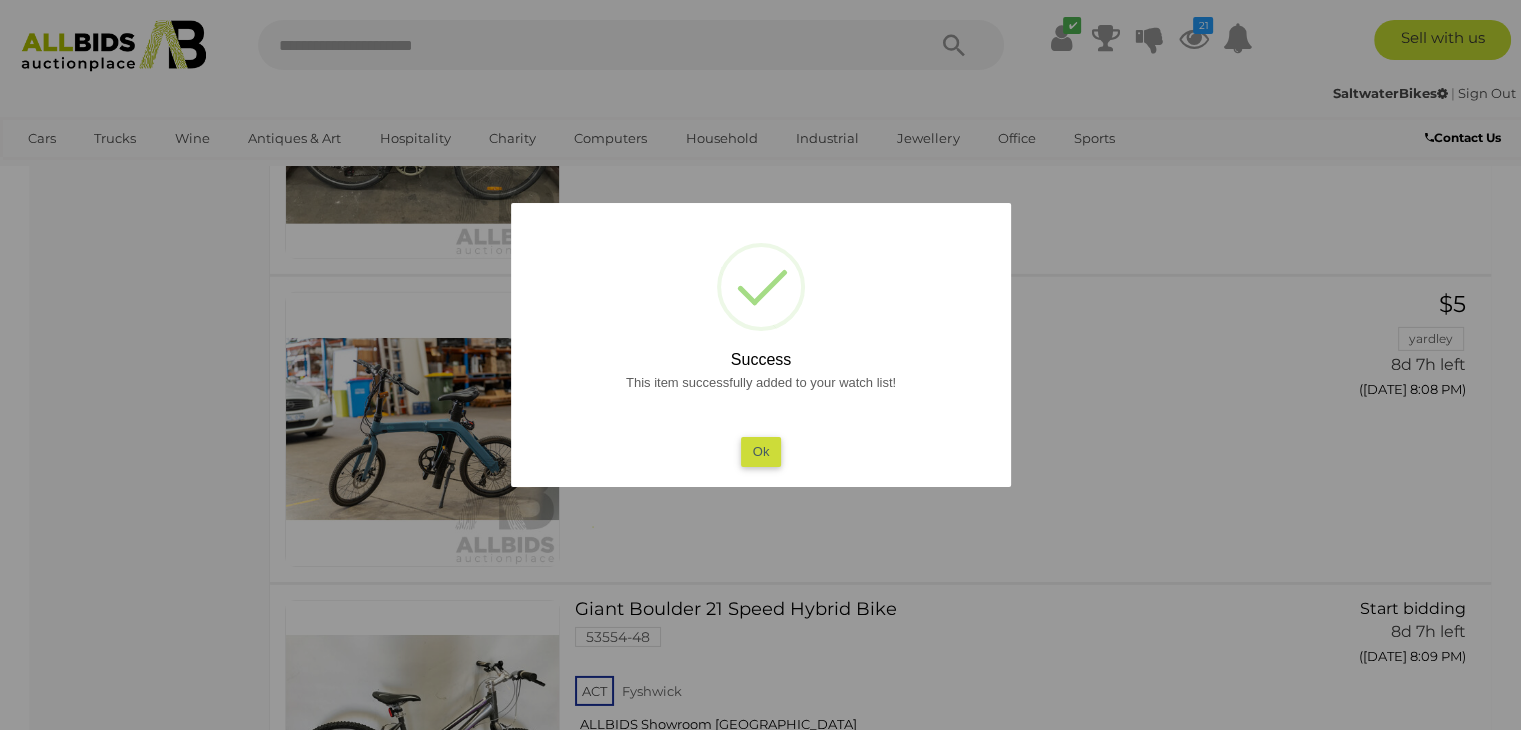 click on "Ok" at bounding box center [760, 451] 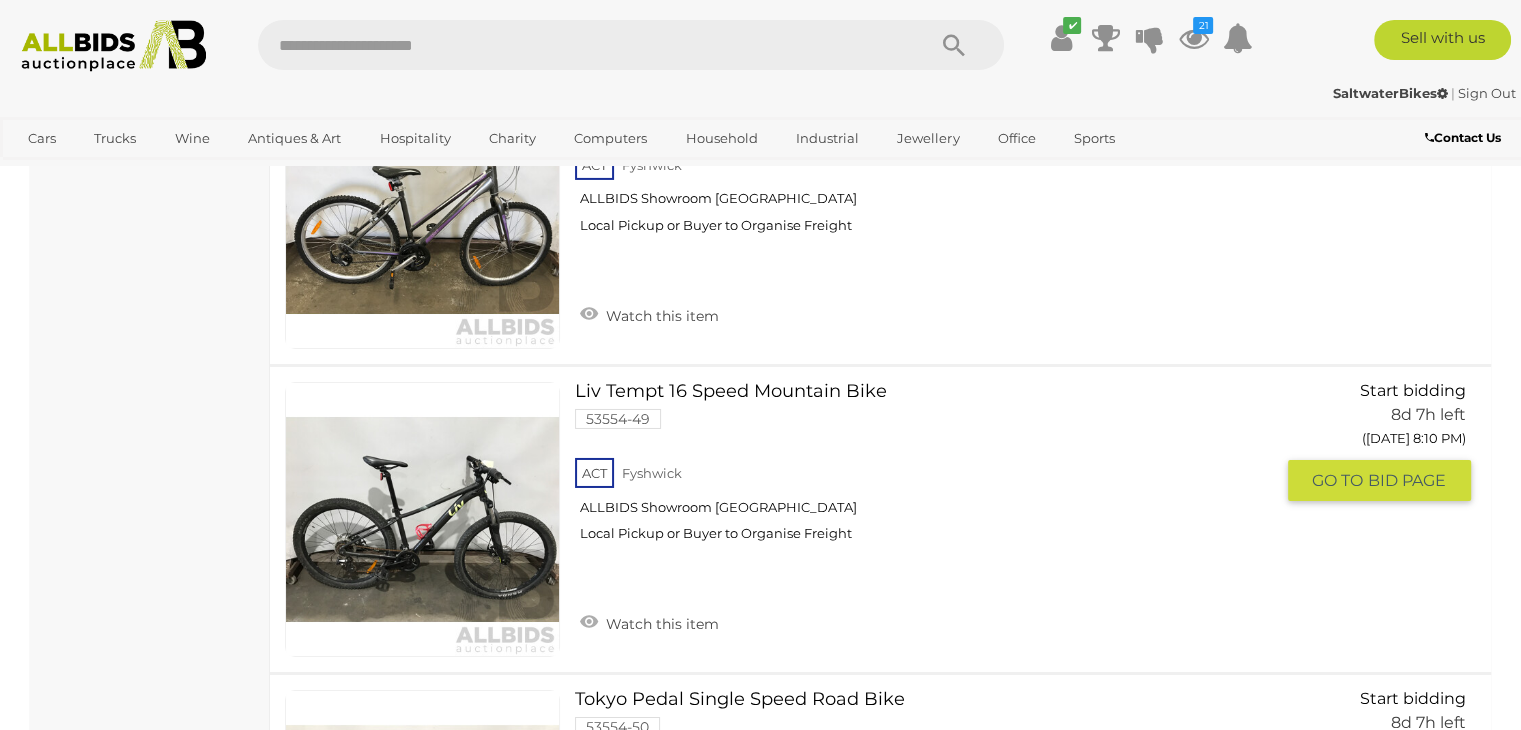 scroll, scrollTop: 14200, scrollLeft: 0, axis: vertical 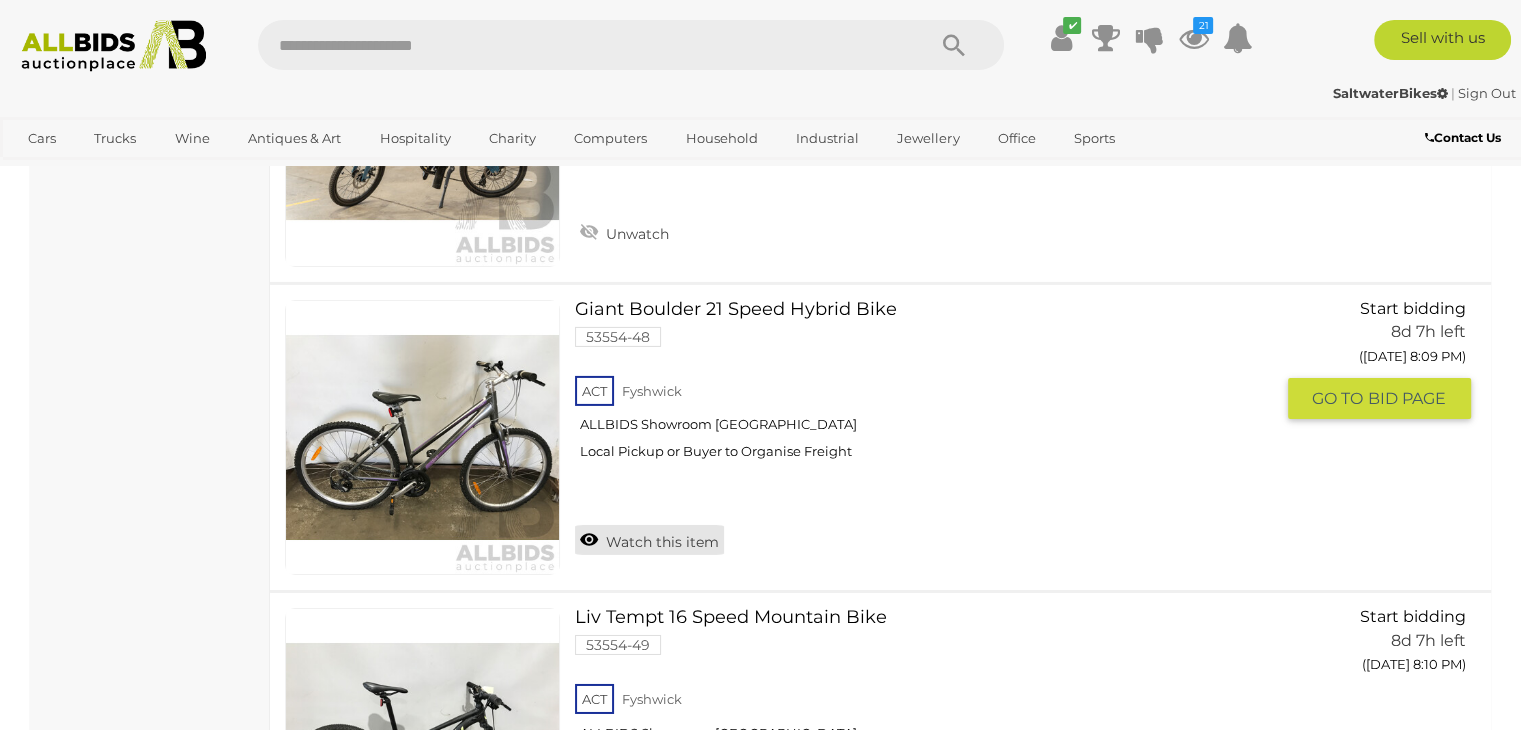 click on "Watch this item" at bounding box center [649, 540] 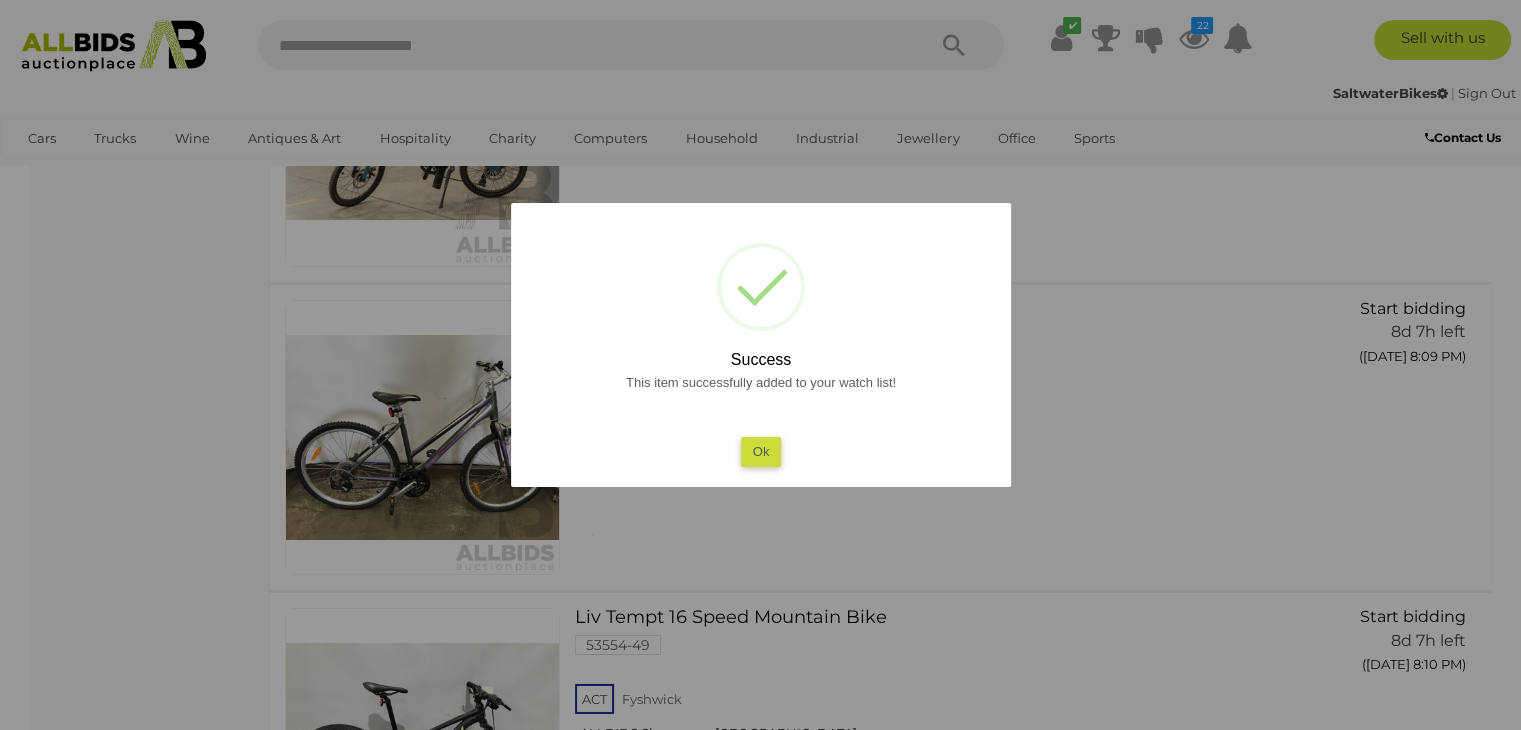 click on "Ok" at bounding box center [760, 451] 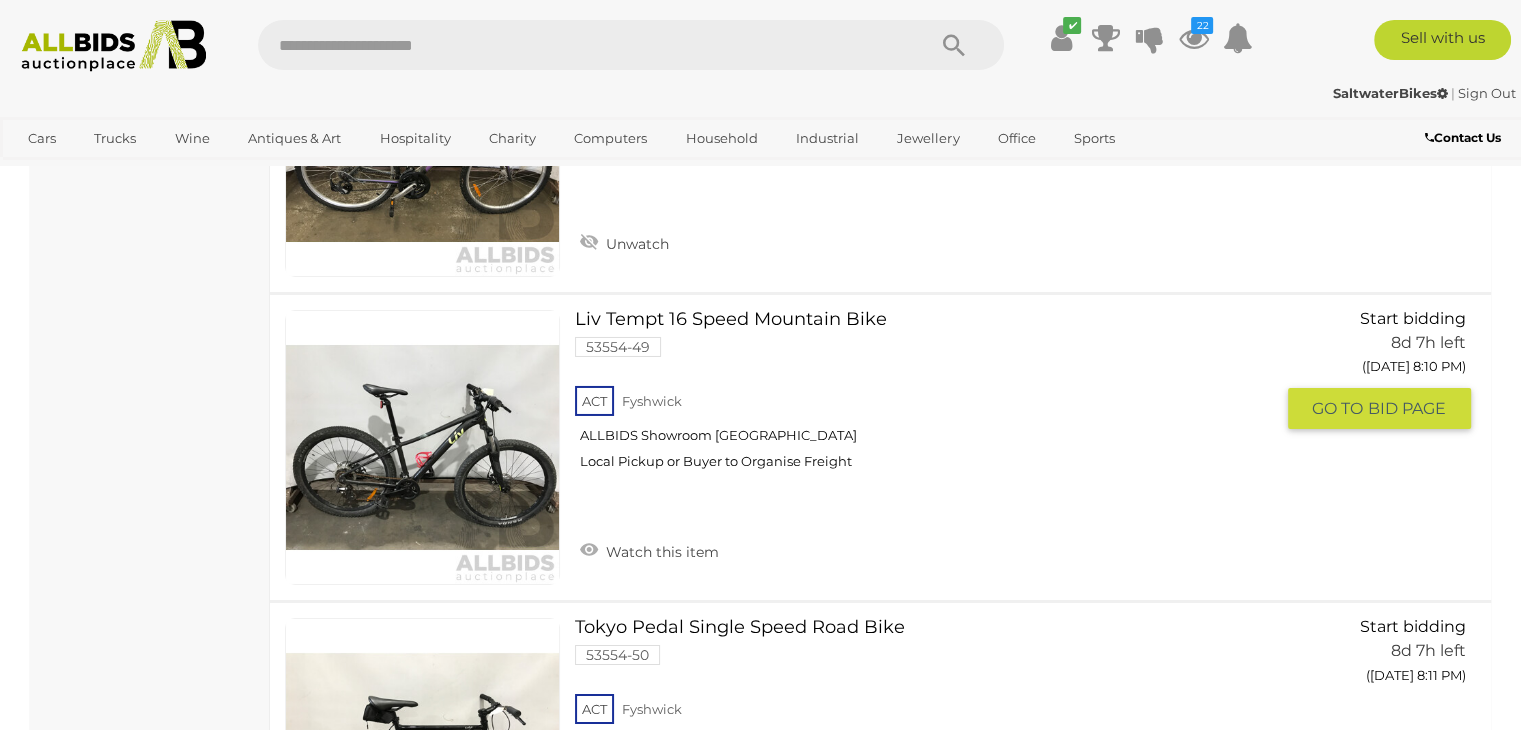 scroll, scrollTop: 14500, scrollLeft: 0, axis: vertical 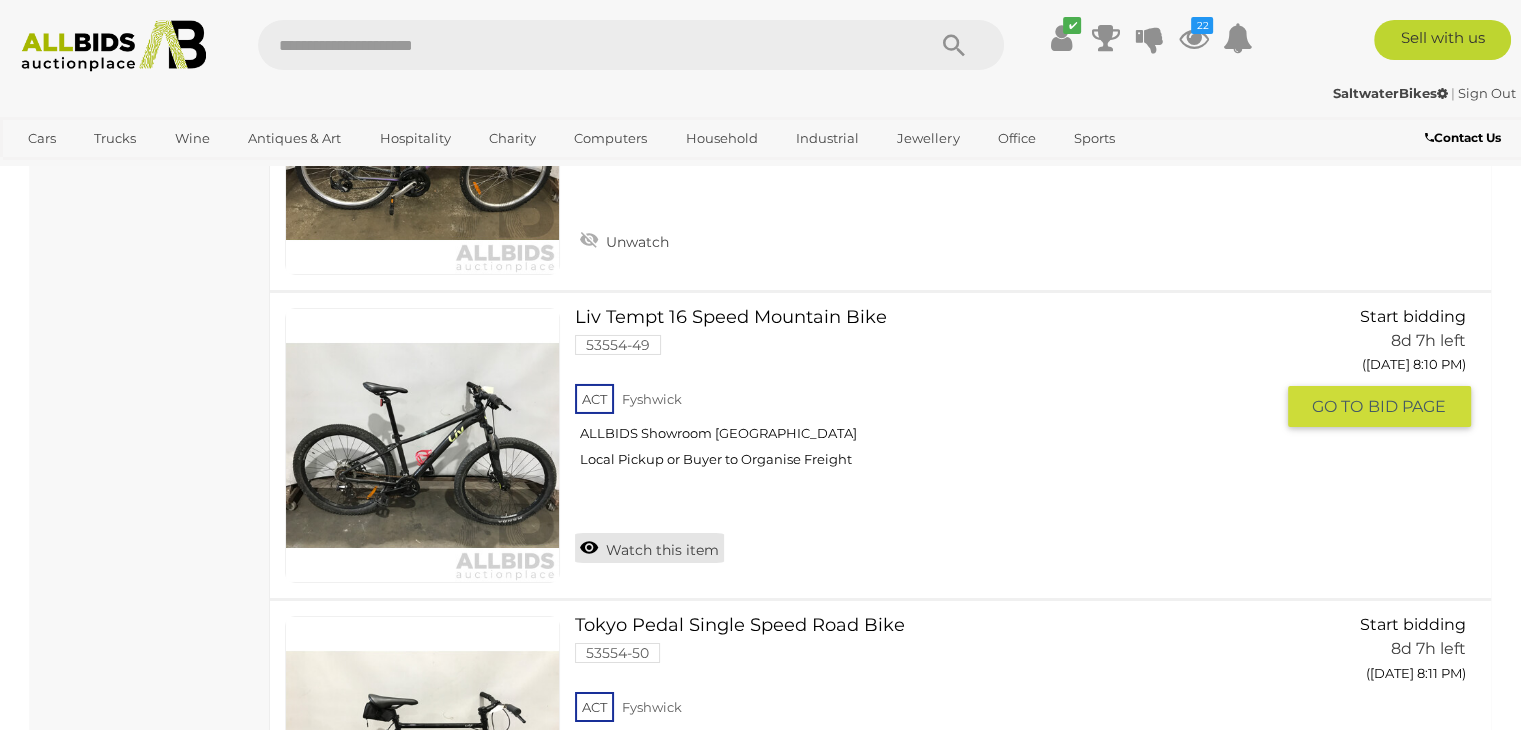 click on "Watch this item" at bounding box center (649, 548) 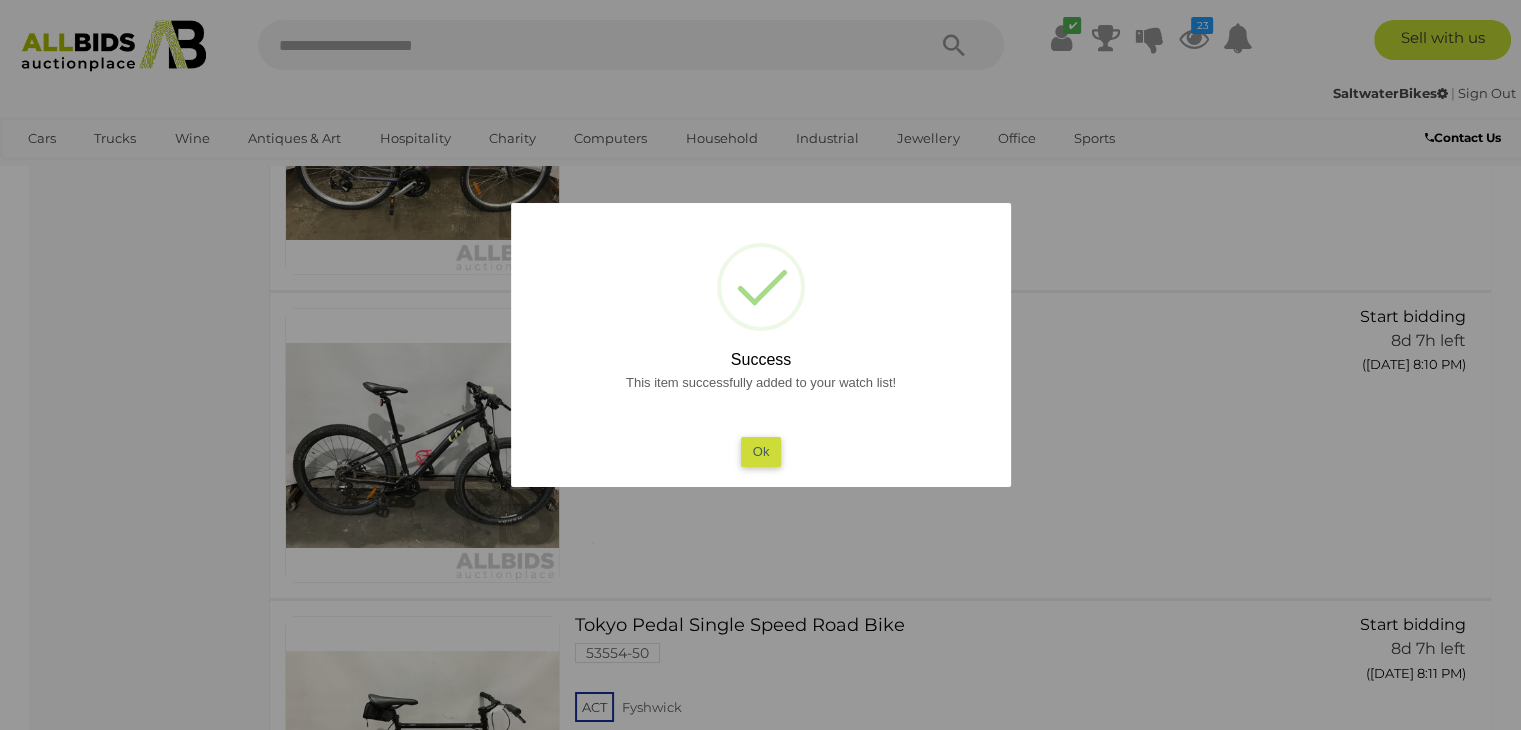 click on "Ok" at bounding box center [760, 451] 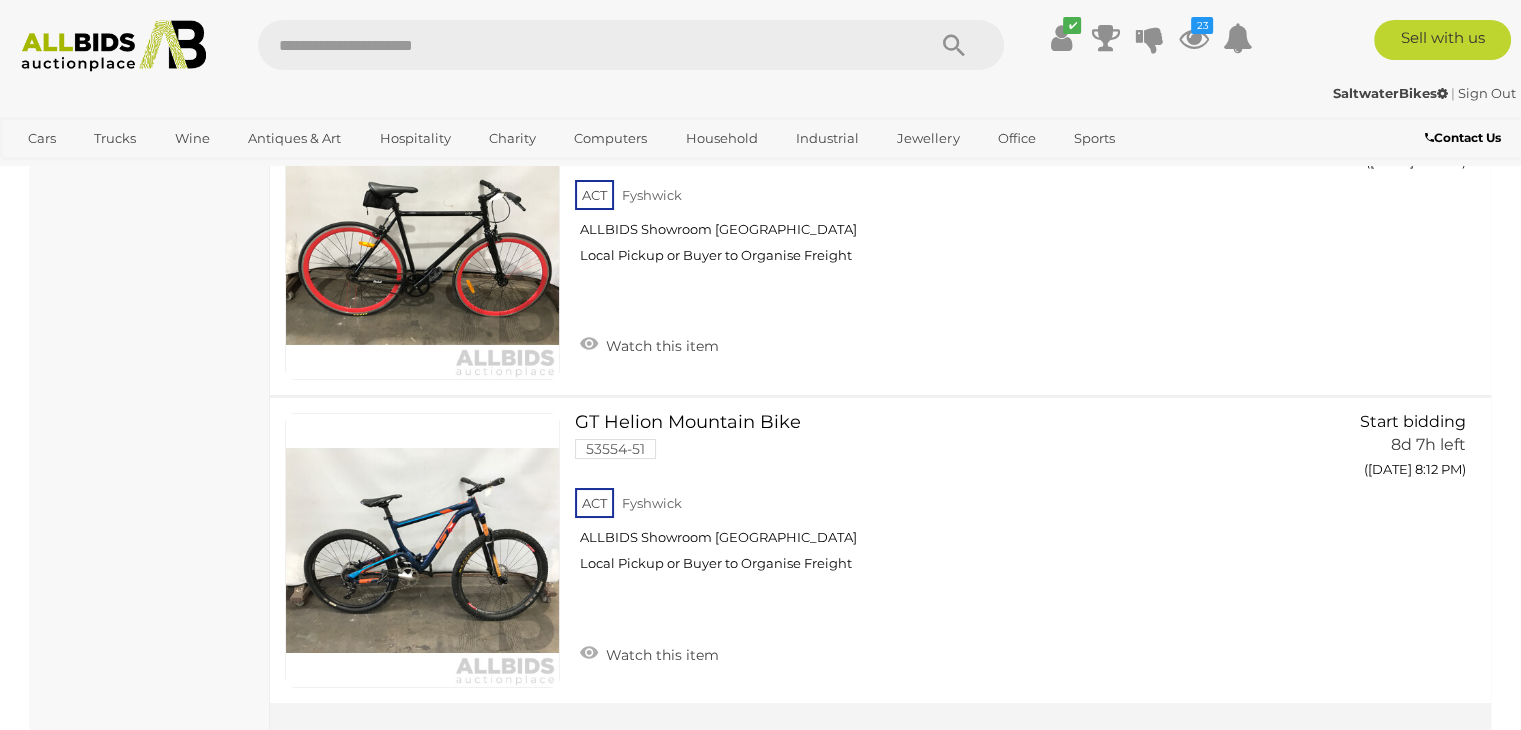 scroll, scrollTop: 15200, scrollLeft: 0, axis: vertical 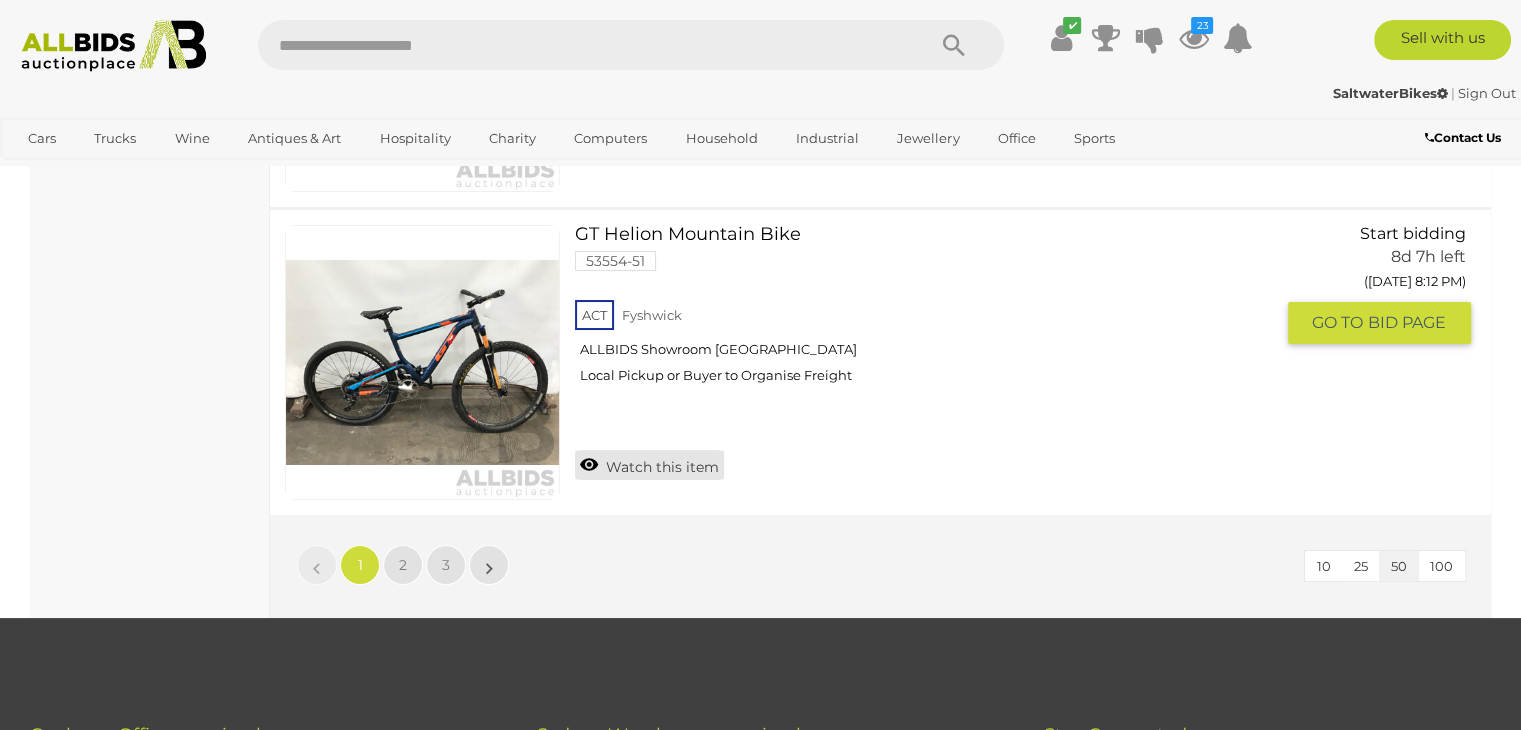 click on "Watch this item" at bounding box center (649, 465) 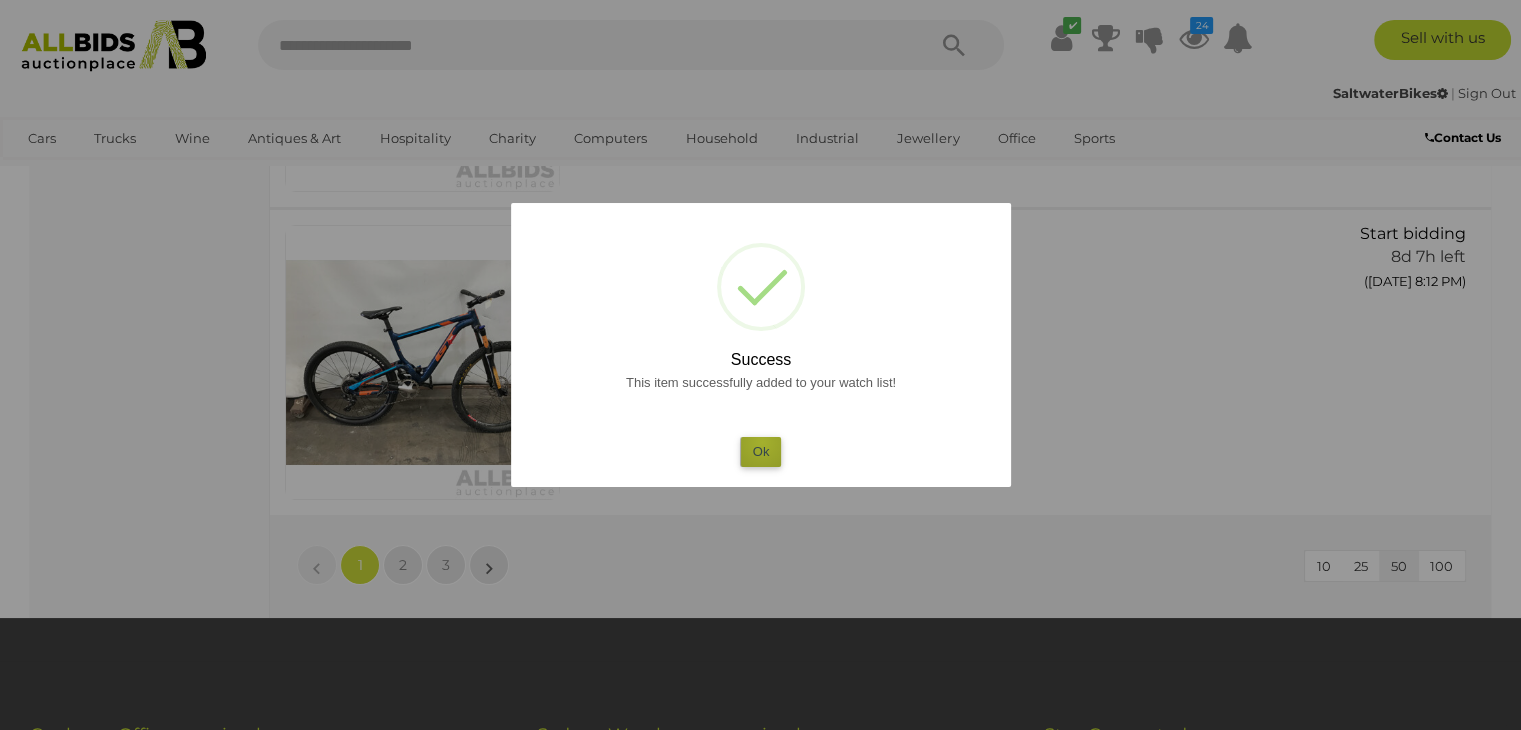 drag, startPoint x: 762, startPoint y: 443, endPoint x: 752, endPoint y: 449, distance: 11.661903 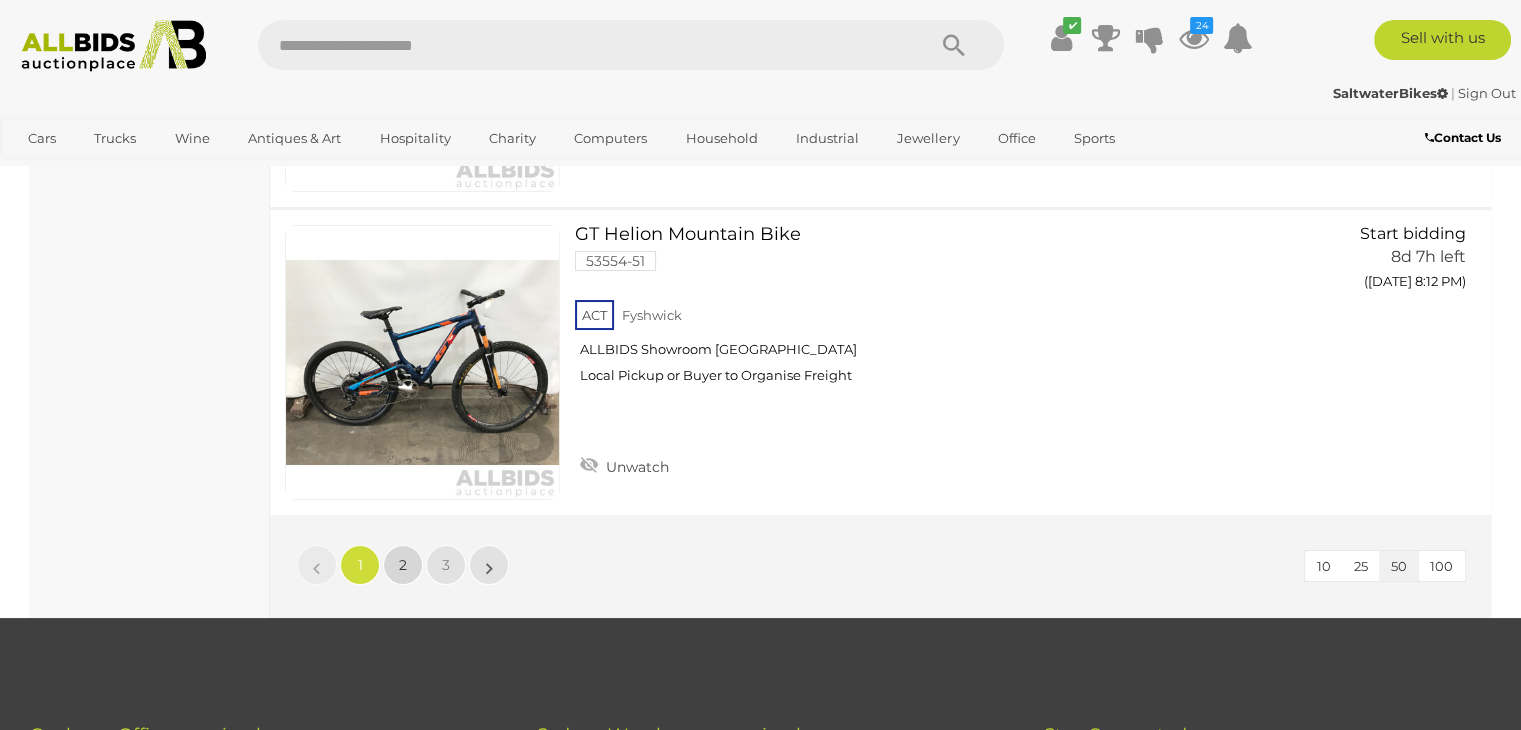 click on "2" at bounding box center (403, 565) 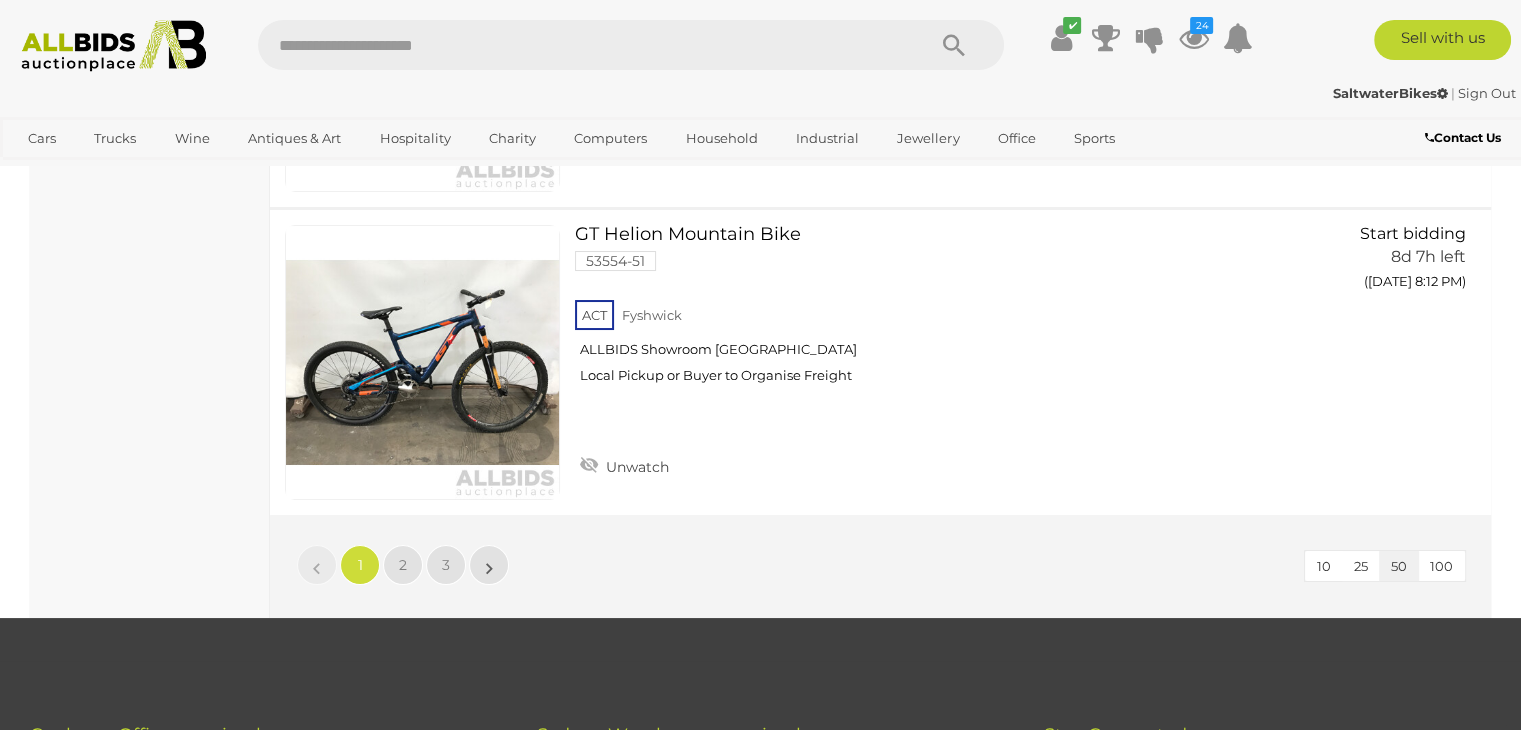scroll, scrollTop: 0, scrollLeft: 0, axis: both 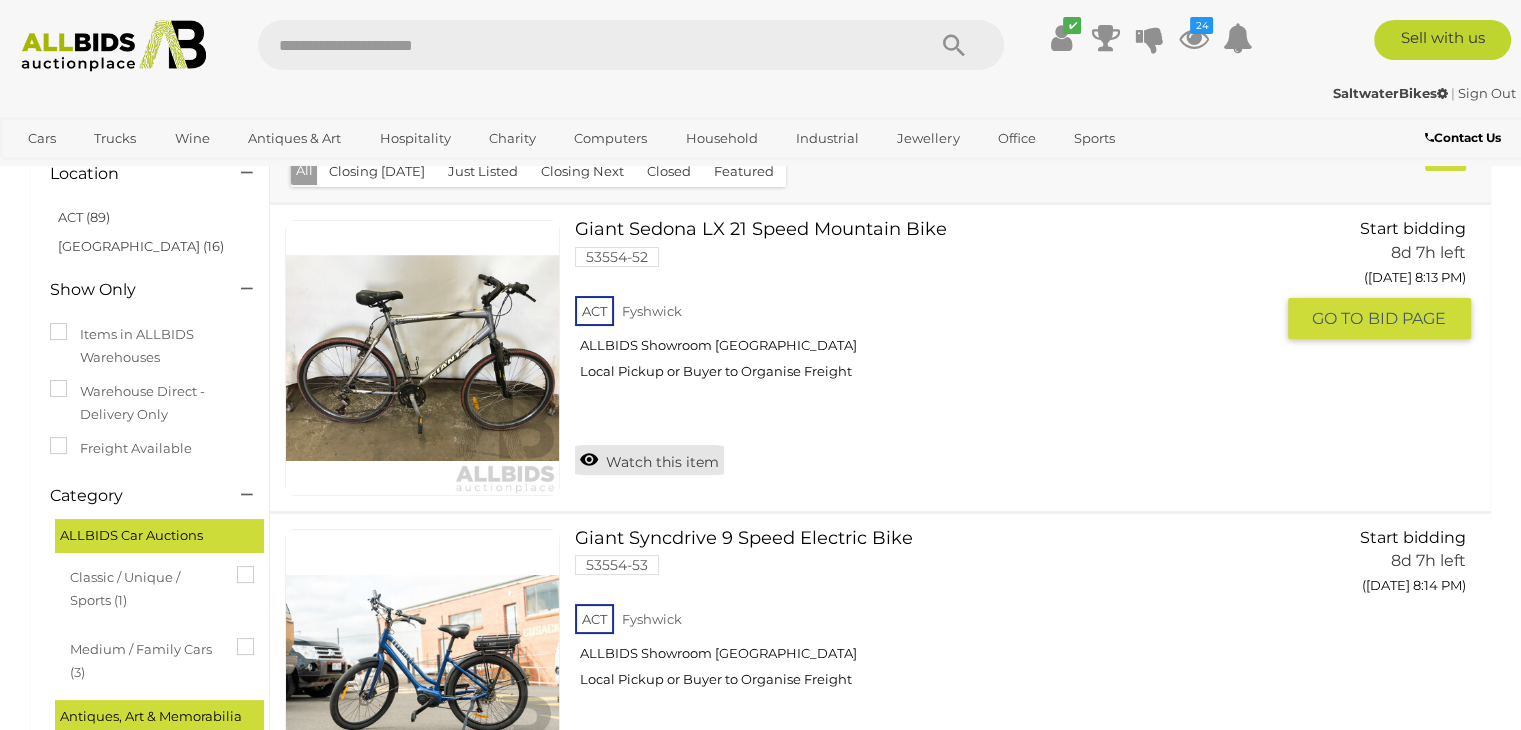click on "Watch this item" at bounding box center [649, 460] 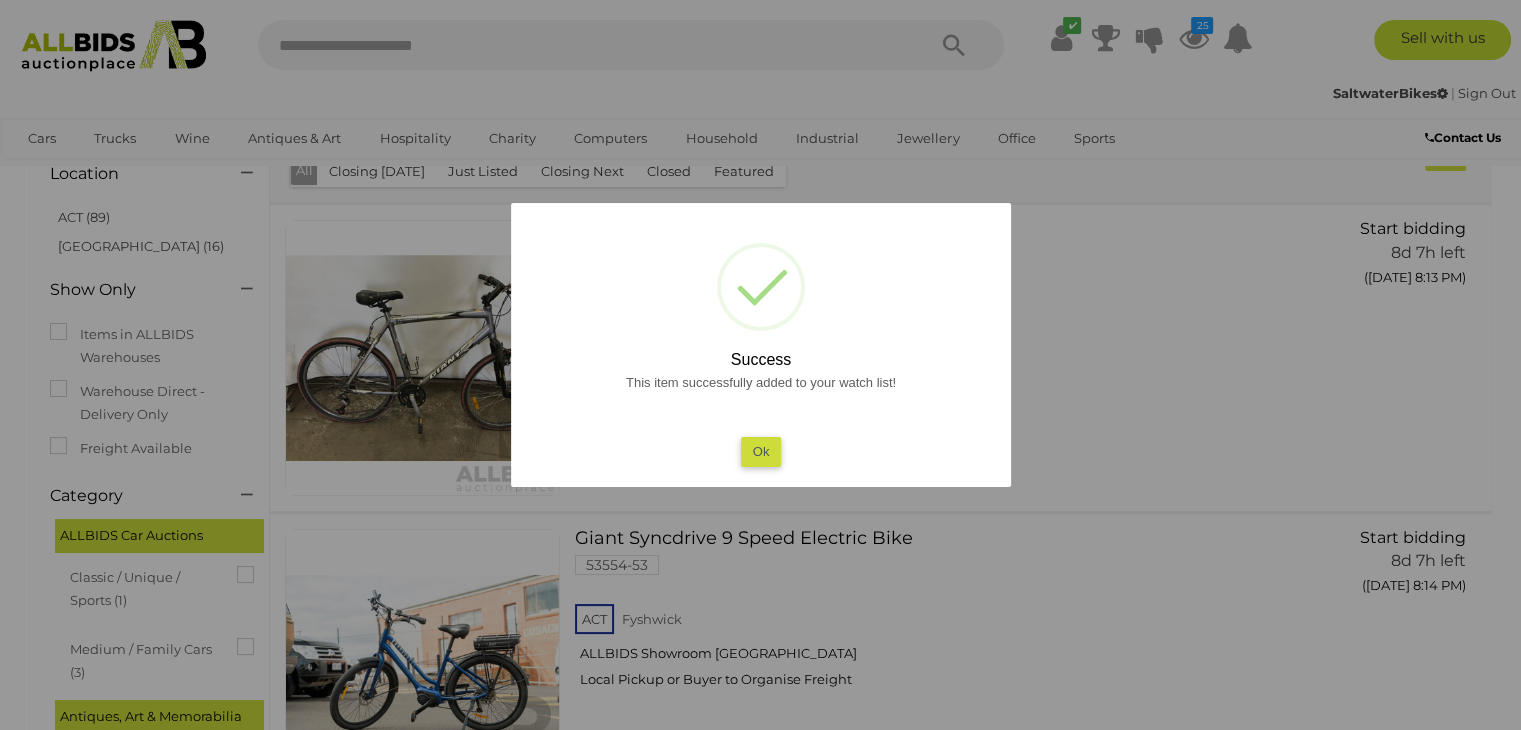 click on "Ok" at bounding box center (760, 451) 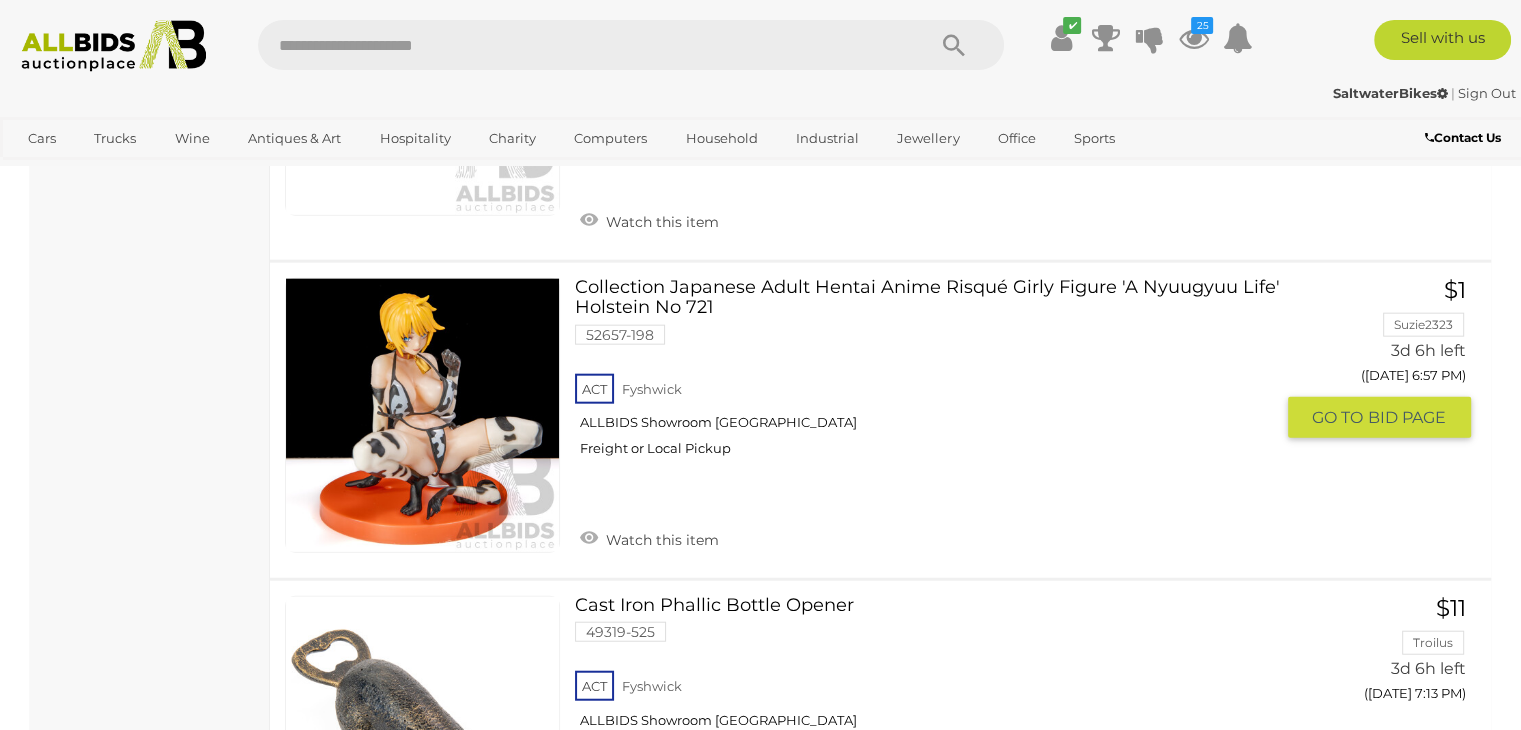 scroll, scrollTop: 4800, scrollLeft: 0, axis: vertical 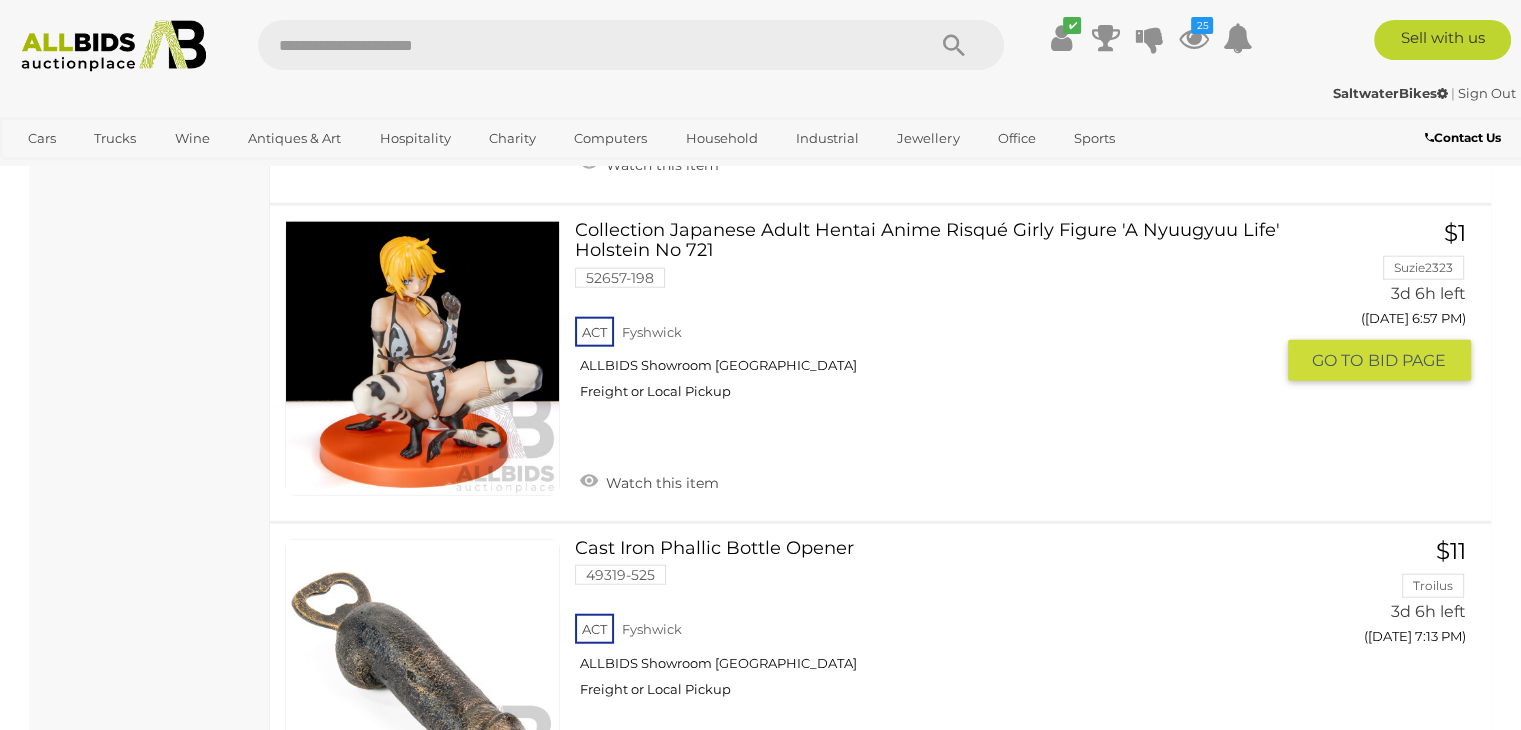 click on "Collection Japanese Adult Hentai Anime Risqué Girly Figure 'A Nyuugyuu Life' Holstein No 721
52657-198
ACT
Fyshwick ALLBIDS Showroom Fyshwick" at bounding box center [931, 318] 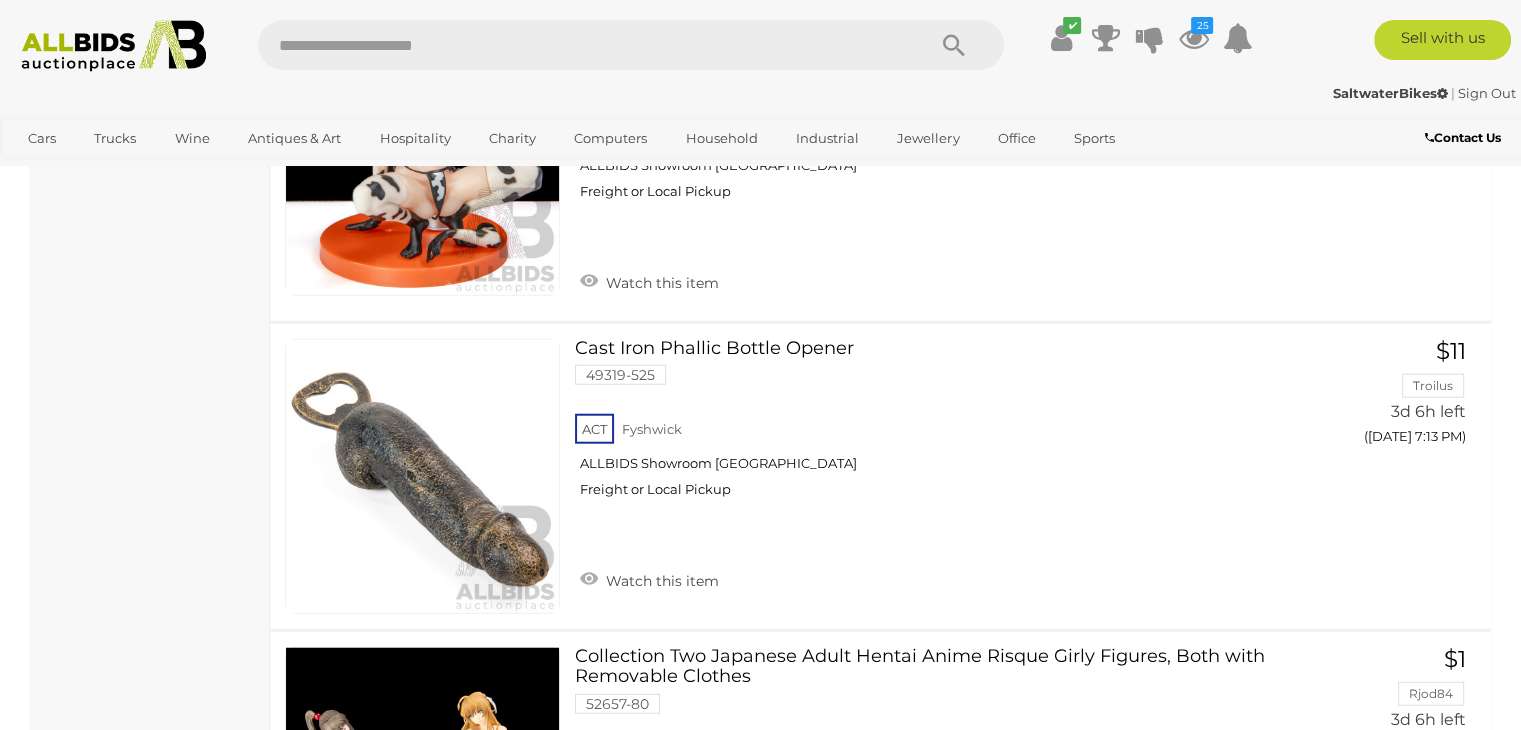 scroll, scrollTop: 5400, scrollLeft: 0, axis: vertical 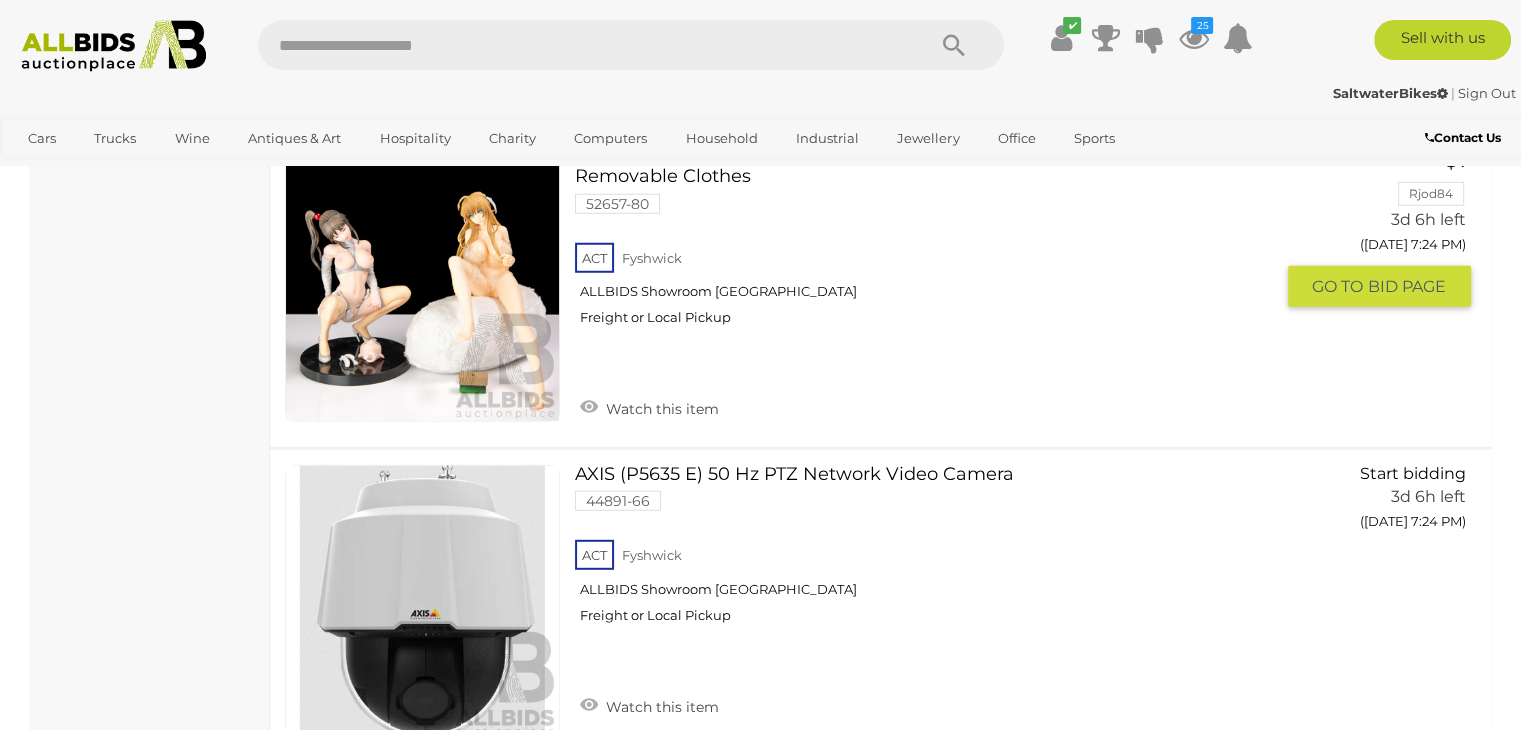 click at bounding box center [422, 284] 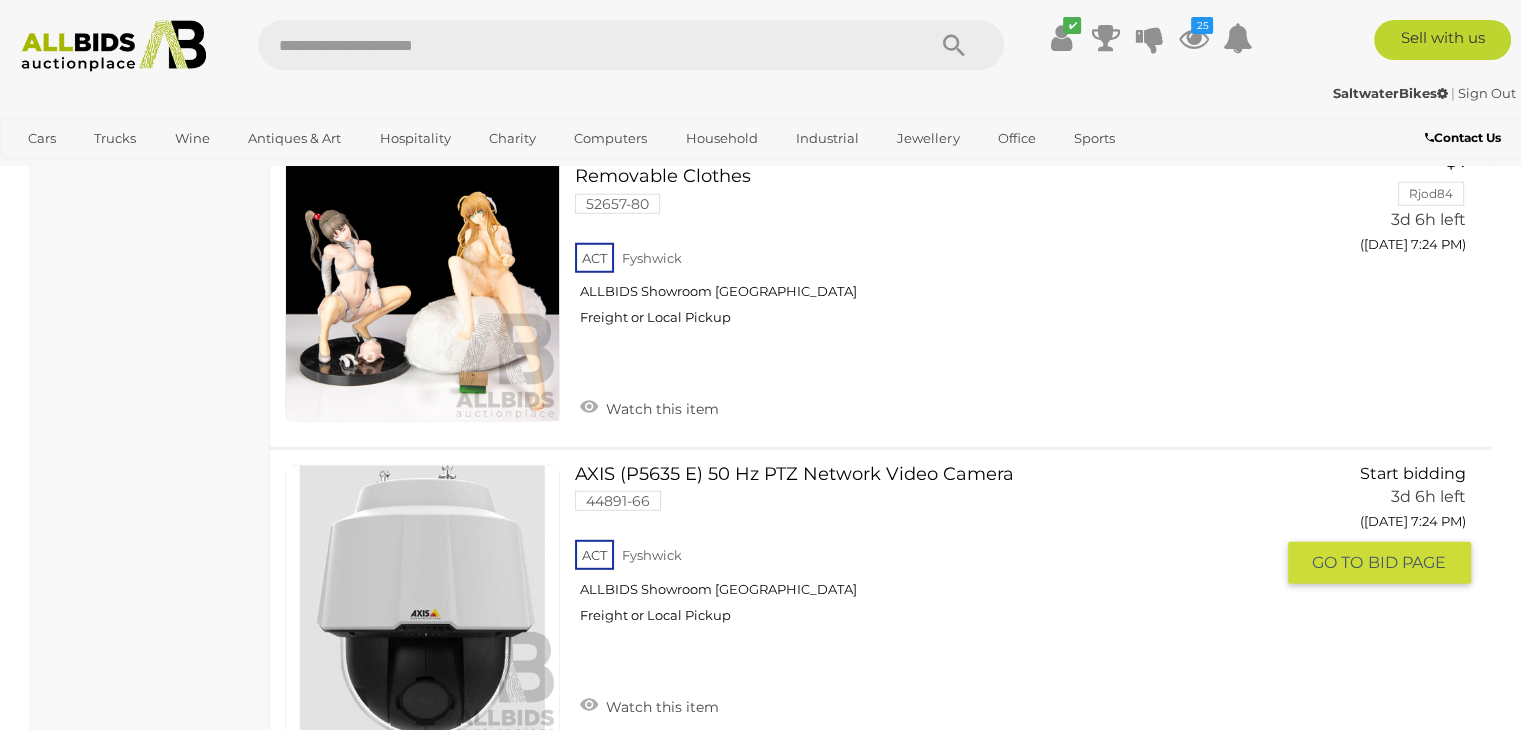 scroll, scrollTop: 6000, scrollLeft: 0, axis: vertical 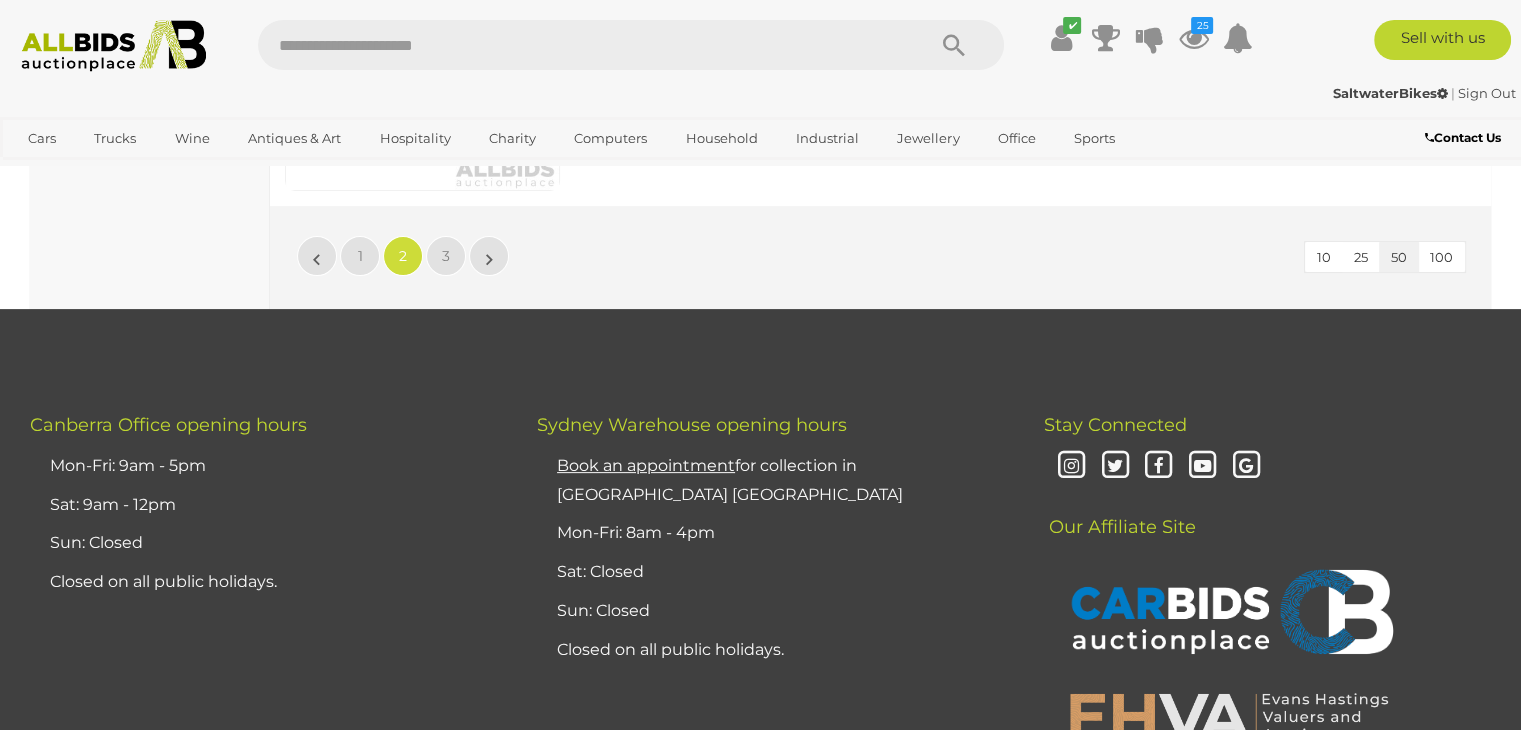 click on "10     25     50     100           «                 1                 2                   3                 »" at bounding box center (880, 257) 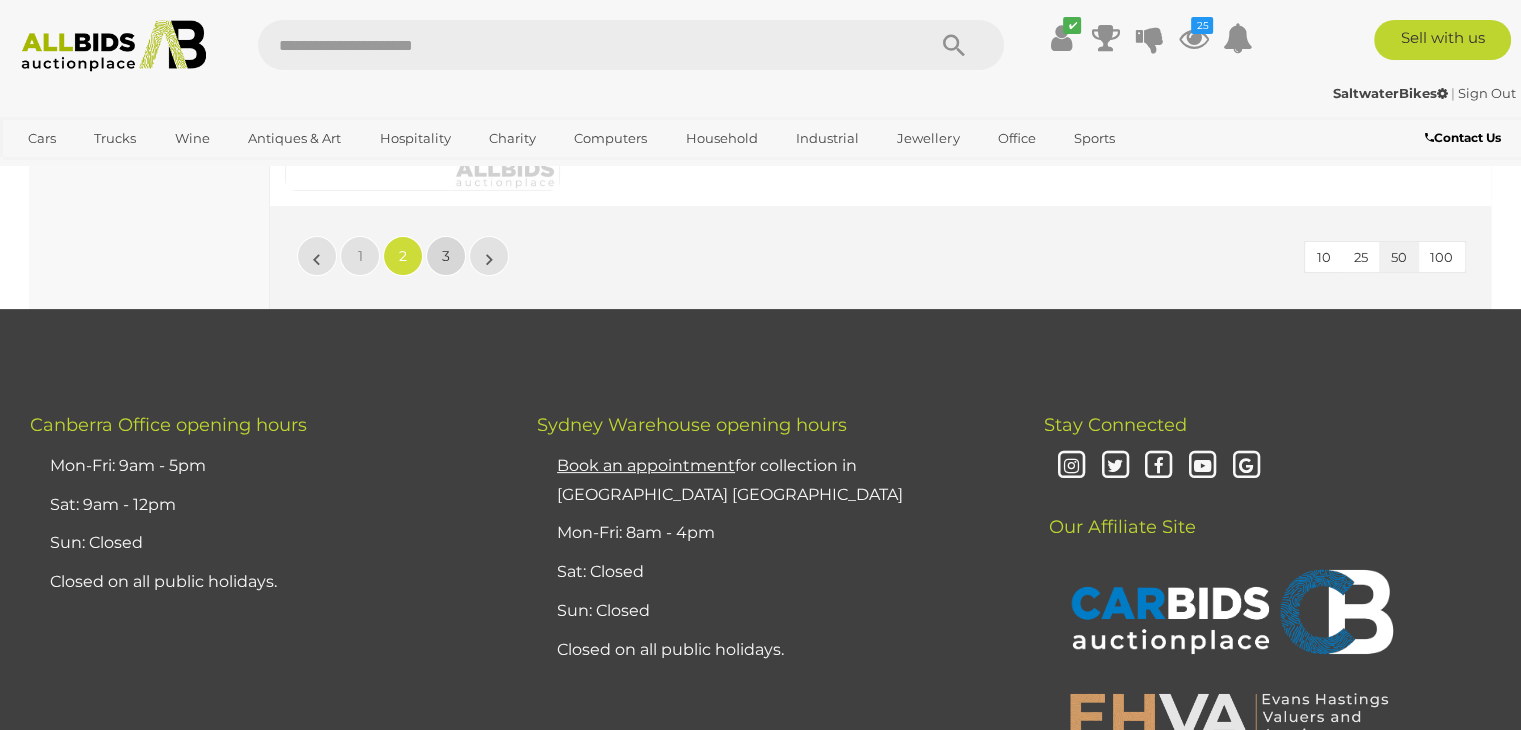 click on "3" at bounding box center [446, 256] 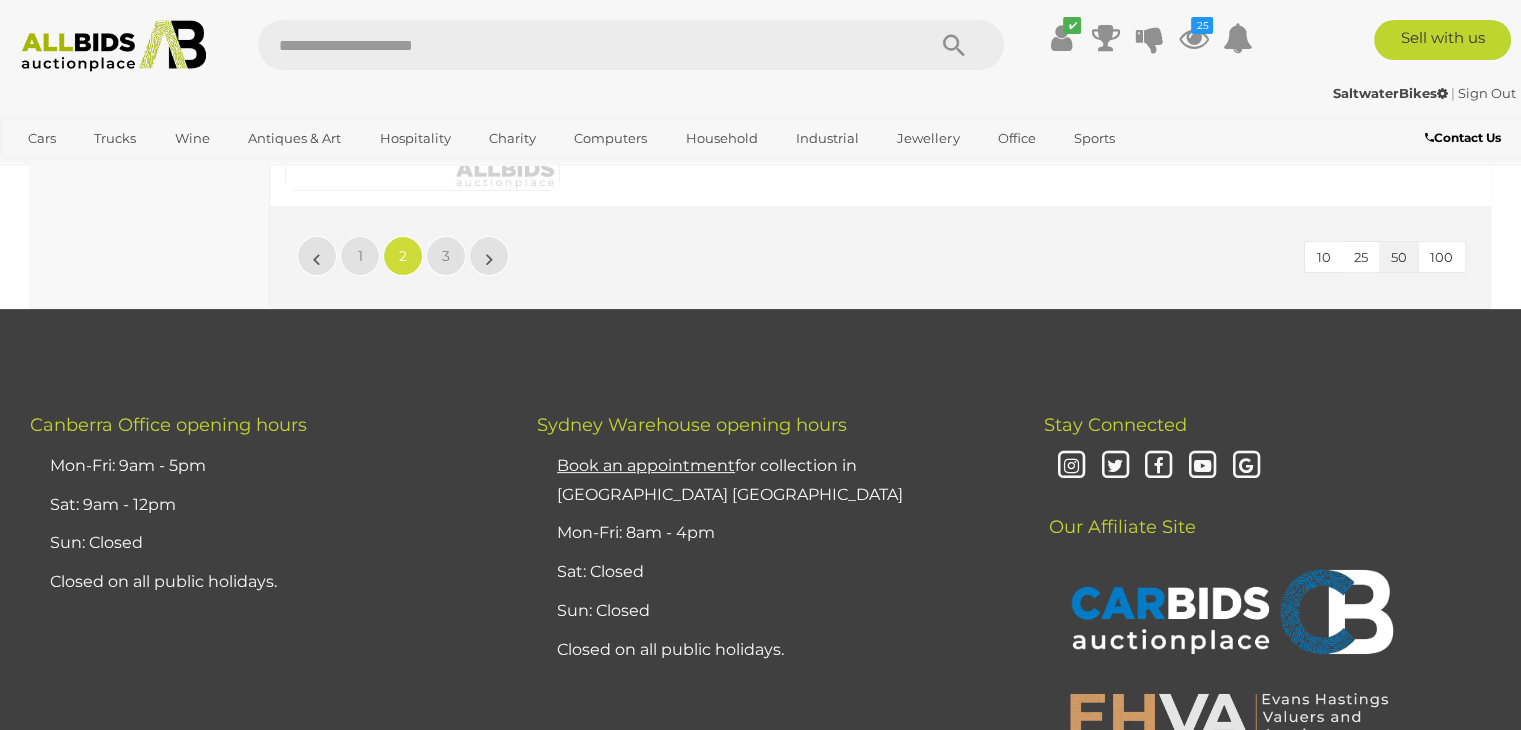 scroll, scrollTop: 0, scrollLeft: 0, axis: both 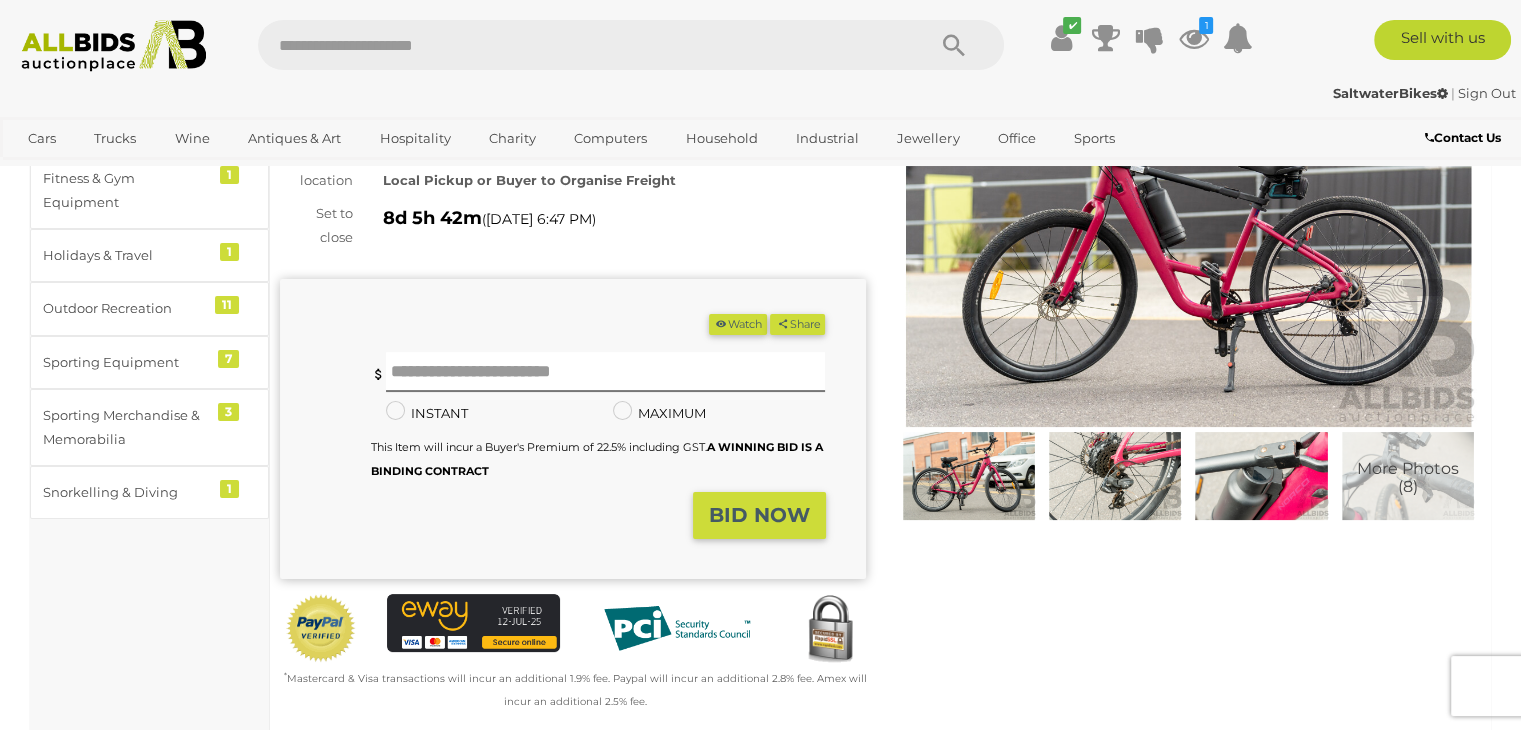 click at bounding box center (969, 476) 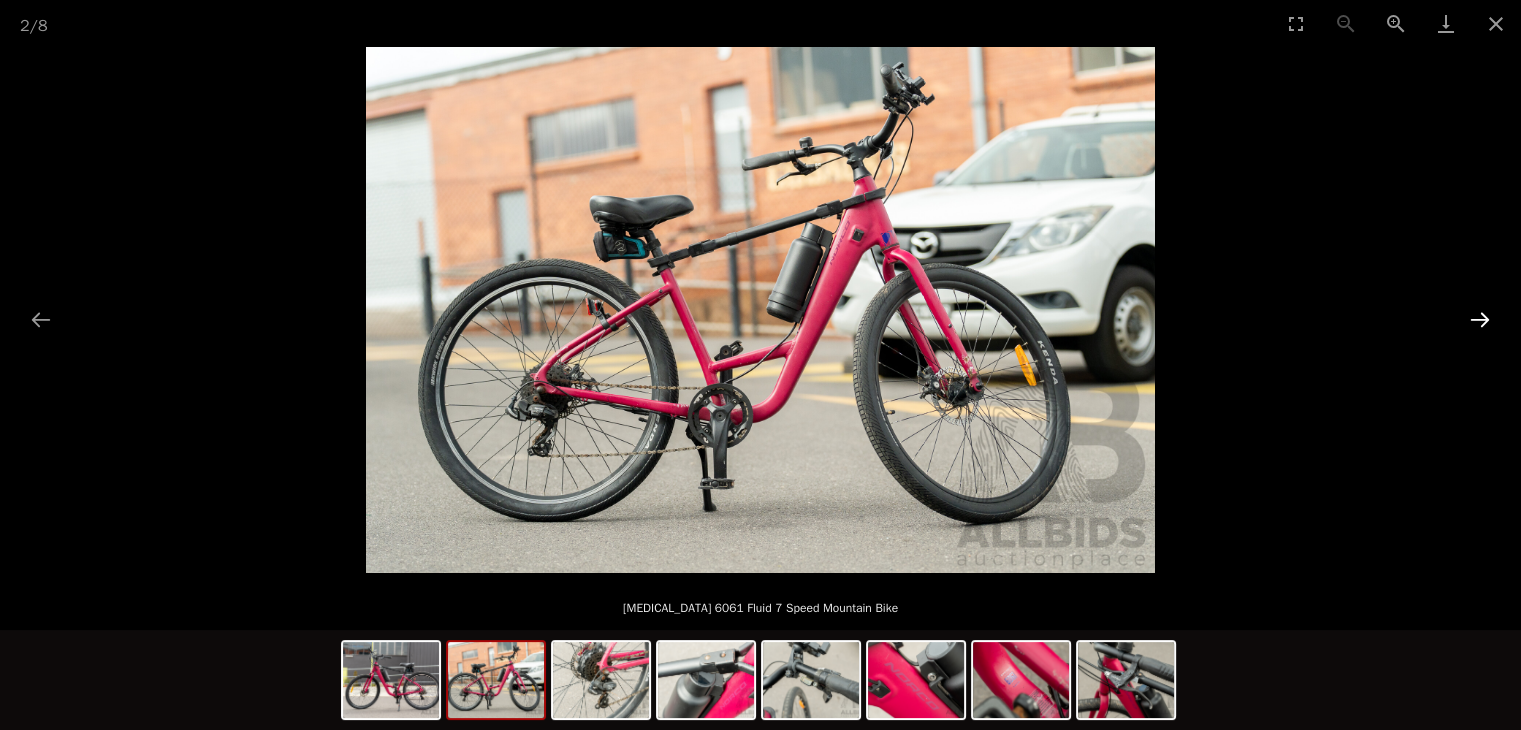 click at bounding box center [1480, 319] 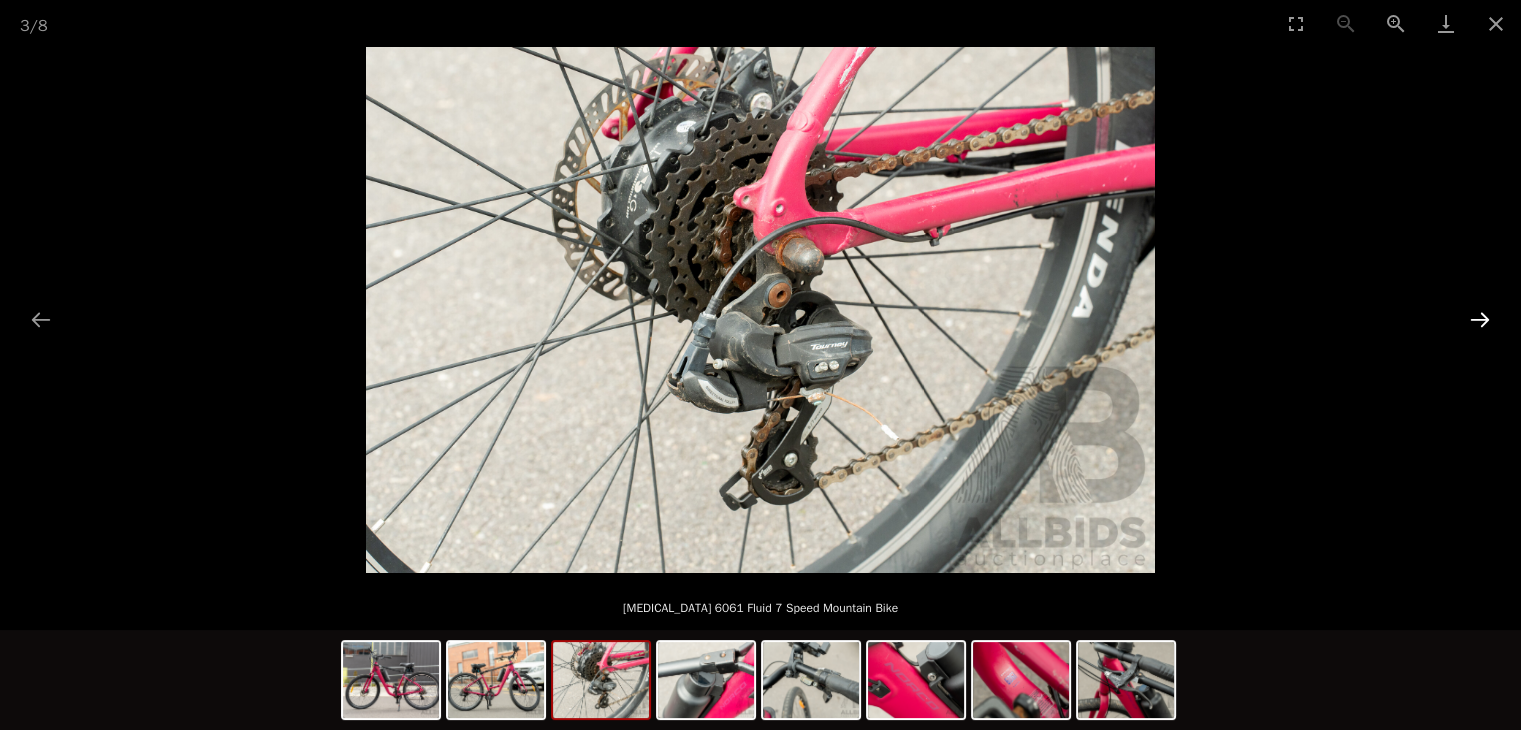 click at bounding box center (1480, 319) 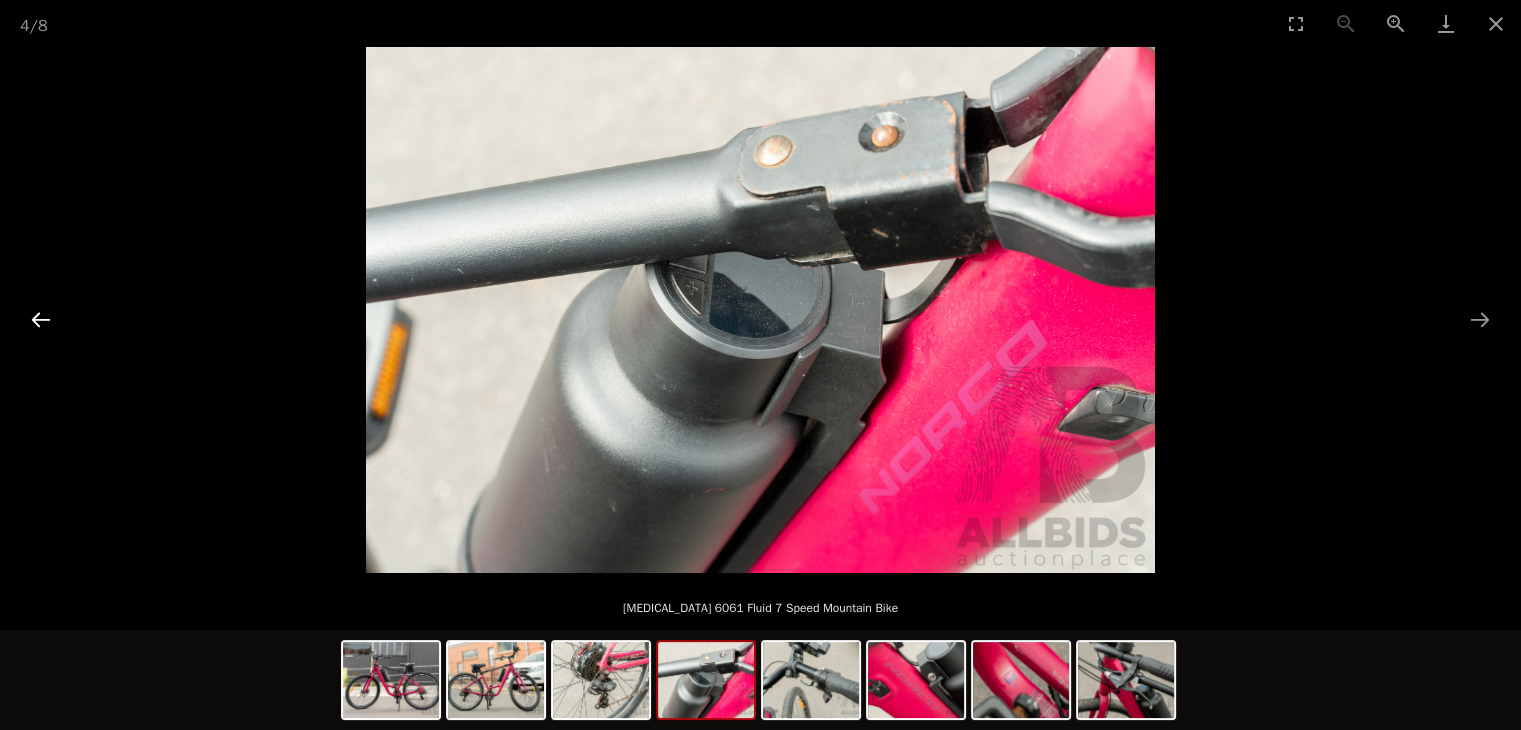 click at bounding box center [41, 319] 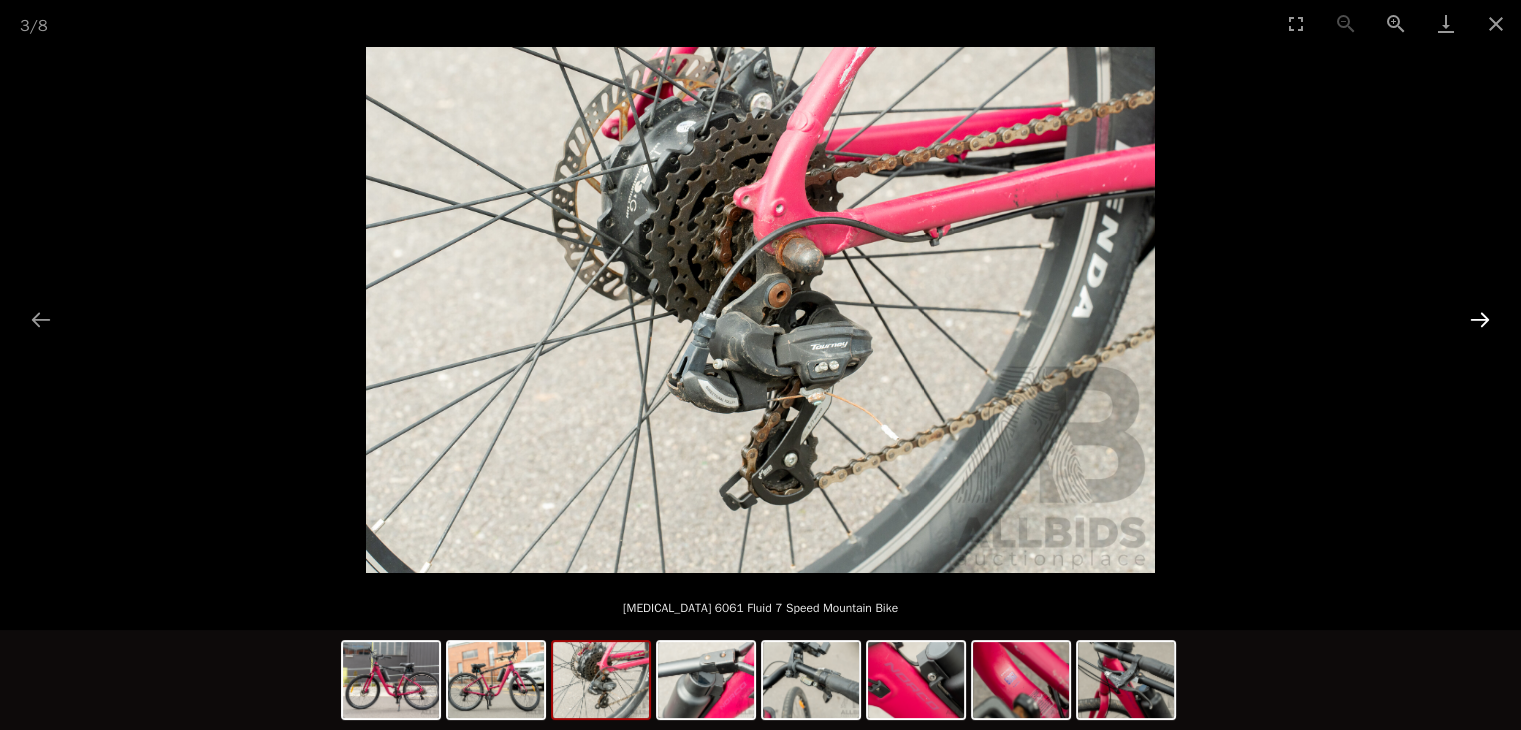 click at bounding box center [1480, 319] 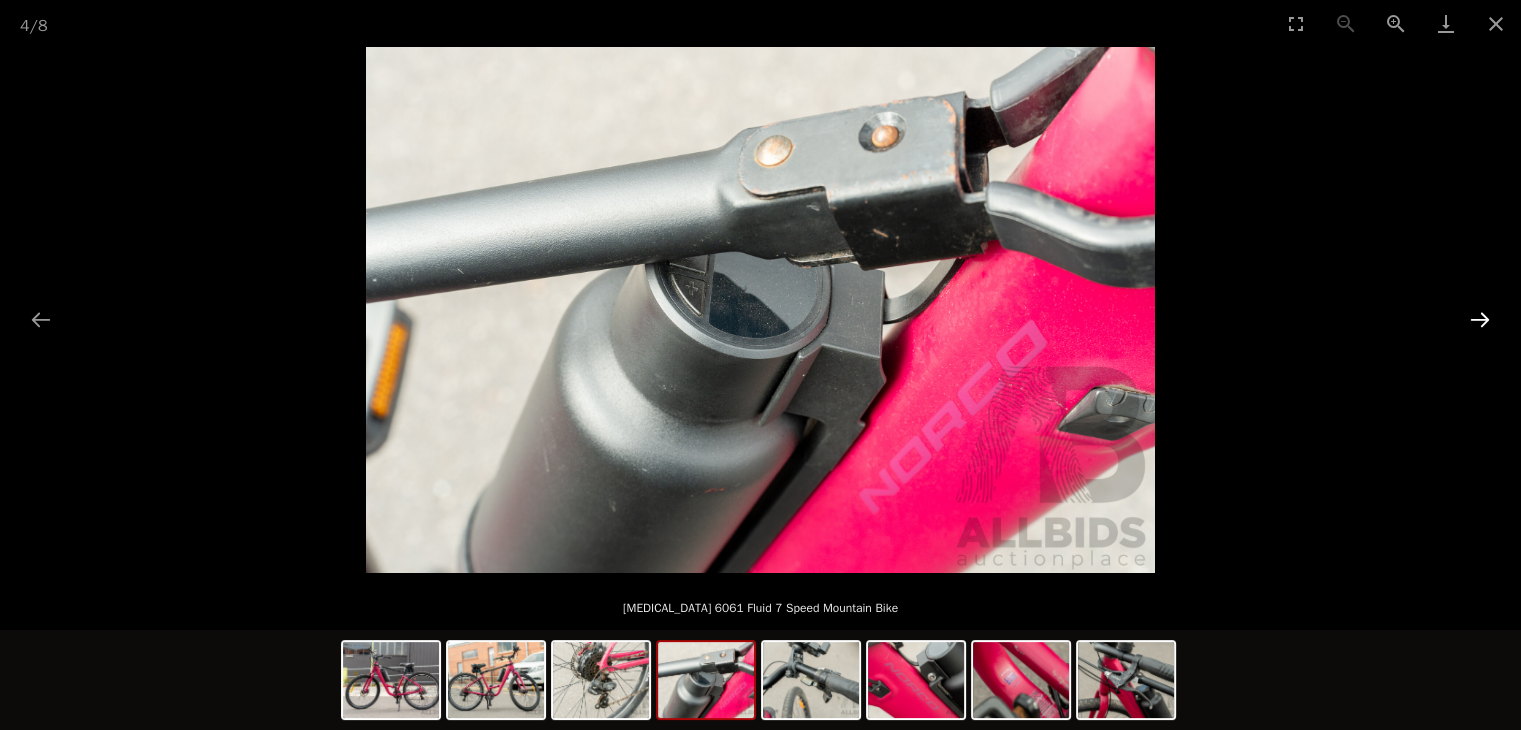 click at bounding box center [1480, 319] 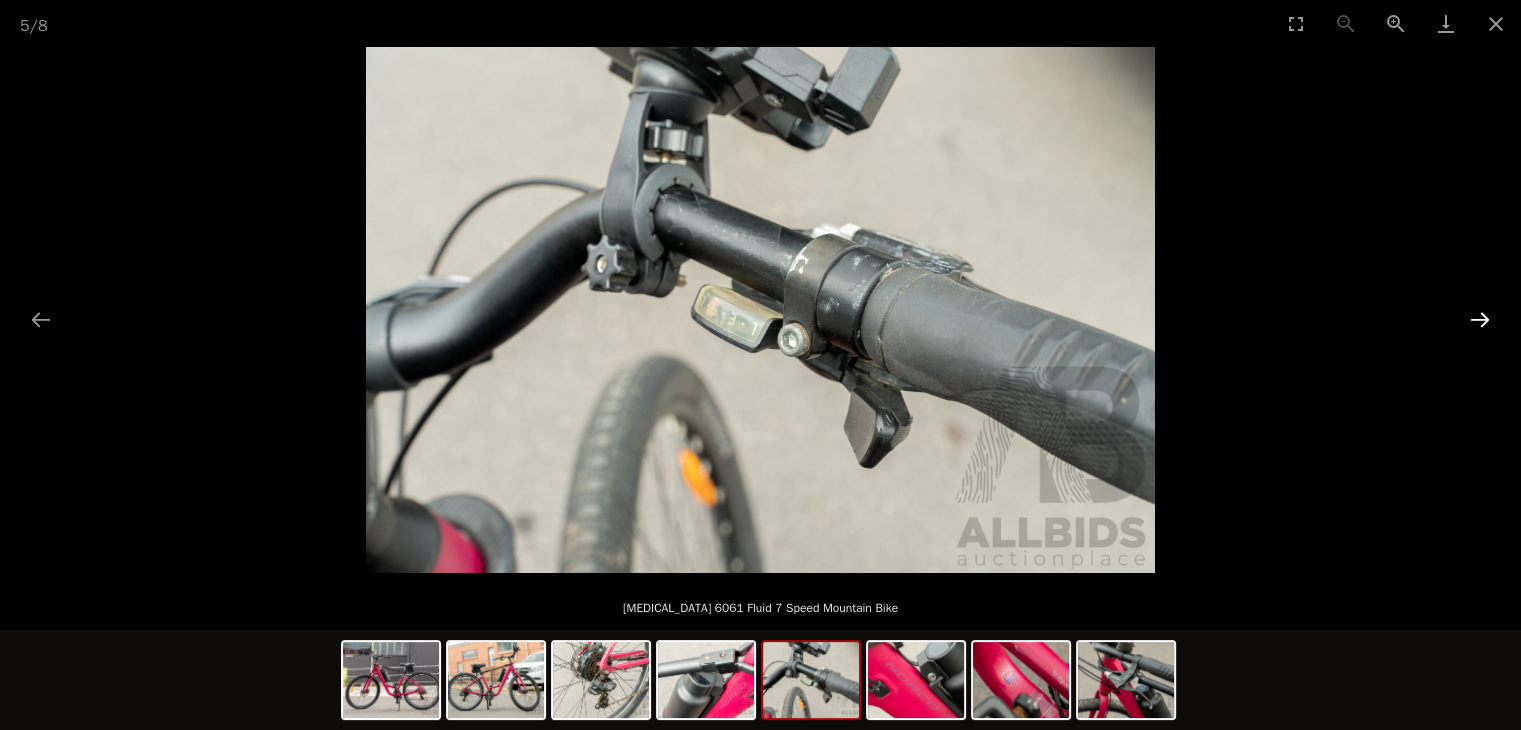 click at bounding box center [1480, 319] 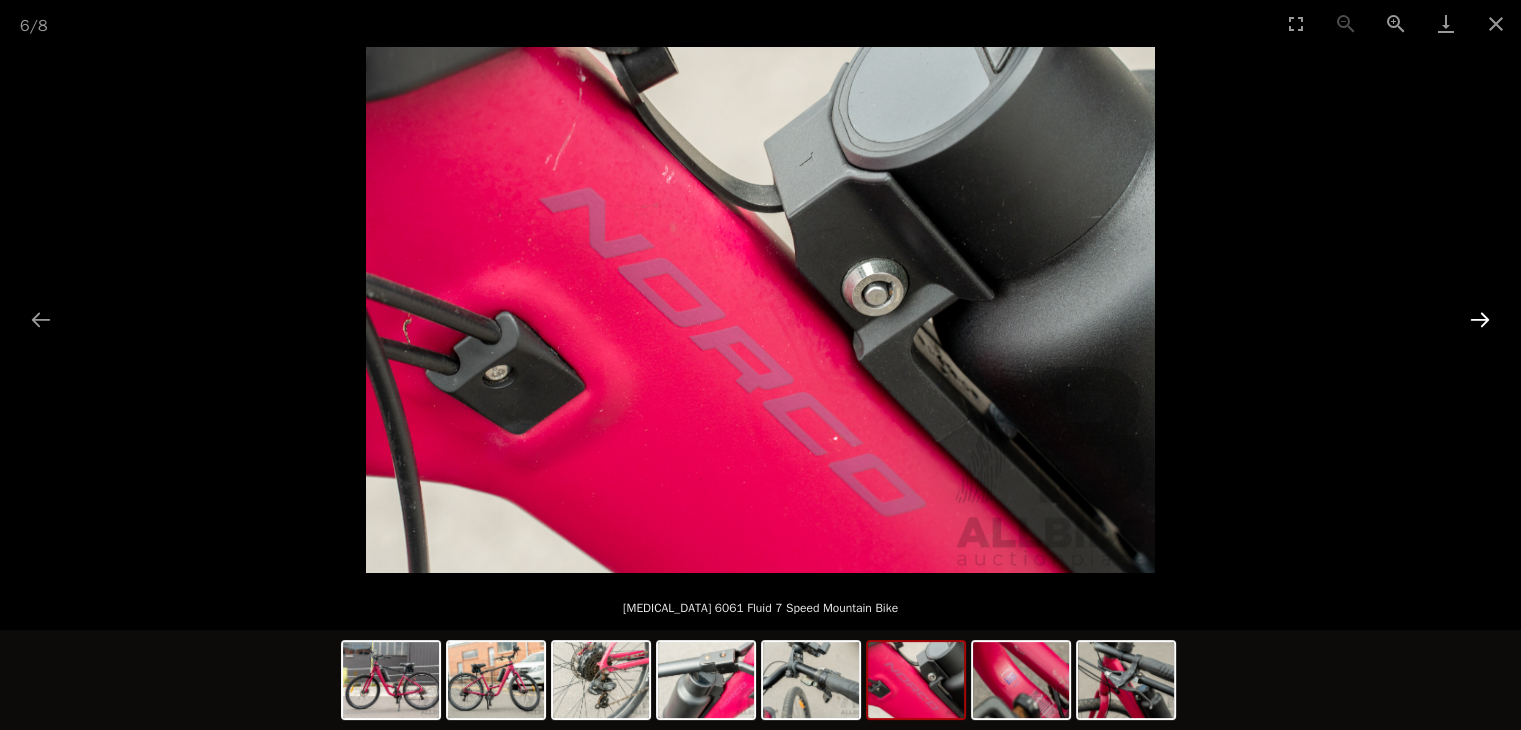 click at bounding box center (1480, 319) 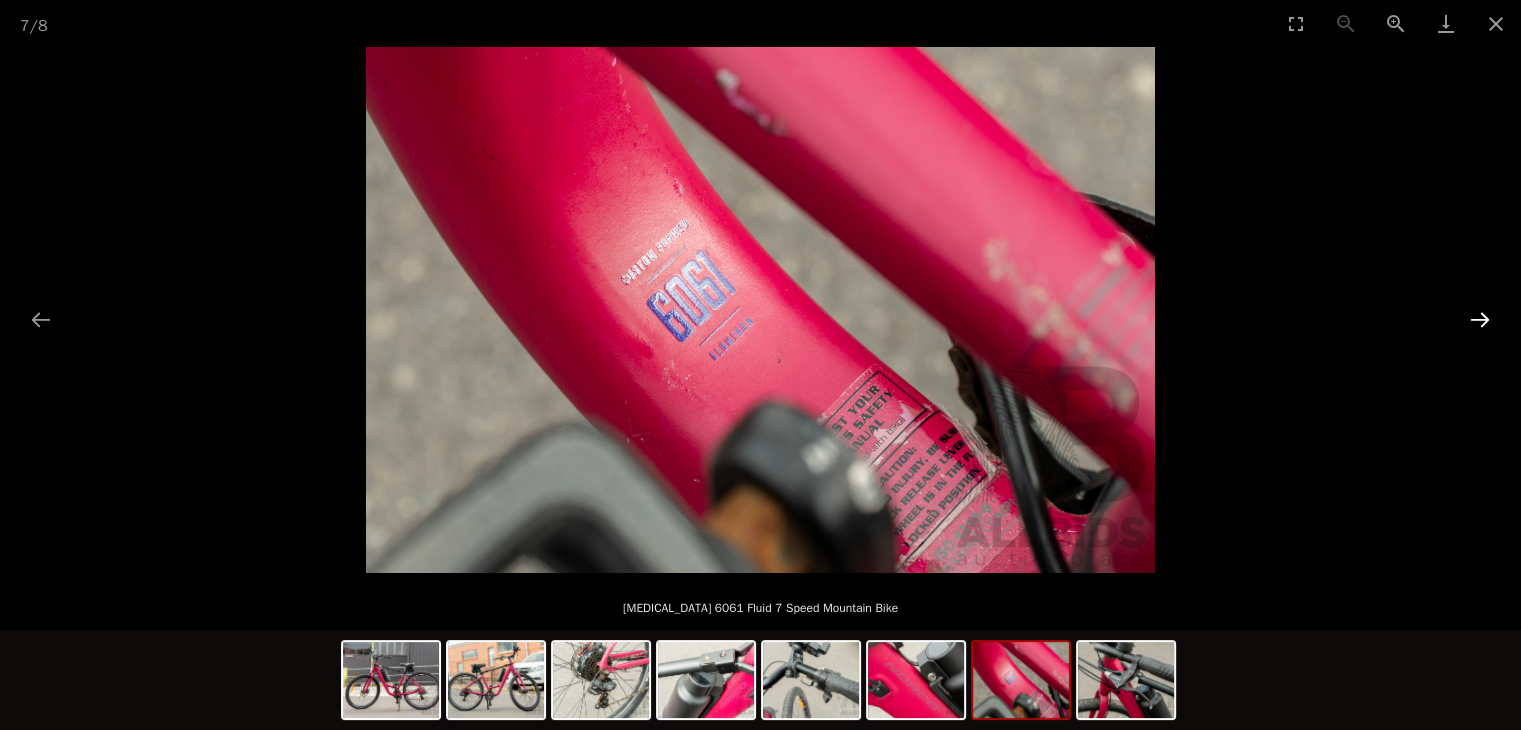 click at bounding box center (1480, 319) 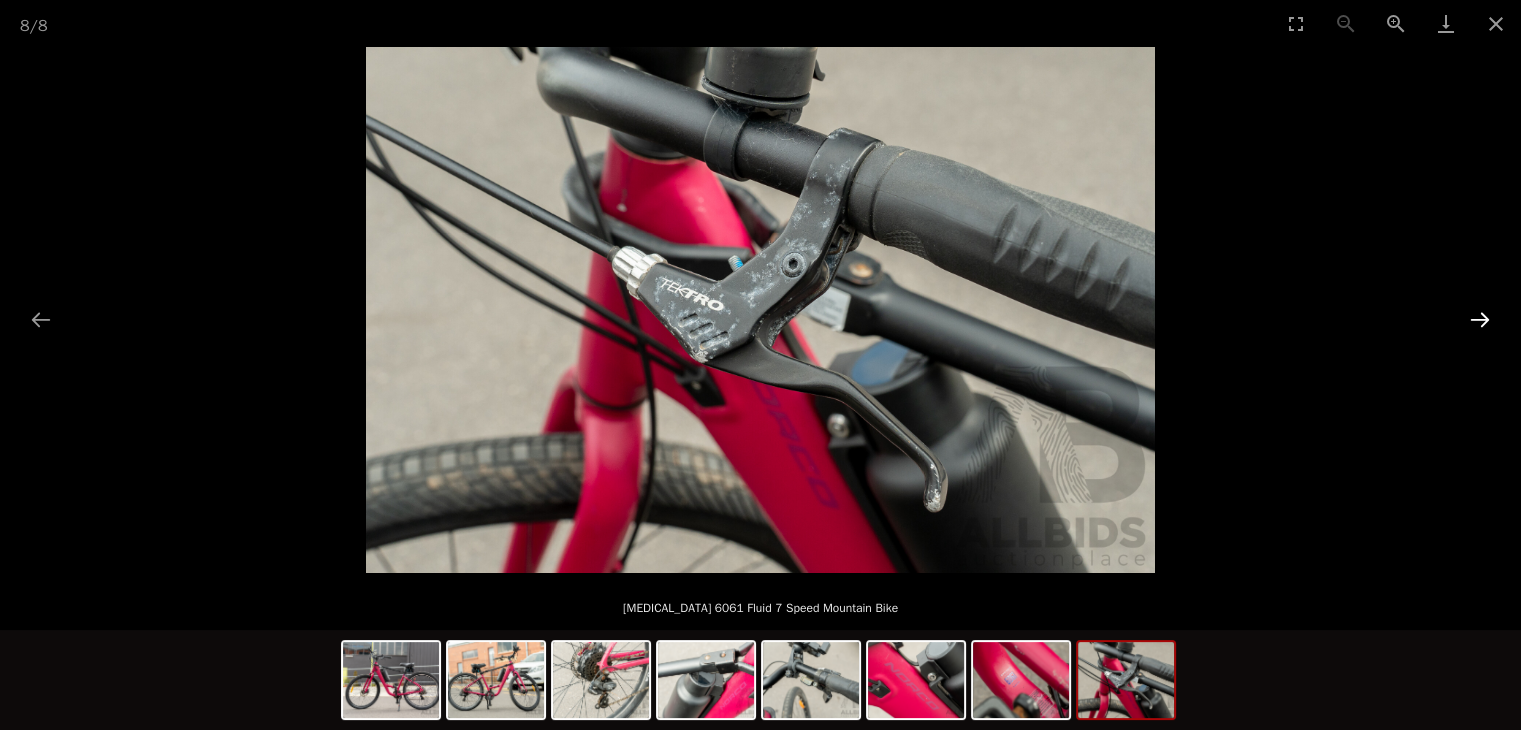 click at bounding box center [1480, 319] 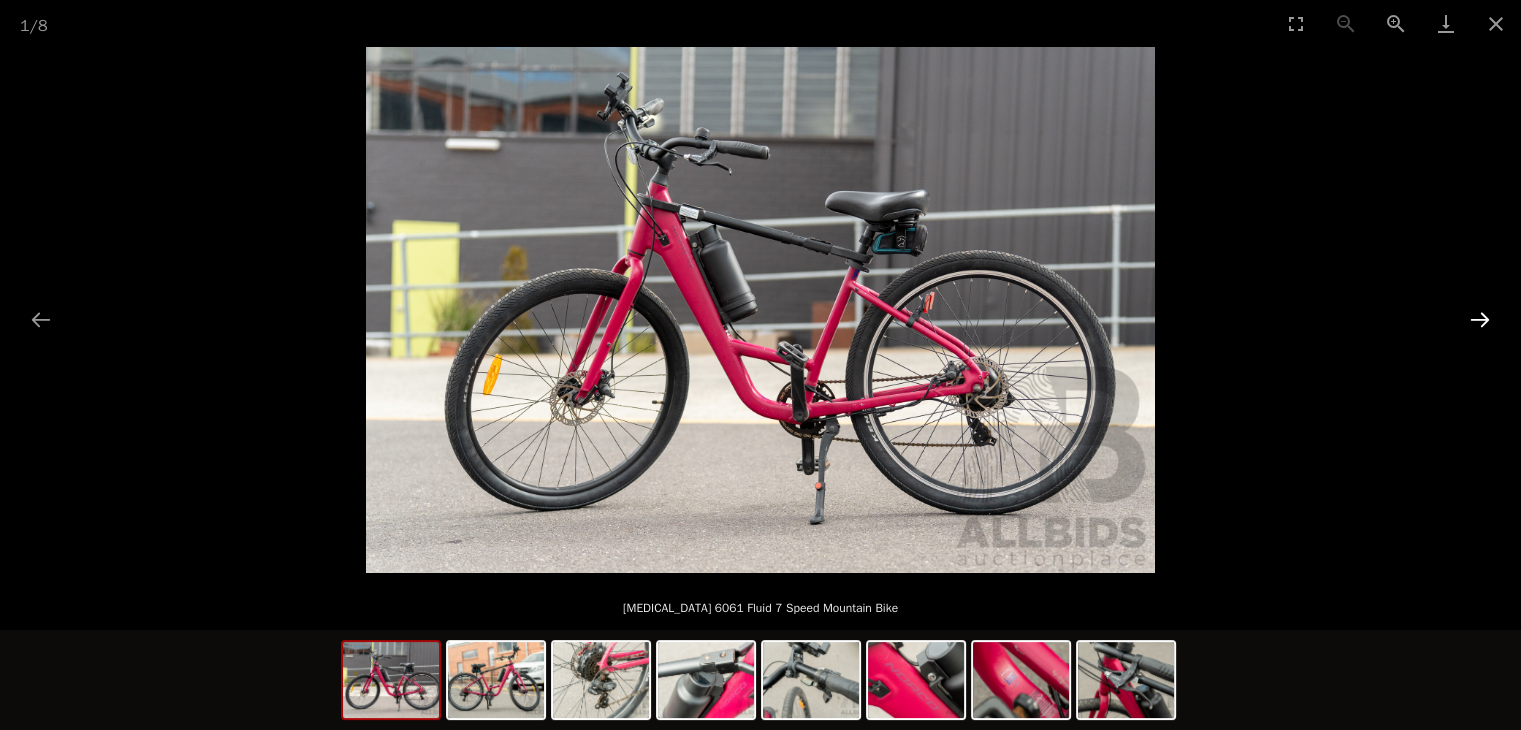 click at bounding box center (1480, 319) 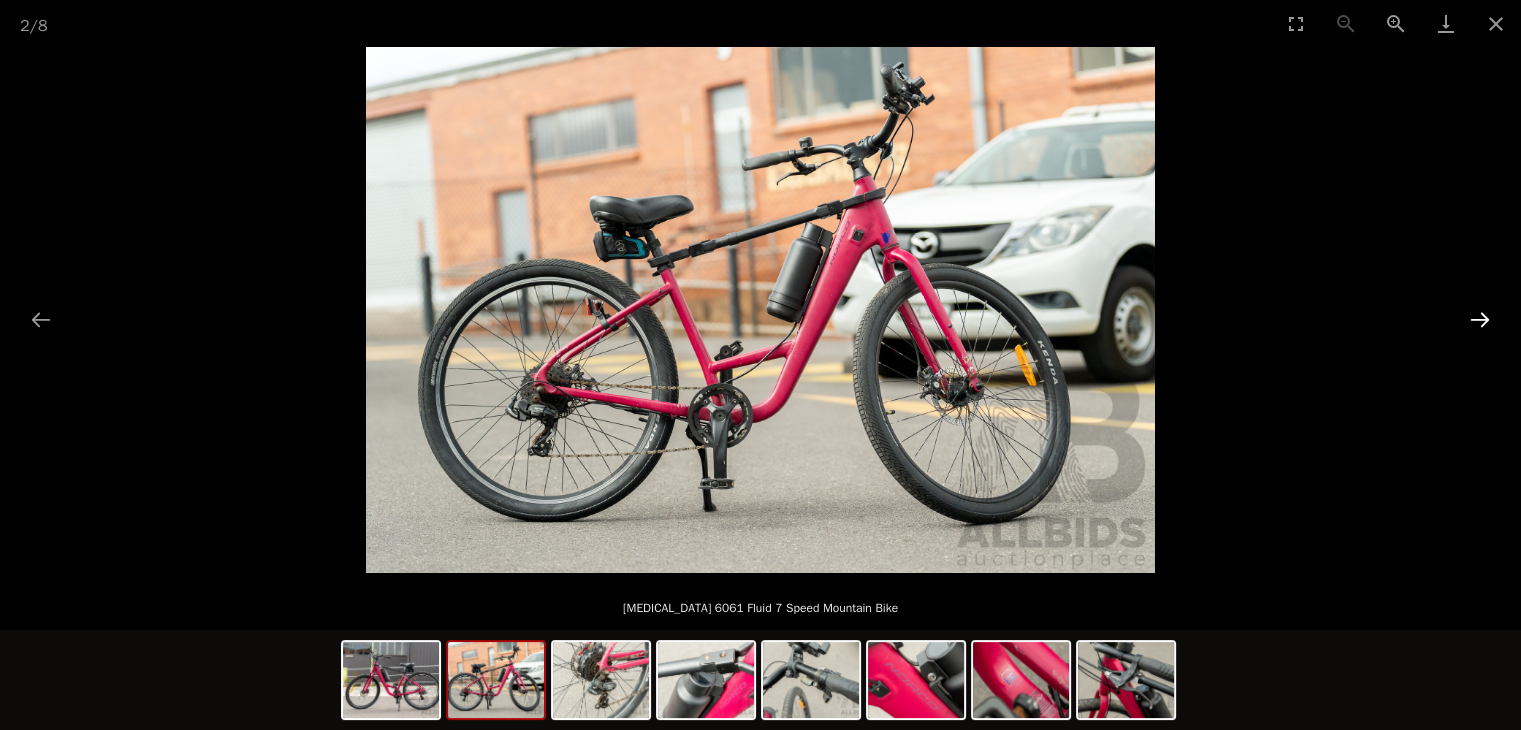click at bounding box center (1480, 319) 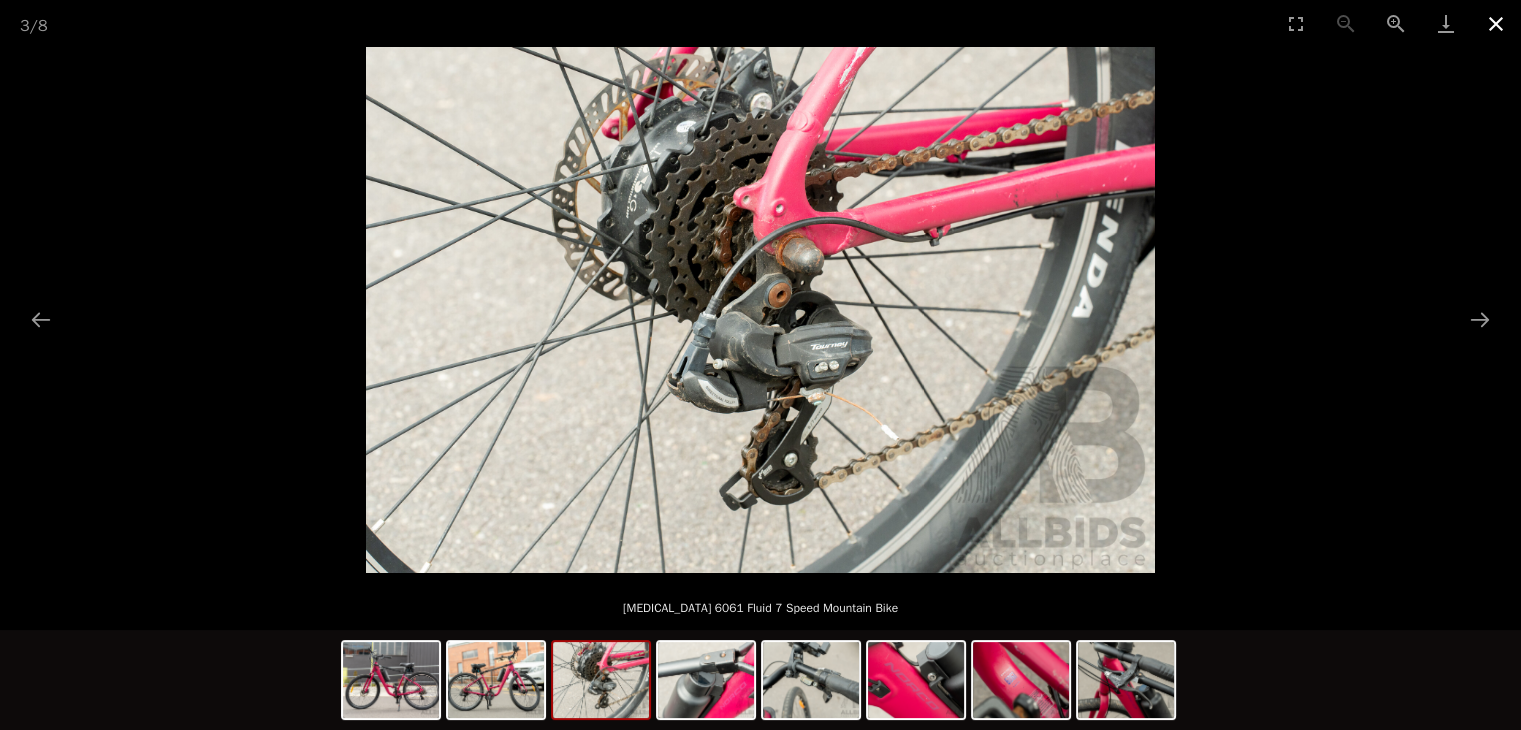 click at bounding box center (1496, 23) 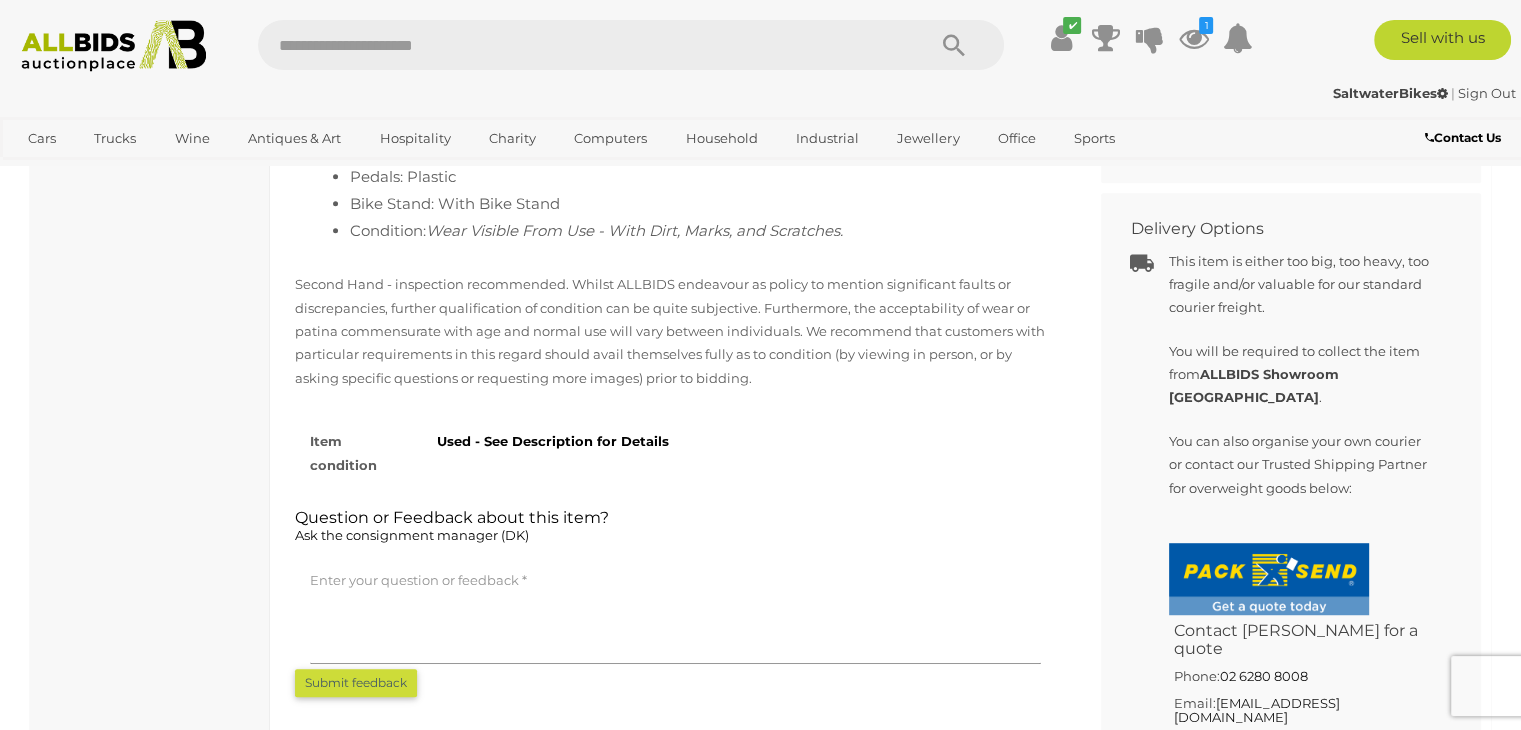 click on "Second Hand - inspection recommended. Whilst ALLBIDS endeavour as policy to mention significant faults or discrepancies, further qualification of condition can be quite subjective. Furthermore, the acceptability of wear or patina commensurate with age and normal use will vary between individuals. We recommend that customers with particular requirements in this regard should avail themselves fully as to condition (by viewing in person, or by asking specific questions or requesting more images) prior to bidding." at bounding box center [675, 331] 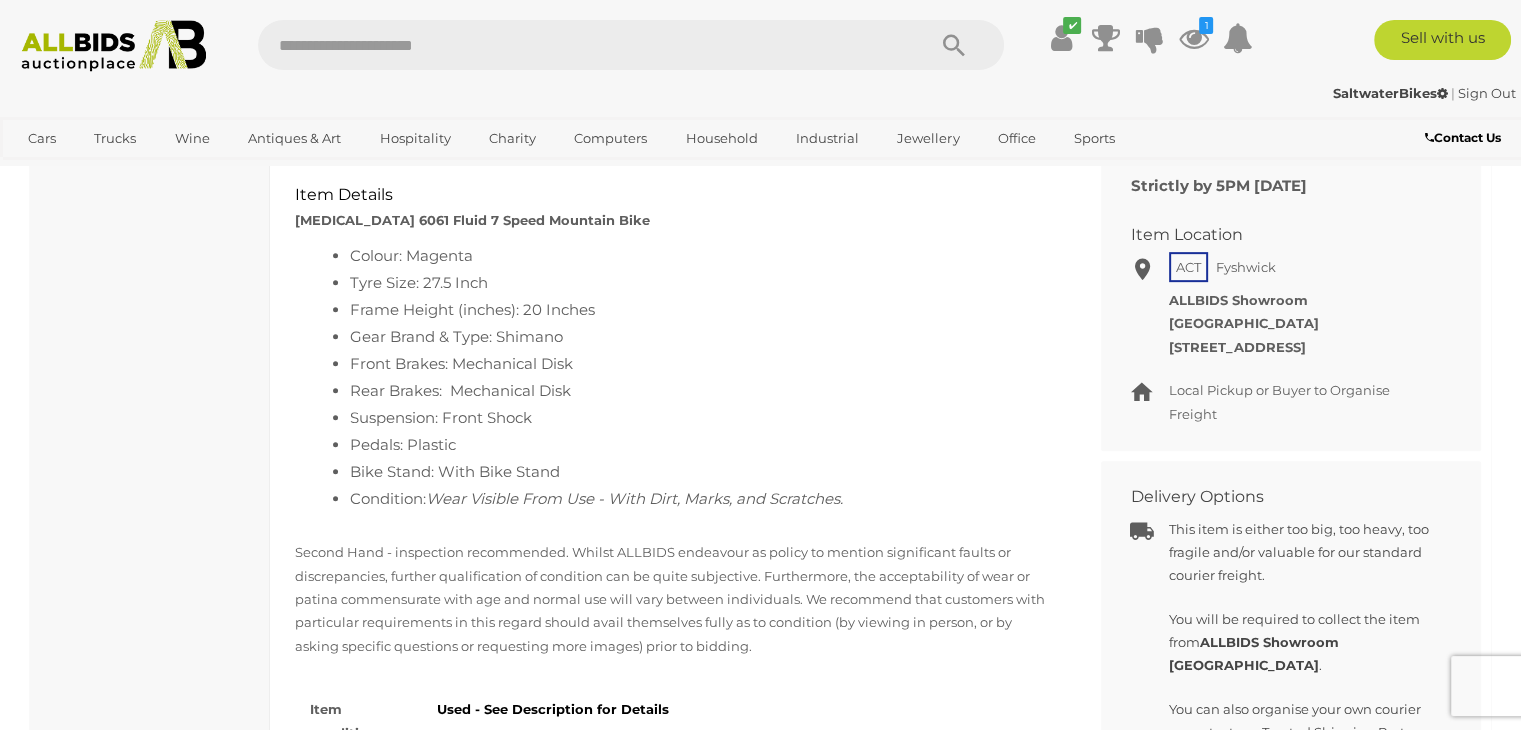 scroll, scrollTop: 800, scrollLeft: 0, axis: vertical 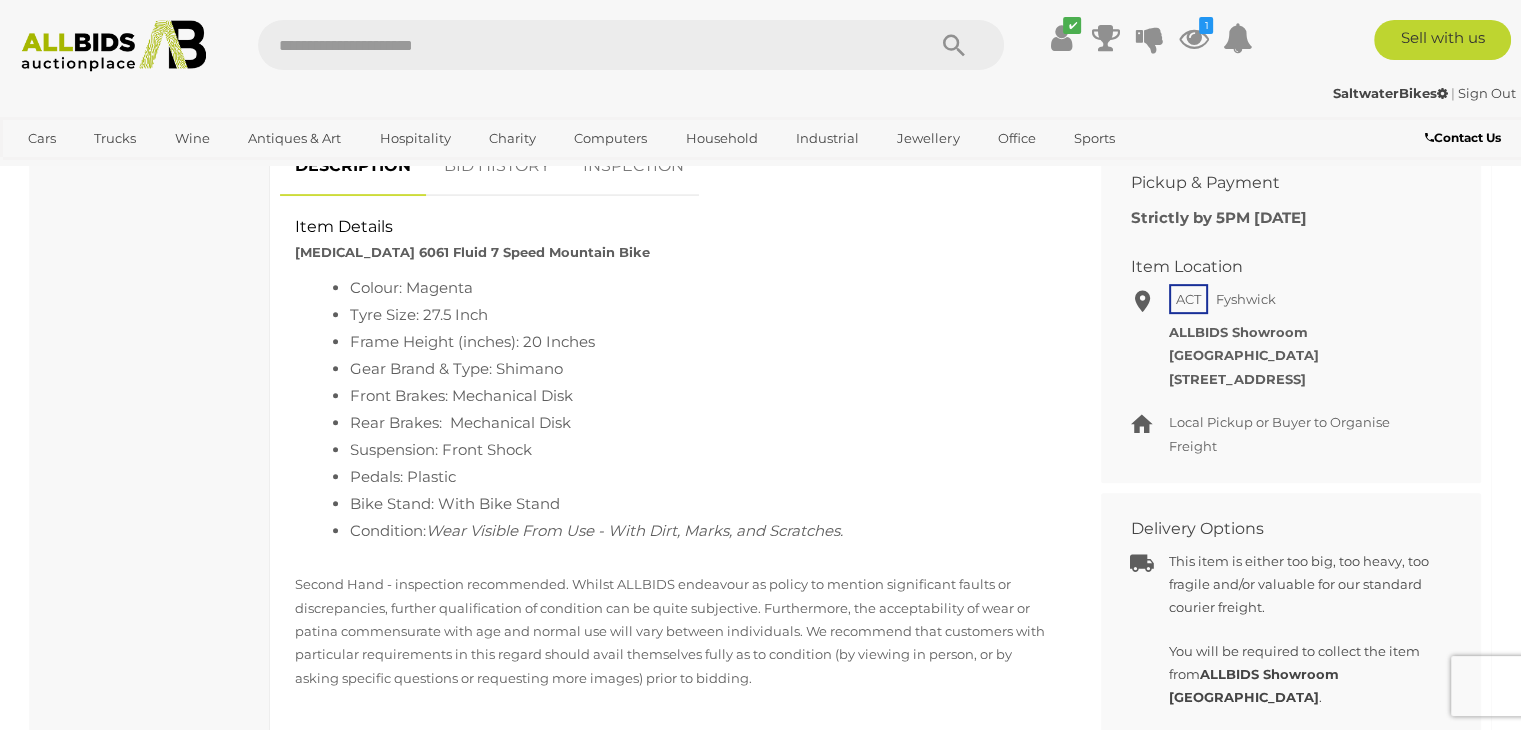 click on "Gear Brand & Type: Shimano" at bounding box center [695, 368] 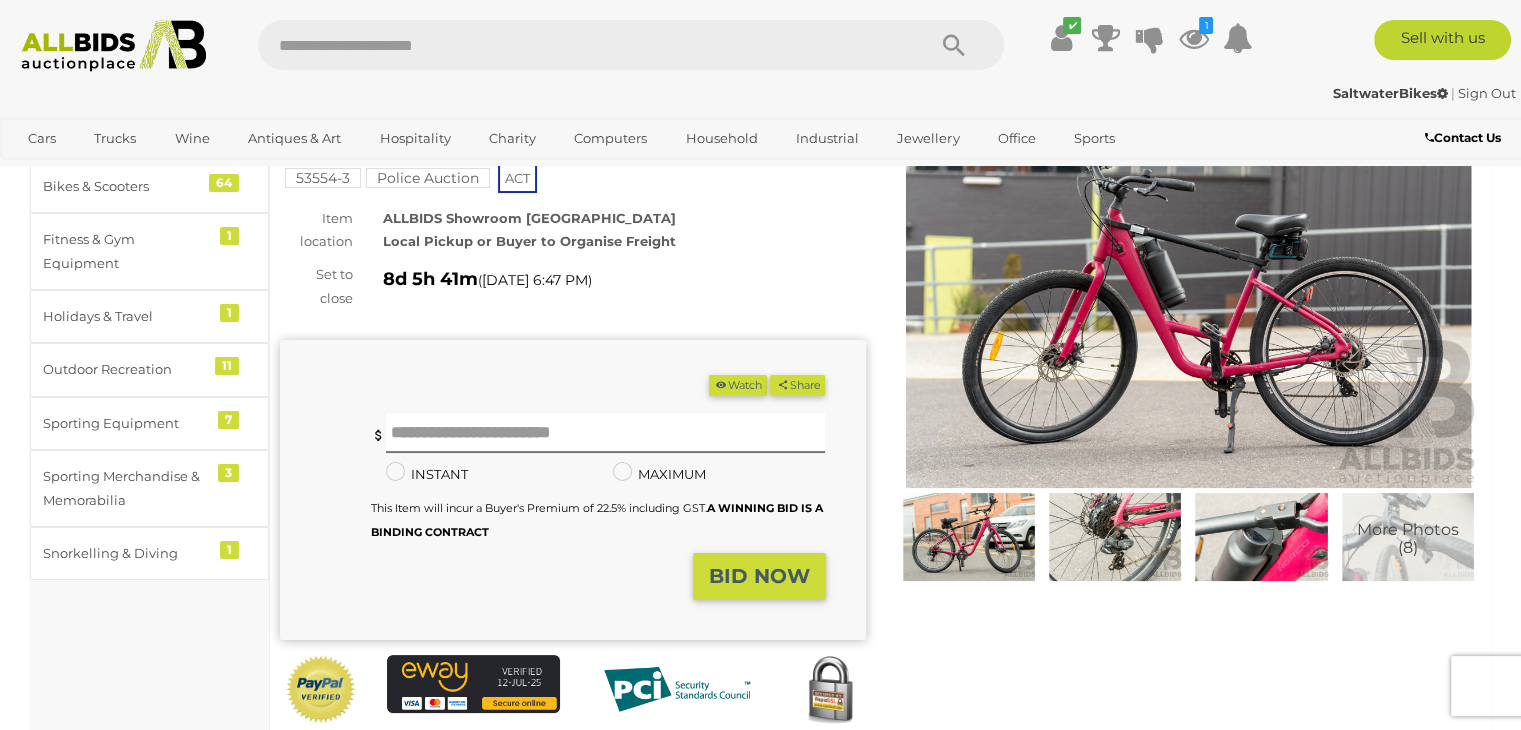 scroll, scrollTop: 100, scrollLeft: 0, axis: vertical 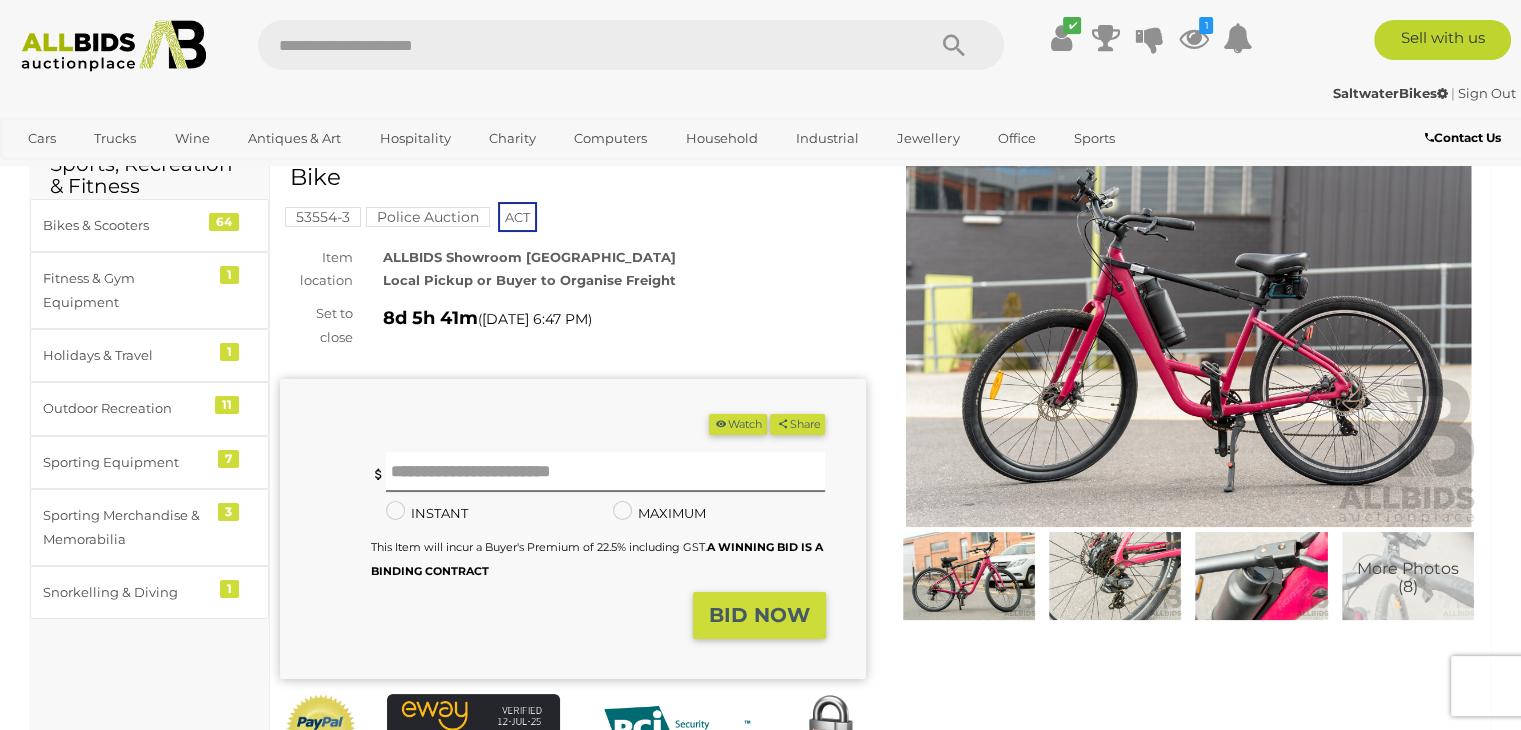 click at bounding box center [721, 423] 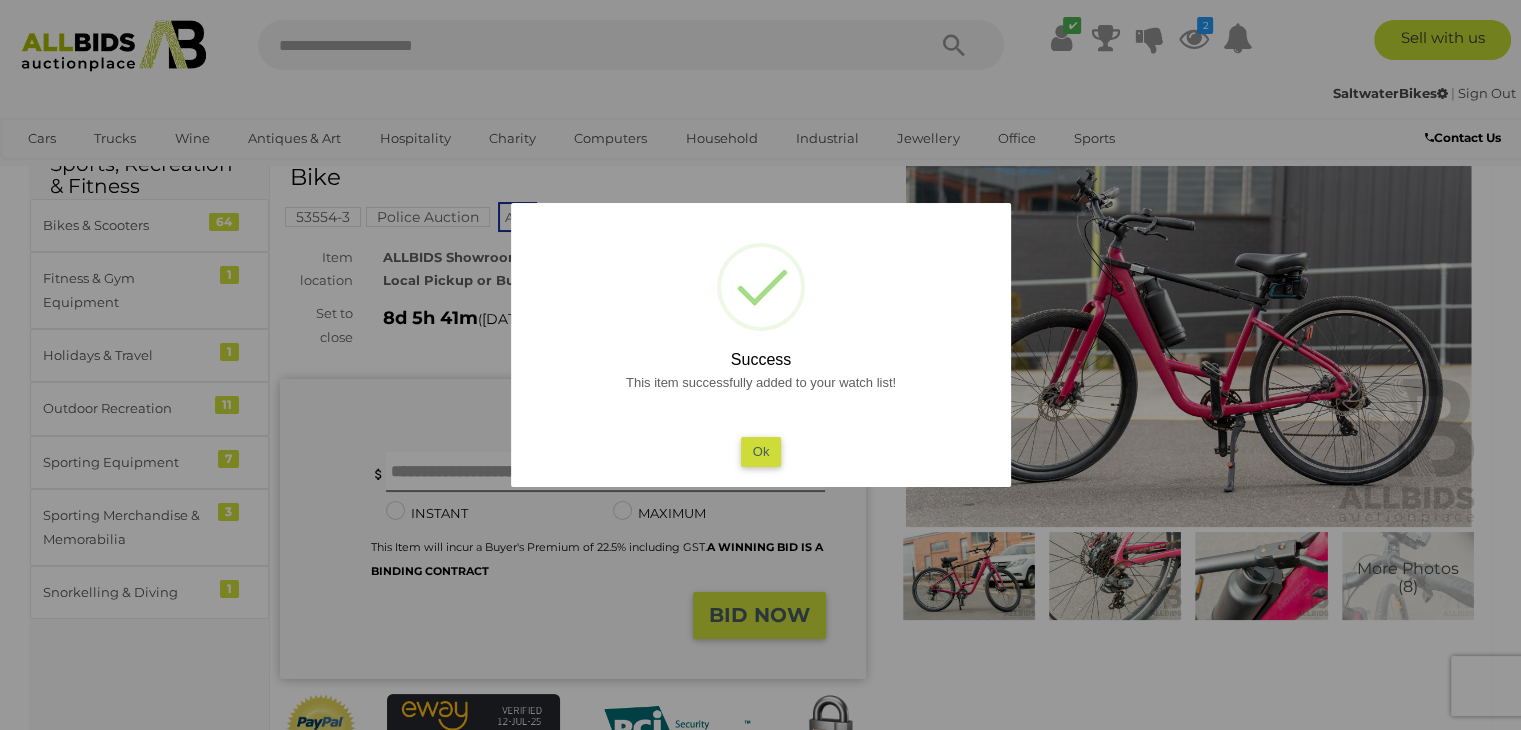 click on "Ok" at bounding box center [760, 451] 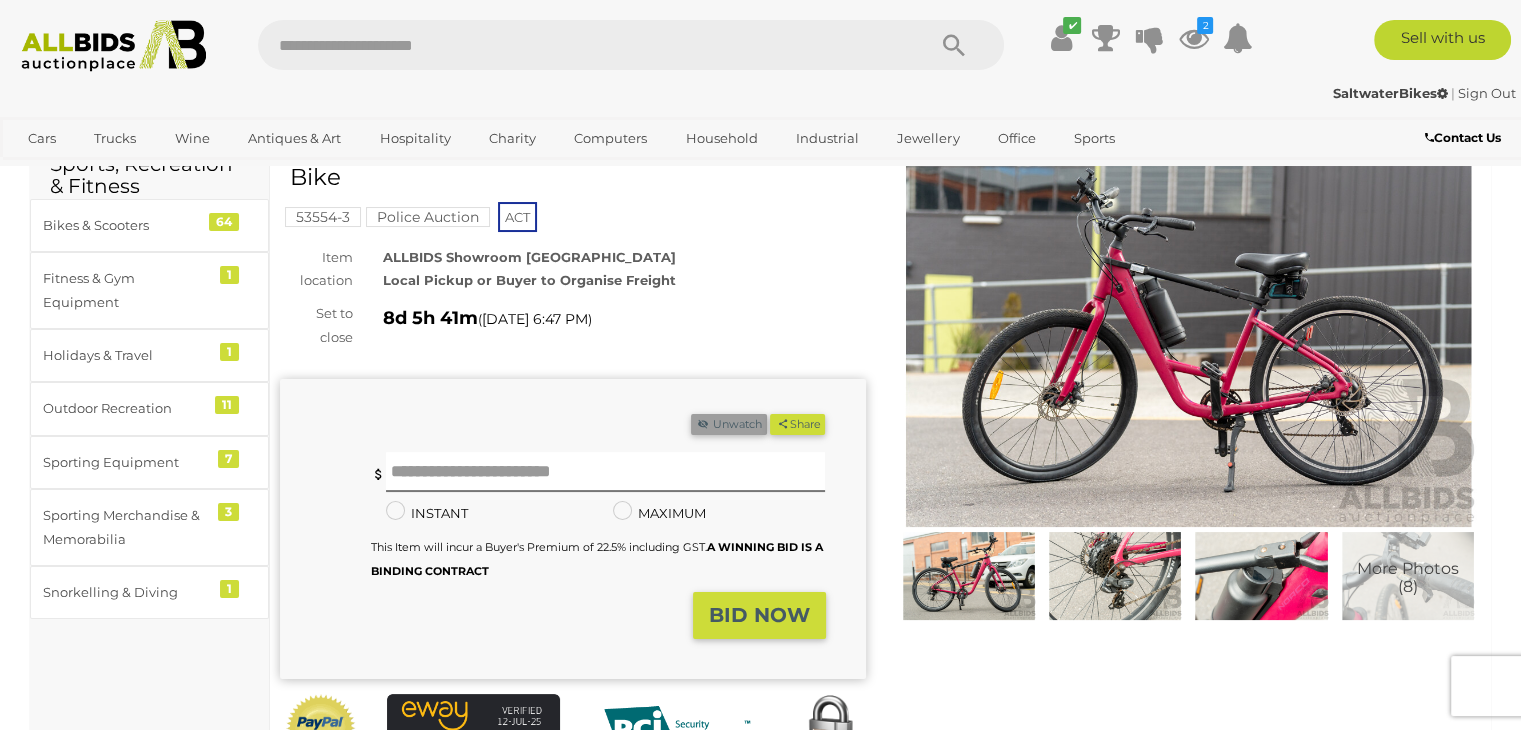 click at bounding box center (1261, 576) 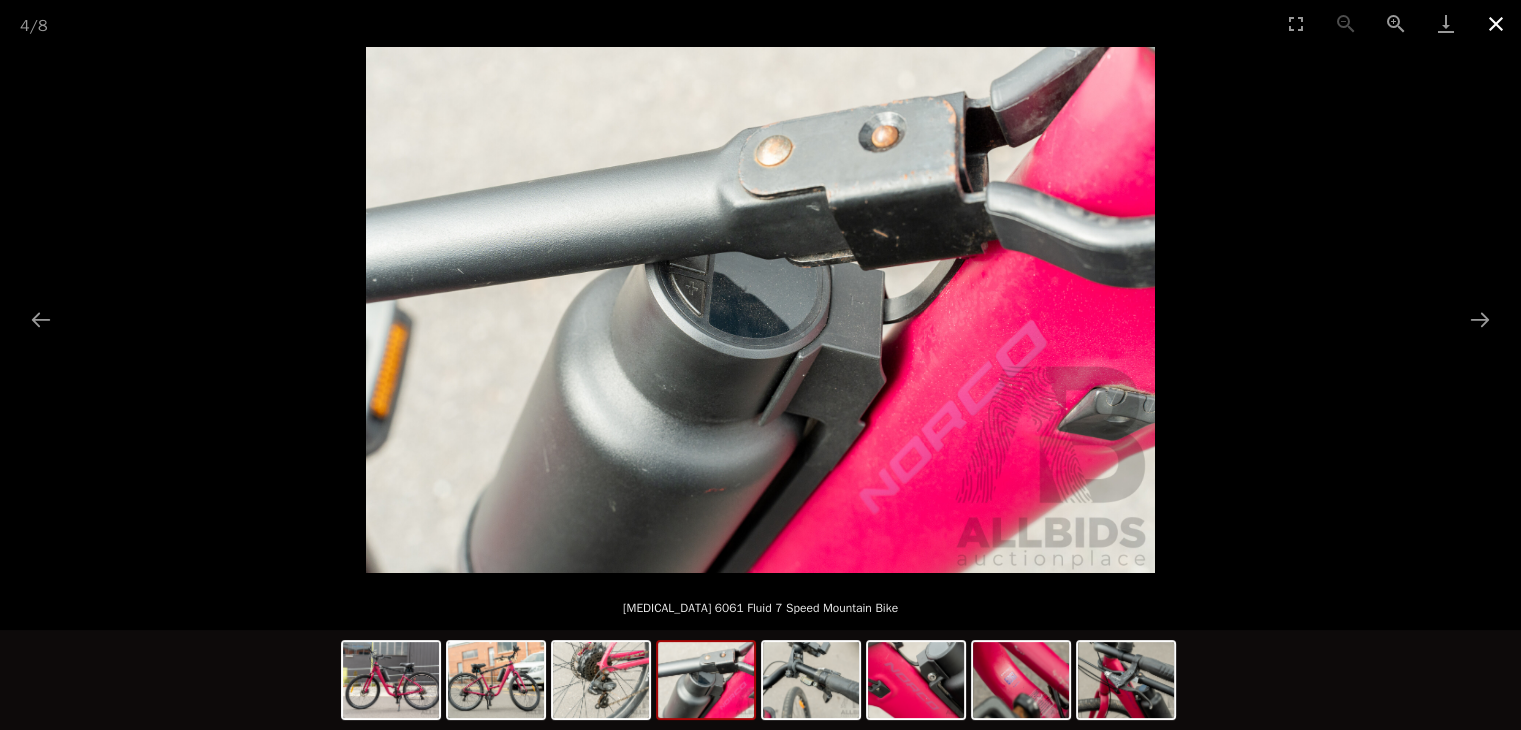 click at bounding box center [1496, 23] 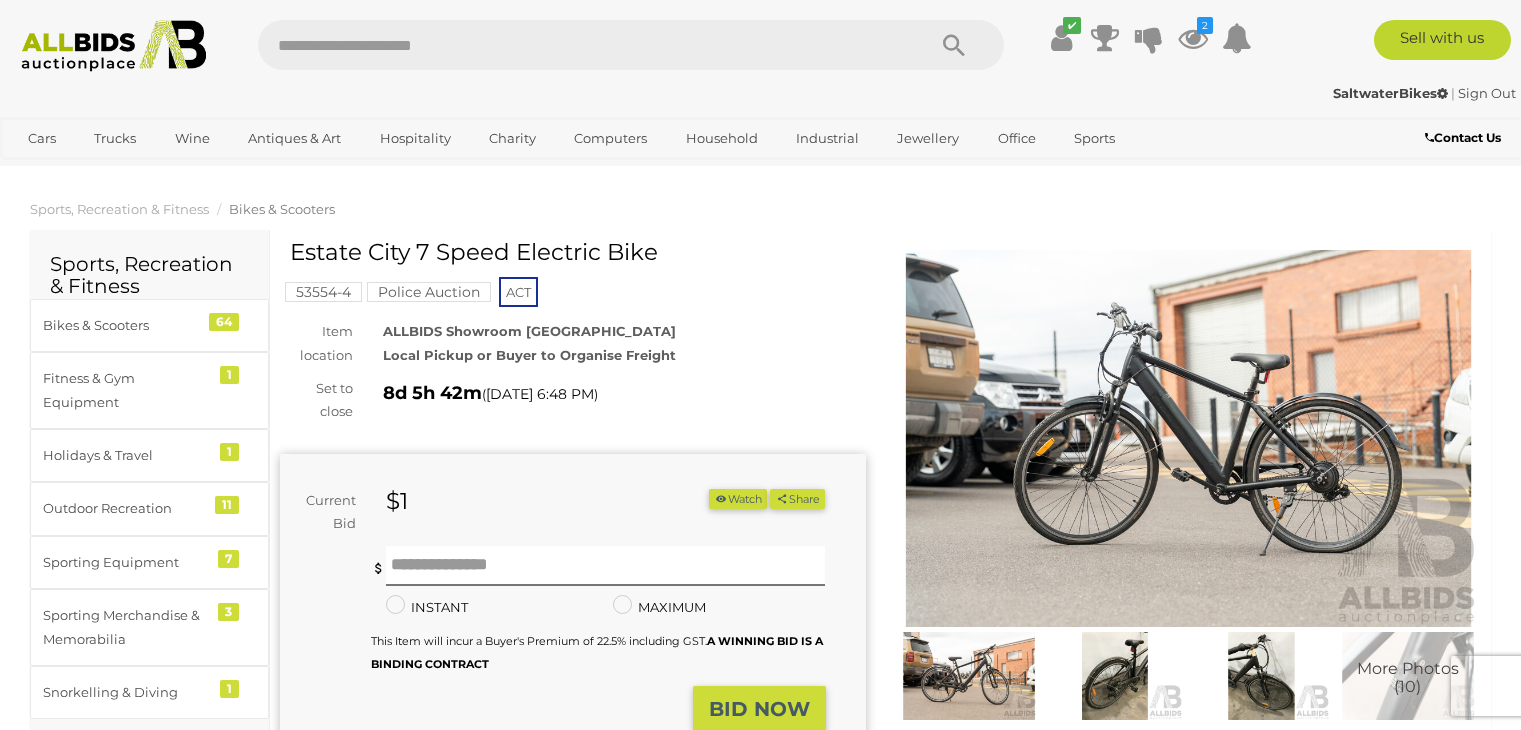 scroll, scrollTop: 0, scrollLeft: 0, axis: both 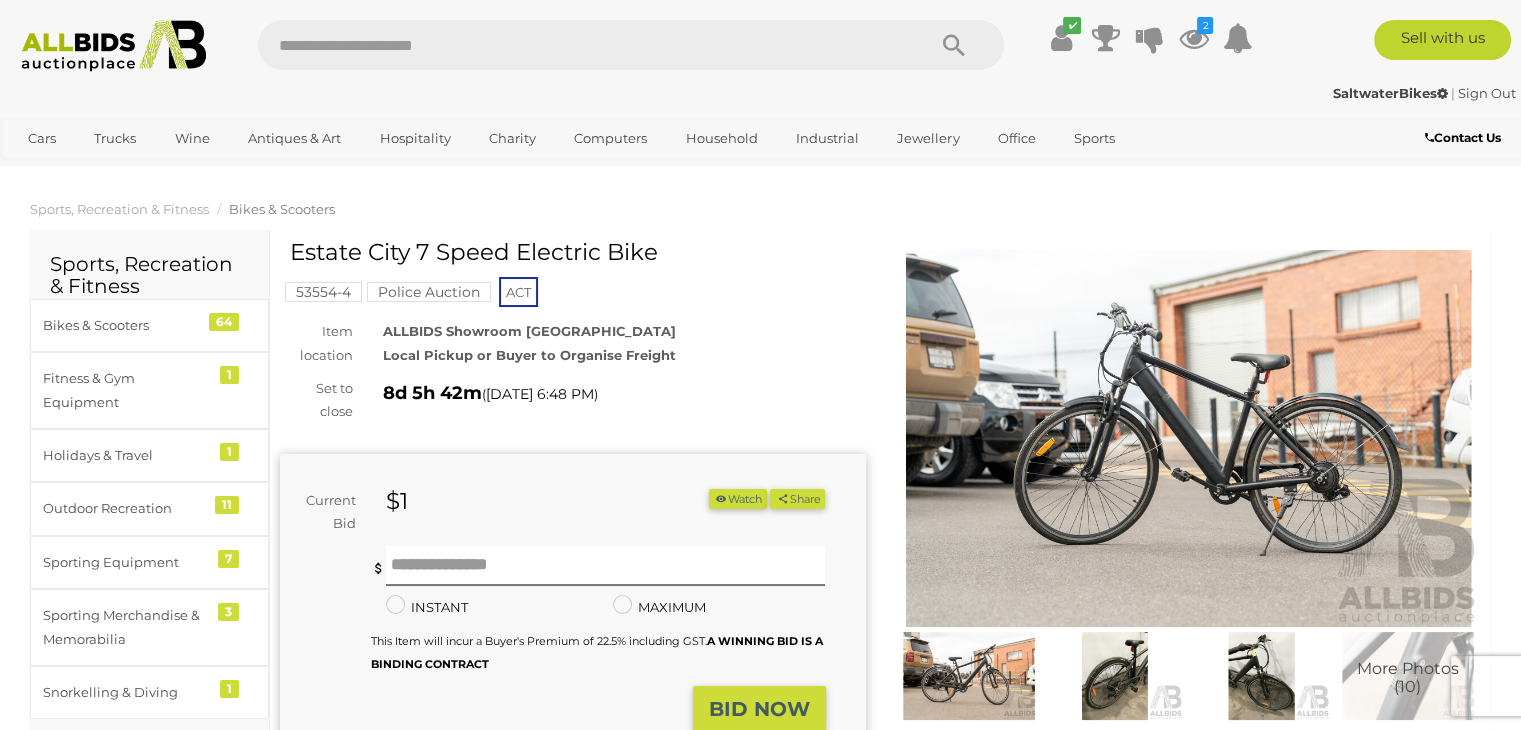 click at bounding box center [1189, 438] 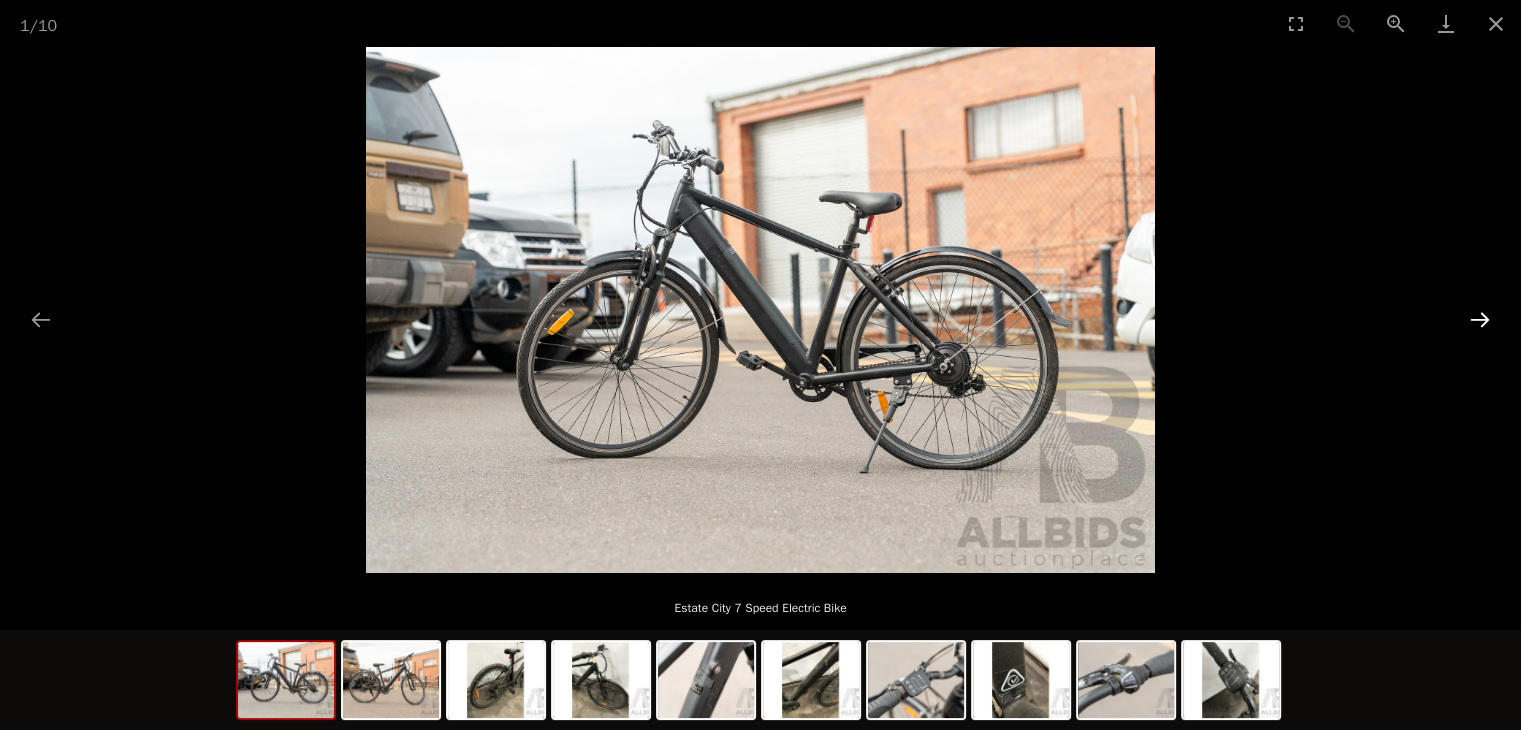 click at bounding box center (1480, 319) 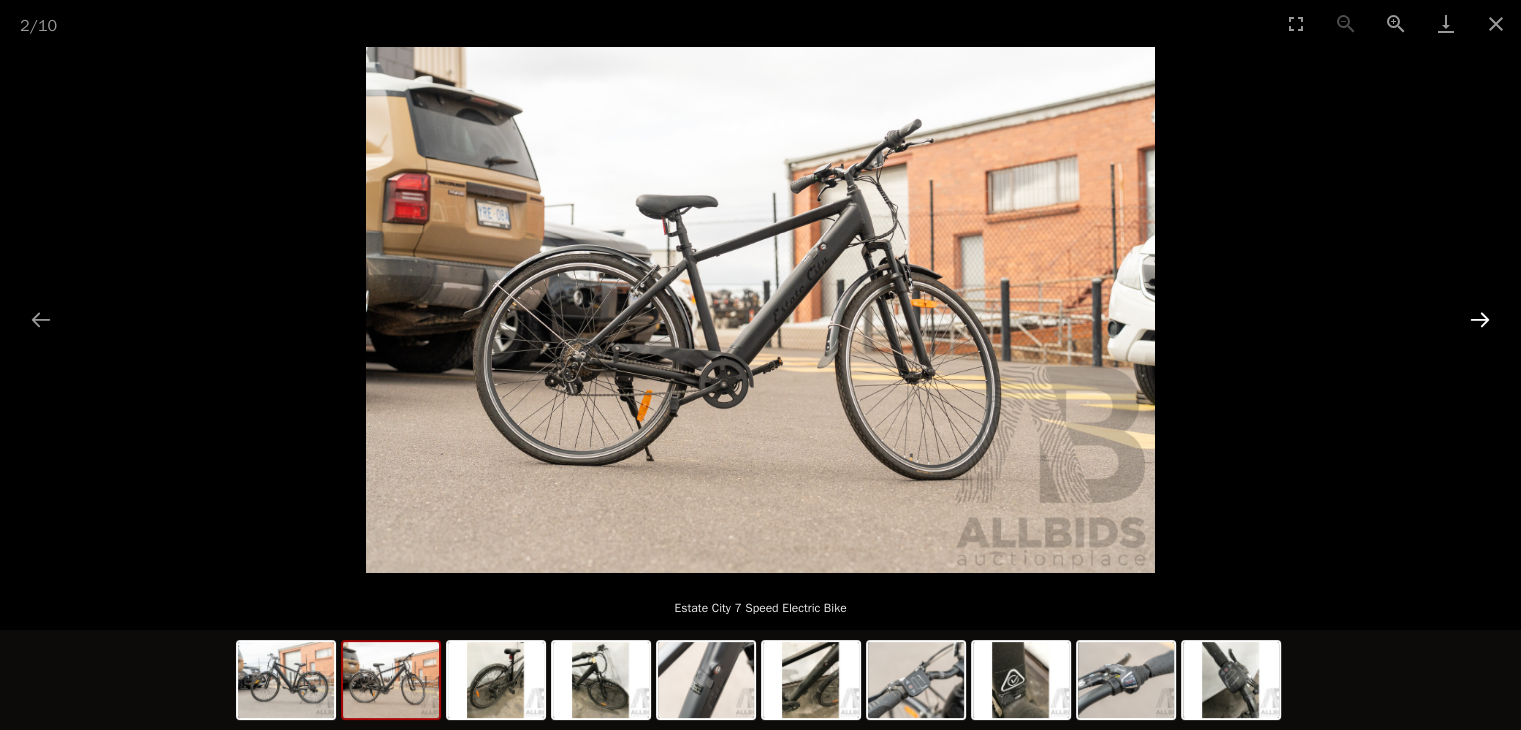 click at bounding box center [1480, 319] 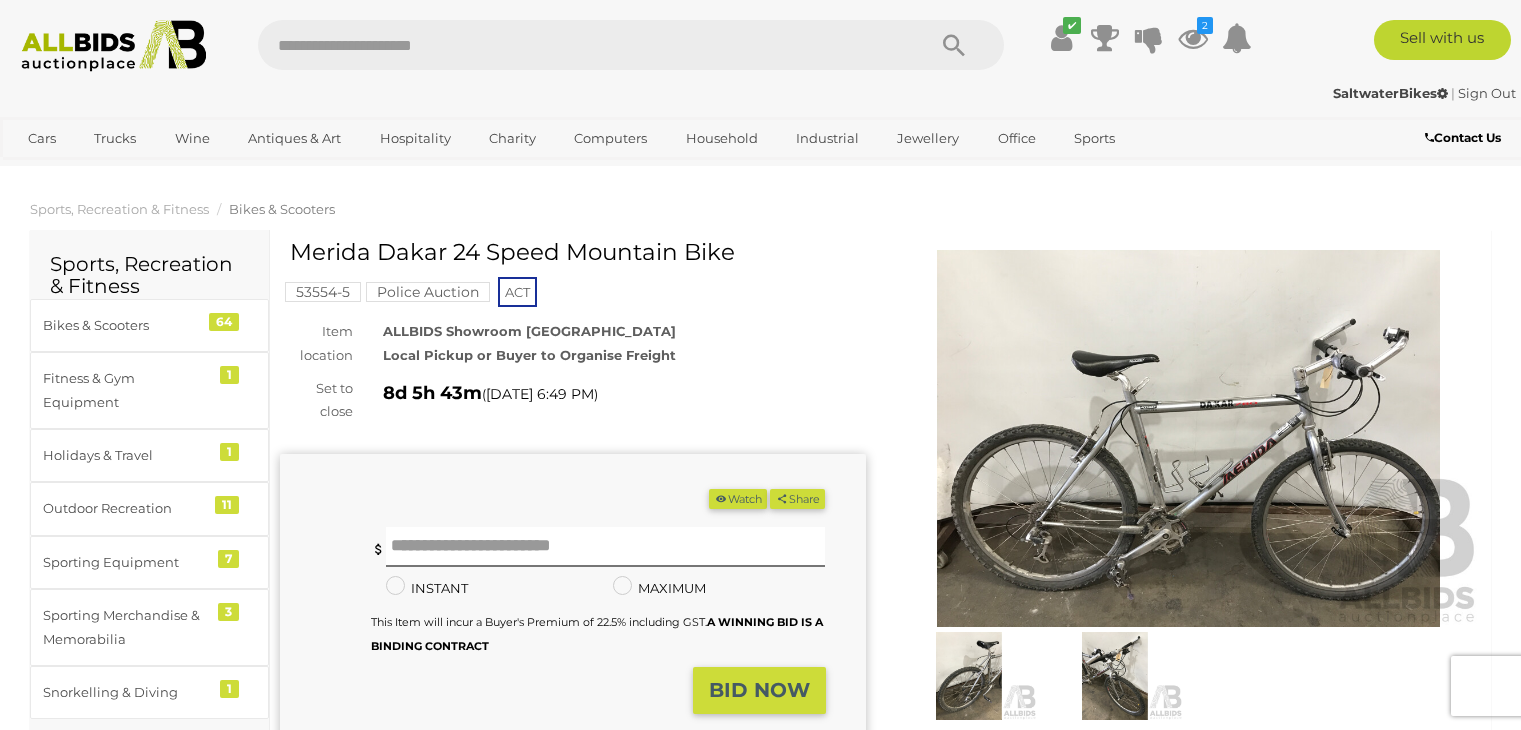 scroll, scrollTop: 0, scrollLeft: 0, axis: both 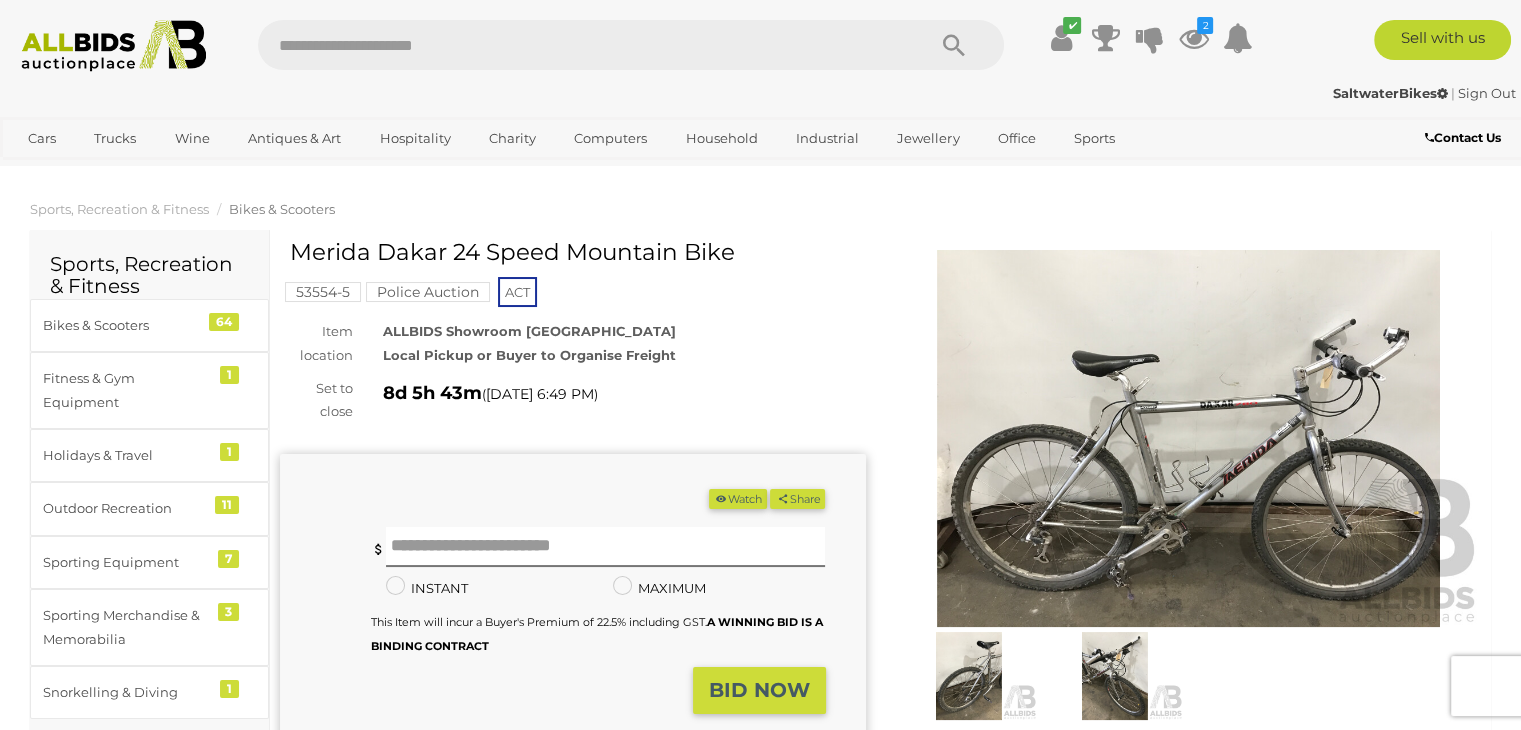 click at bounding box center (1189, 438) 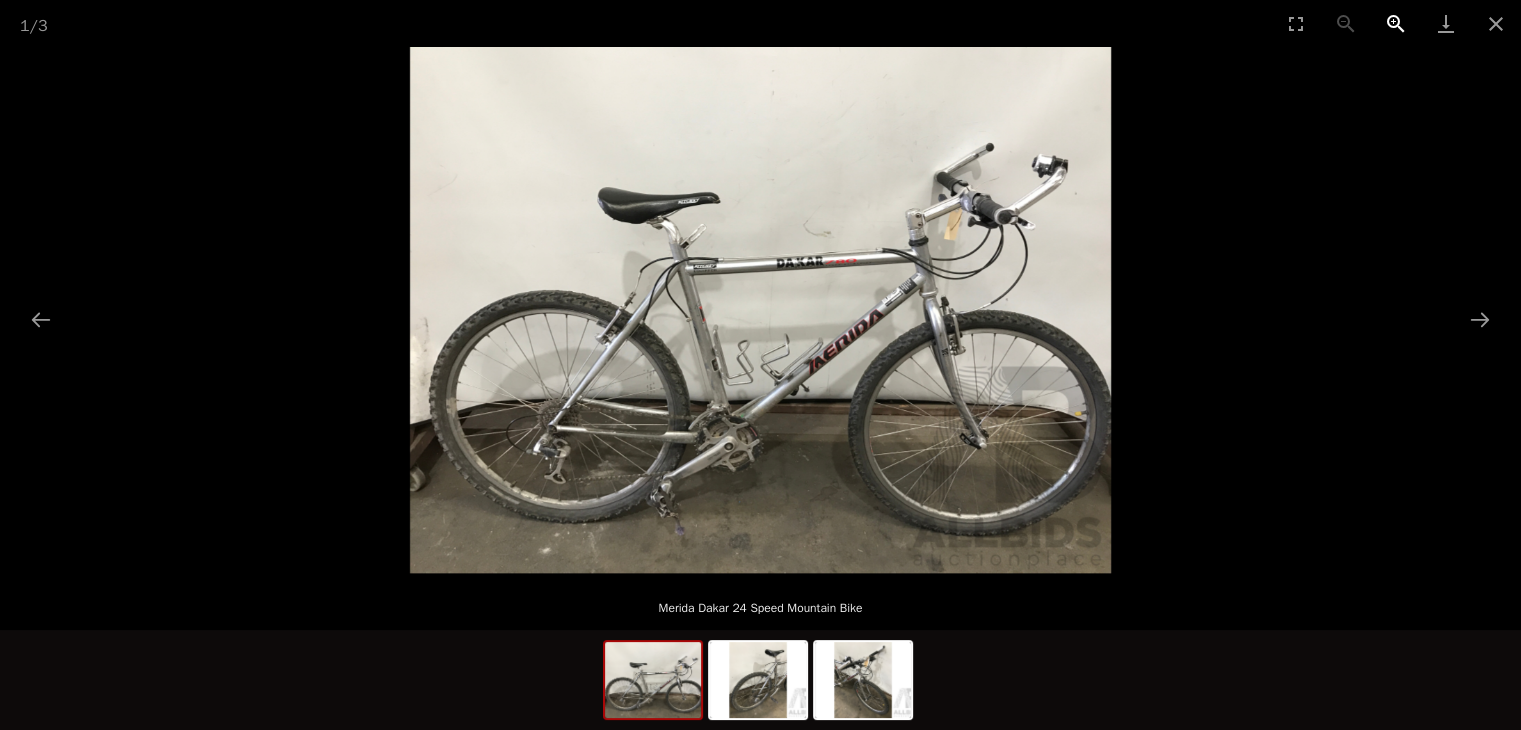 click at bounding box center [1396, 23] 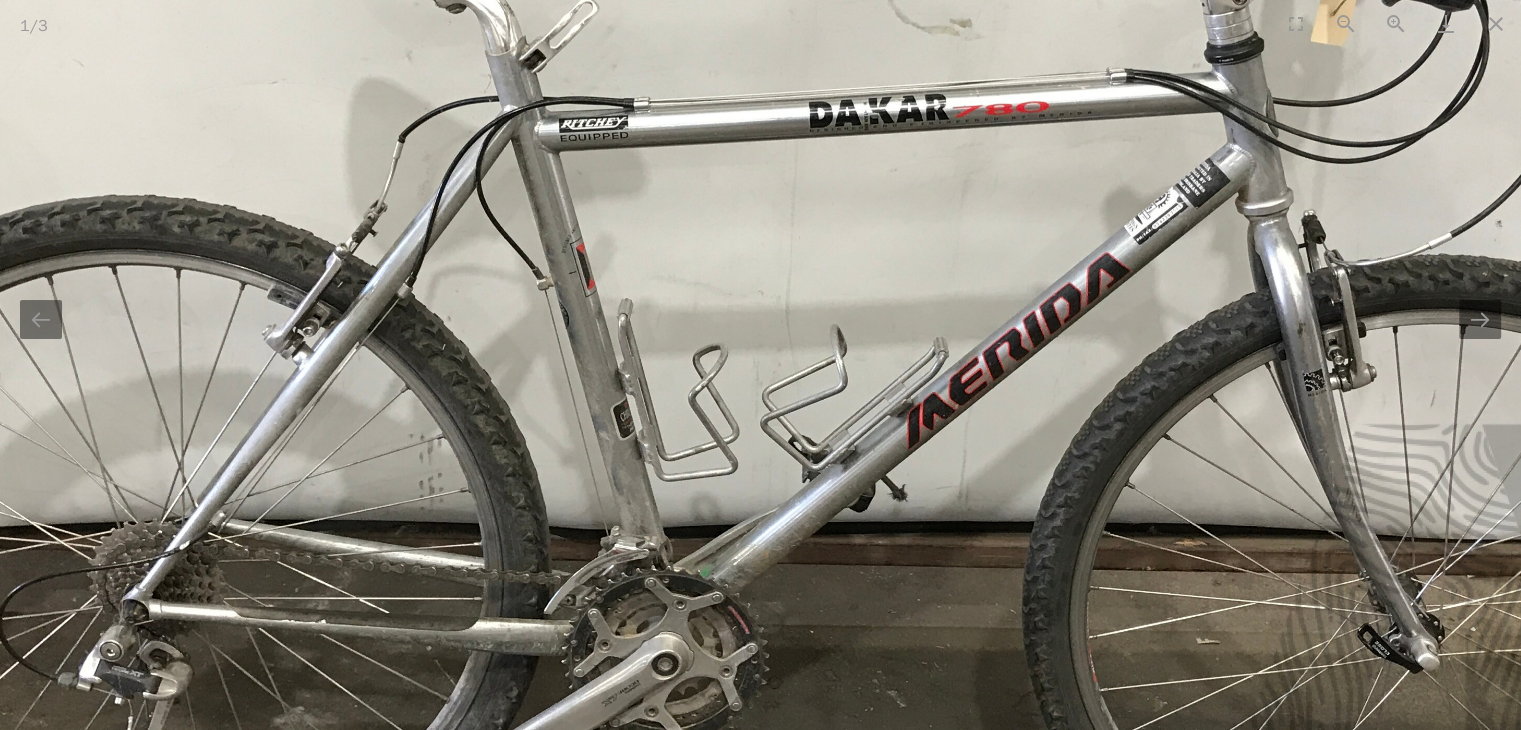 scroll, scrollTop: 0, scrollLeft: 0, axis: both 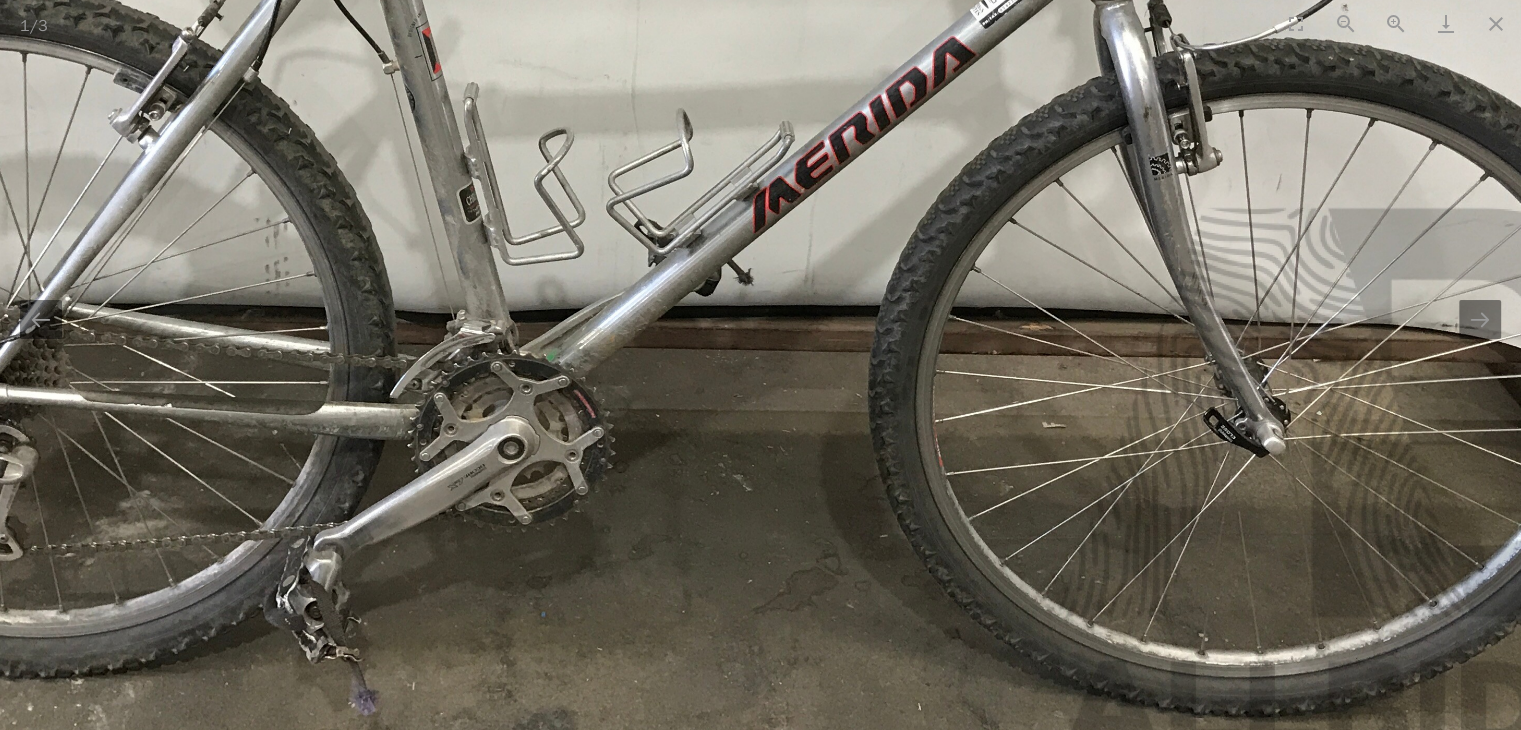 drag, startPoint x: 784, startPoint y: 334, endPoint x: 421, endPoint y: 257, distance: 371.0768 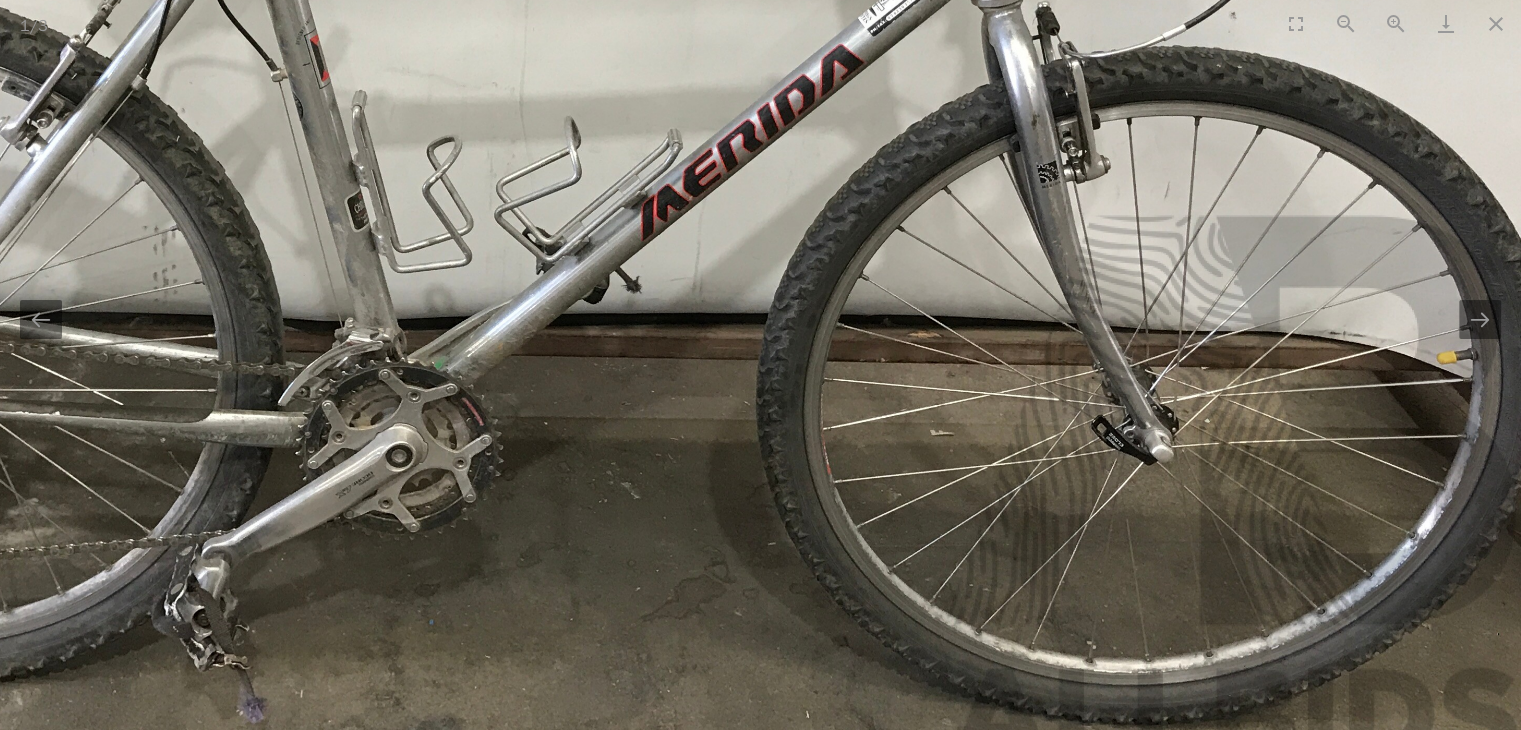 scroll, scrollTop: 0, scrollLeft: 0, axis: both 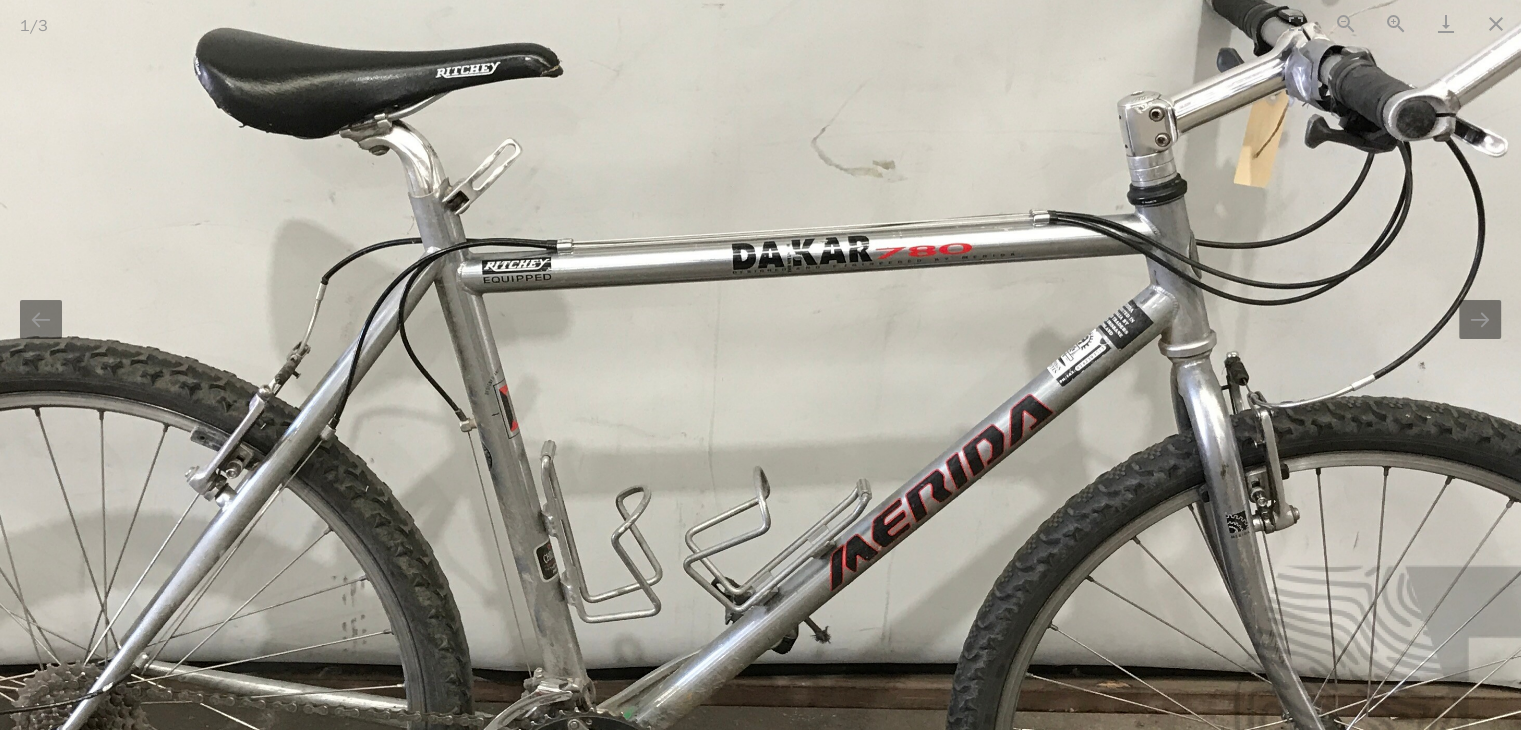 drag, startPoint x: 783, startPoint y: 241, endPoint x: 975, endPoint y: 588, distance: 396.5766 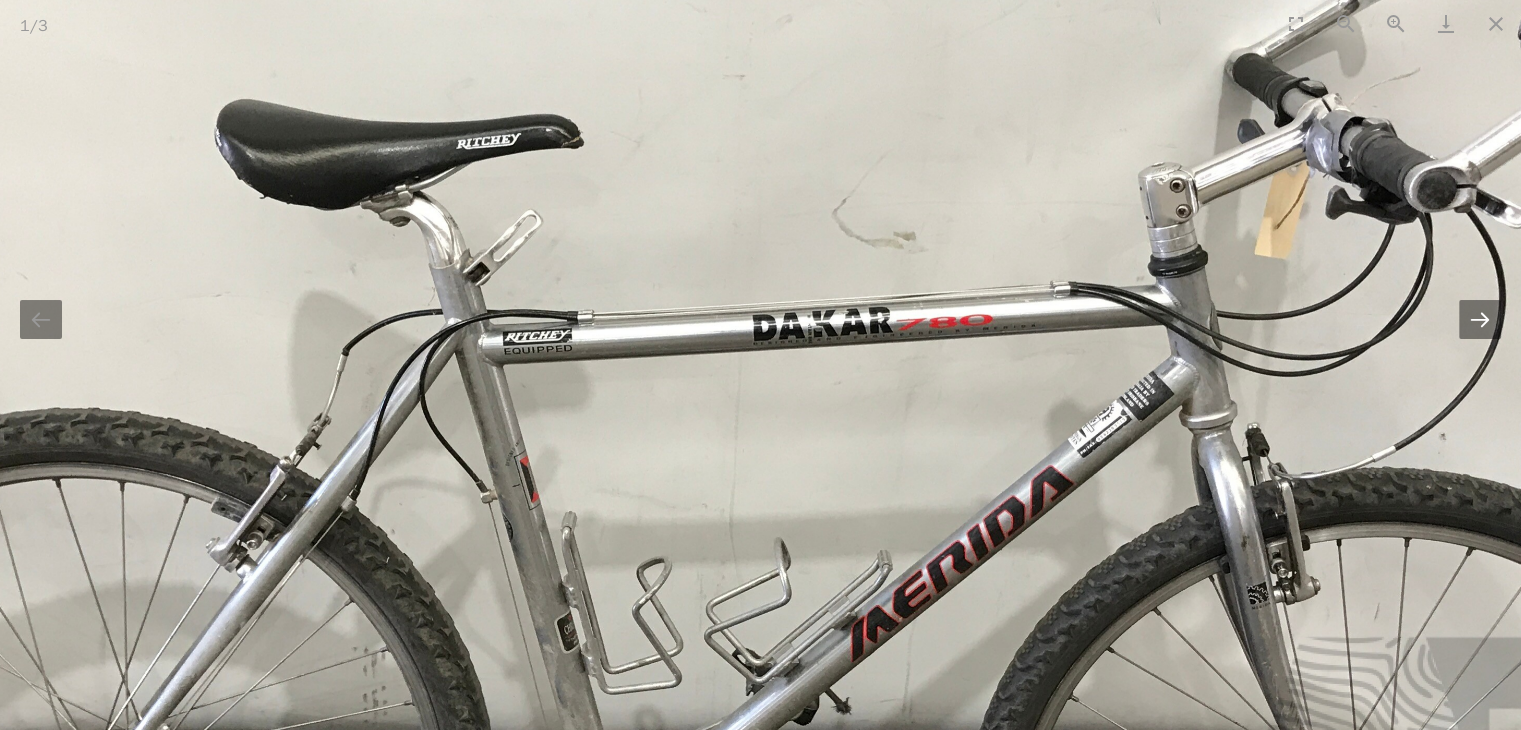 click at bounding box center [1480, 319] 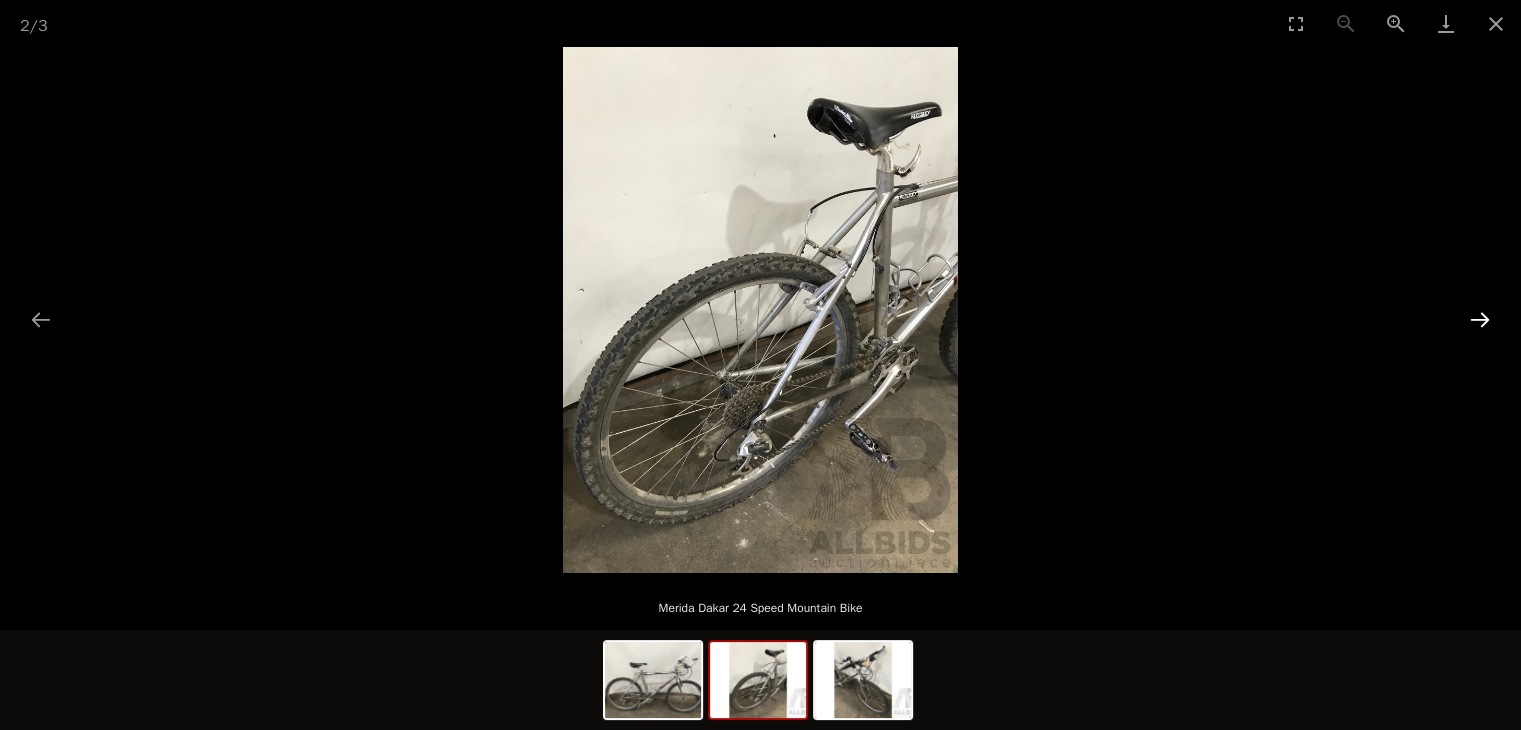 click at bounding box center (1480, 319) 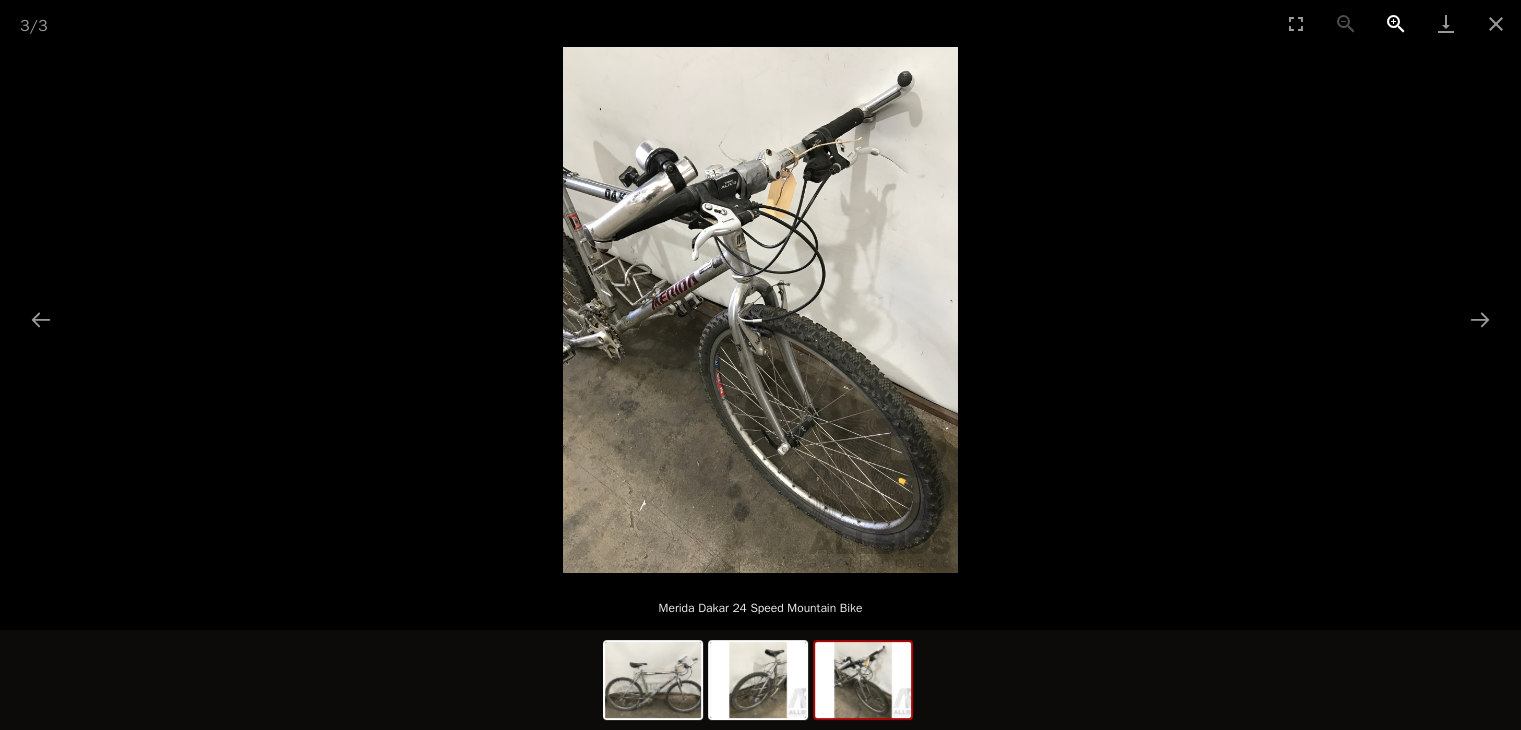 click at bounding box center (1396, 23) 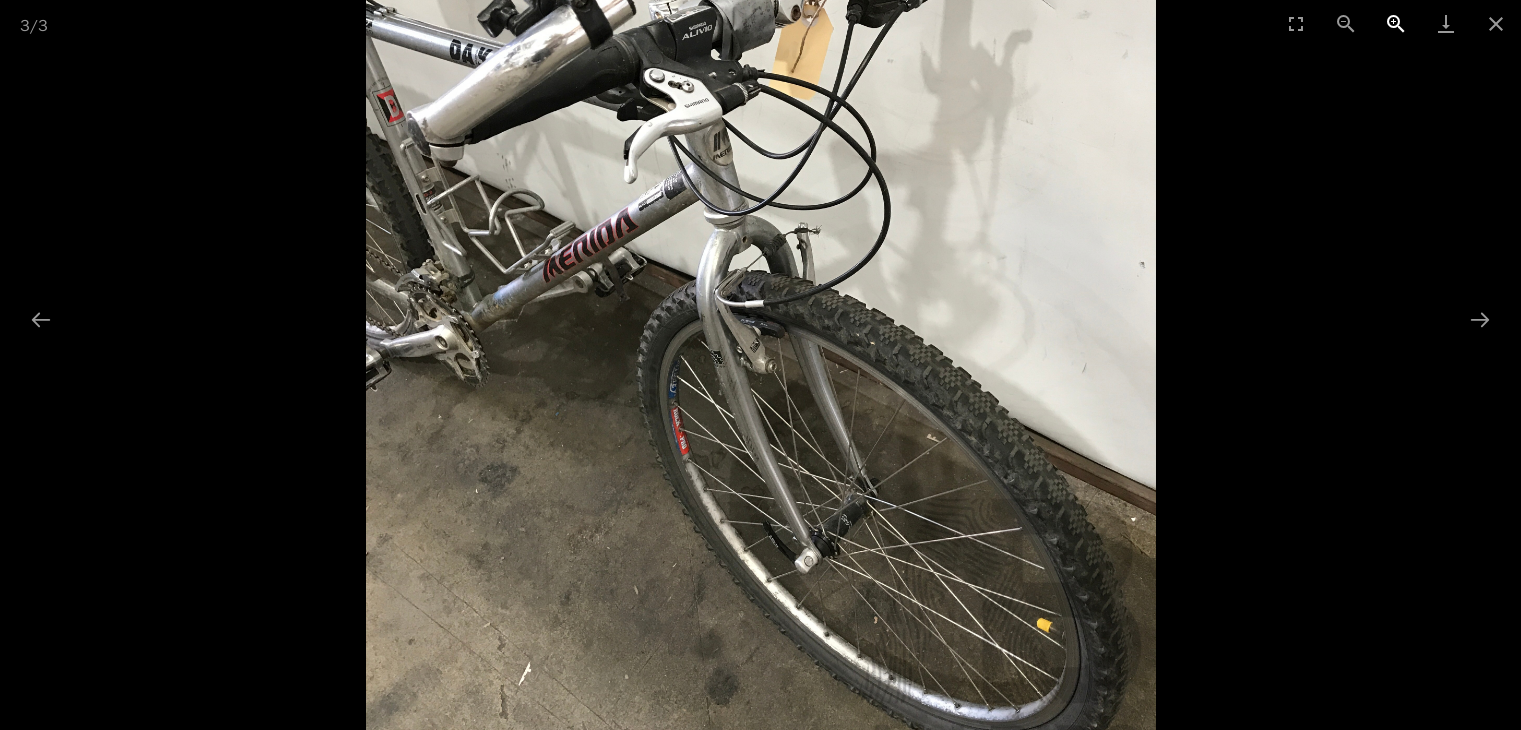 click at bounding box center (1396, 23) 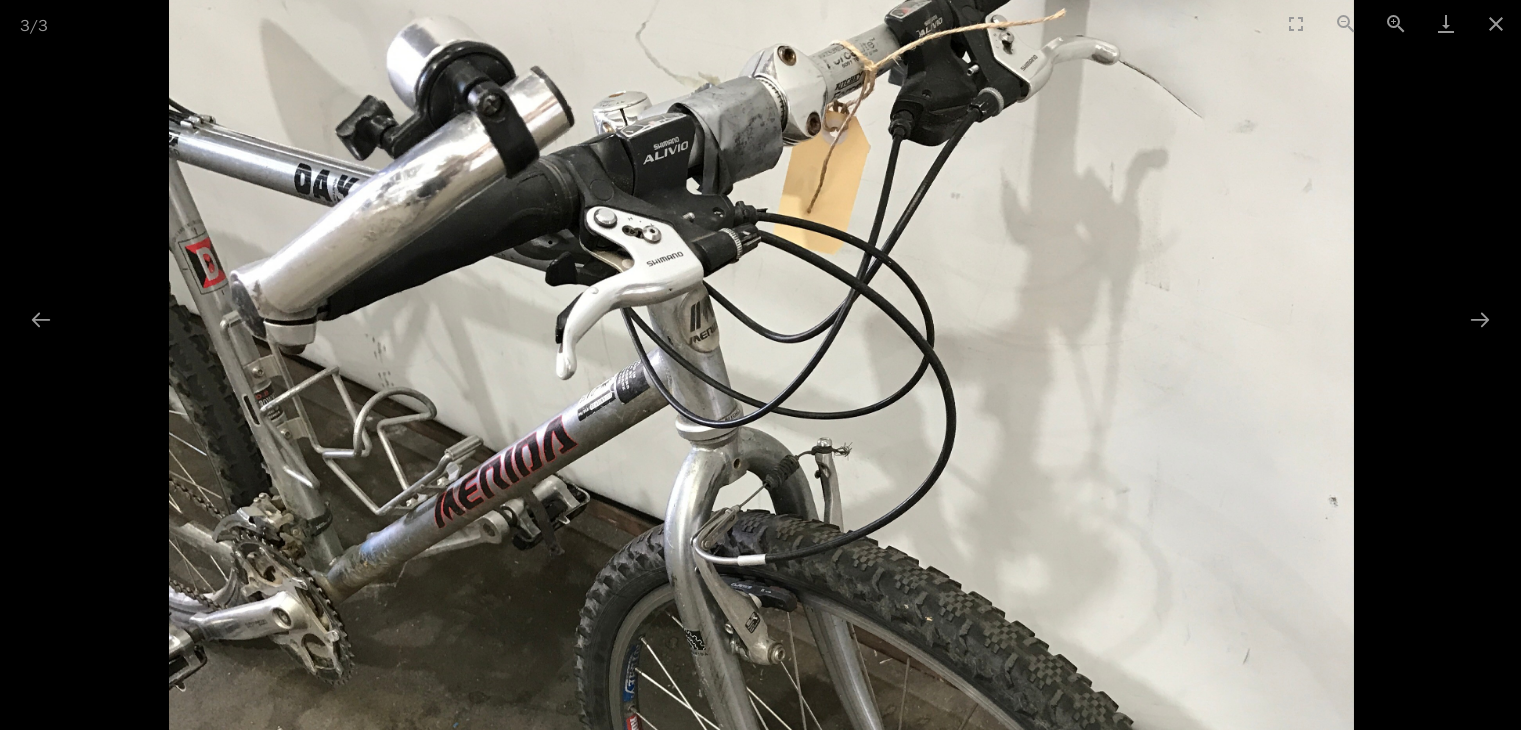 drag, startPoint x: 928, startPoint y: 436, endPoint x: 934, endPoint y: 478, distance: 42.426407 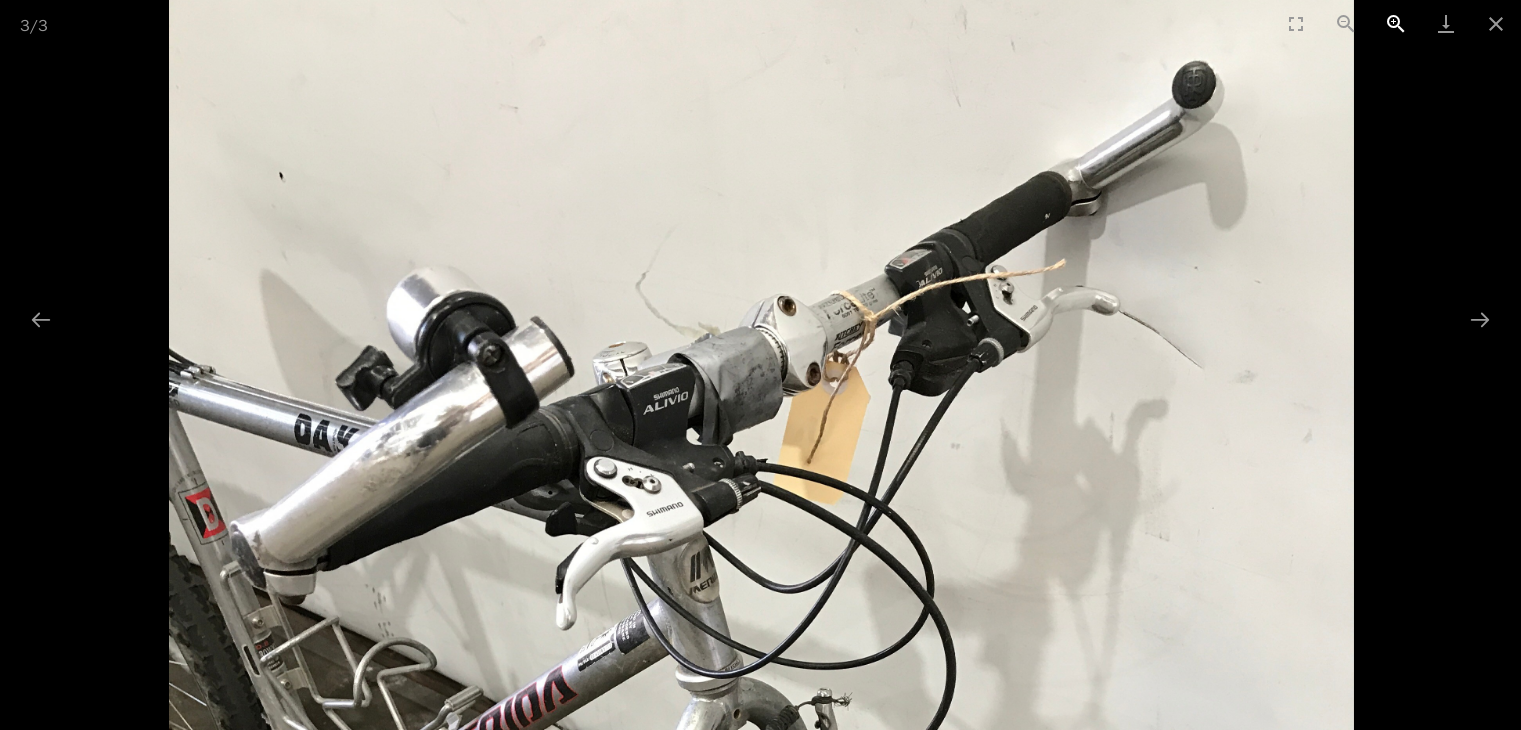 click at bounding box center (1396, 23) 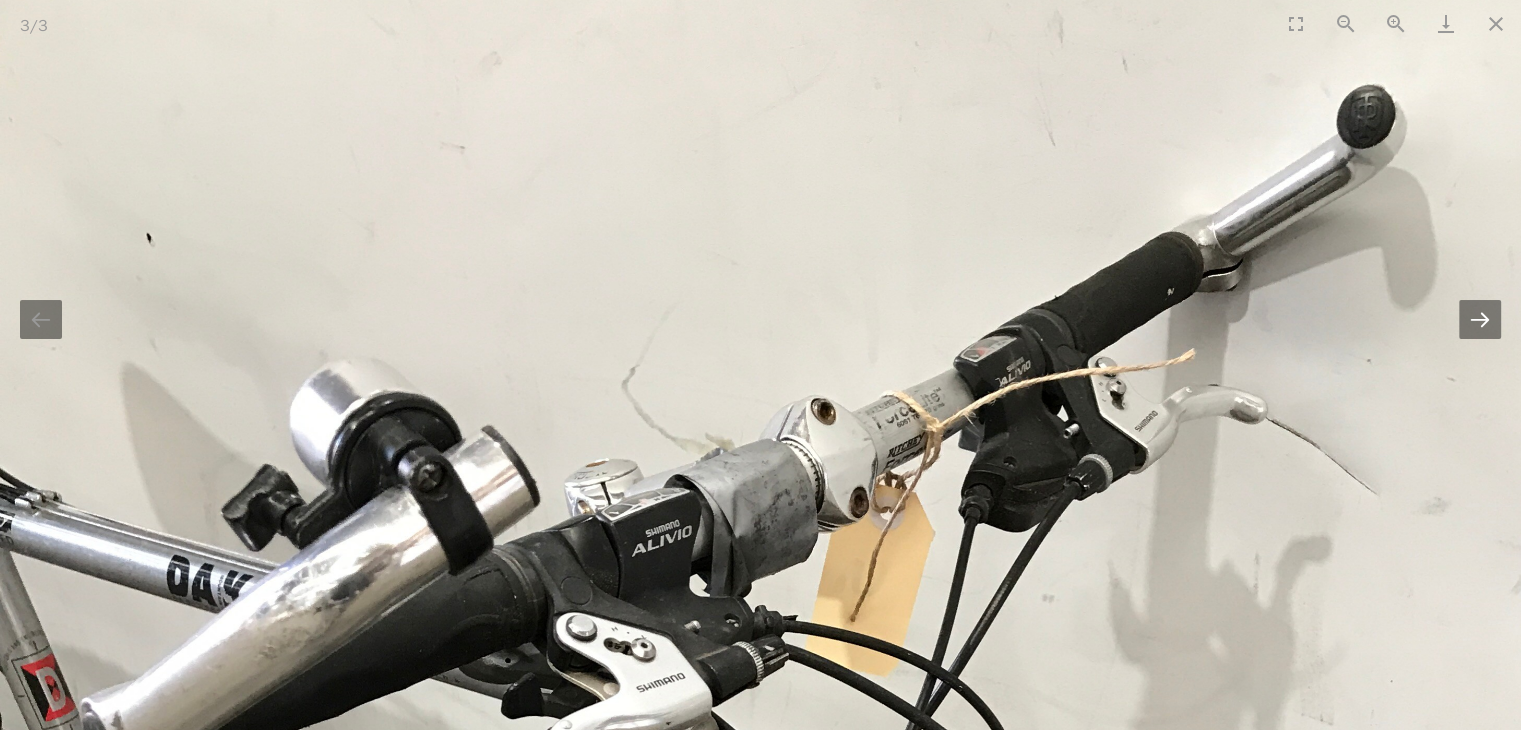 click at bounding box center (1480, 319) 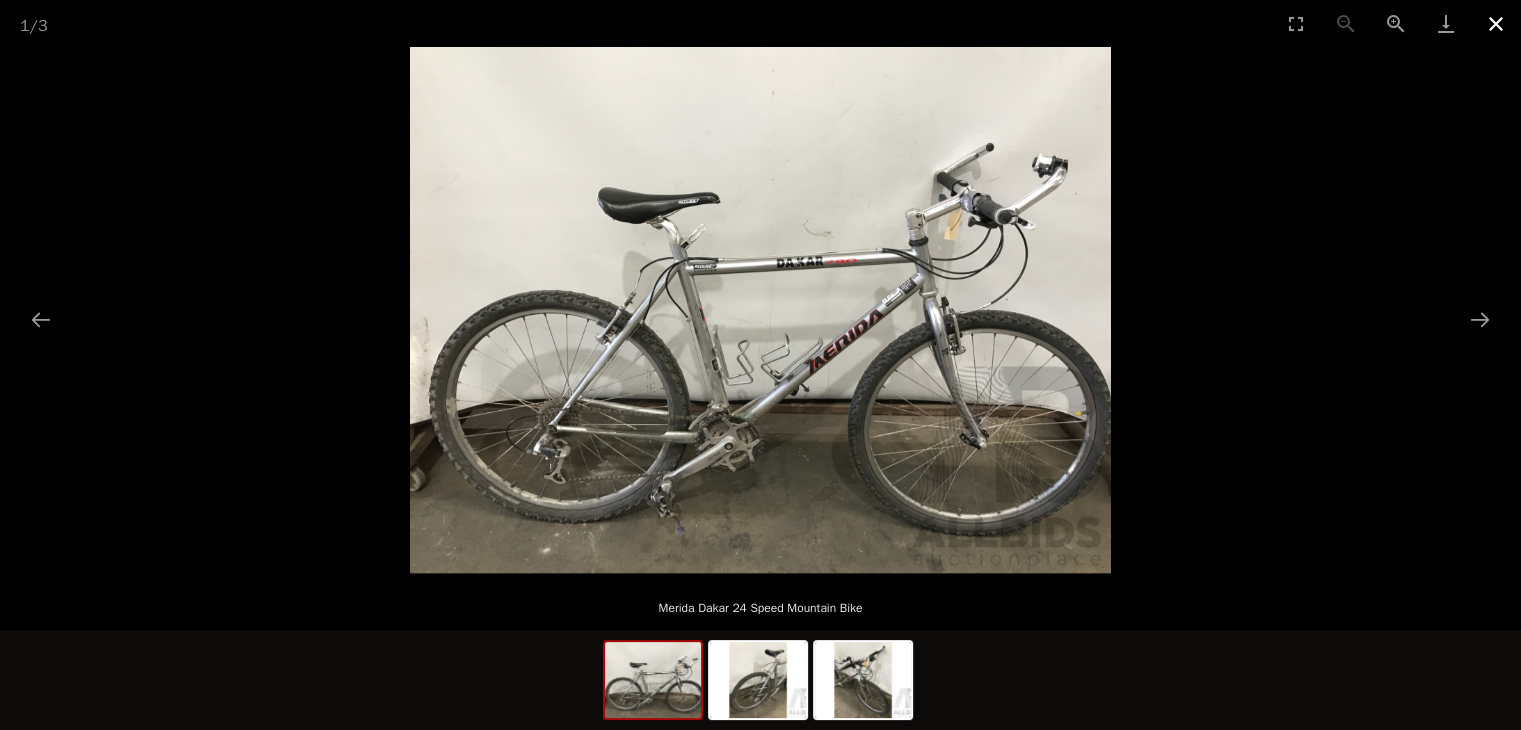click at bounding box center (1496, 23) 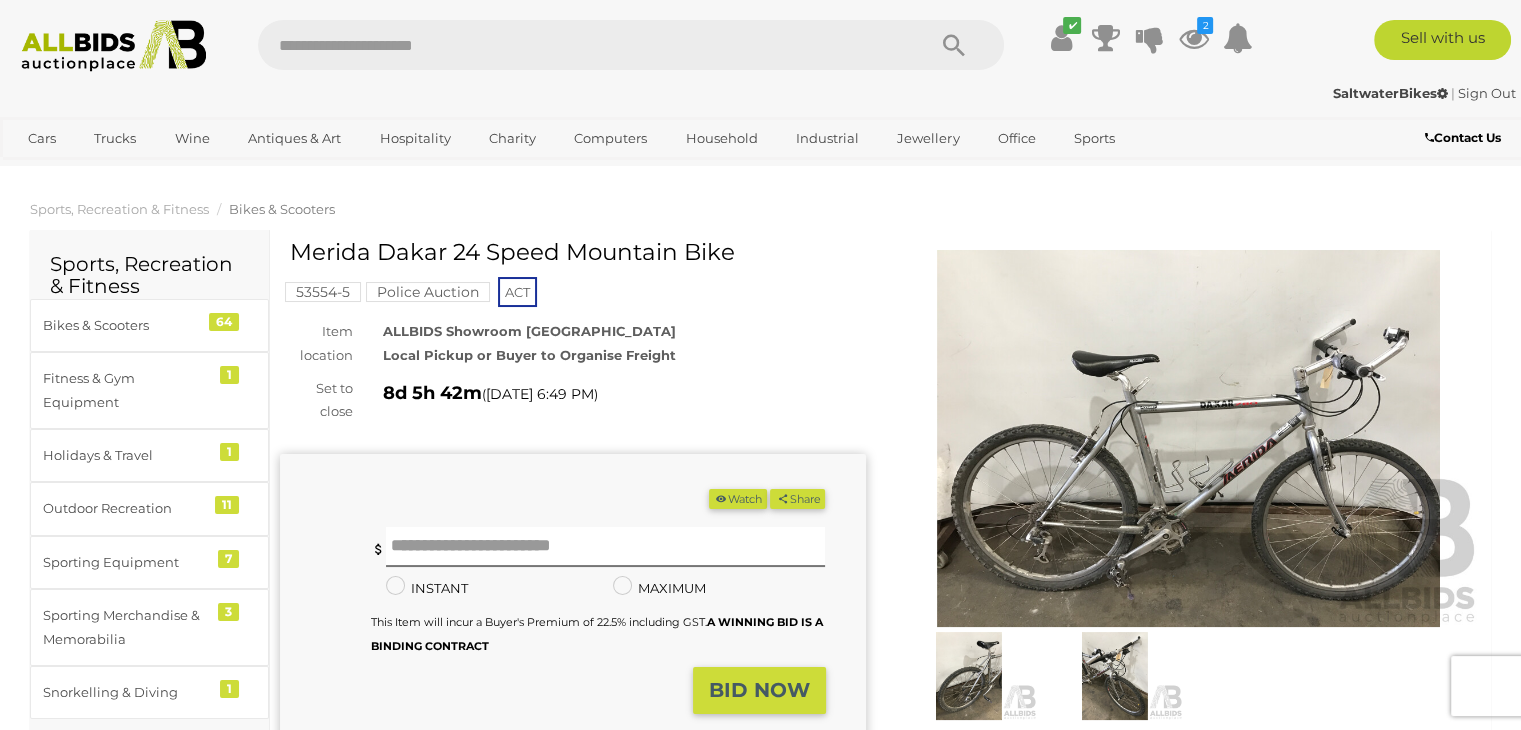 click on "Watch" at bounding box center [738, 499] 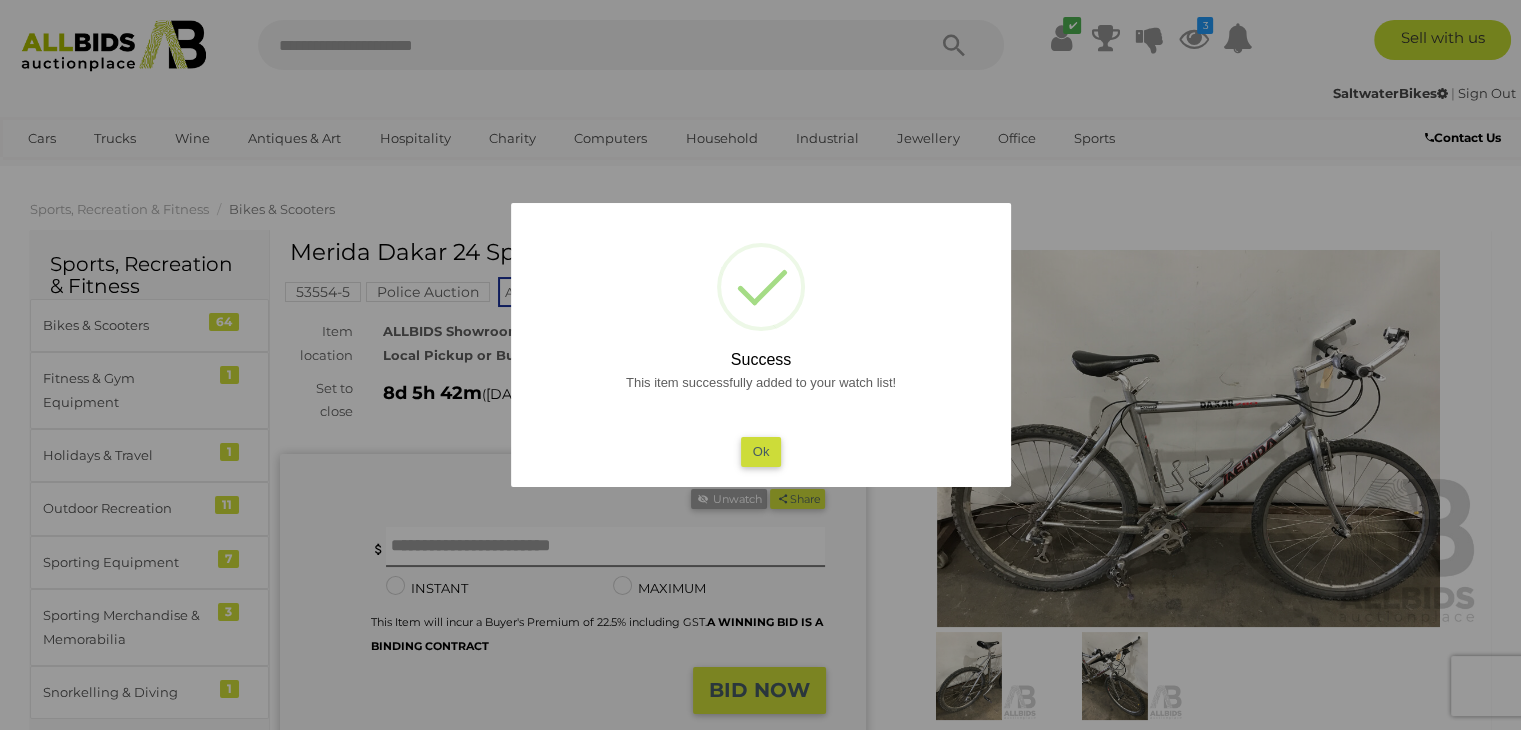 click on "Ok" at bounding box center (760, 451) 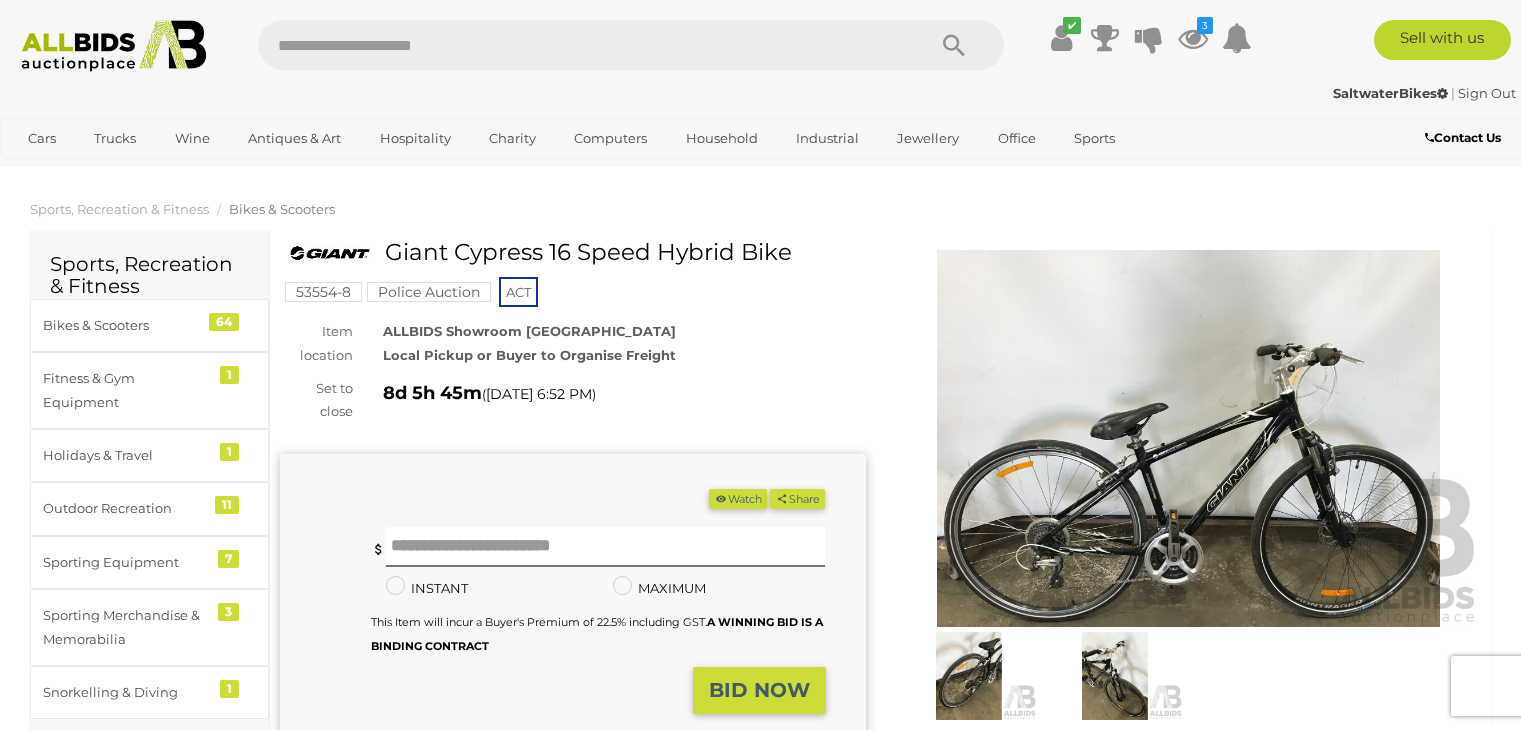 scroll, scrollTop: 0, scrollLeft: 0, axis: both 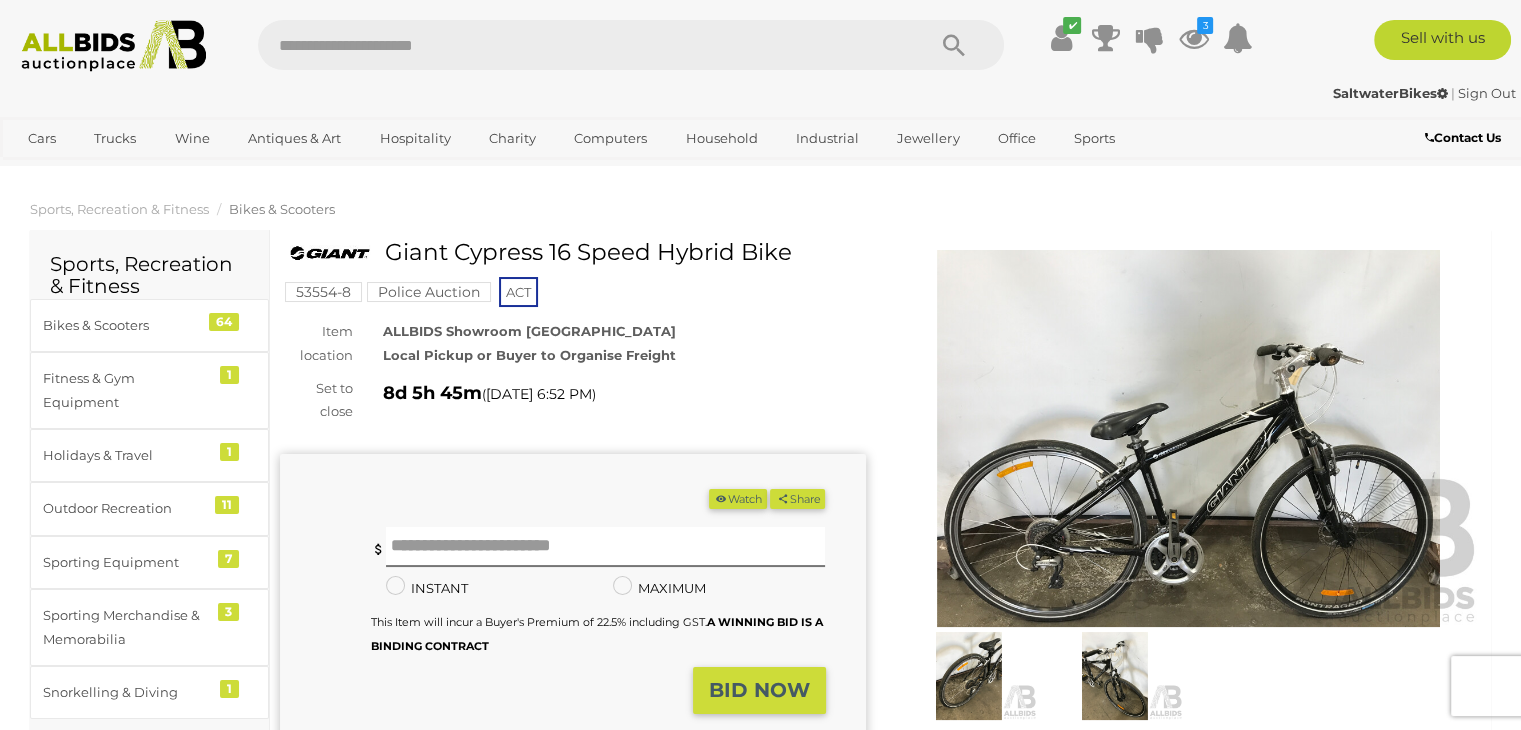 click at bounding box center [1189, 438] 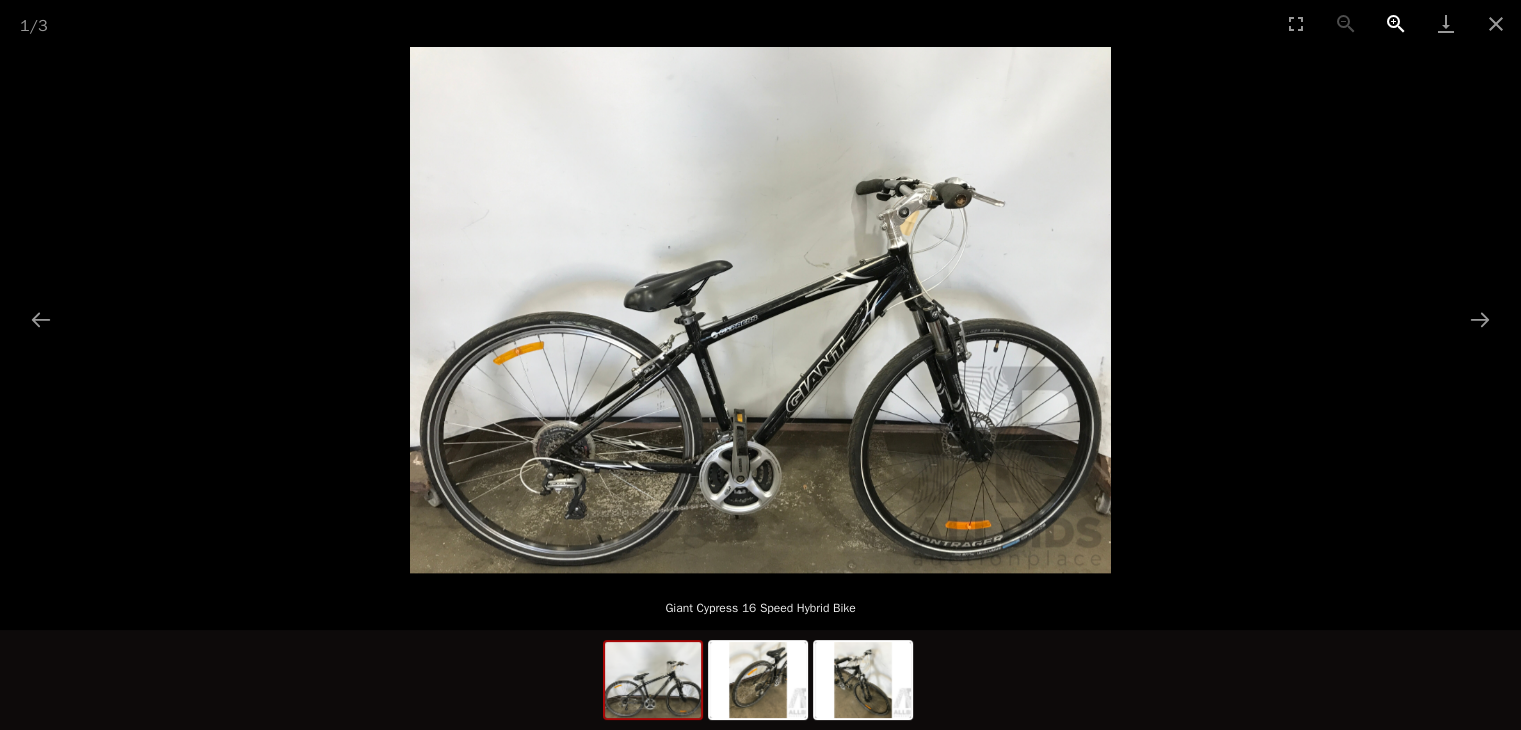 click at bounding box center (1396, 23) 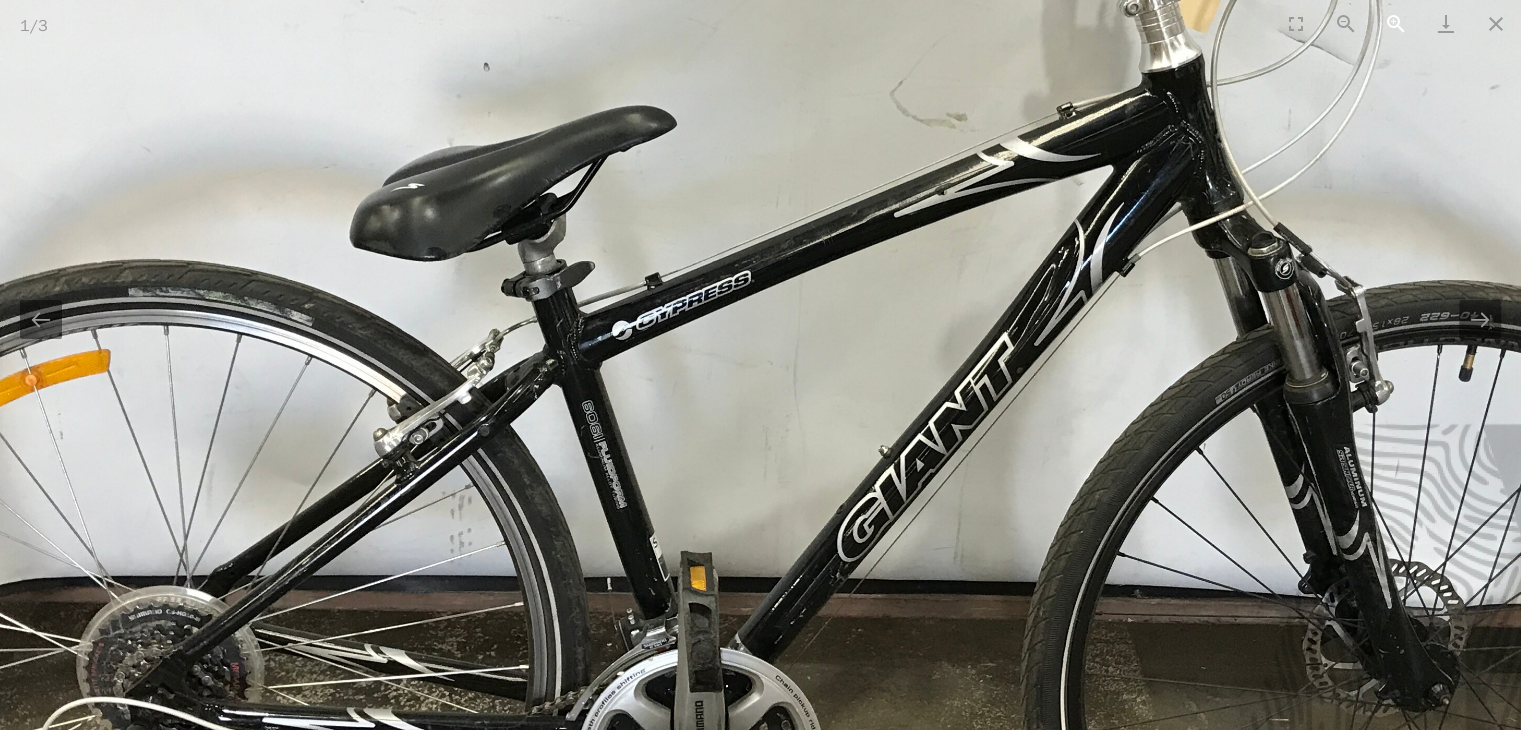 click at bounding box center [1396, 23] 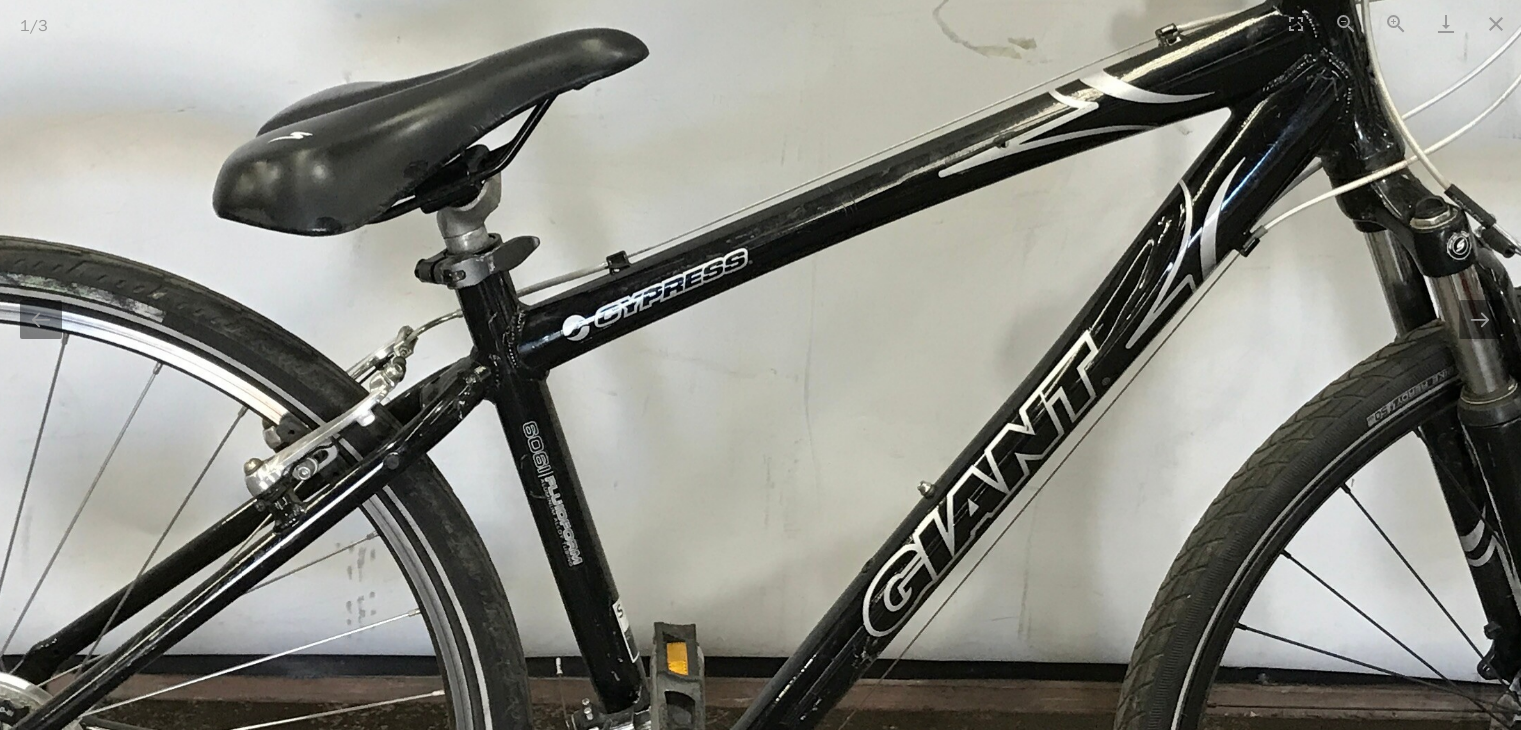 scroll, scrollTop: 0, scrollLeft: 0, axis: both 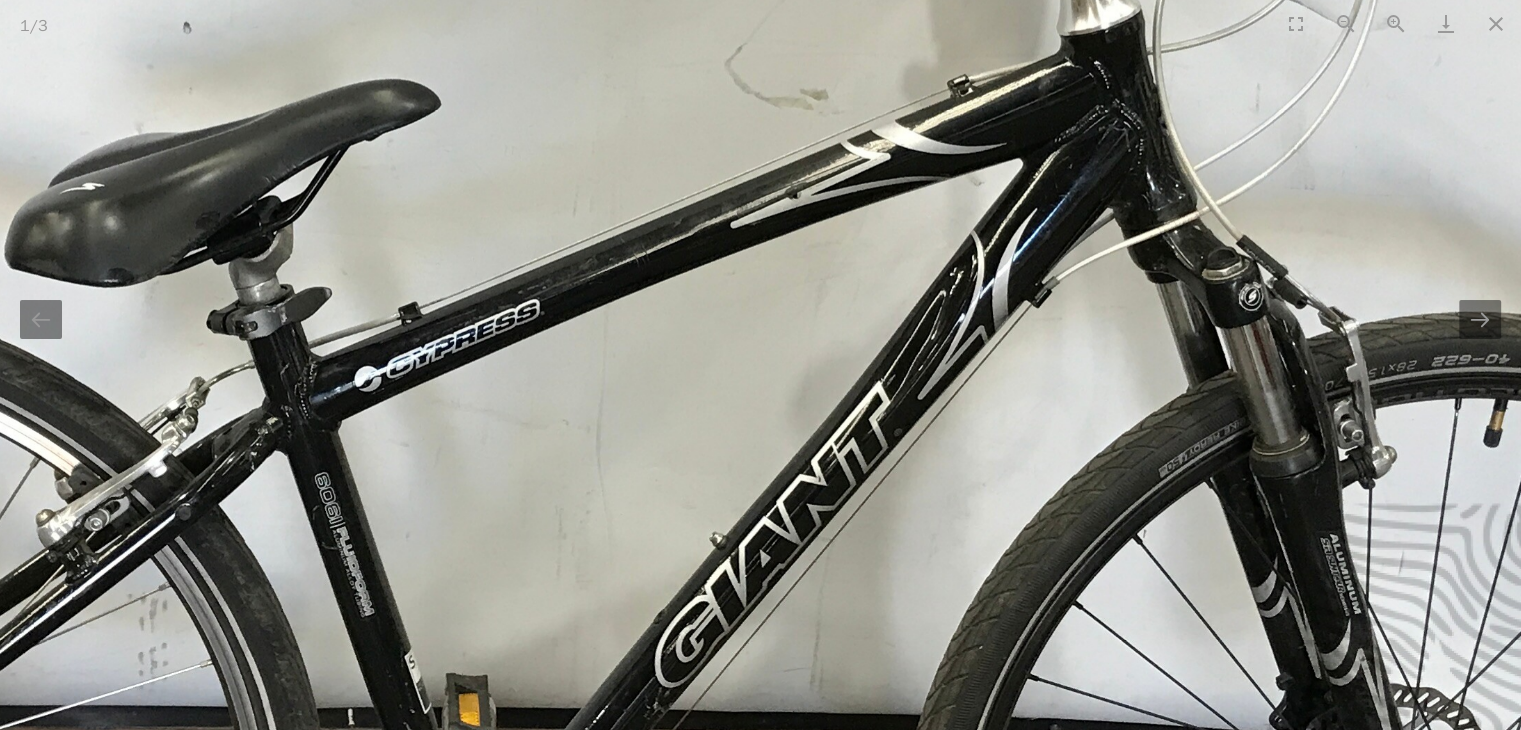 drag, startPoint x: 872, startPoint y: 345, endPoint x: 455, endPoint y: 518, distance: 451.46207 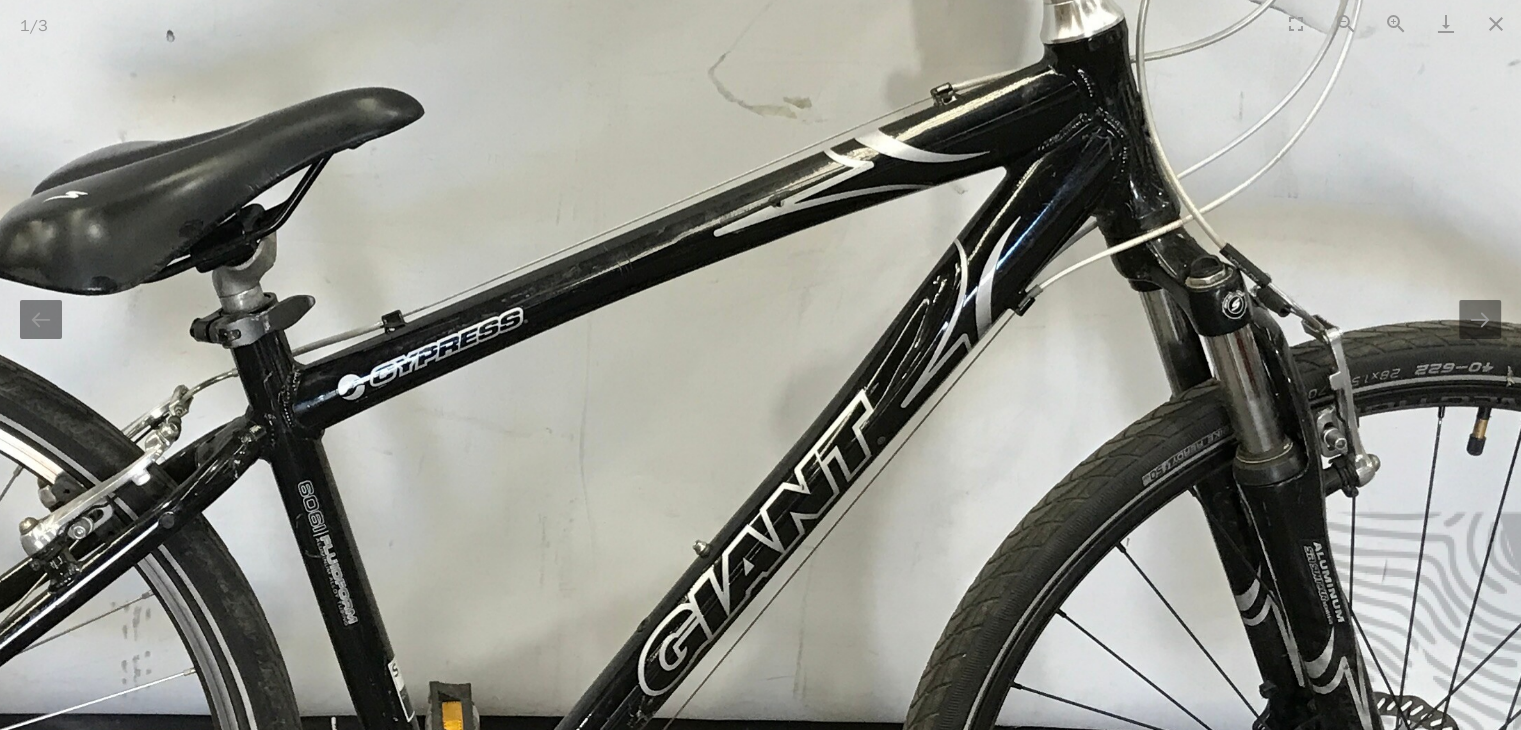 scroll, scrollTop: 0, scrollLeft: 0, axis: both 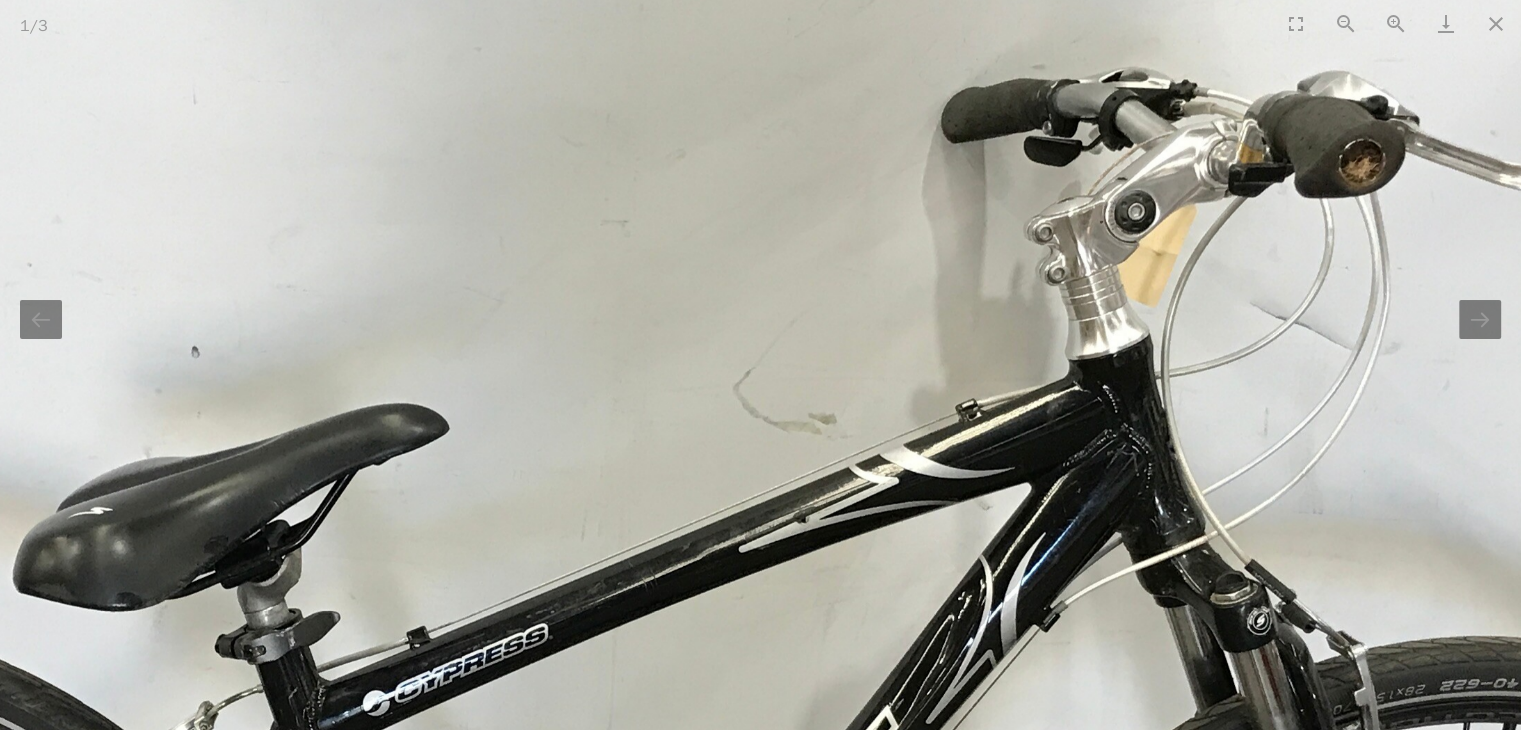drag, startPoint x: 762, startPoint y: 329, endPoint x: 829, endPoint y: 532, distance: 213.7709 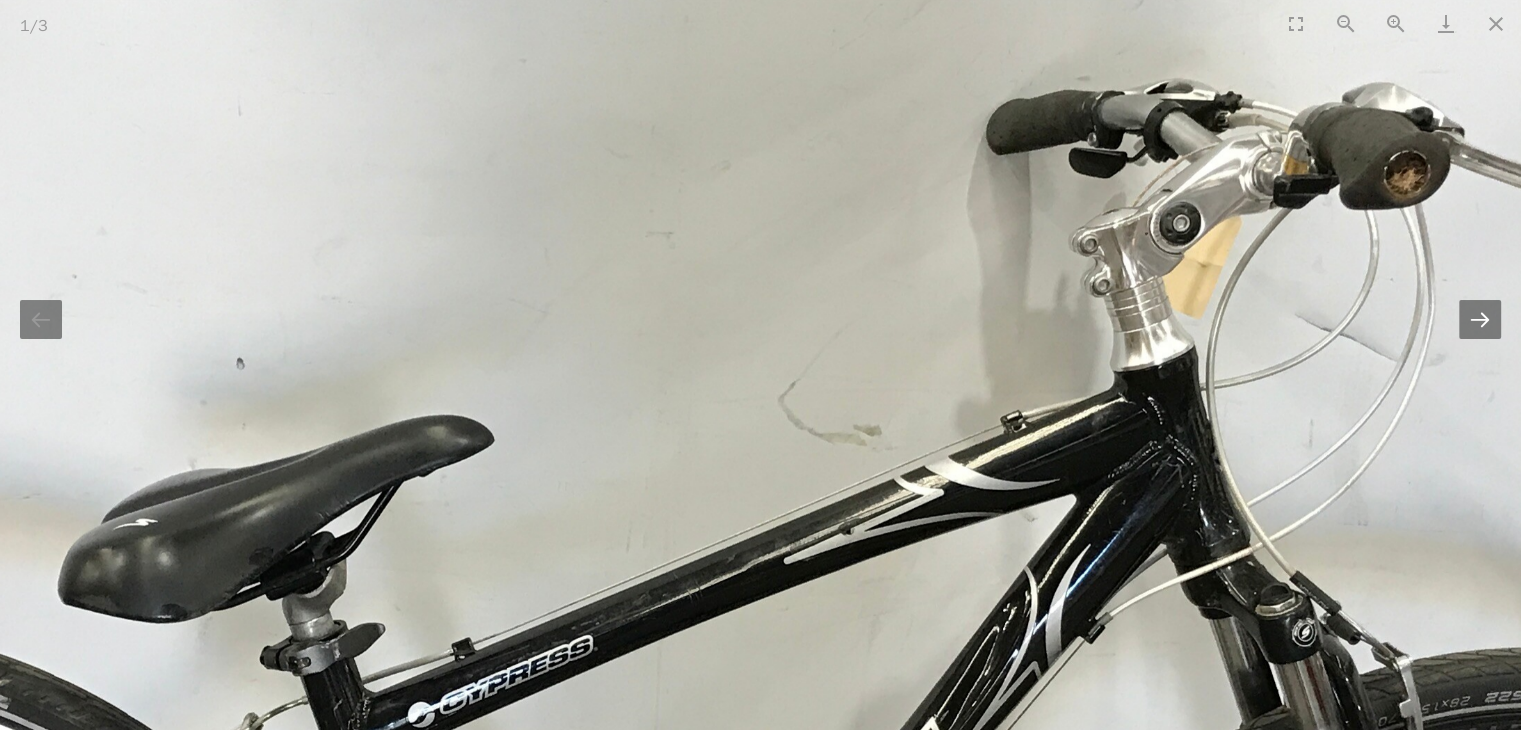 click at bounding box center (1480, 319) 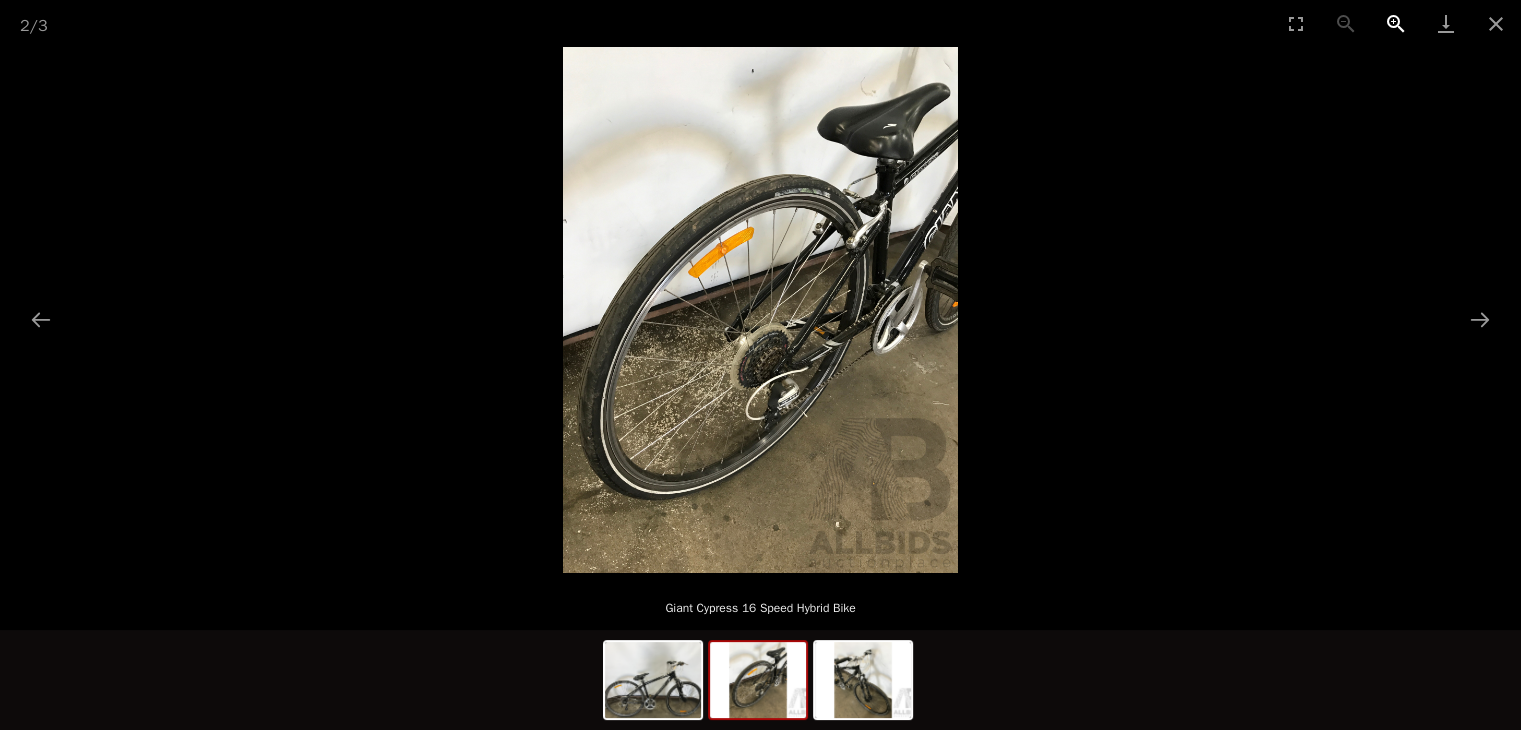 click at bounding box center [1396, 23] 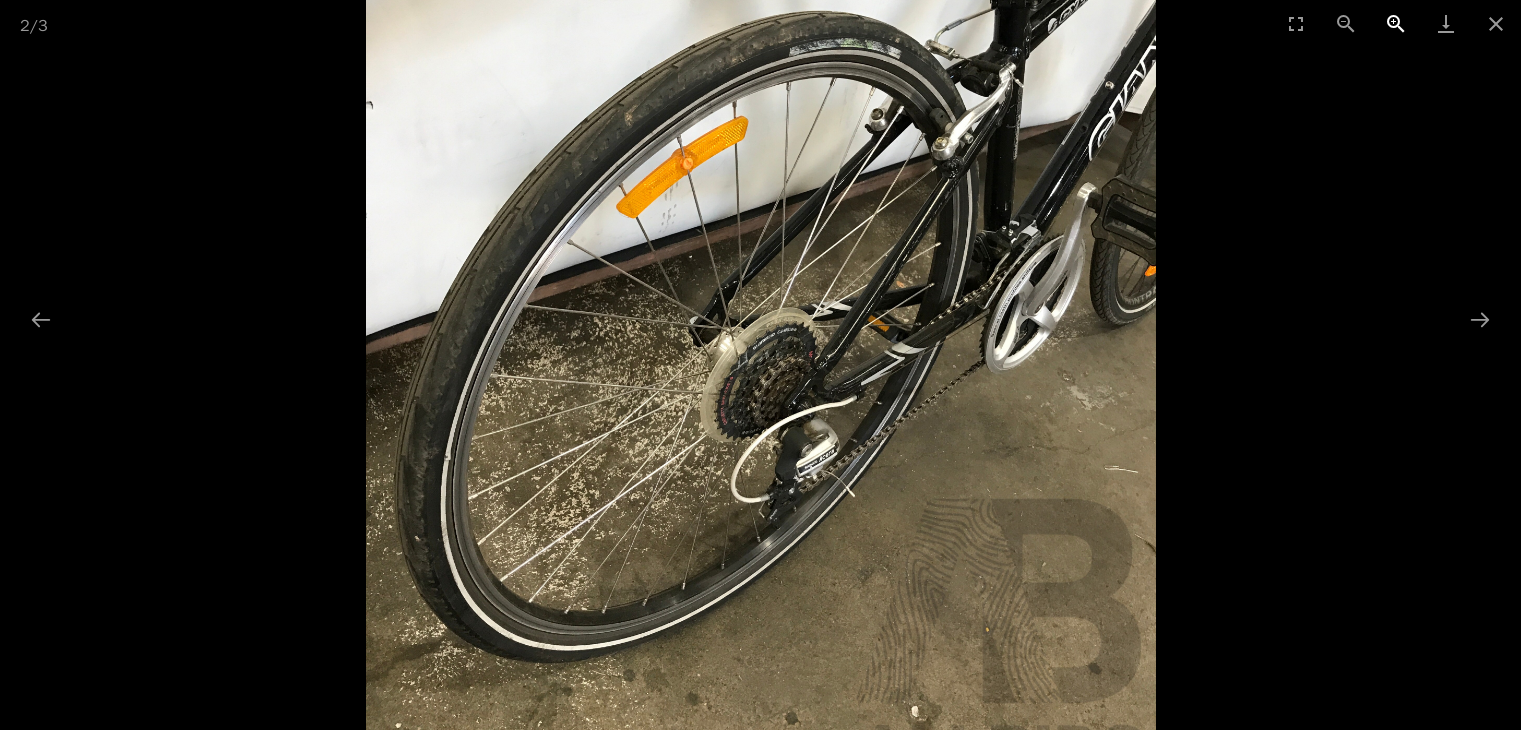 click at bounding box center (1396, 23) 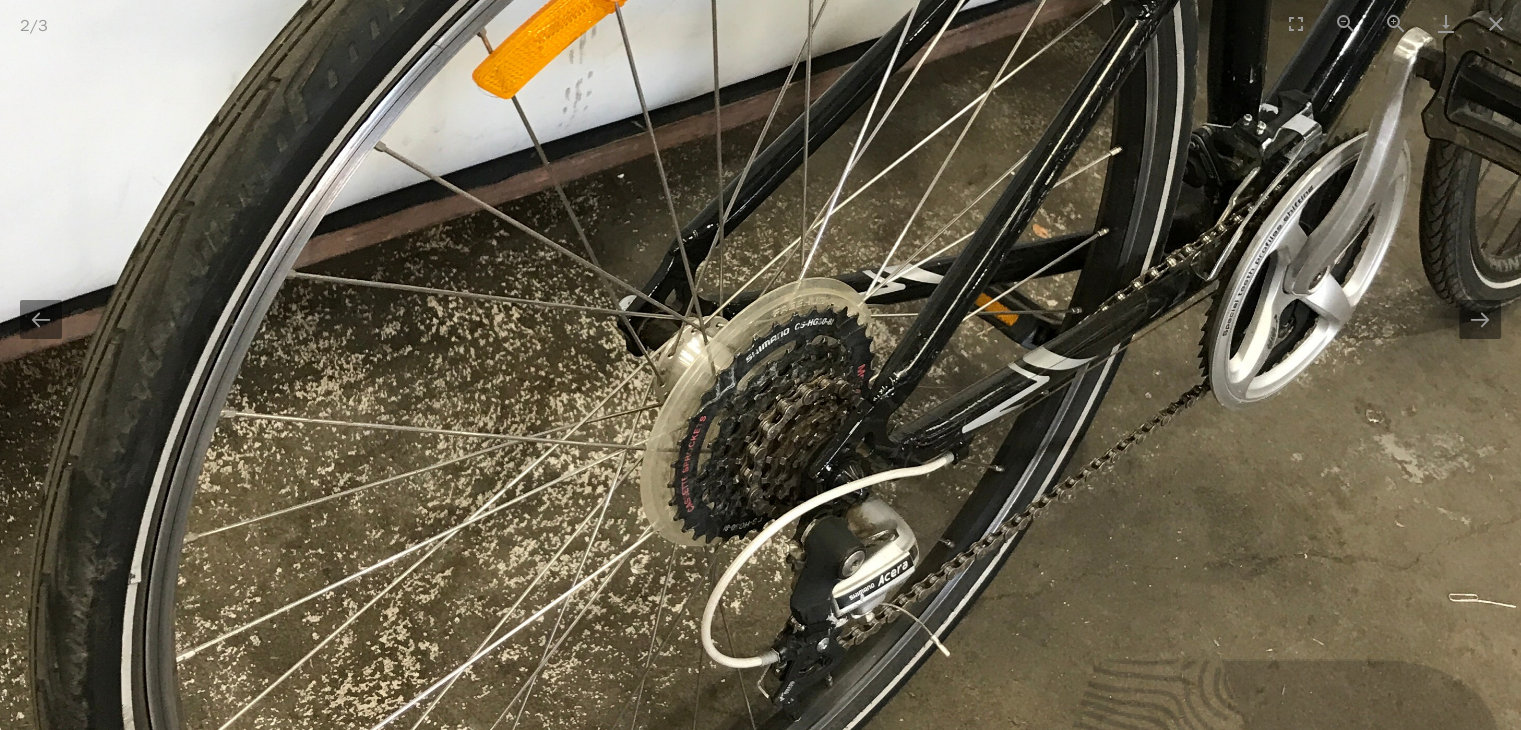scroll, scrollTop: 0, scrollLeft: 0, axis: both 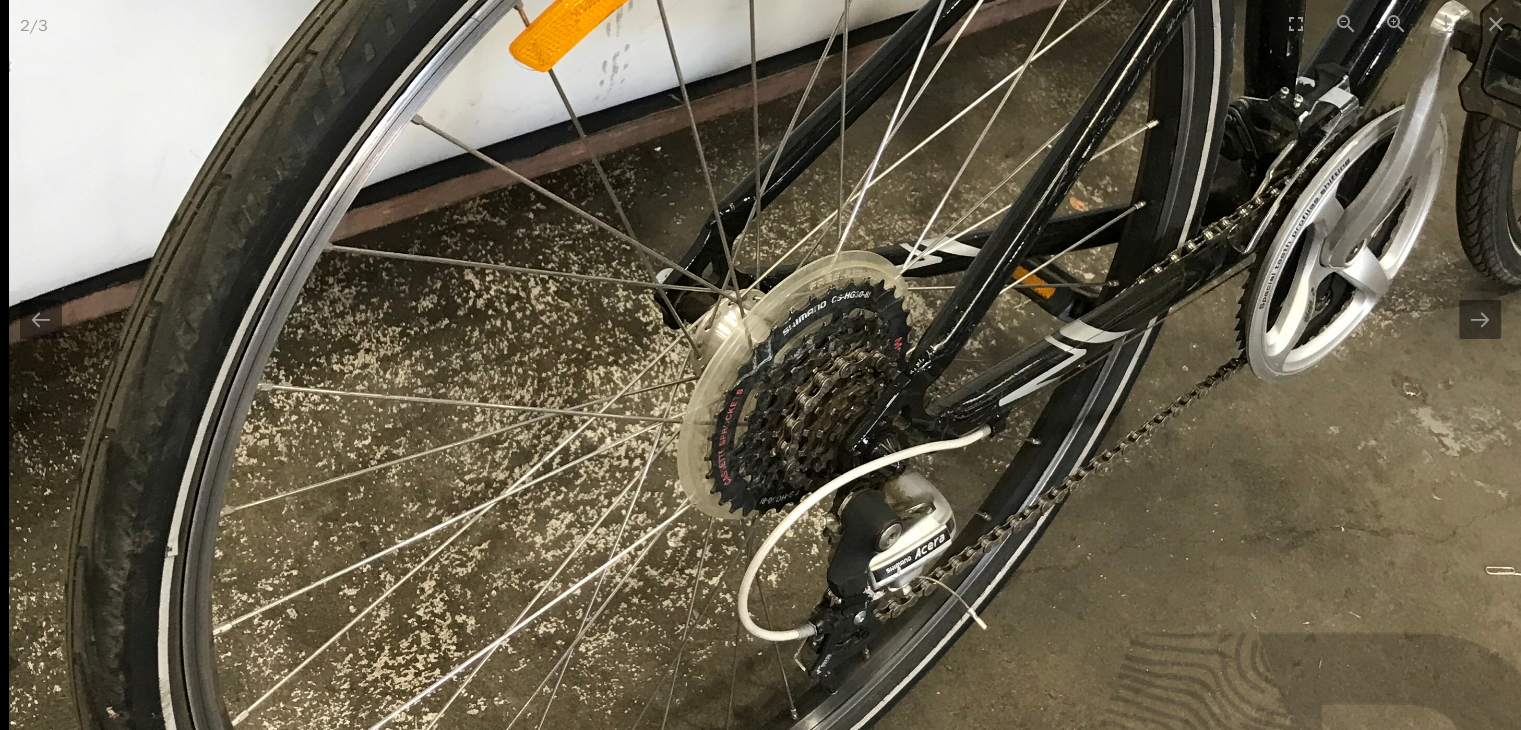 drag, startPoint x: 957, startPoint y: 419, endPoint x: 884, endPoint y: 233, distance: 199.81241 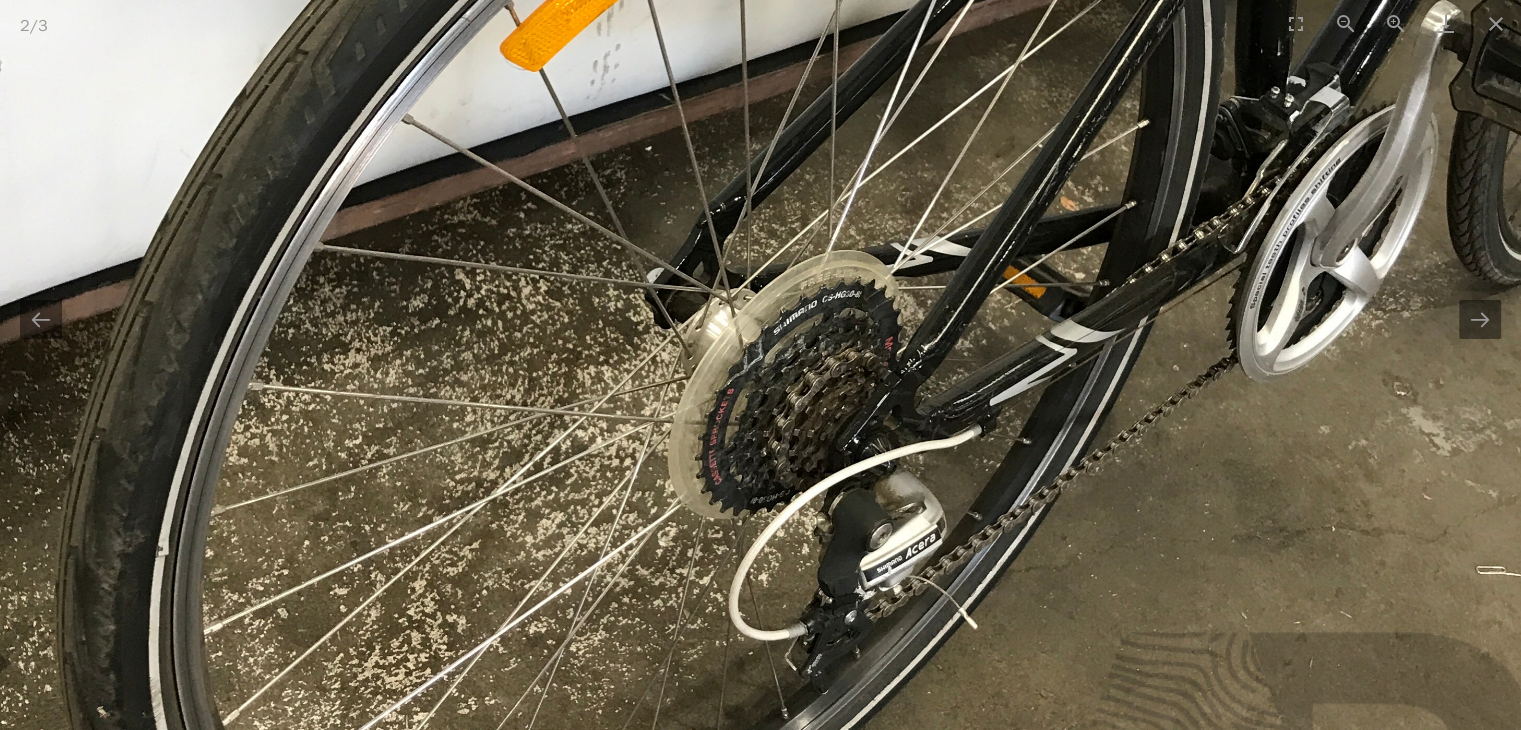 click at bounding box center [789, 200] 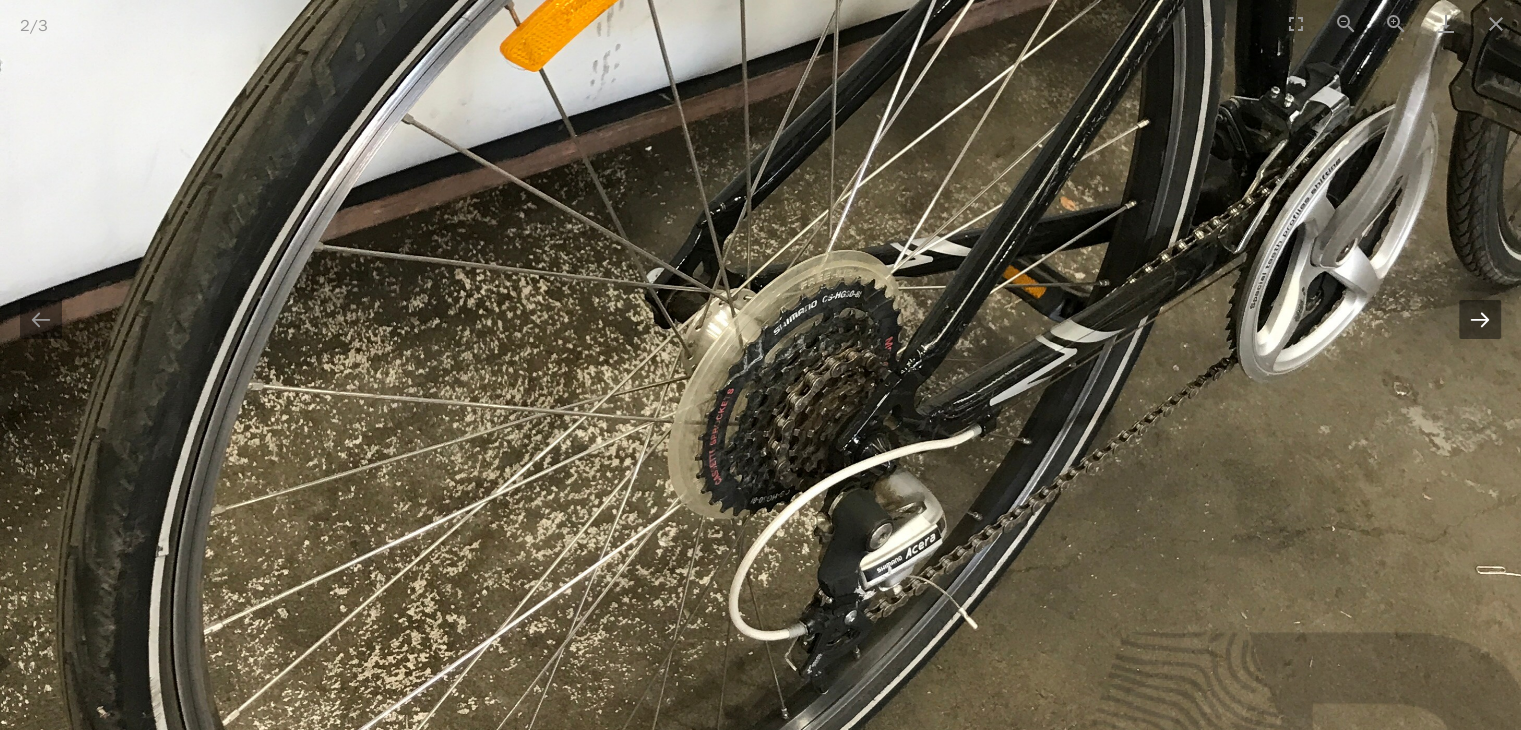 click at bounding box center (1480, 319) 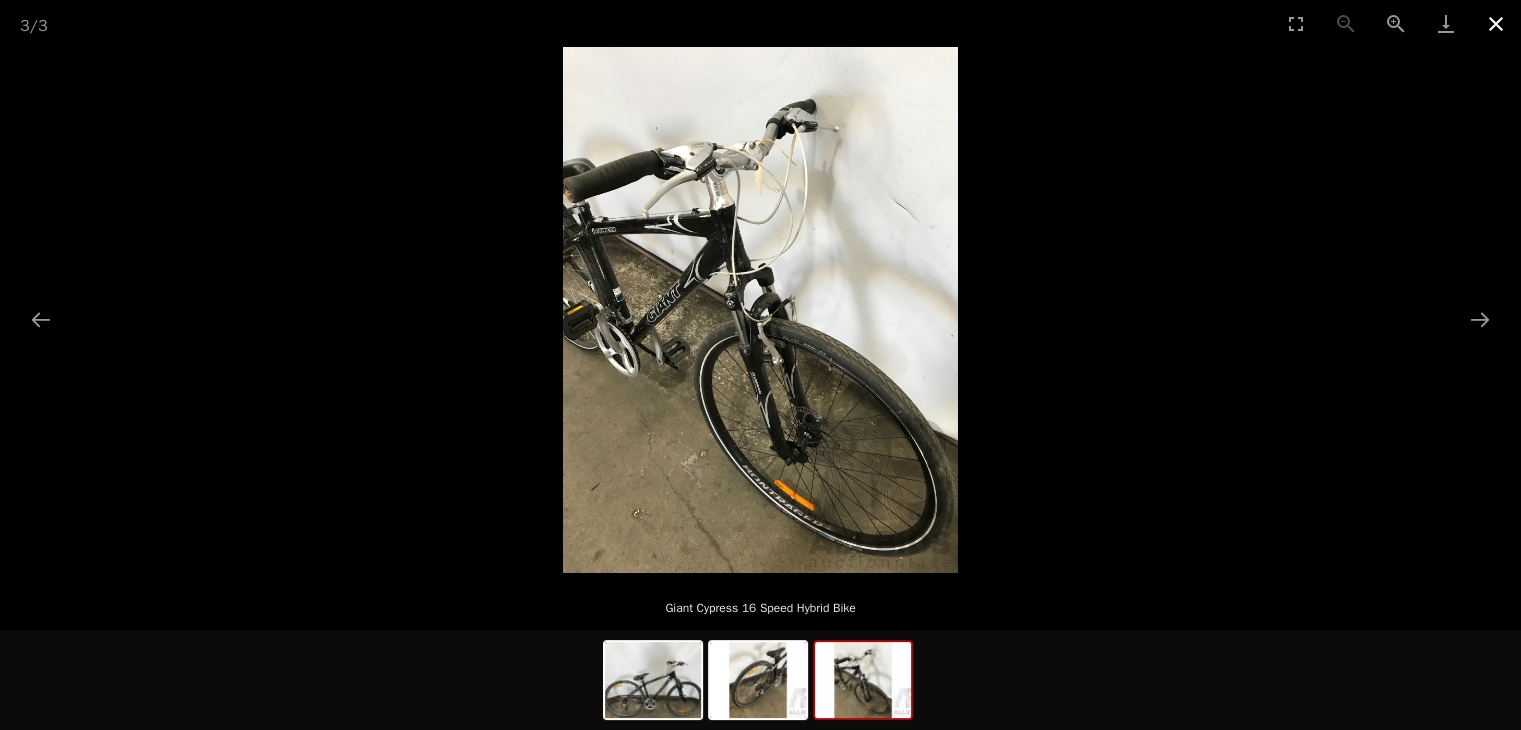 click at bounding box center (1496, 23) 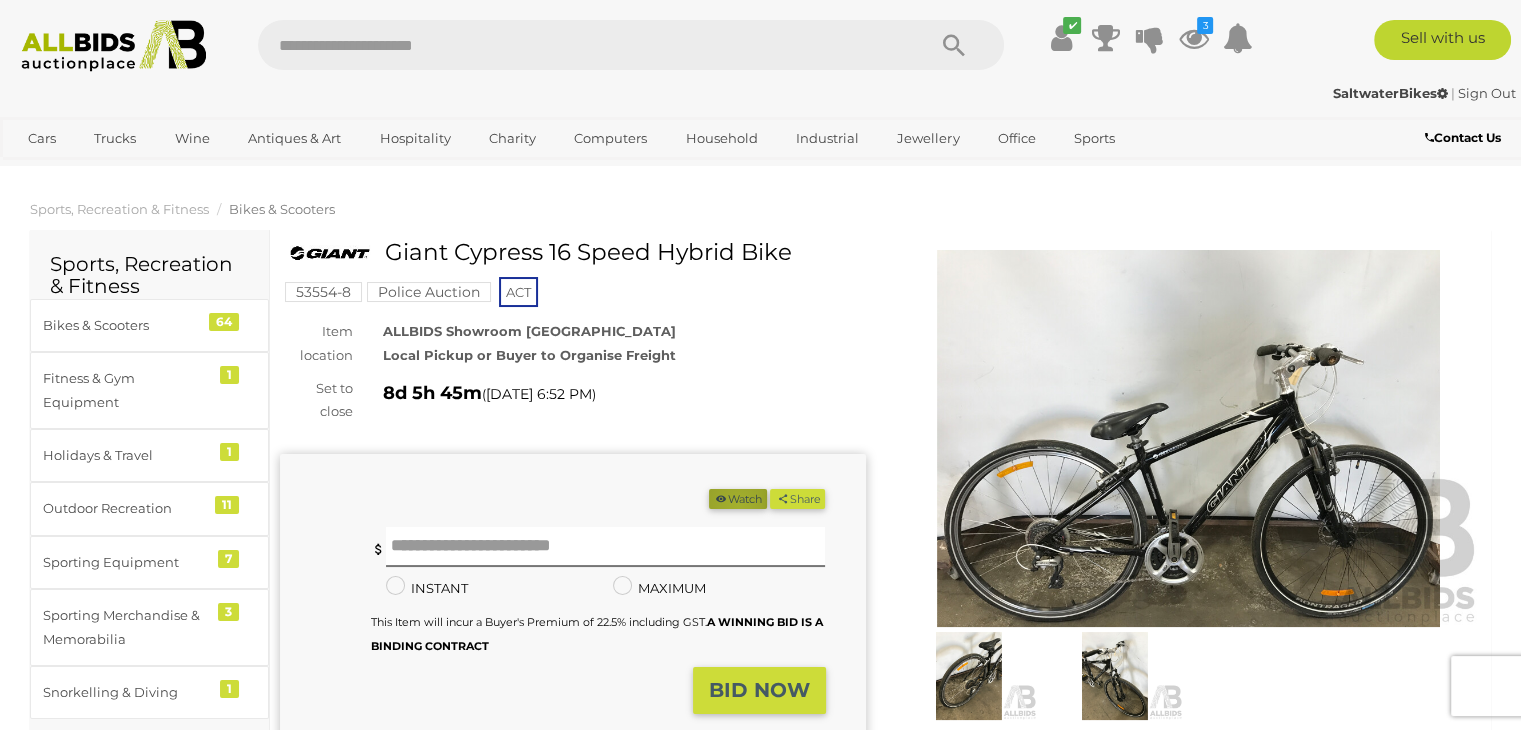 click on "Watch" at bounding box center [738, 499] 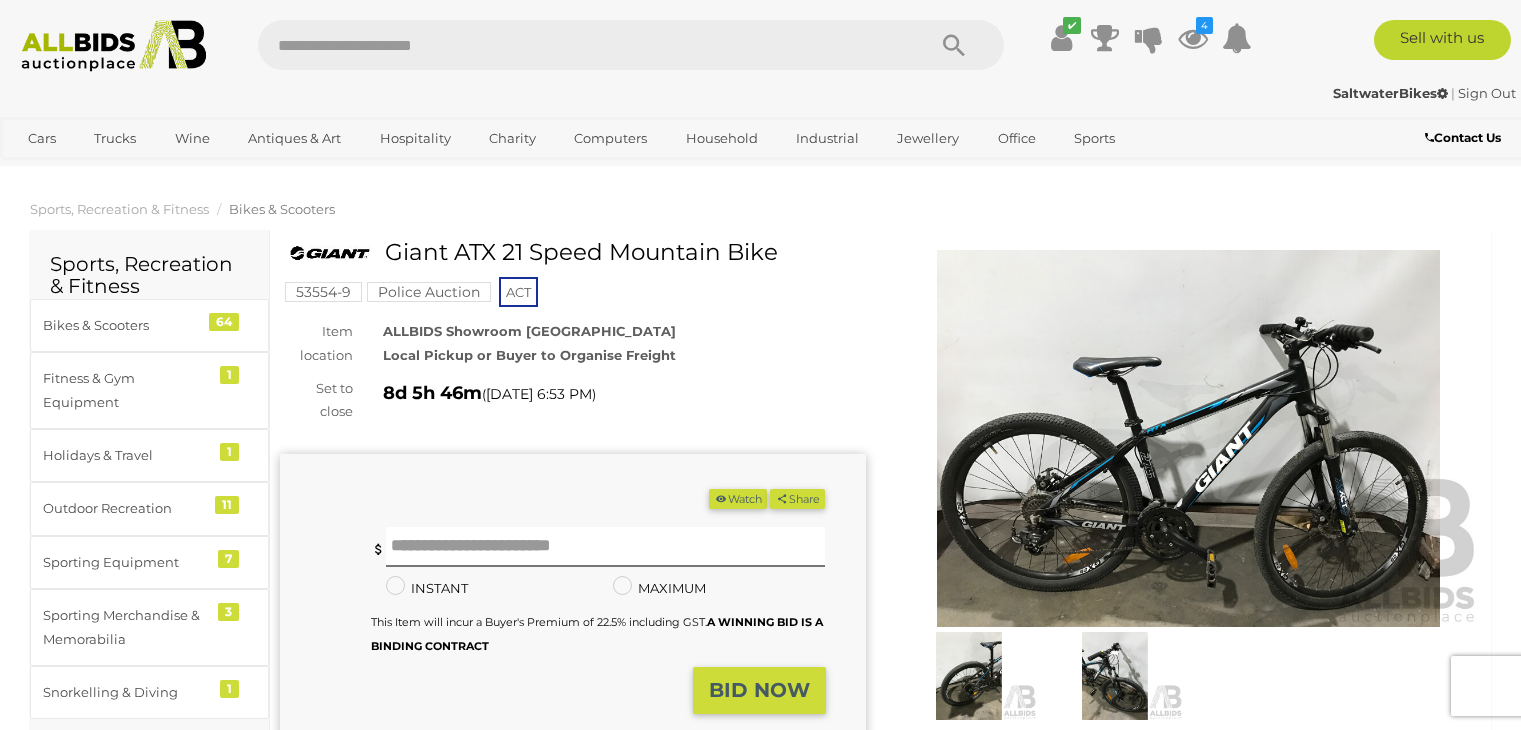 scroll, scrollTop: 0, scrollLeft: 0, axis: both 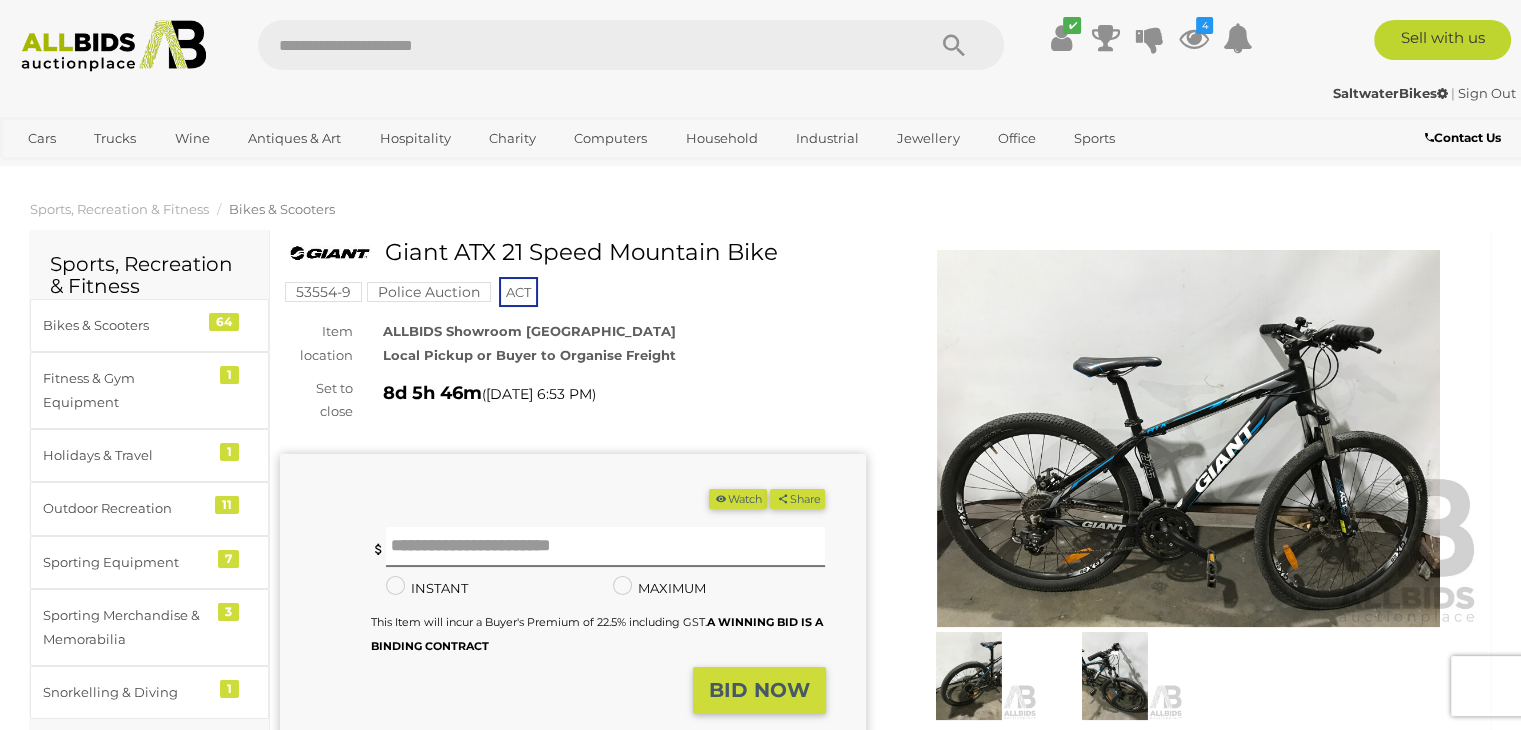 click at bounding box center [1189, 438] 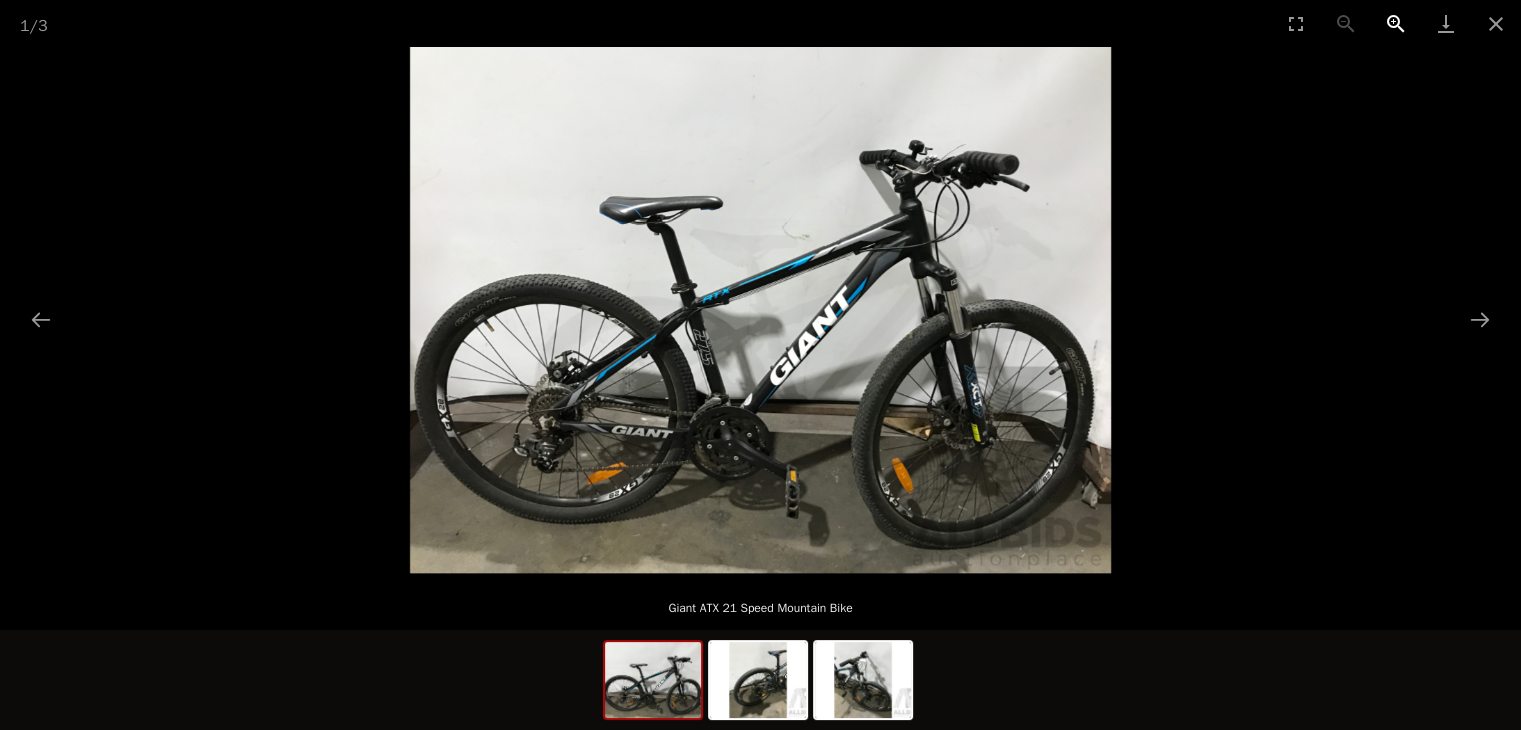 click at bounding box center (1396, 23) 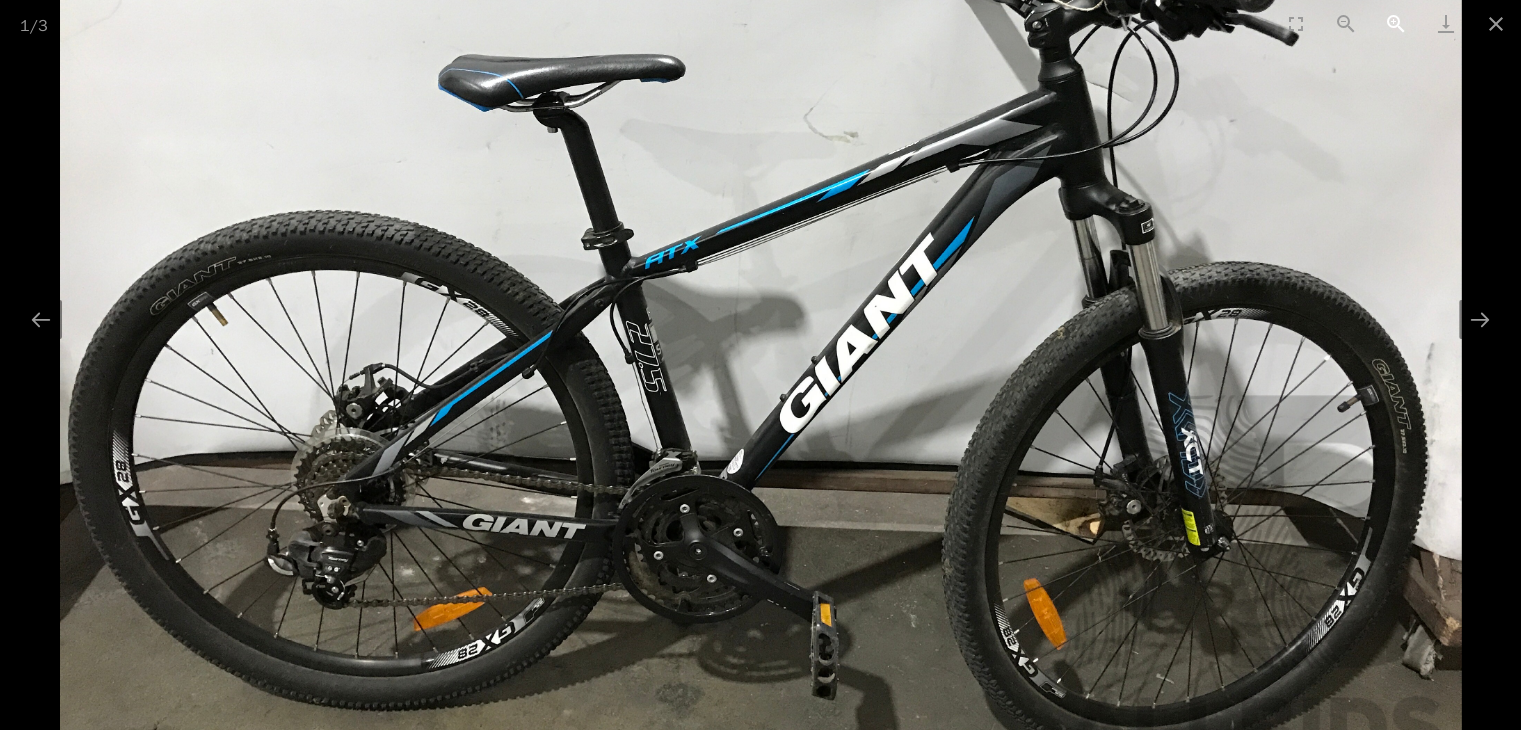 click at bounding box center (1396, 23) 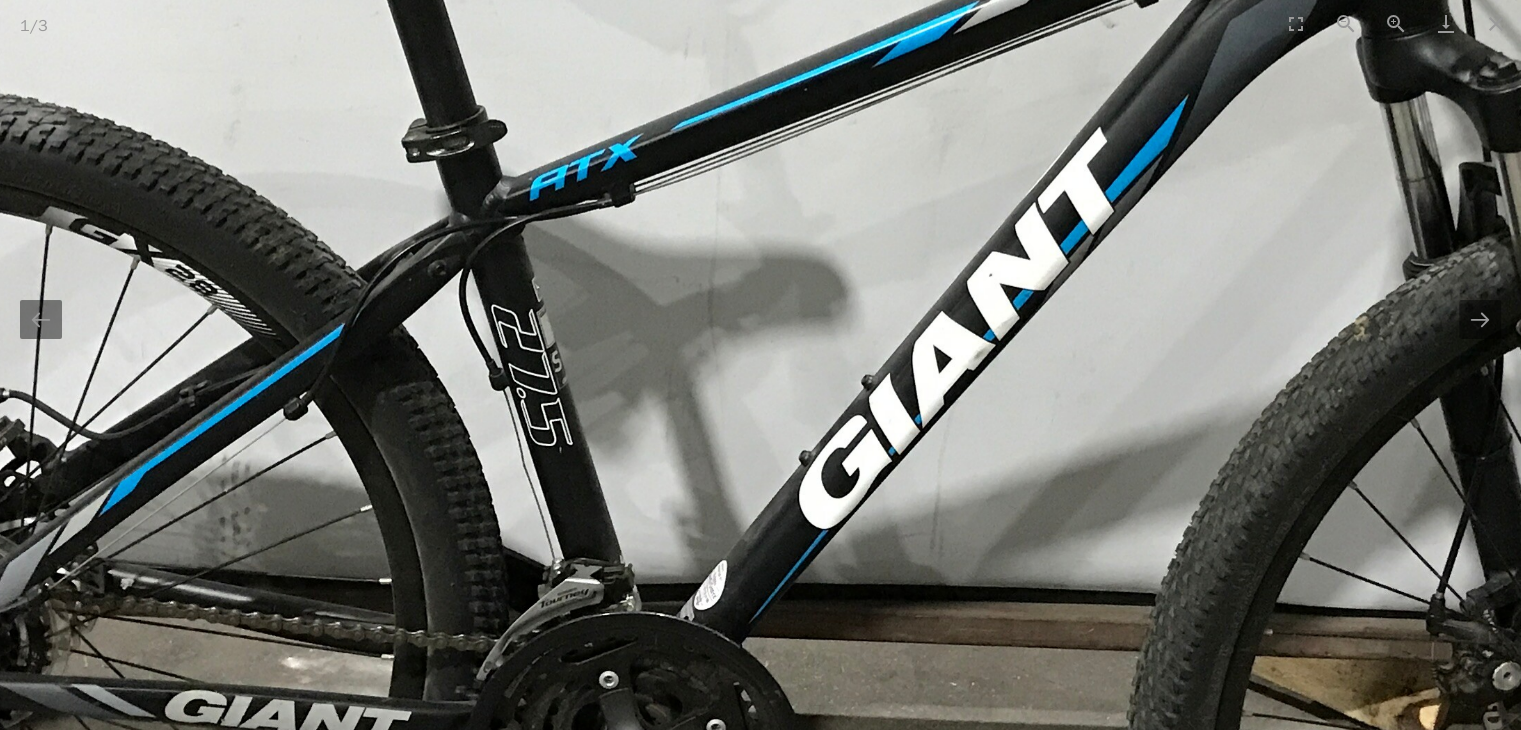 scroll, scrollTop: 0, scrollLeft: 0, axis: both 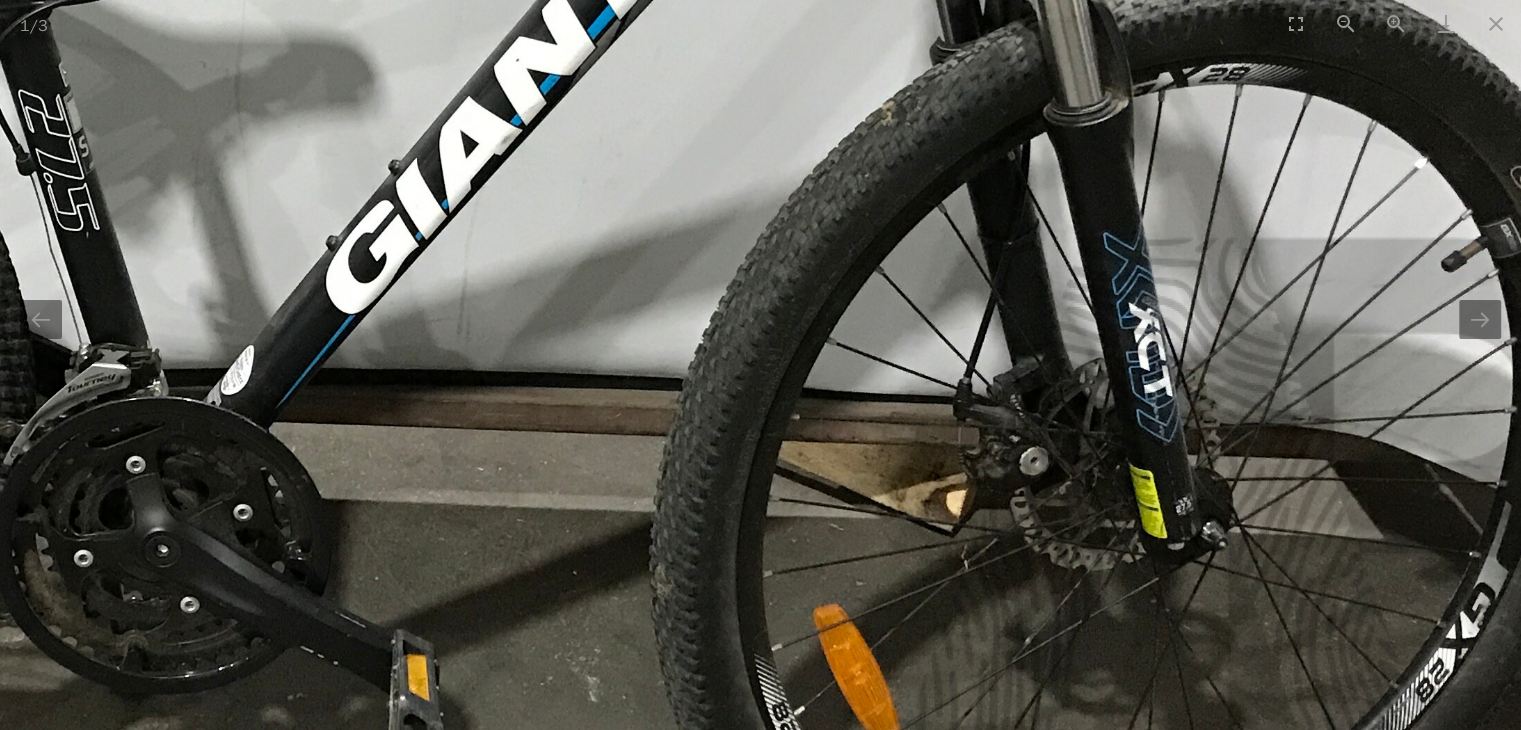 drag, startPoint x: 800, startPoint y: 389, endPoint x: 764, endPoint y: 82, distance: 309.10355 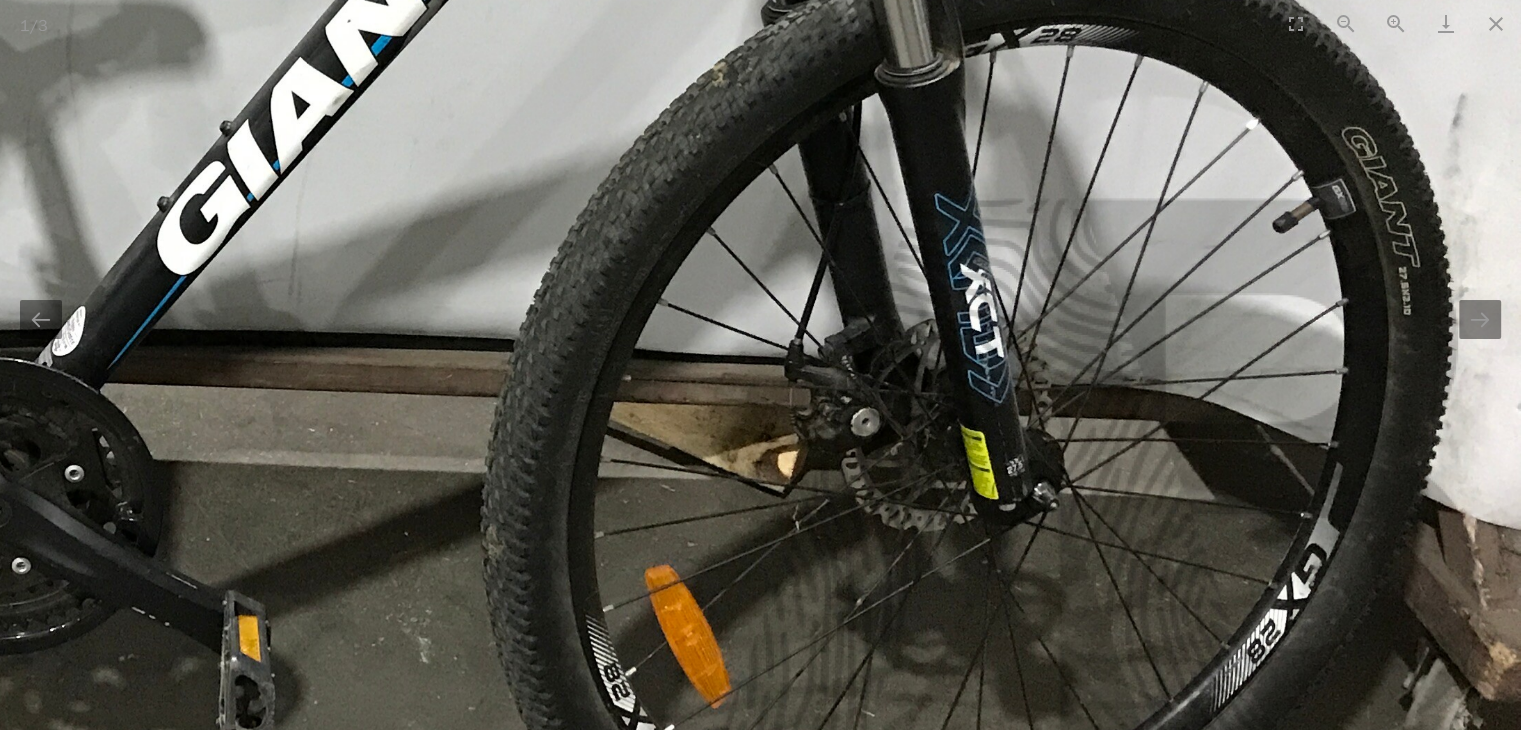 drag, startPoint x: 470, startPoint y: 302, endPoint x: 768, endPoint y: 251, distance: 302.3326 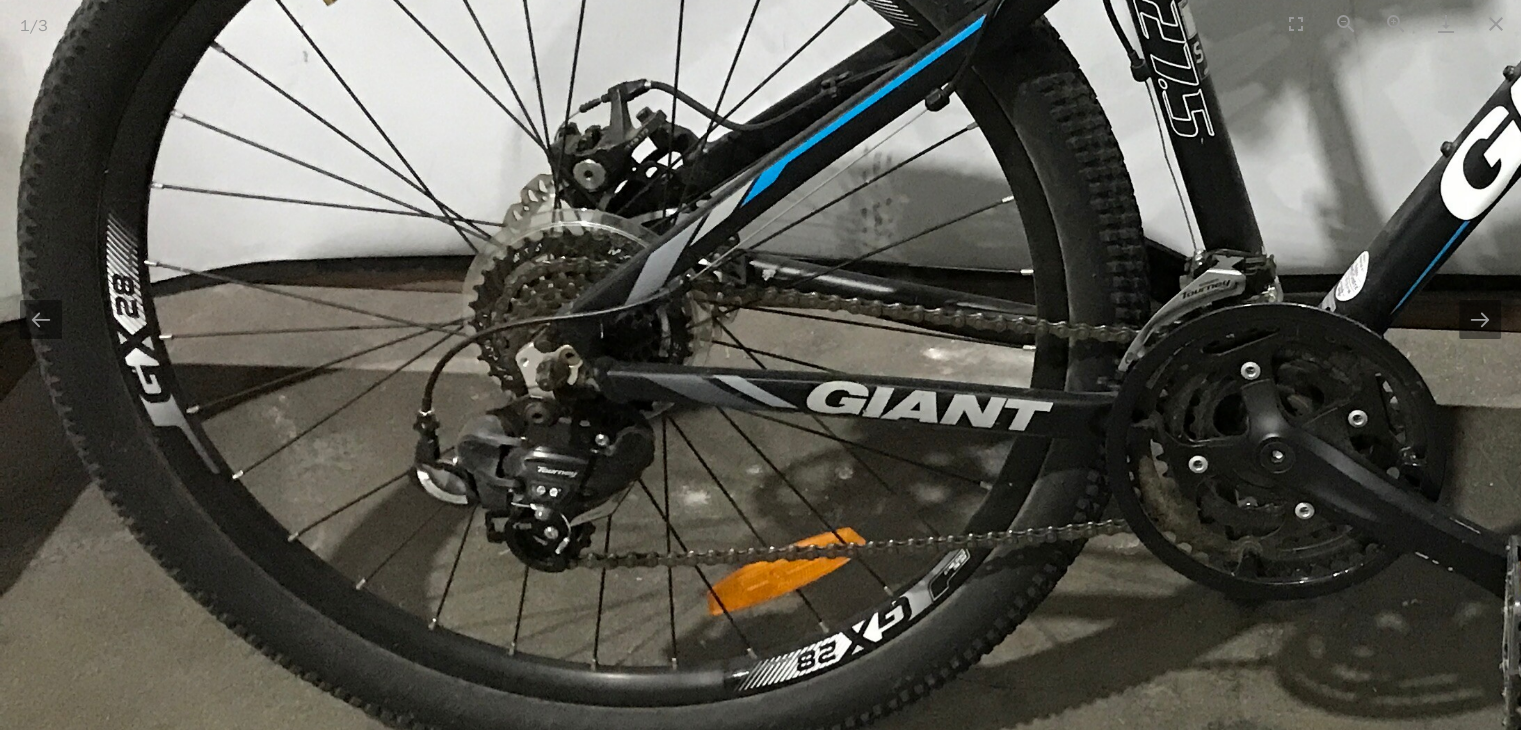 scroll, scrollTop: 0, scrollLeft: 0, axis: both 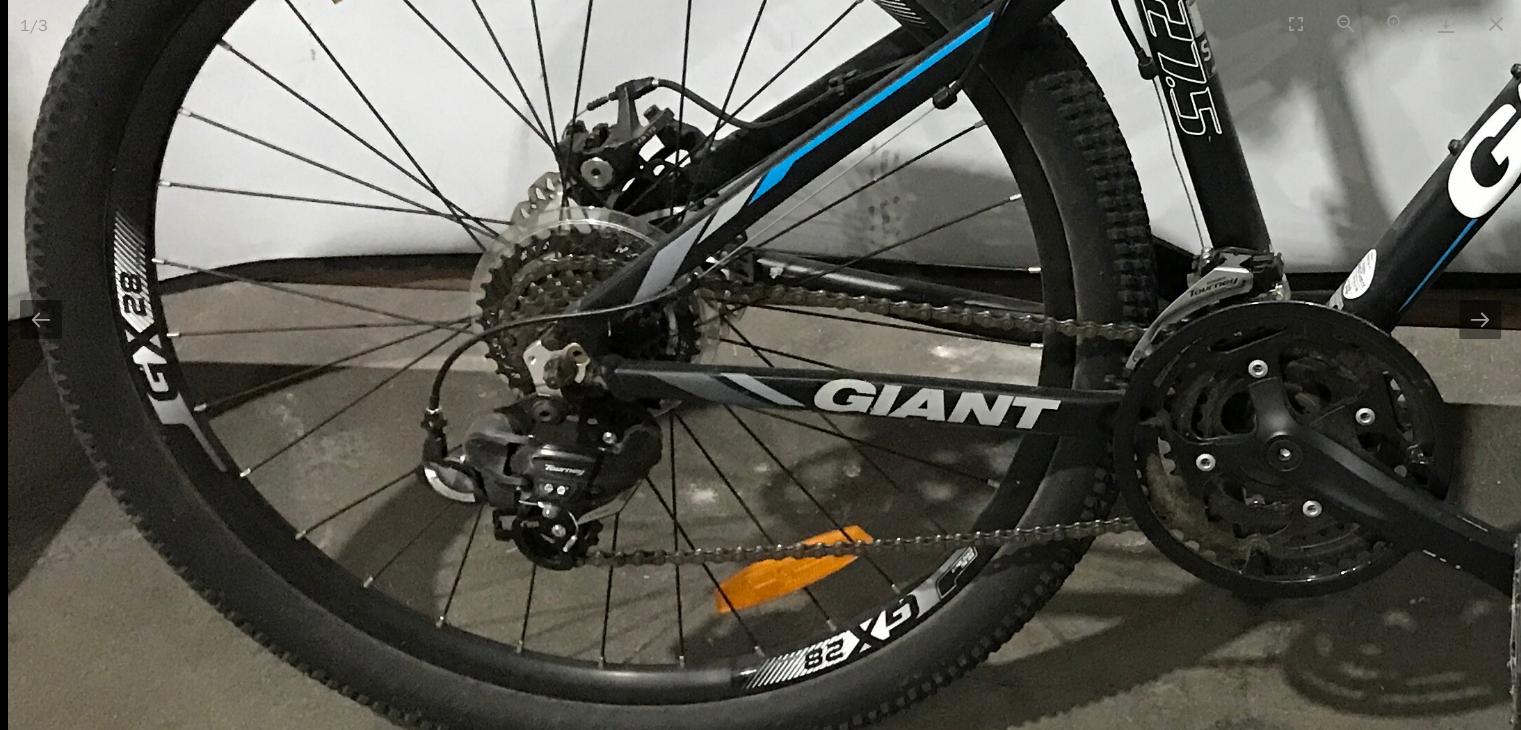drag, startPoint x: 699, startPoint y: 266, endPoint x: 646, endPoint y: 540, distance: 279.07883 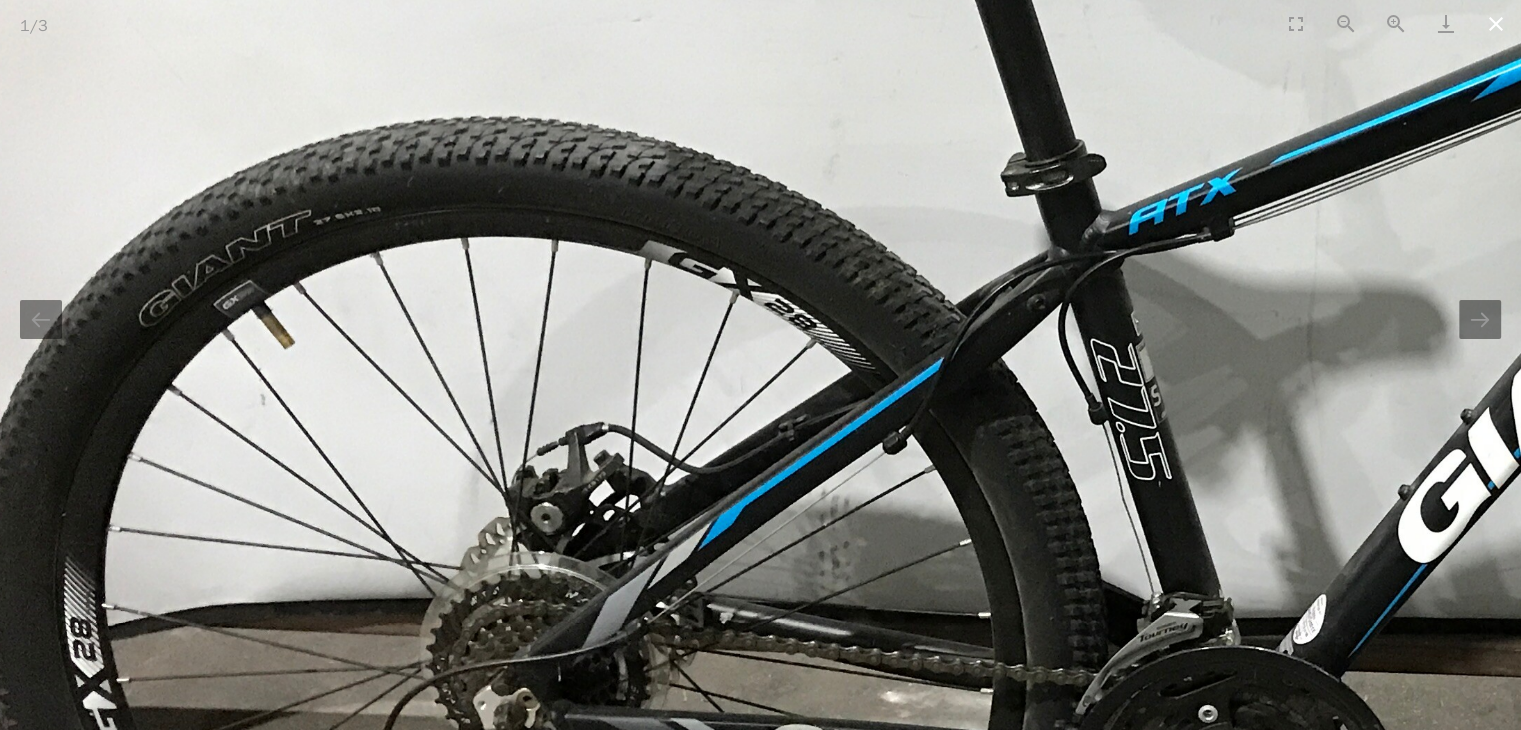 click at bounding box center [1496, 23] 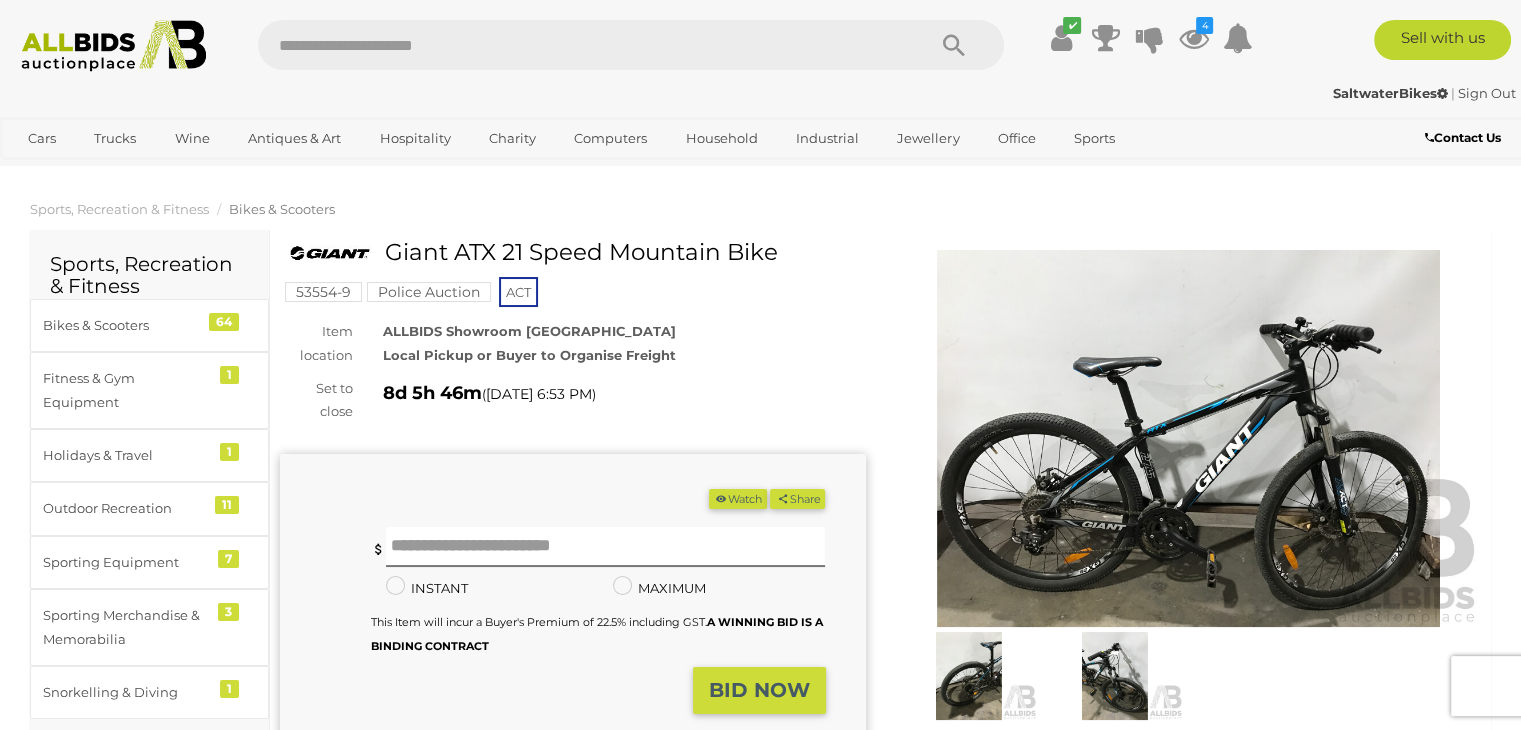 click on "Watch" at bounding box center [738, 499] 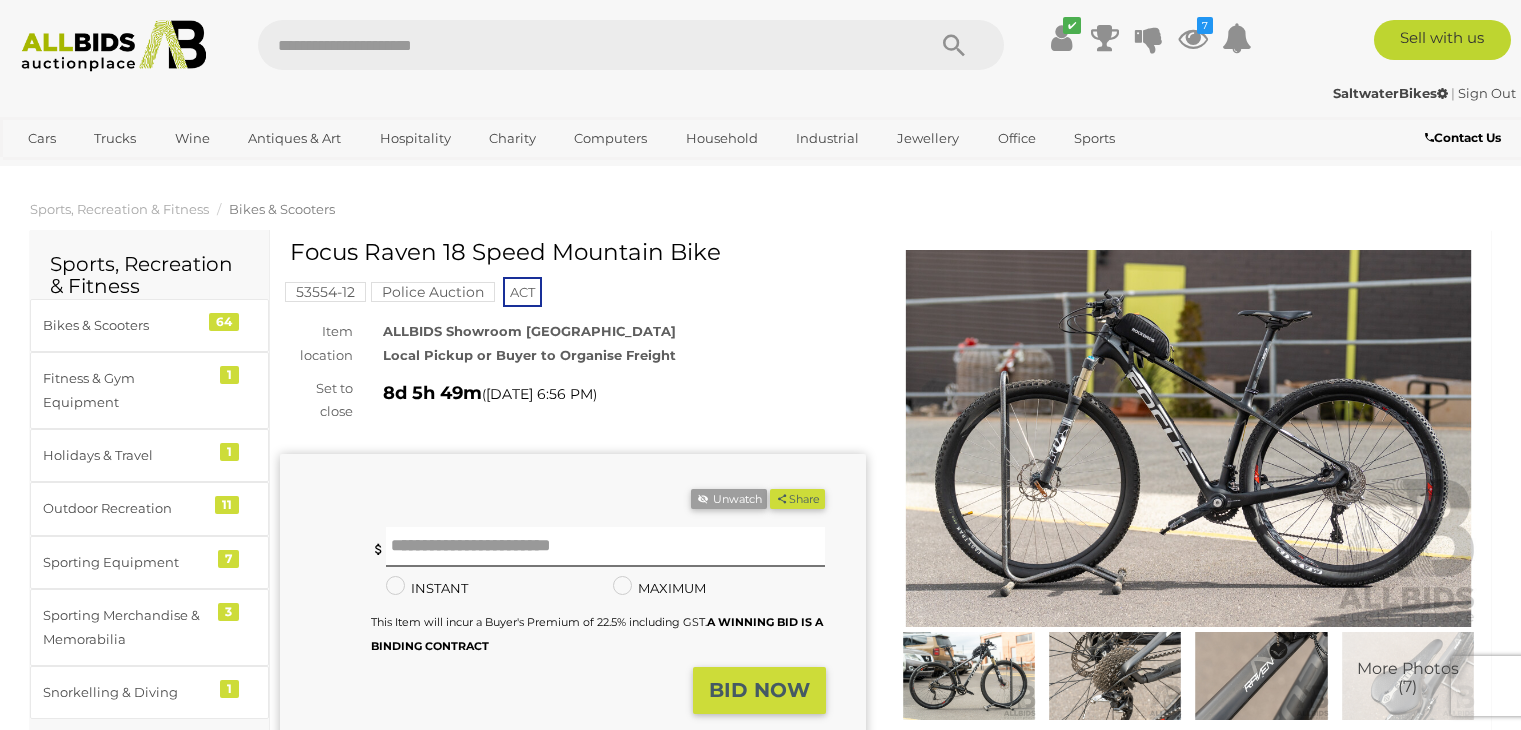 scroll, scrollTop: 0, scrollLeft: 0, axis: both 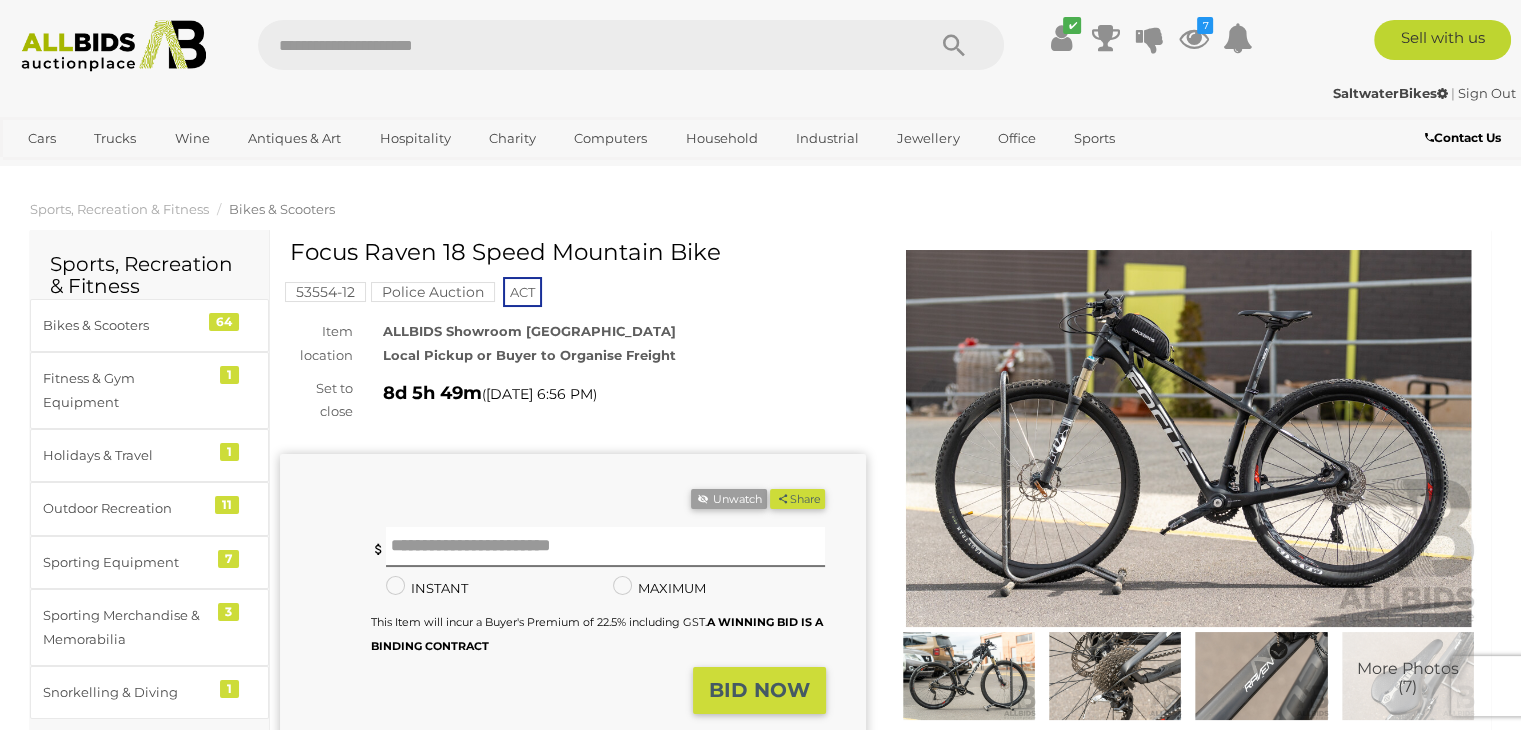 click at bounding box center [1189, 438] 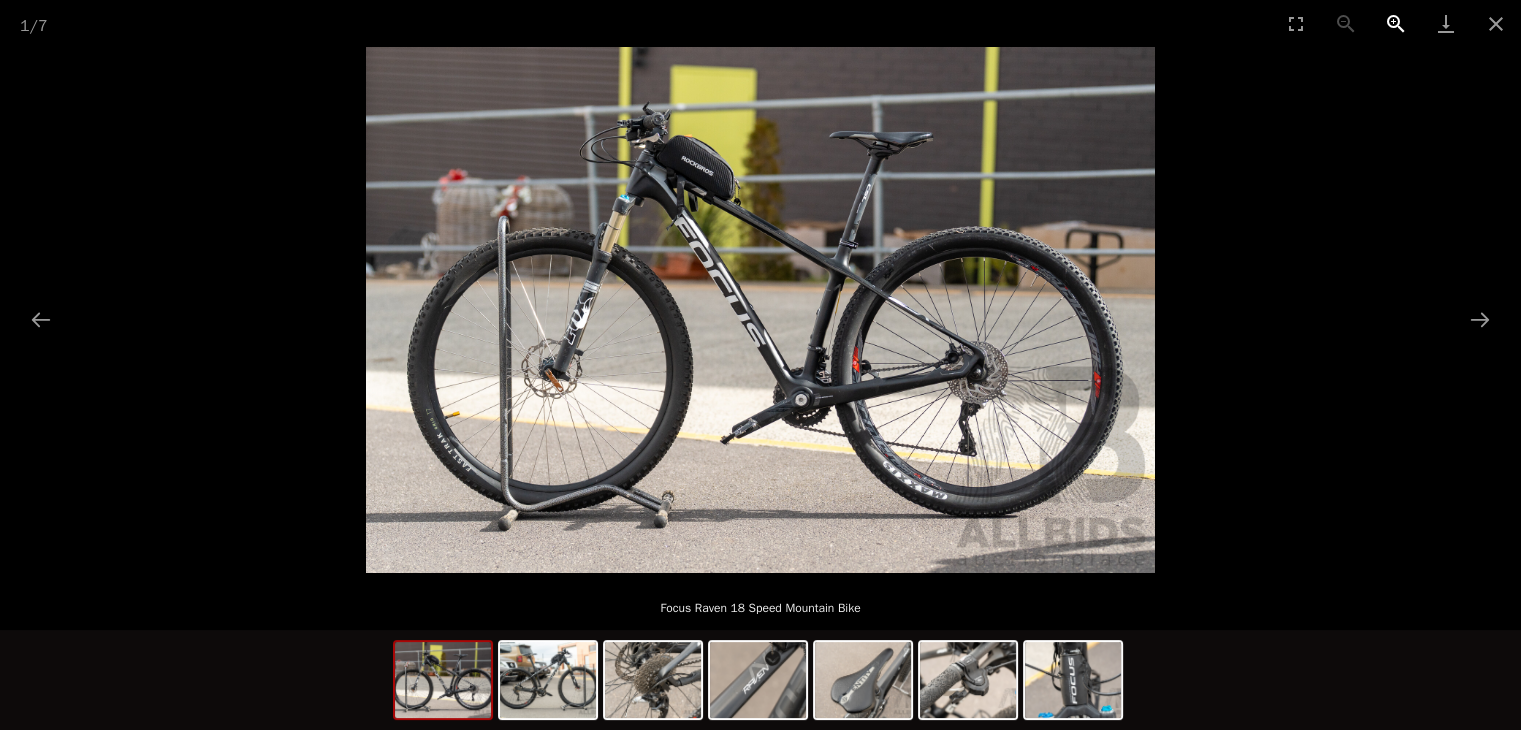 click at bounding box center (1396, 23) 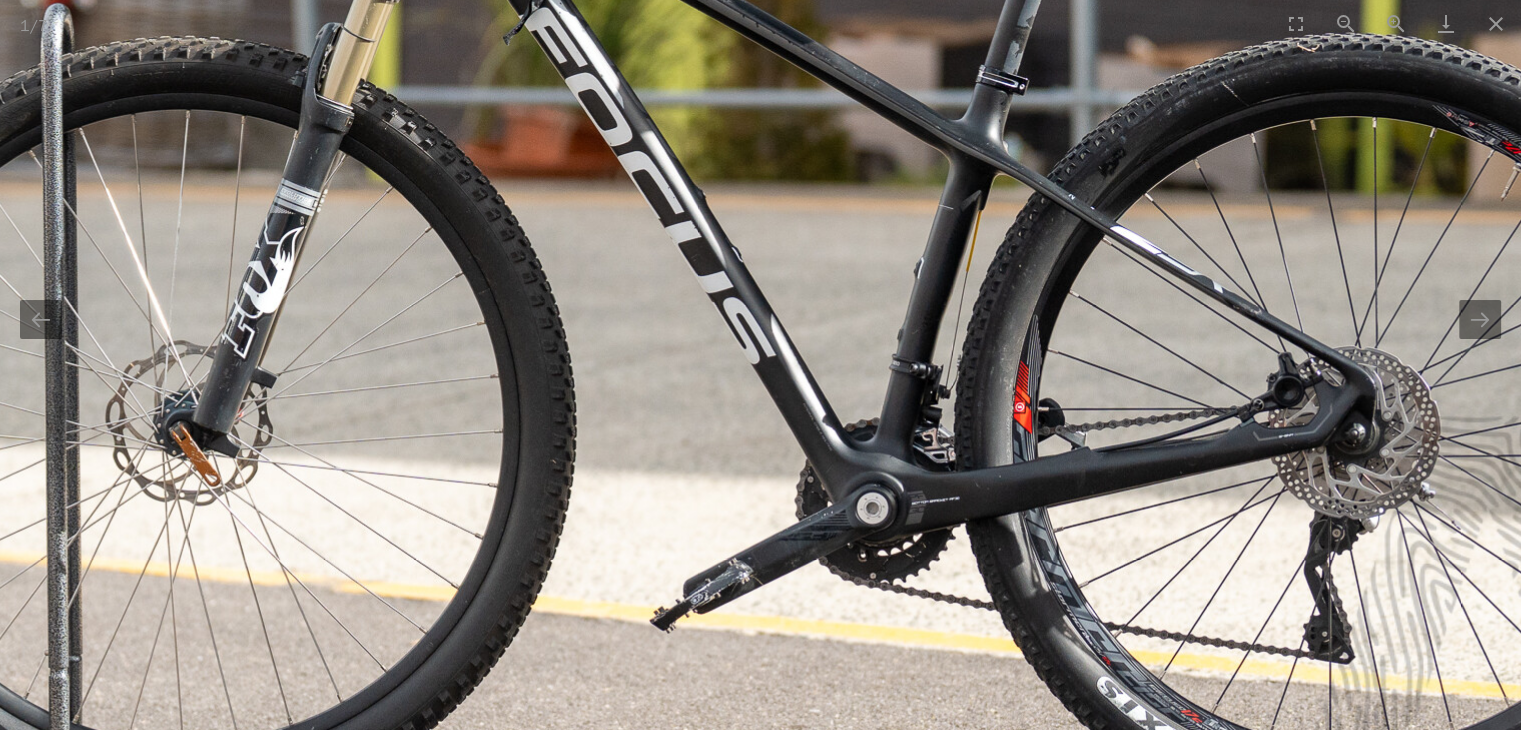 scroll, scrollTop: 0, scrollLeft: 0, axis: both 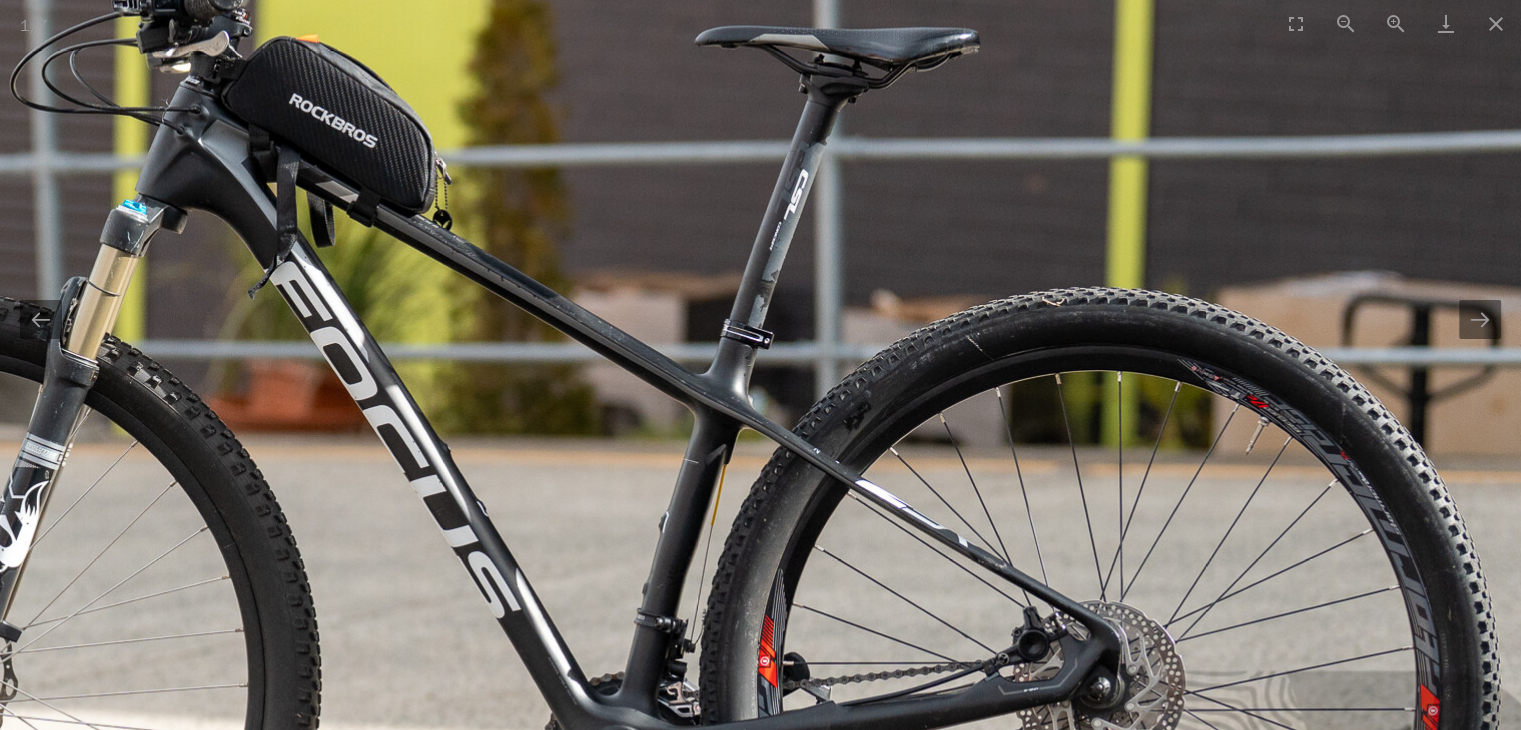 drag, startPoint x: 930, startPoint y: 303, endPoint x: 519, endPoint y: 463, distance: 441.04535 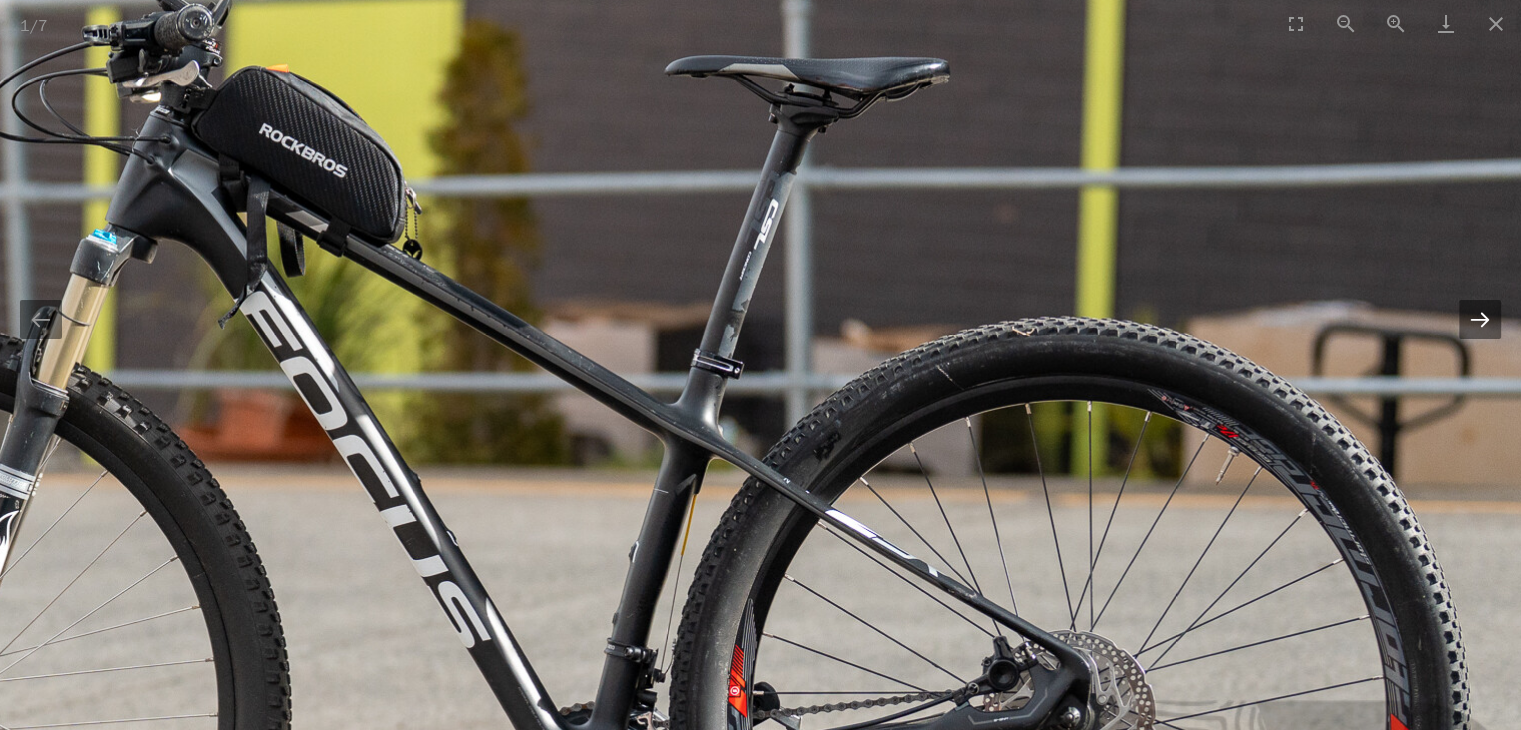 click at bounding box center [1480, 319] 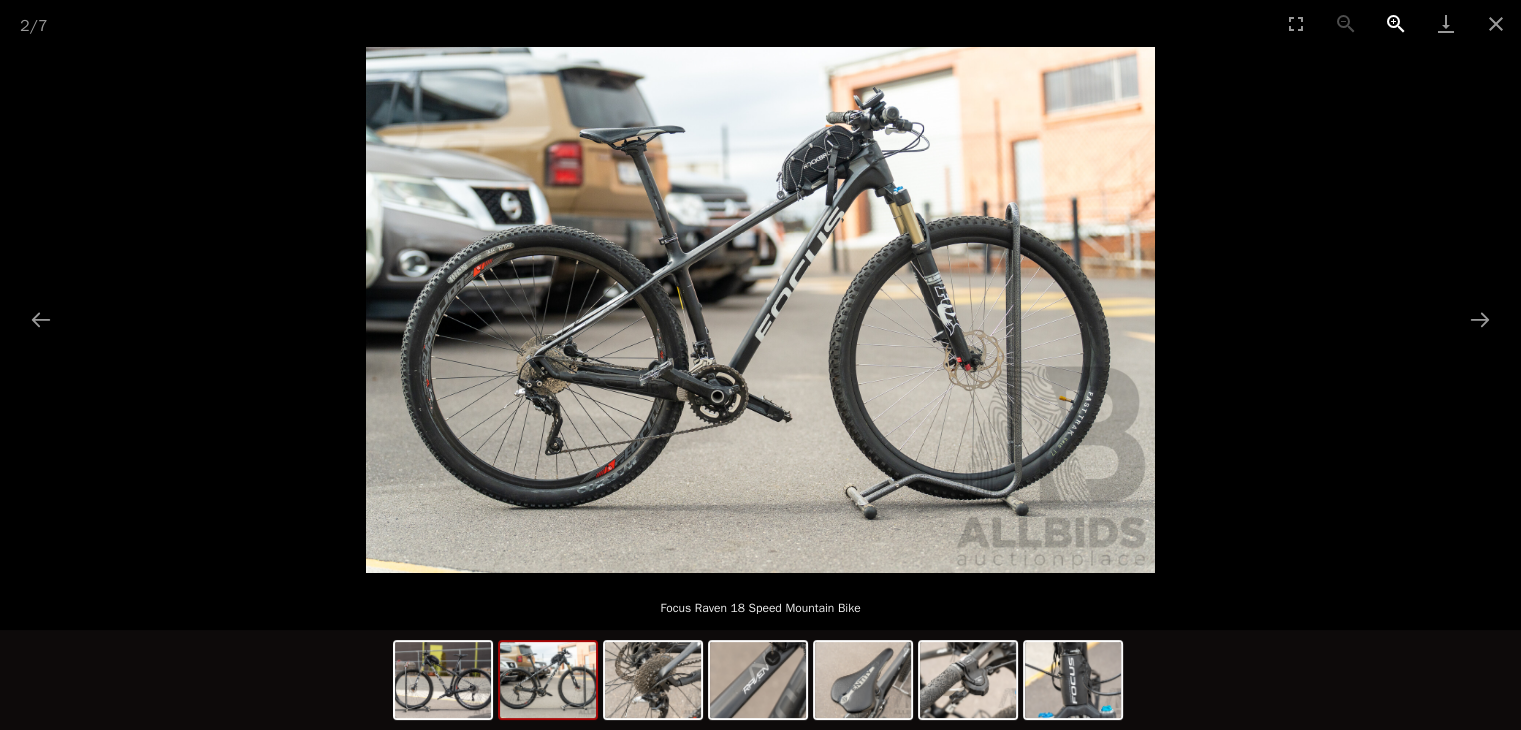 click at bounding box center [1396, 23] 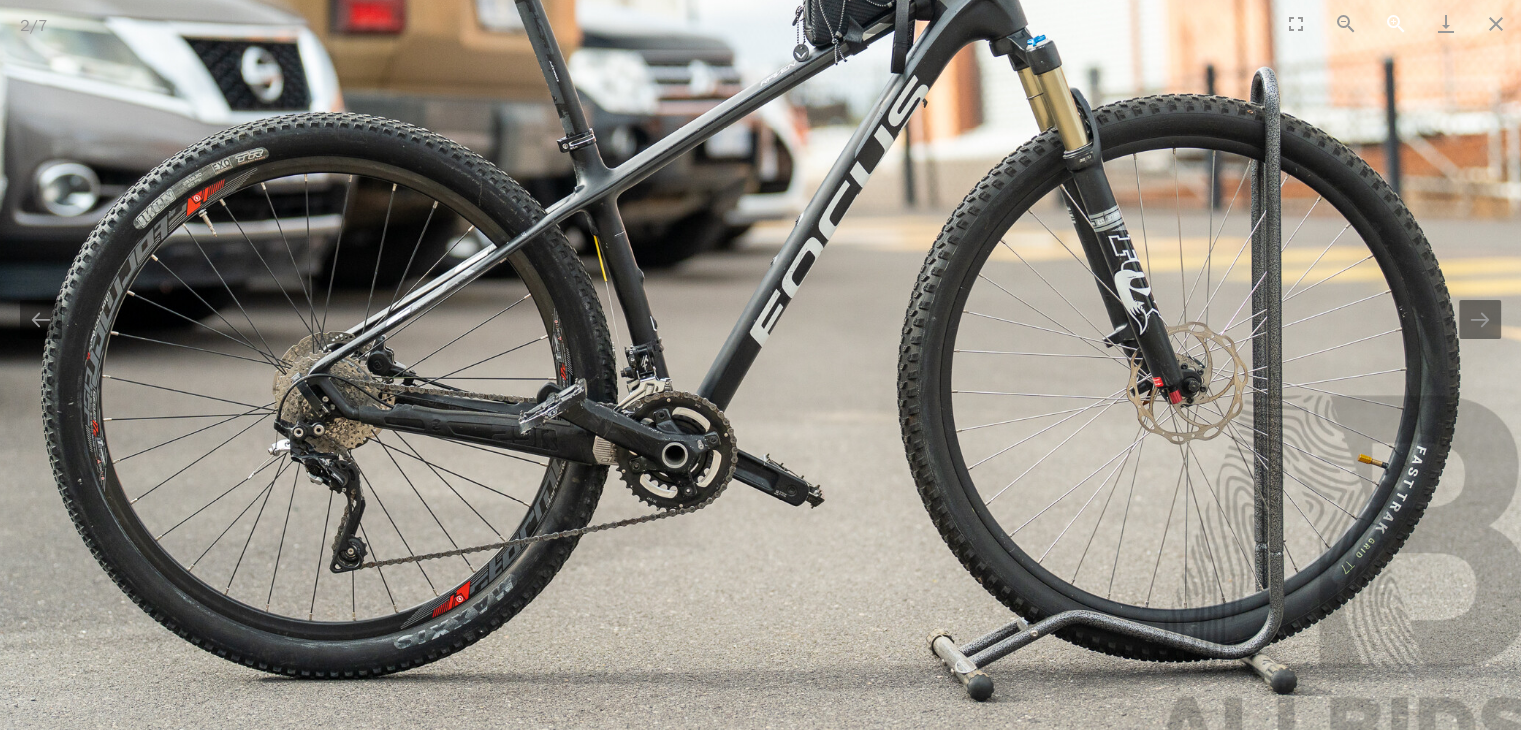 click at bounding box center (1396, 23) 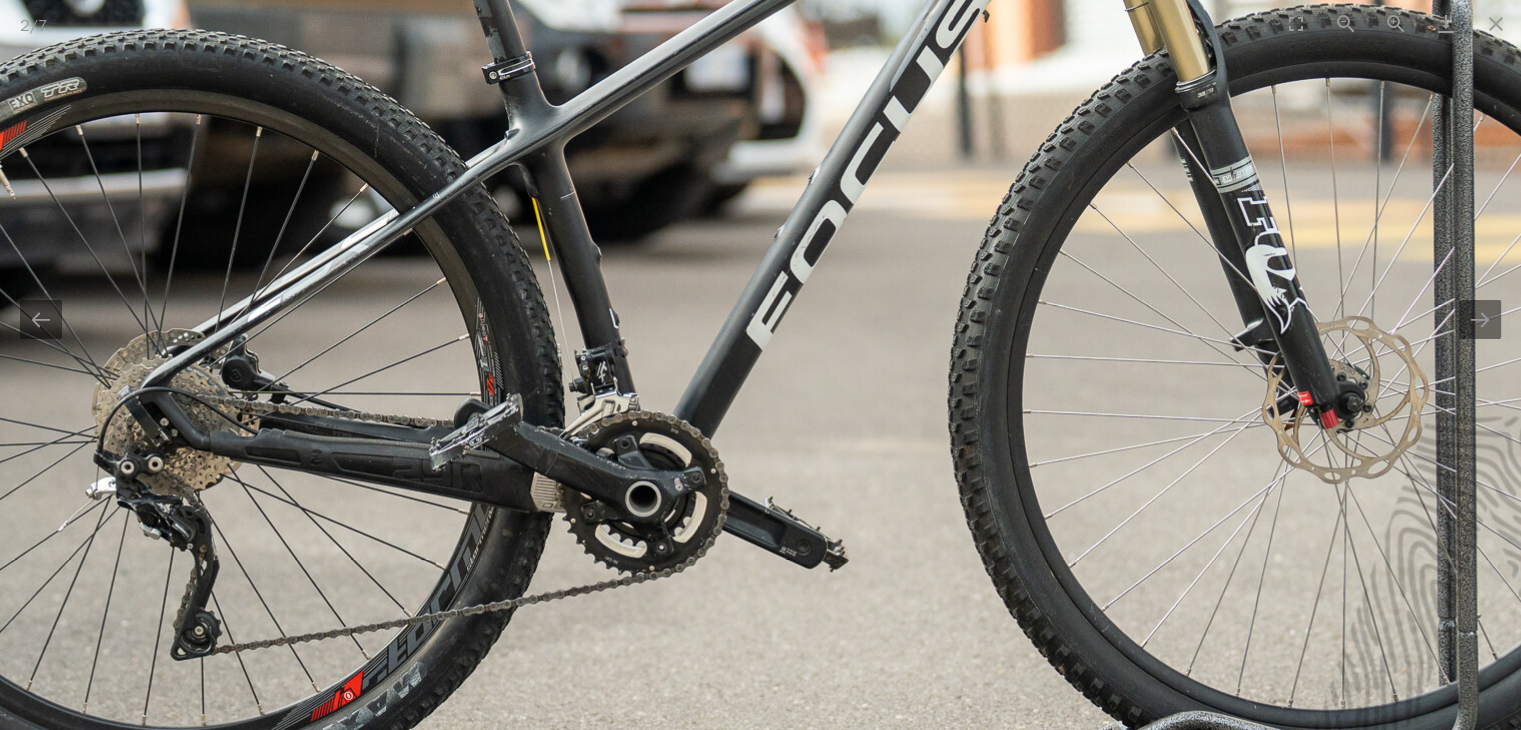 scroll, scrollTop: 0, scrollLeft: 0, axis: both 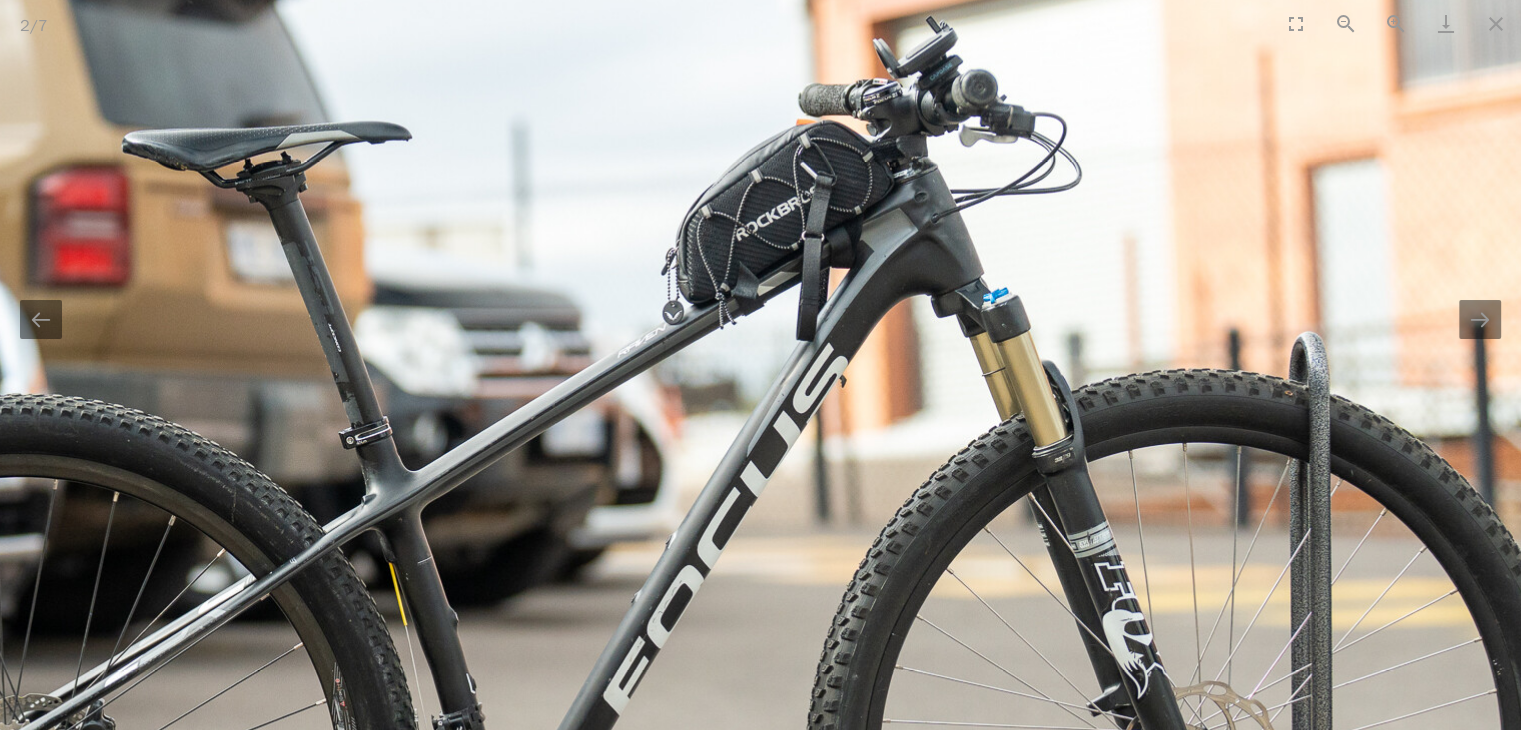 drag, startPoint x: 875, startPoint y: 283, endPoint x: 732, endPoint y: 648, distance: 392.01276 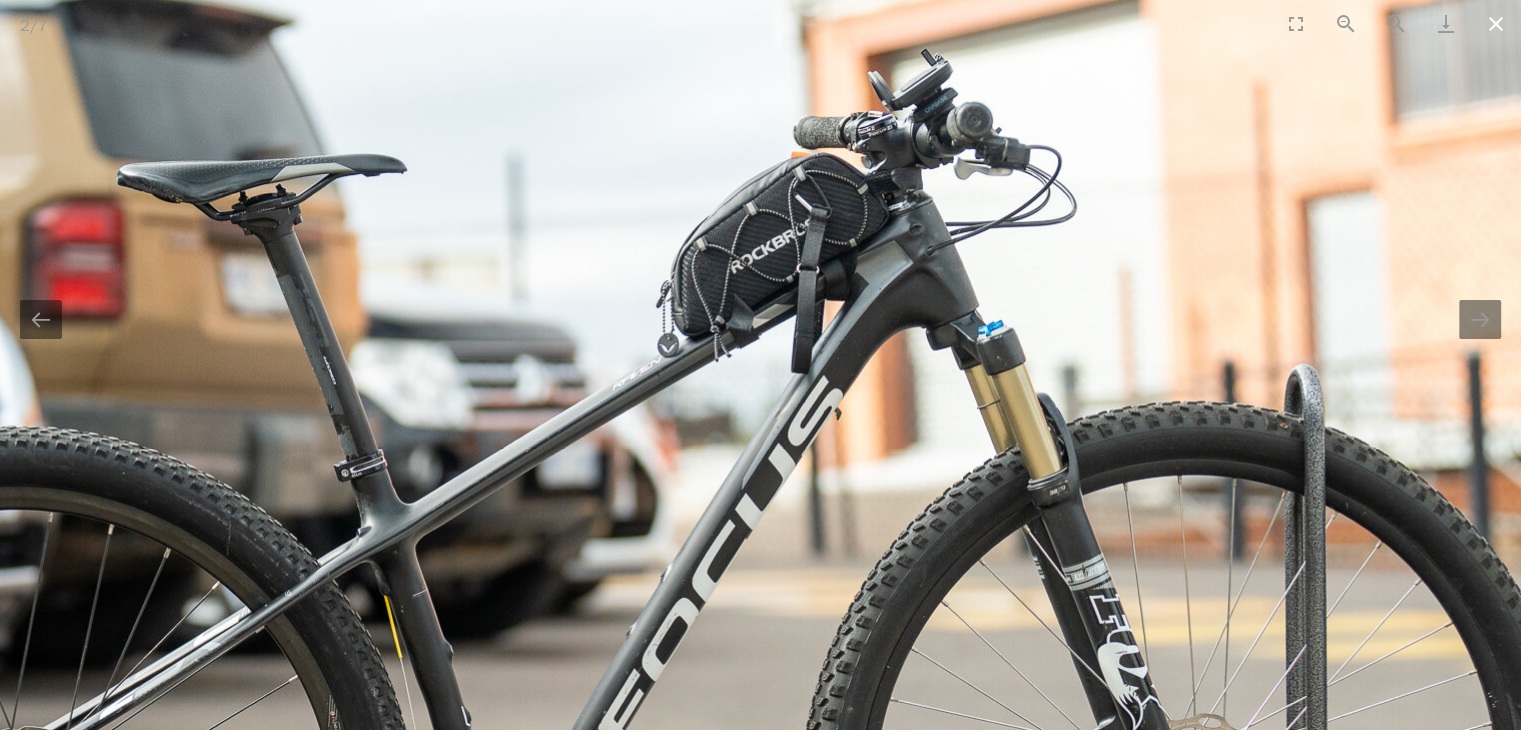 click at bounding box center (1496, 23) 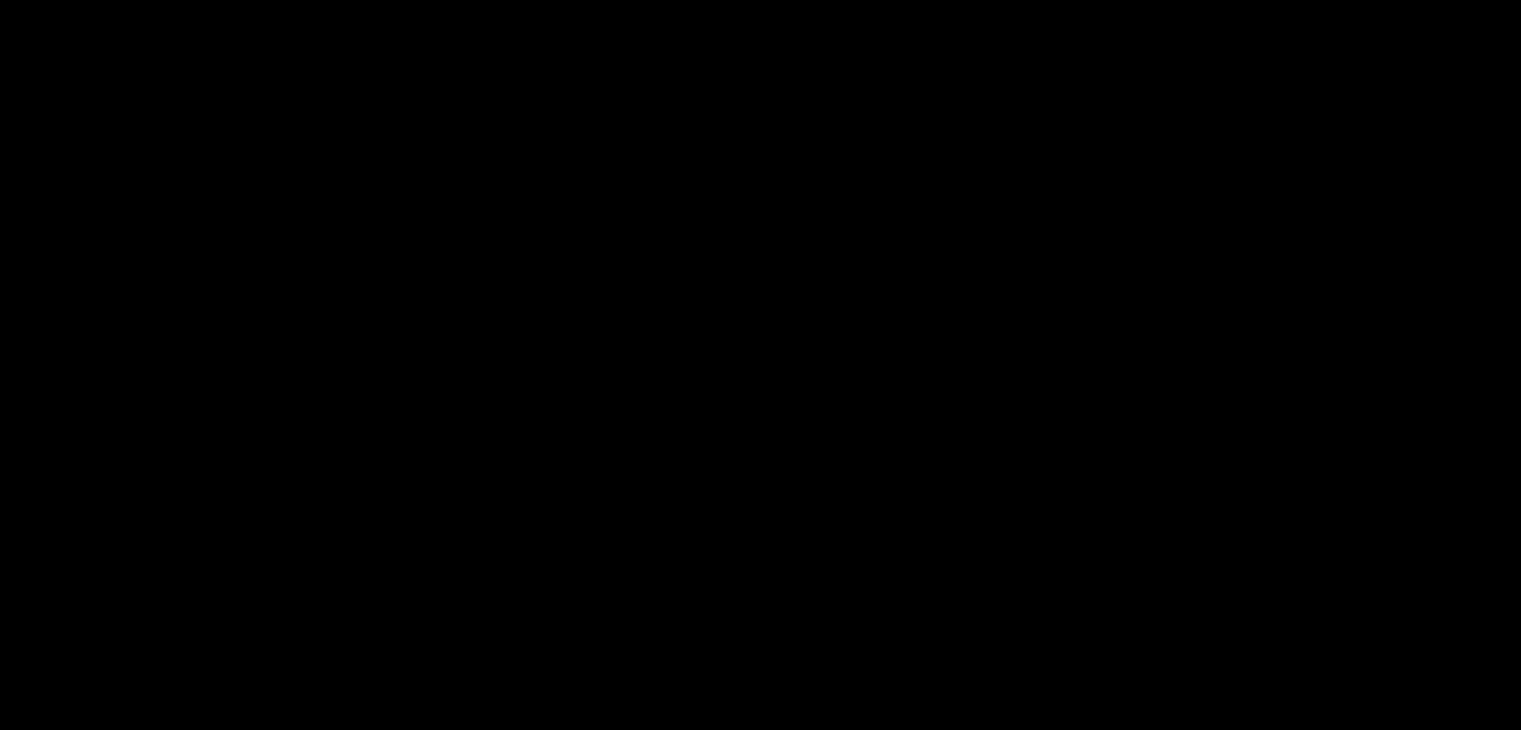 scroll, scrollTop: 0, scrollLeft: 0, axis: both 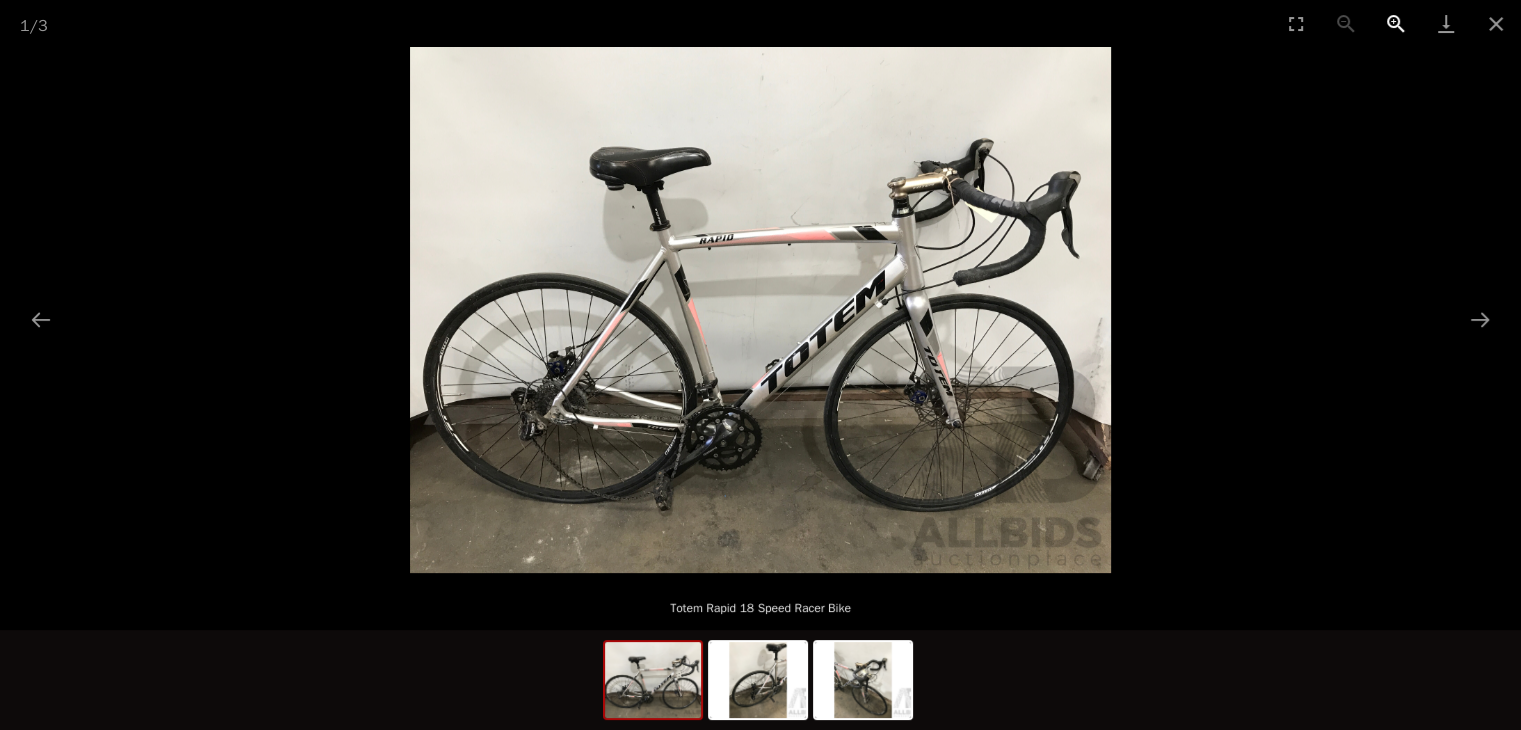 click at bounding box center [1396, 23] 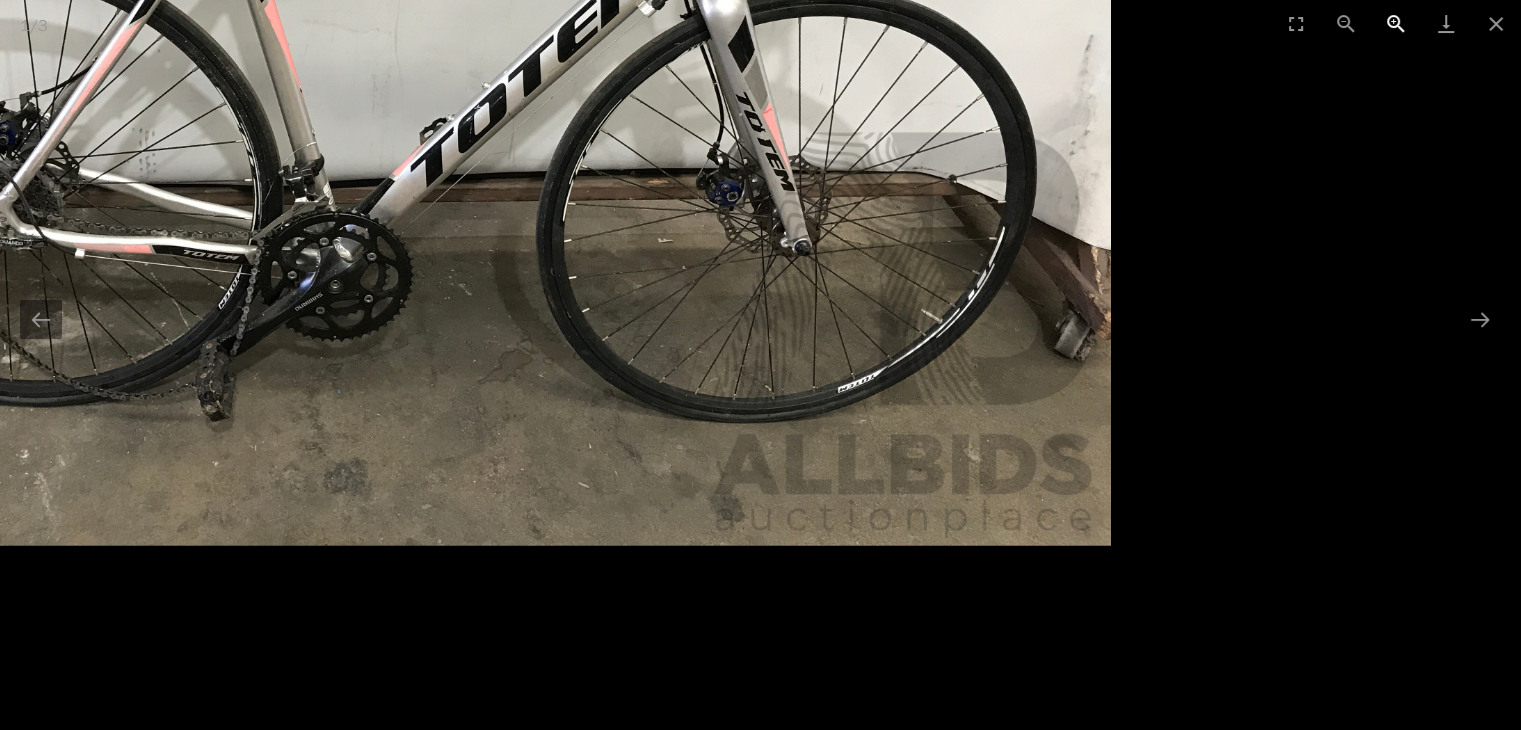 click at bounding box center [1396, 23] 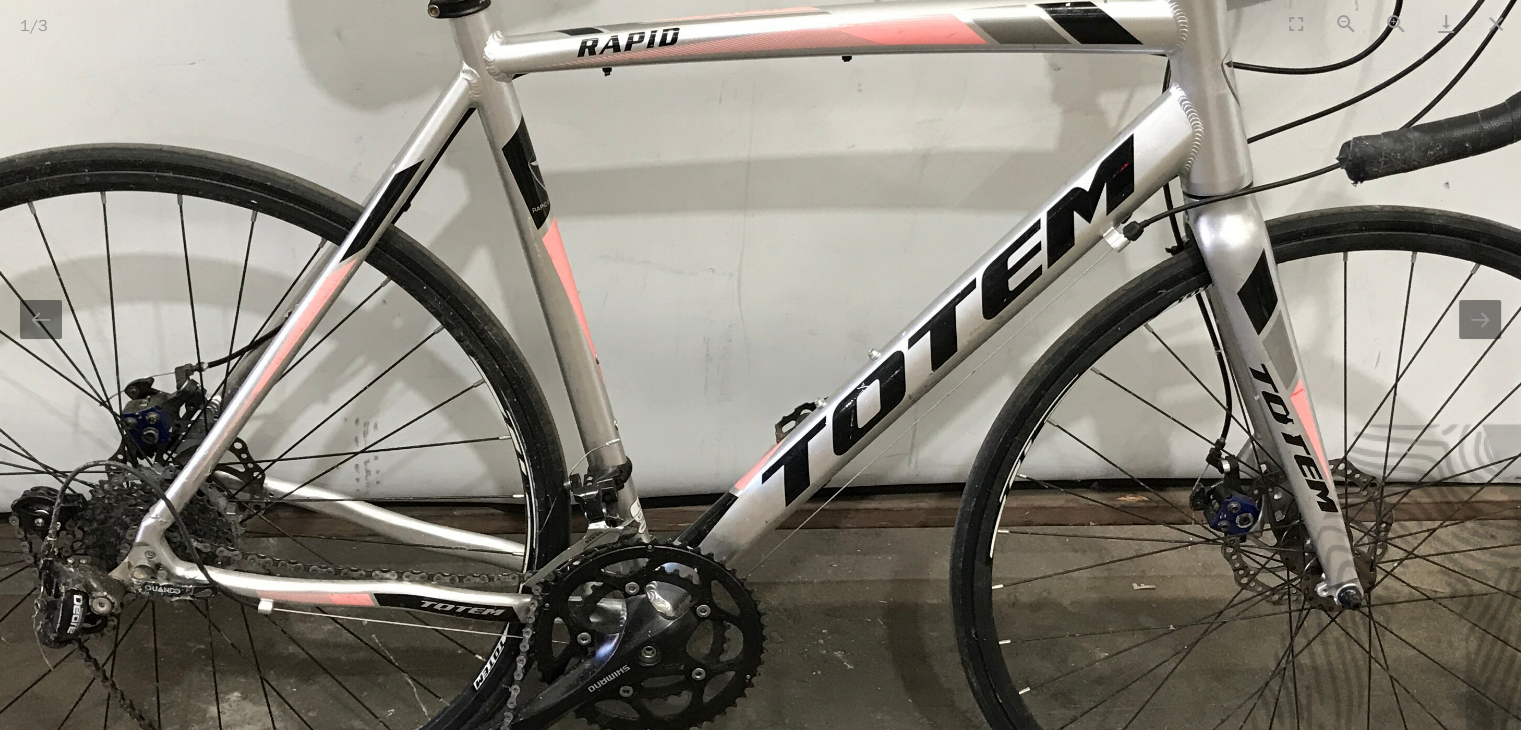 scroll, scrollTop: 0, scrollLeft: 0, axis: both 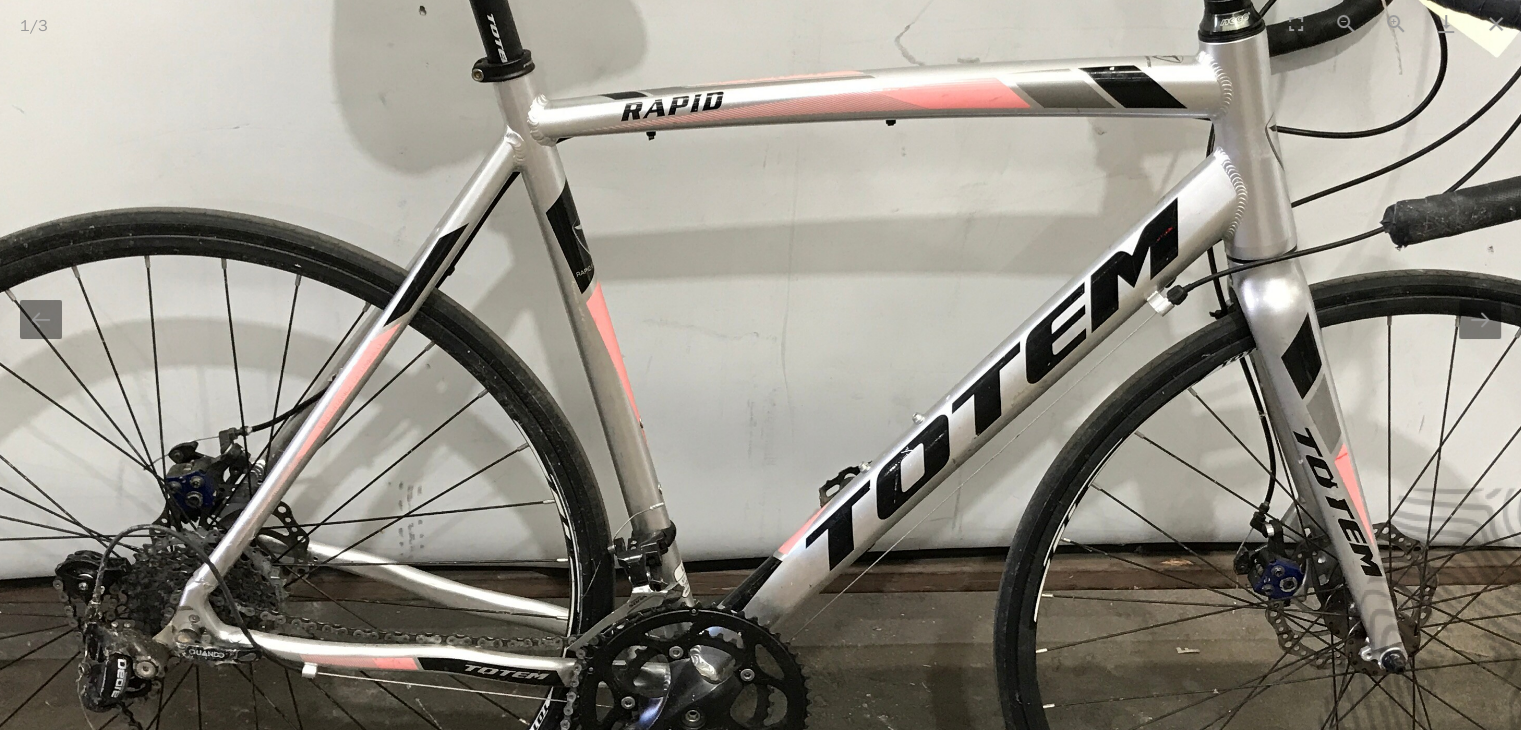 drag, startPoint x: 672, startPoint y: 343, endPoint x: 713, endPoint y: 579, distance: 239.53497 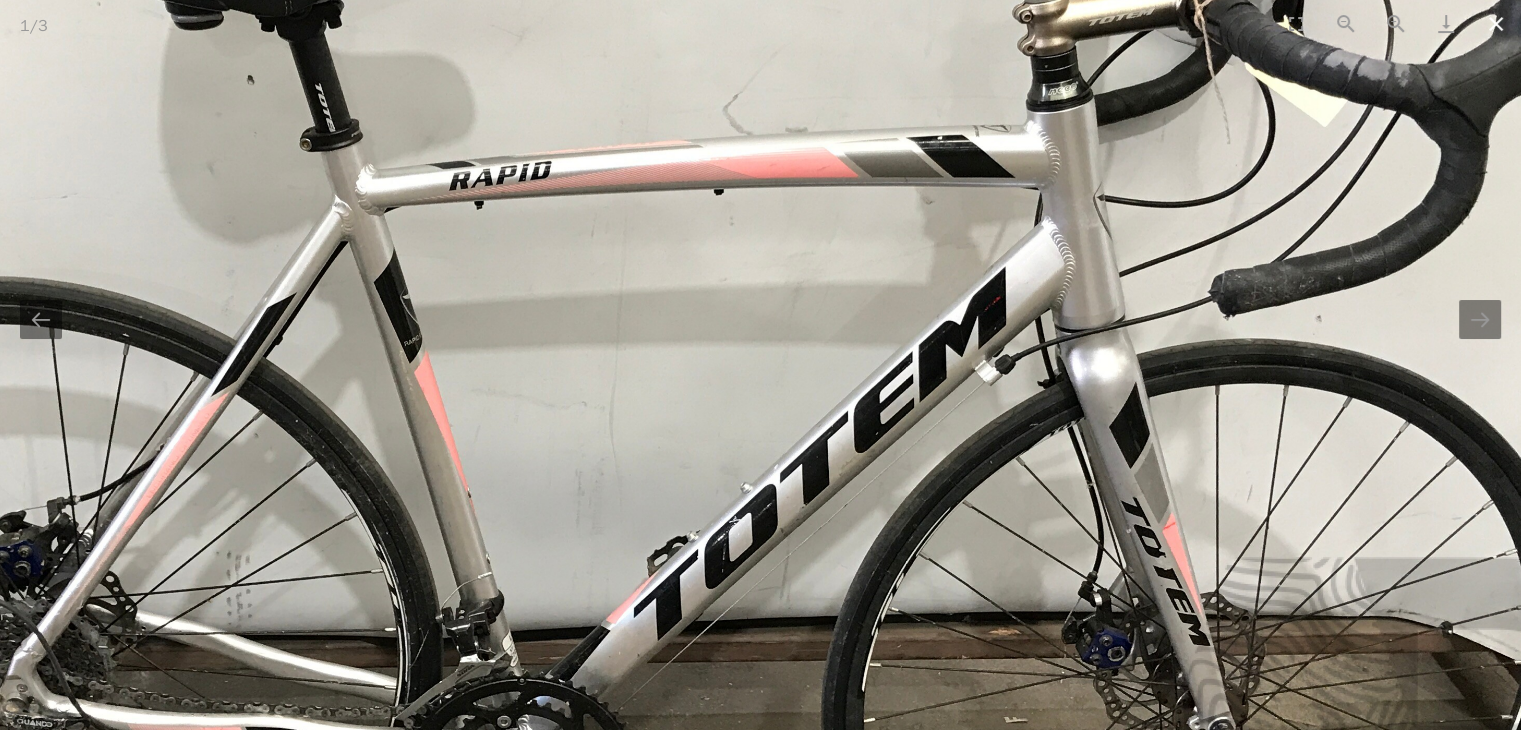 click at bounding box center (1496, 23) 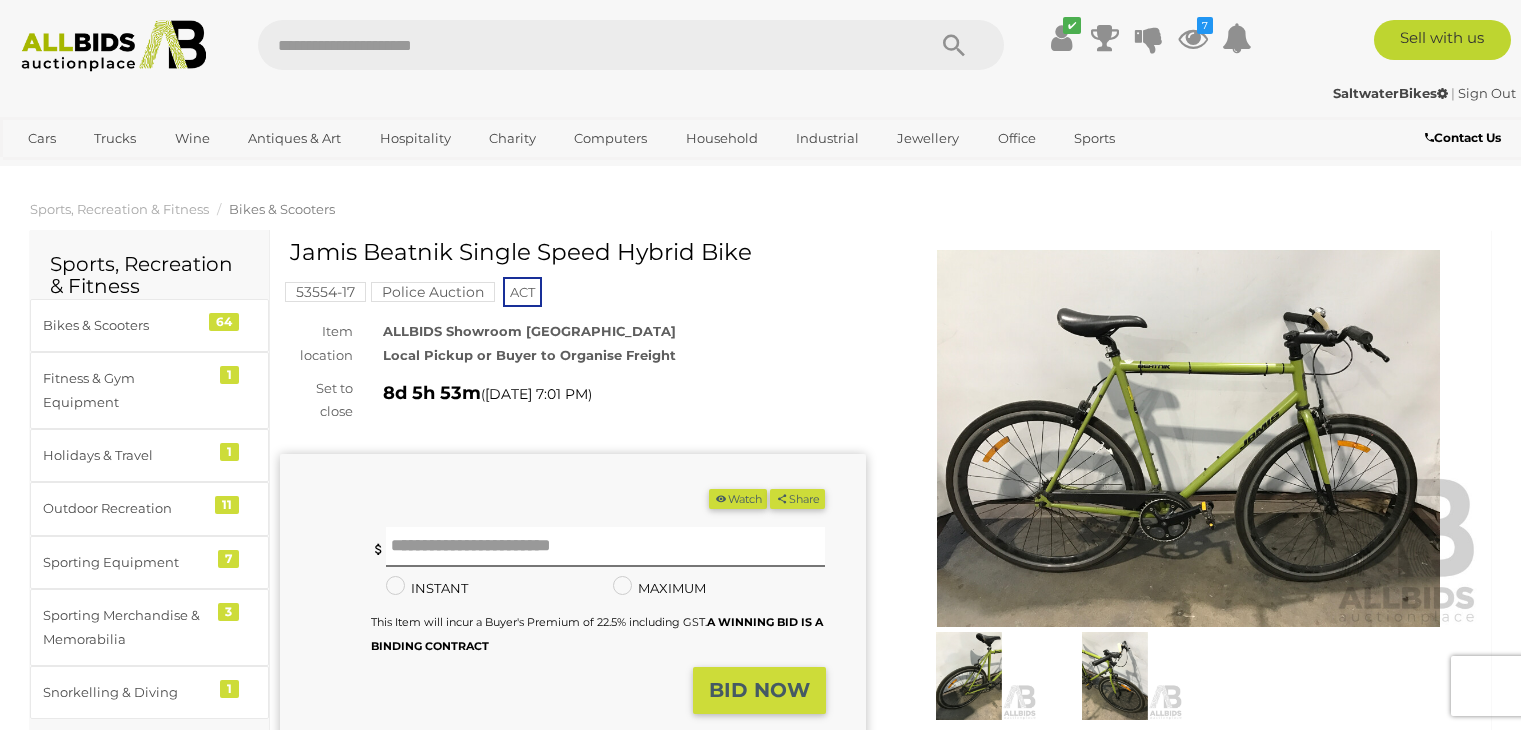 scroll, scrollTop: 0, scrollLeft: 0, axis: both 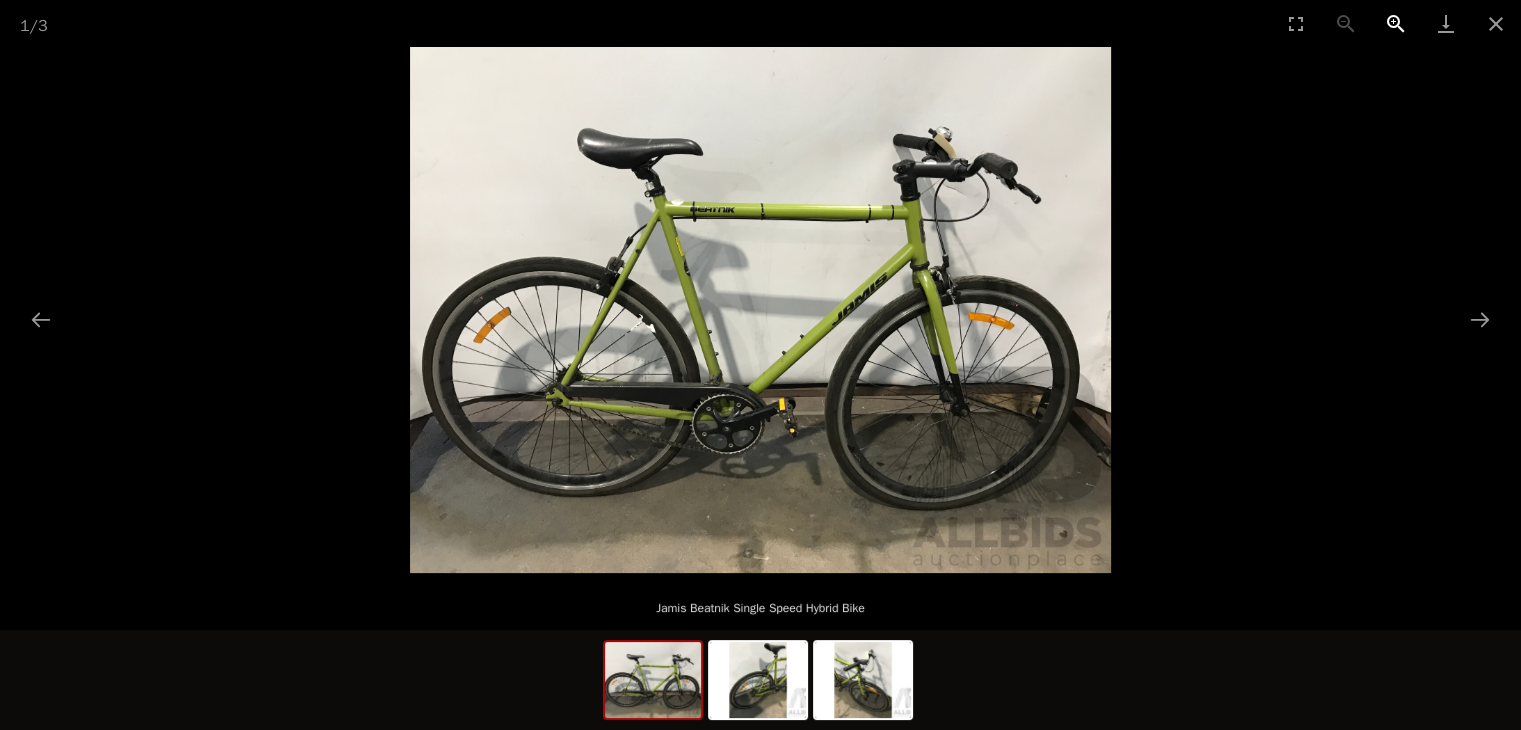 click at bounding box center (1396, 23) 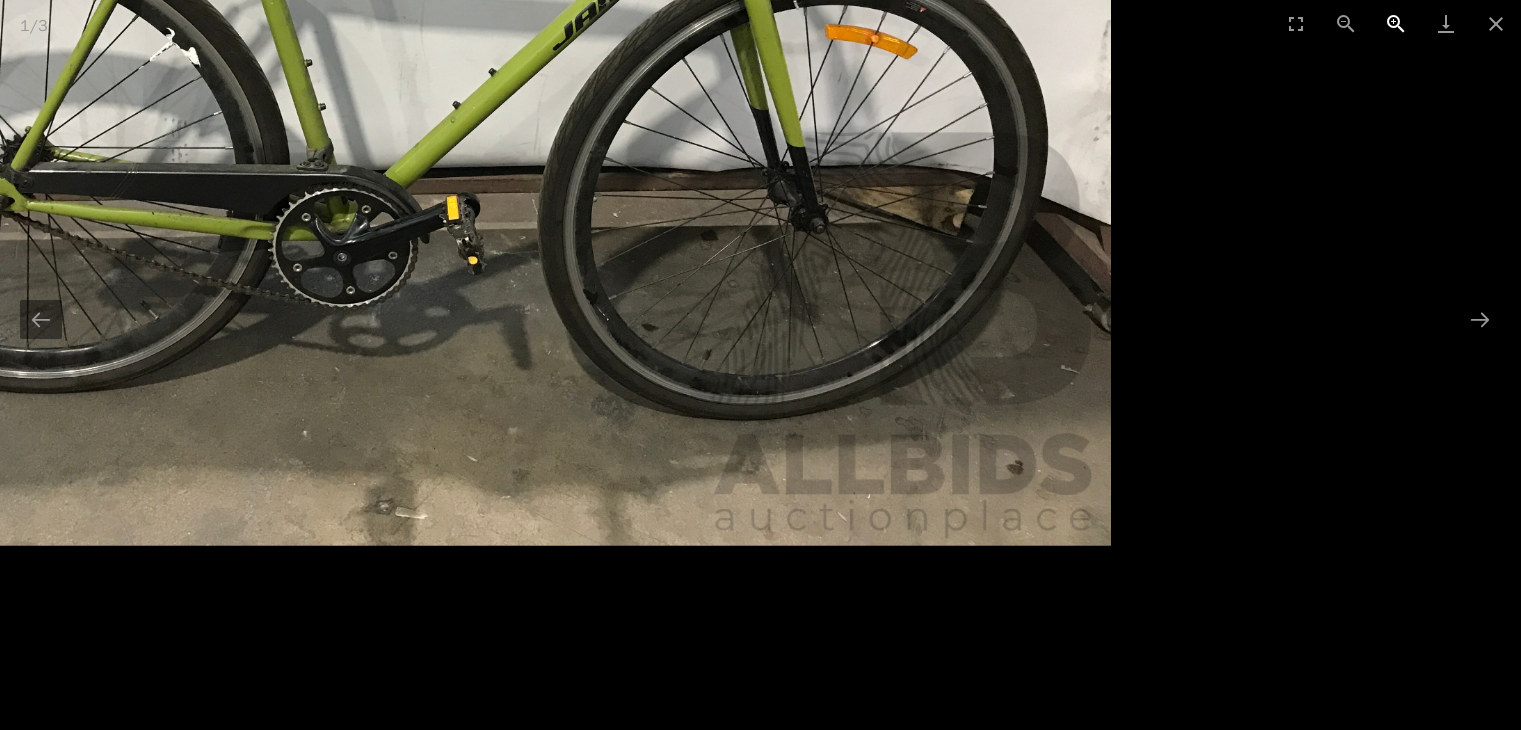 click at bounding box center [1396, 23] 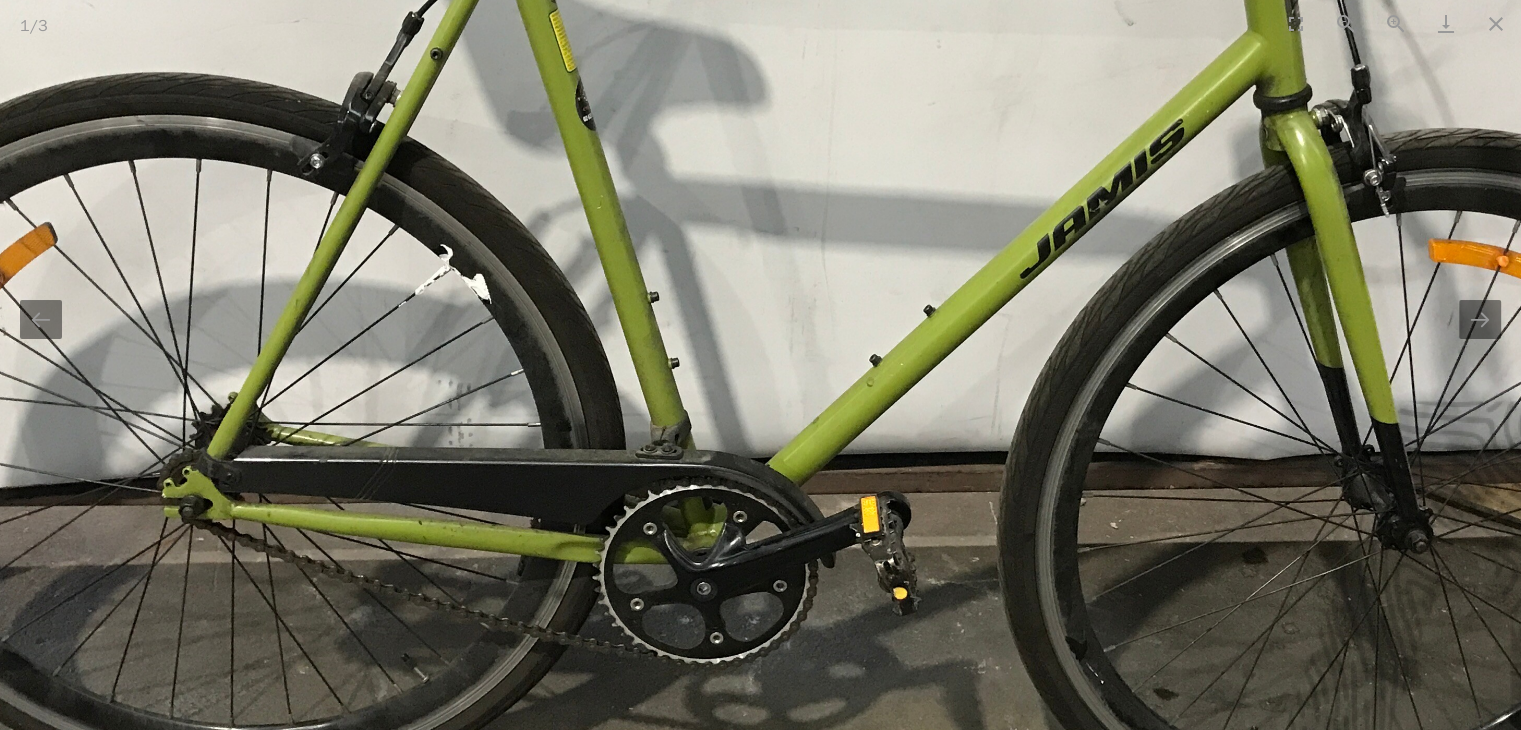 scroll, scrollTop: 0, scrollLeft: 0, axis: both 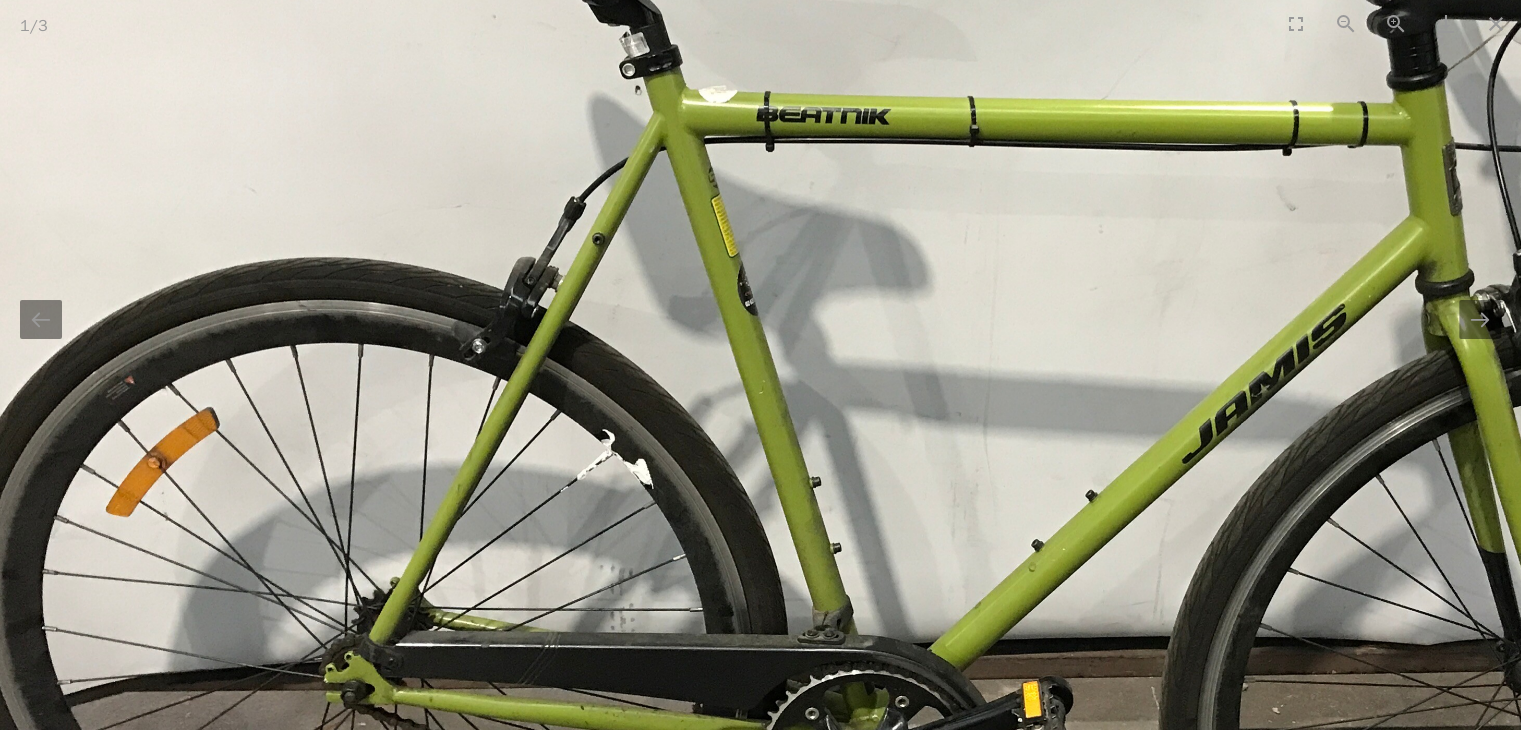 drag, startPoint x: 842, startPoint y: 418, endPoint x: 1004, endPoint y: 603, distance: 245.90445 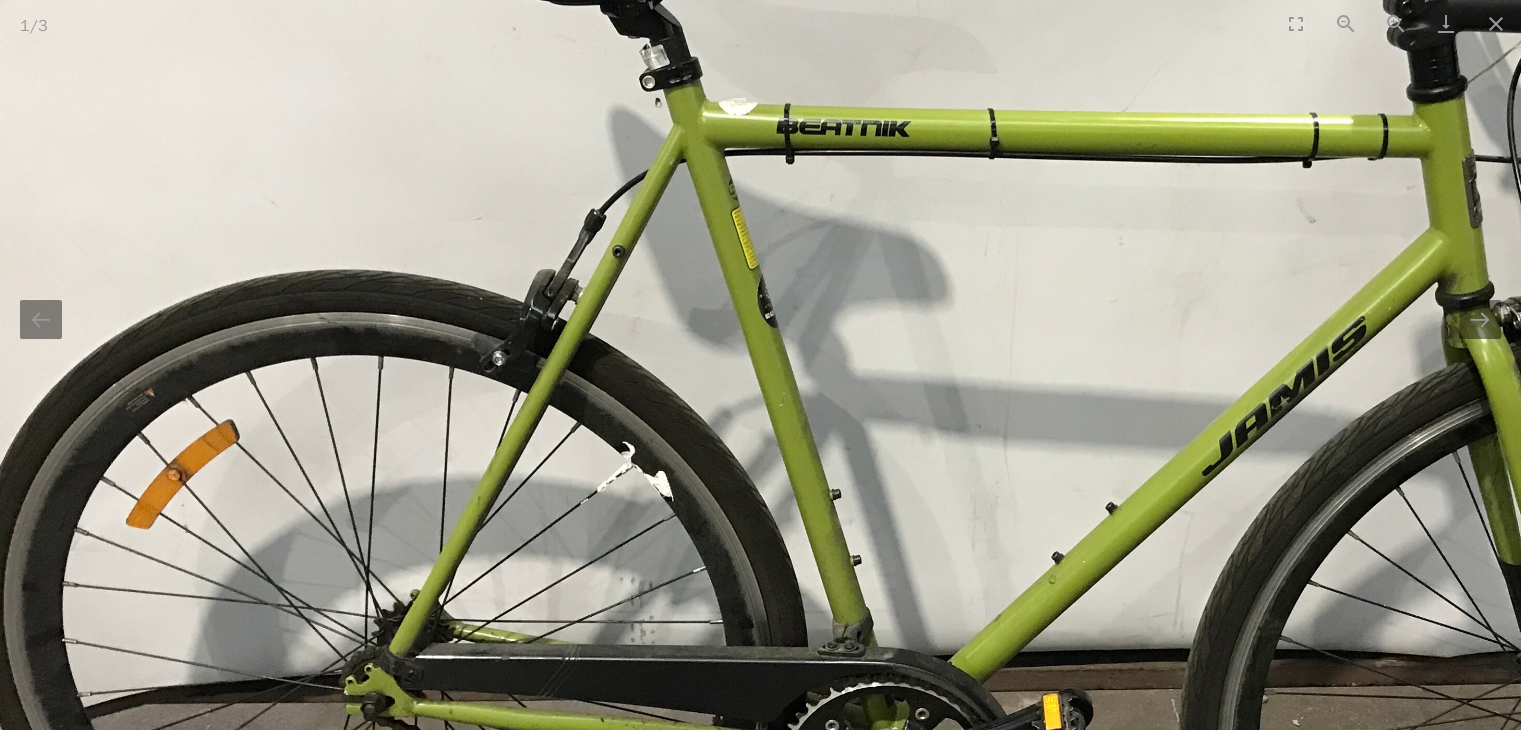 scroll, scrollTop: 0, scrollLeft: 0, axis: both 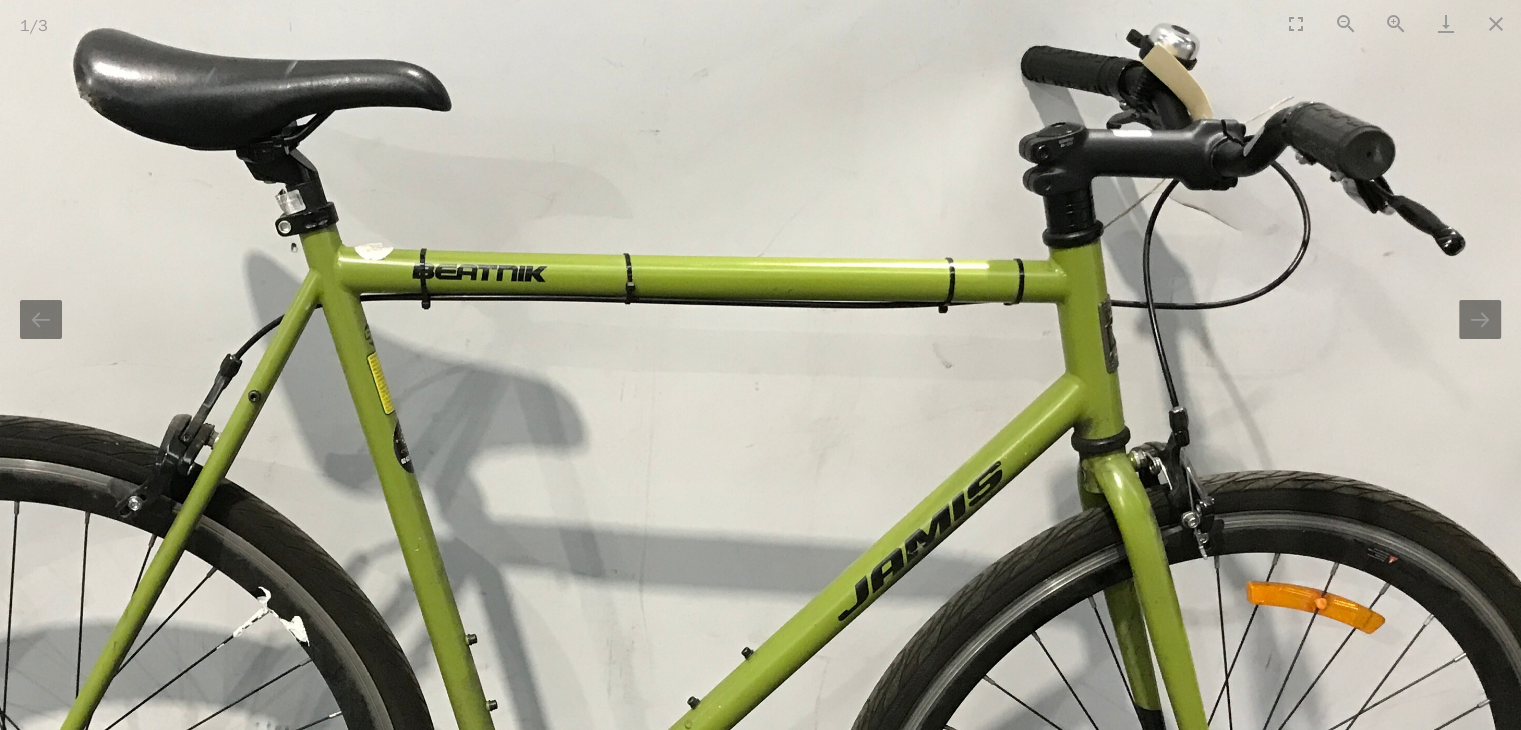 drag, startPoint x: 1108, startPoint y: 412, endPoint x: 643, endPoint y: 272, distance: 485.61816 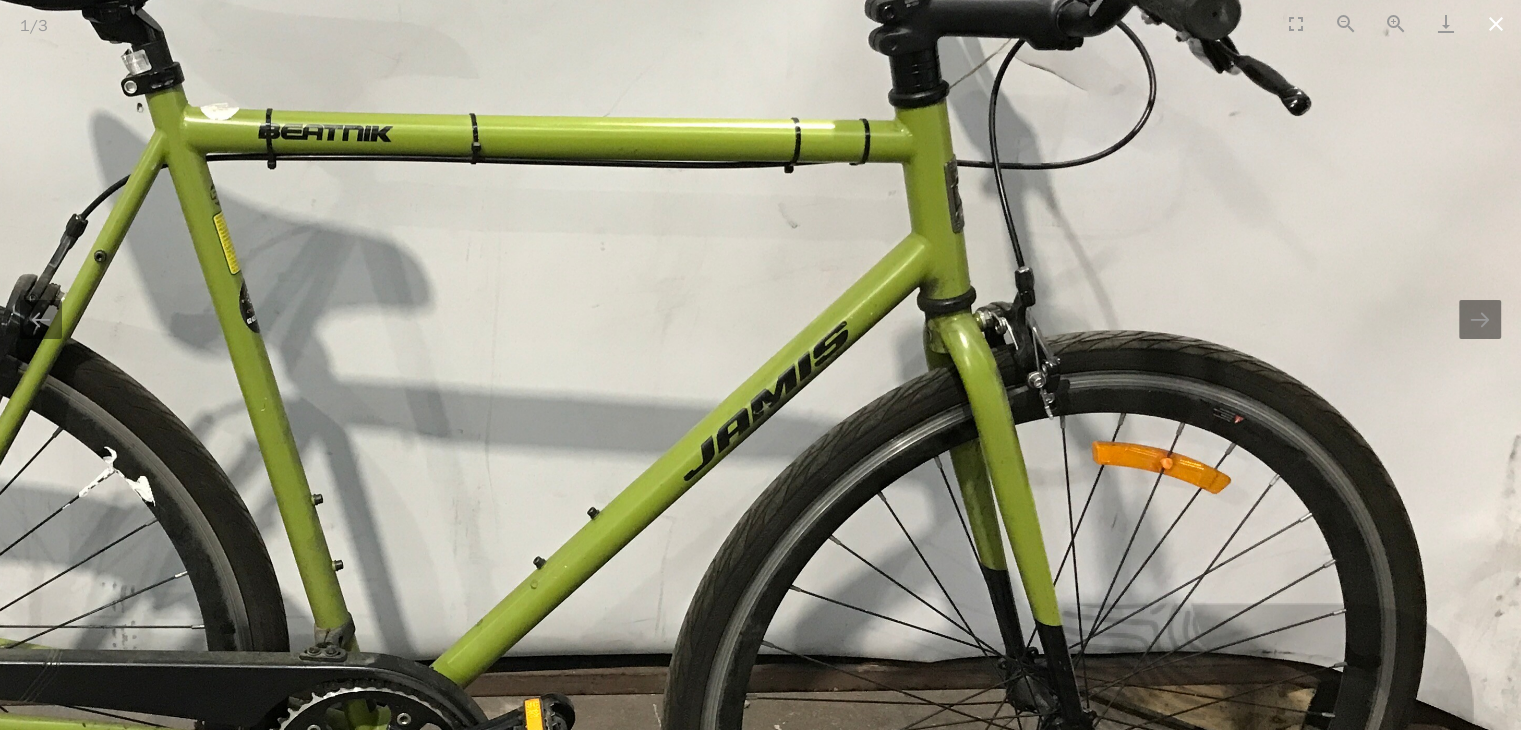 click at bounding box center [1496, 23] 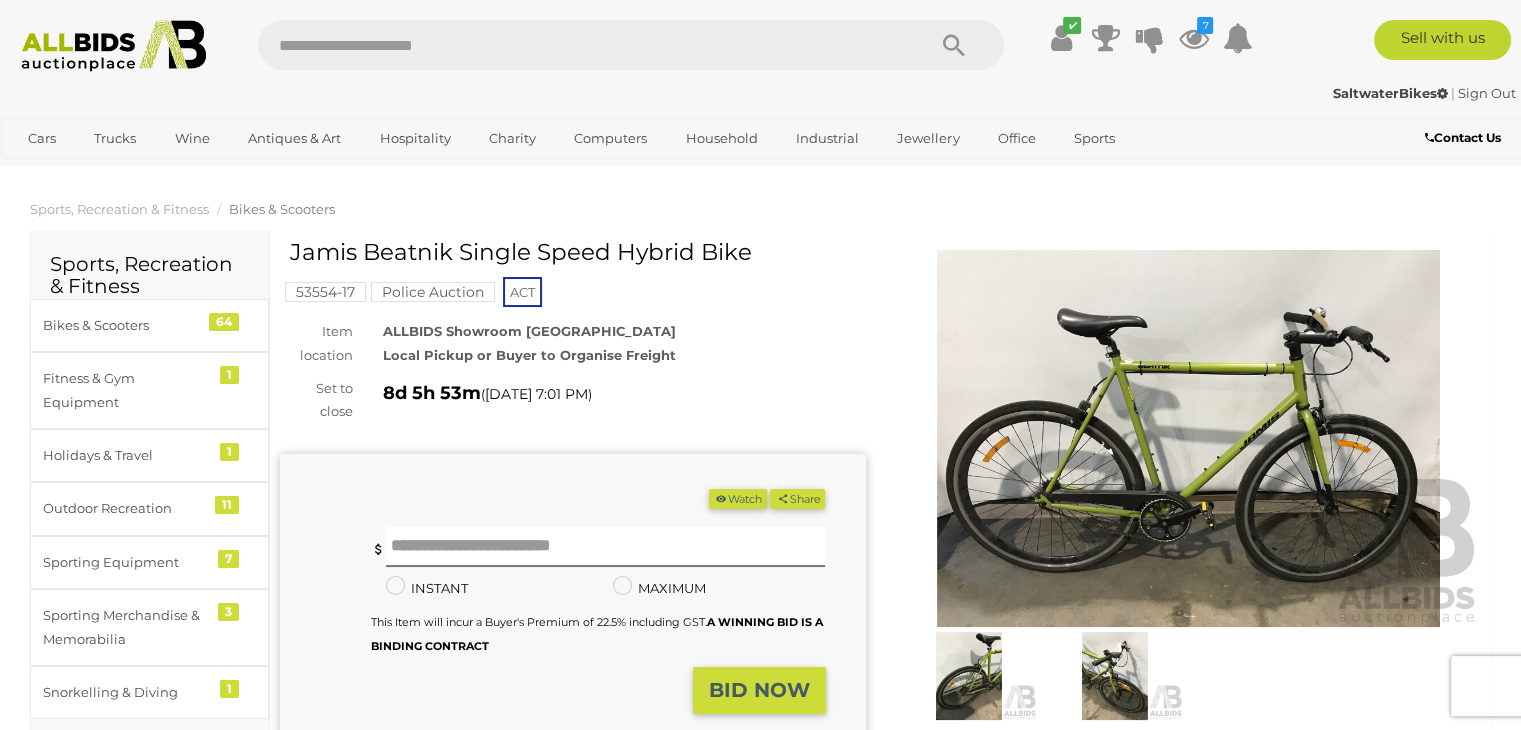 click at bounding box center [721, 498] 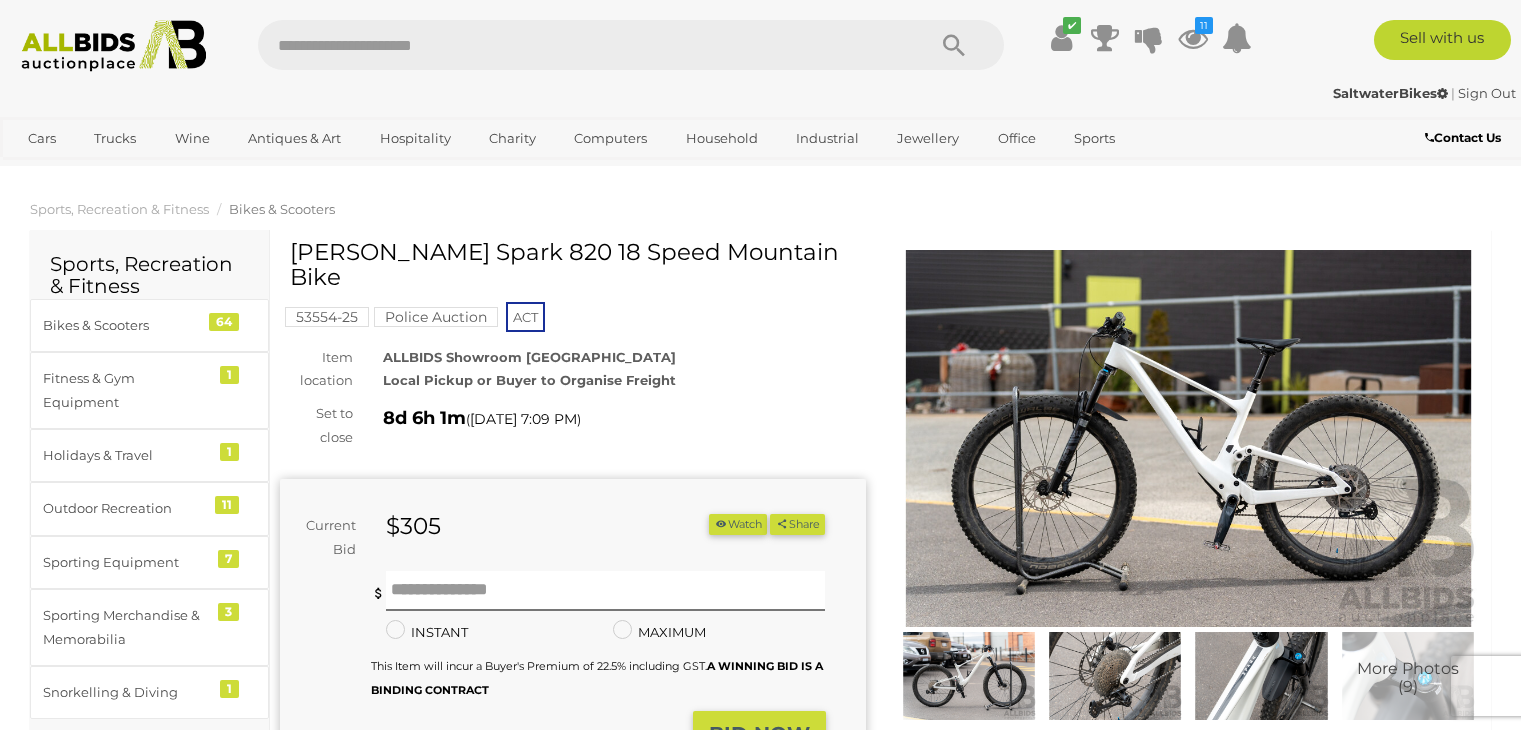 scroll, scrollTop: 0, scrollLeft: 0, axis: both 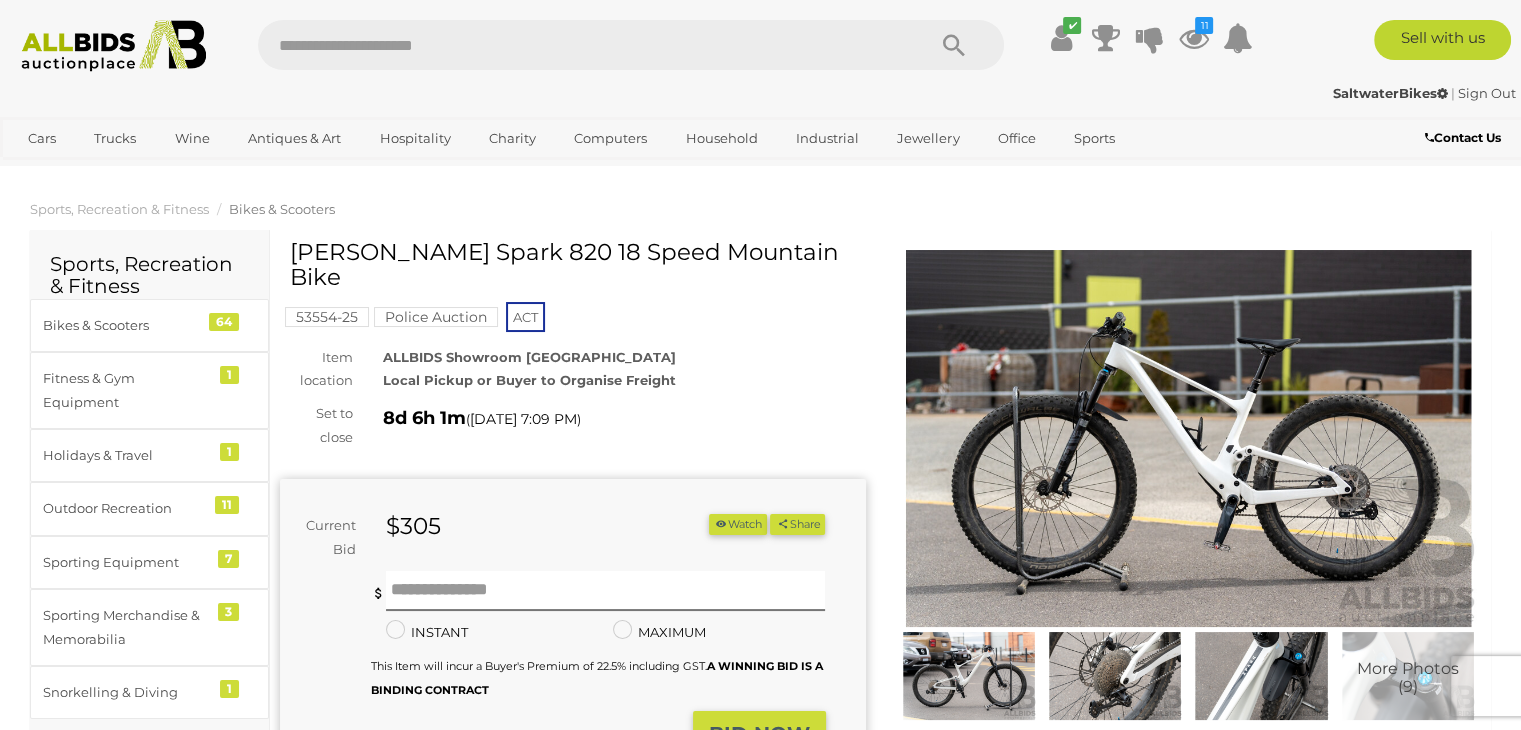 click at bounding box center (1189, 438) 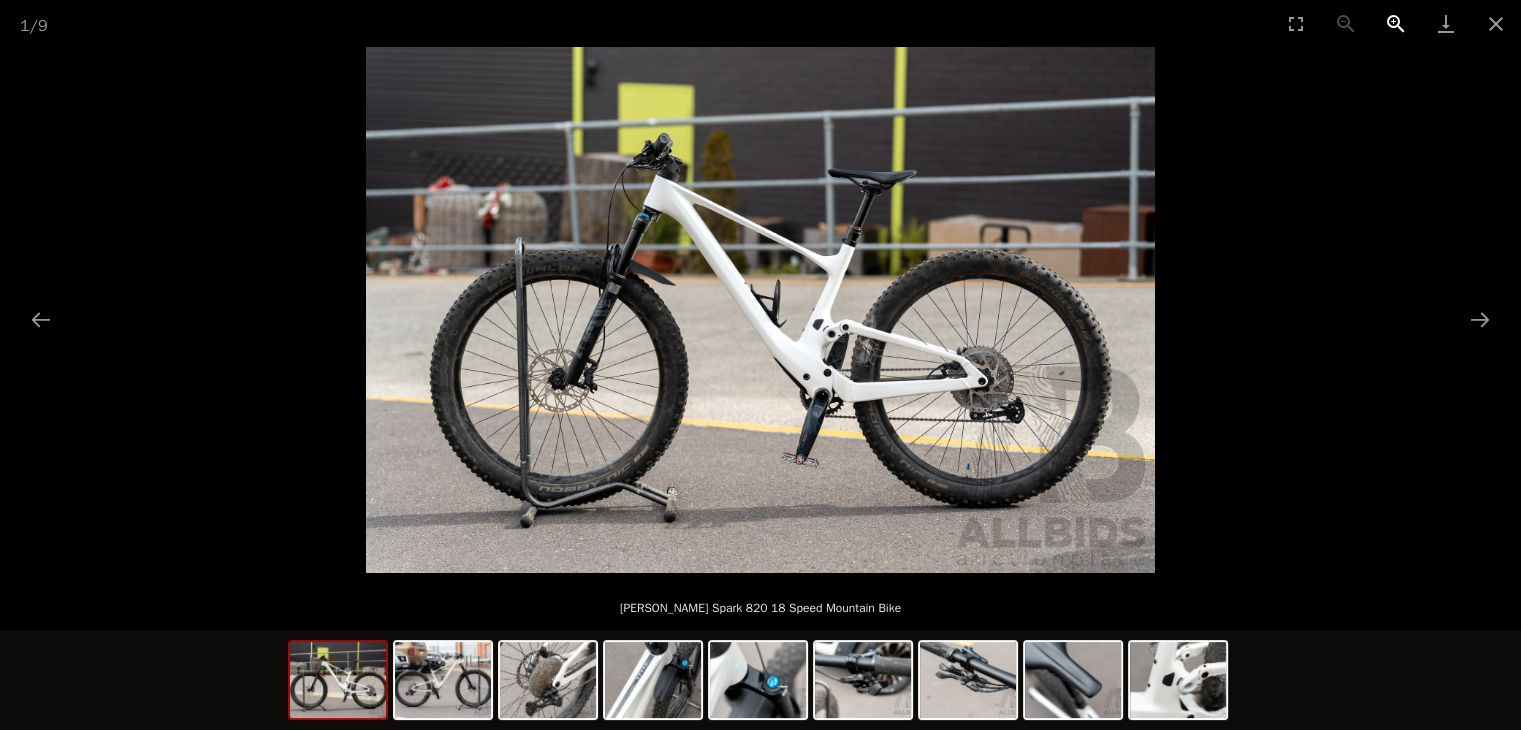 click at bounding box center (1396, 23) 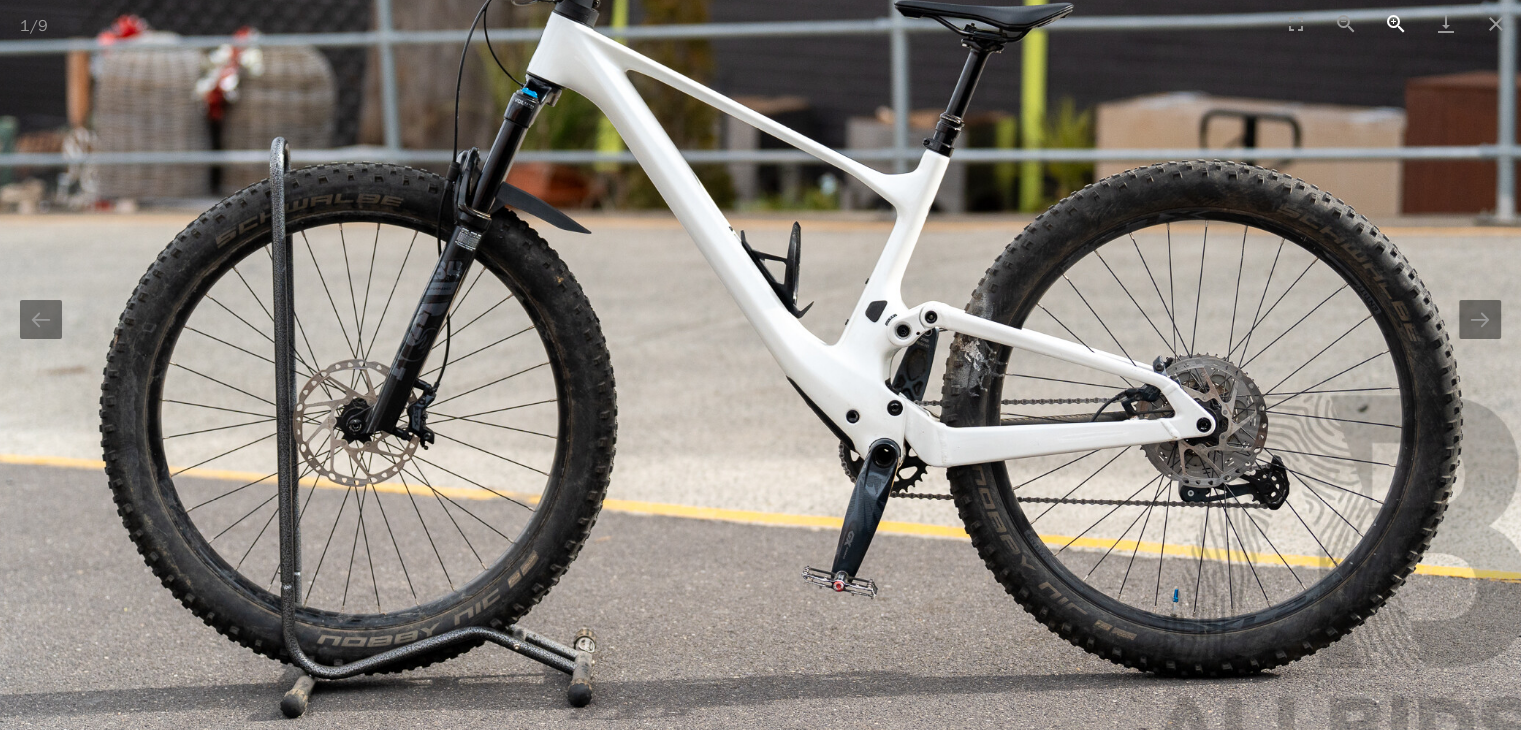 click at bounding box center (1396, 23) 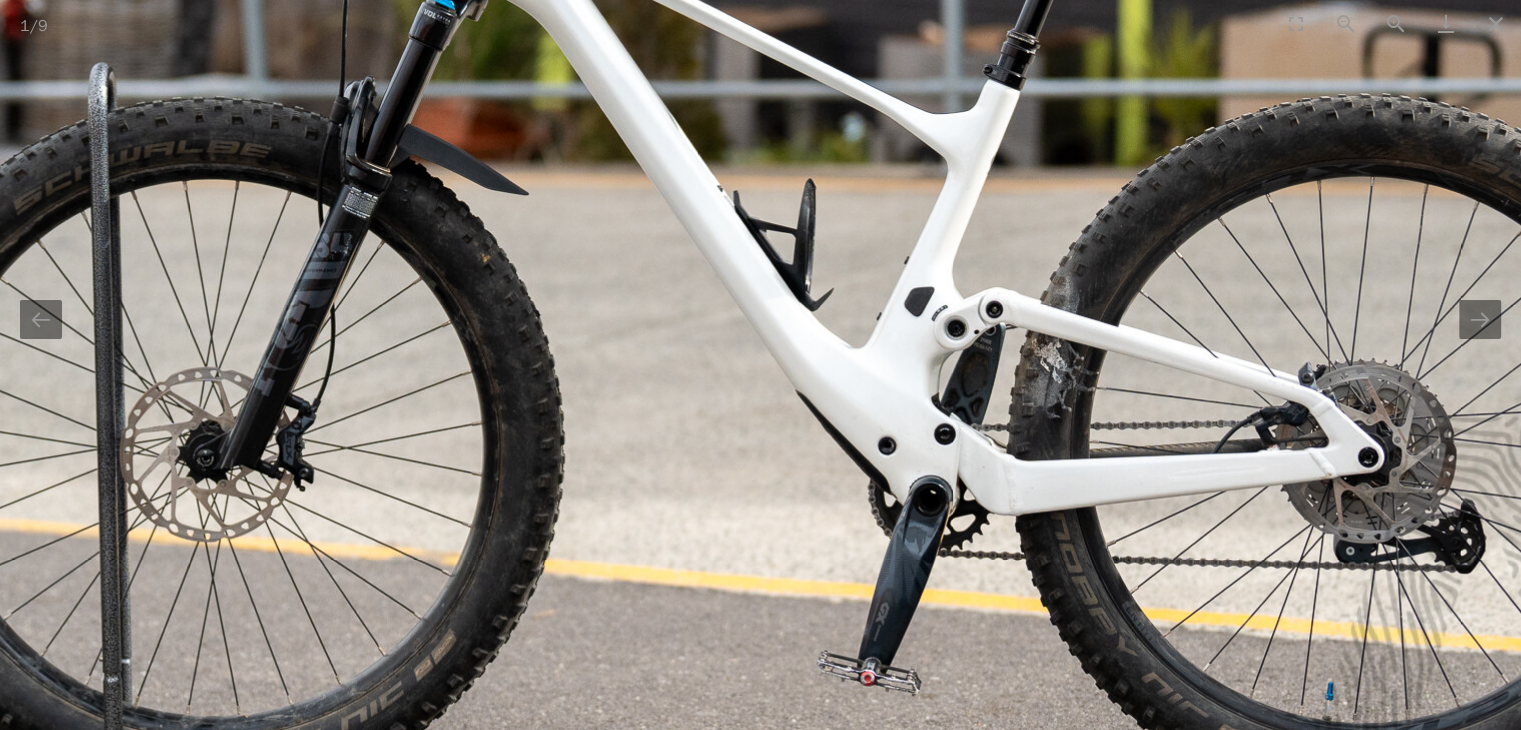 scroll, scrollTop: 0, scrollLeft: 0, axis: both 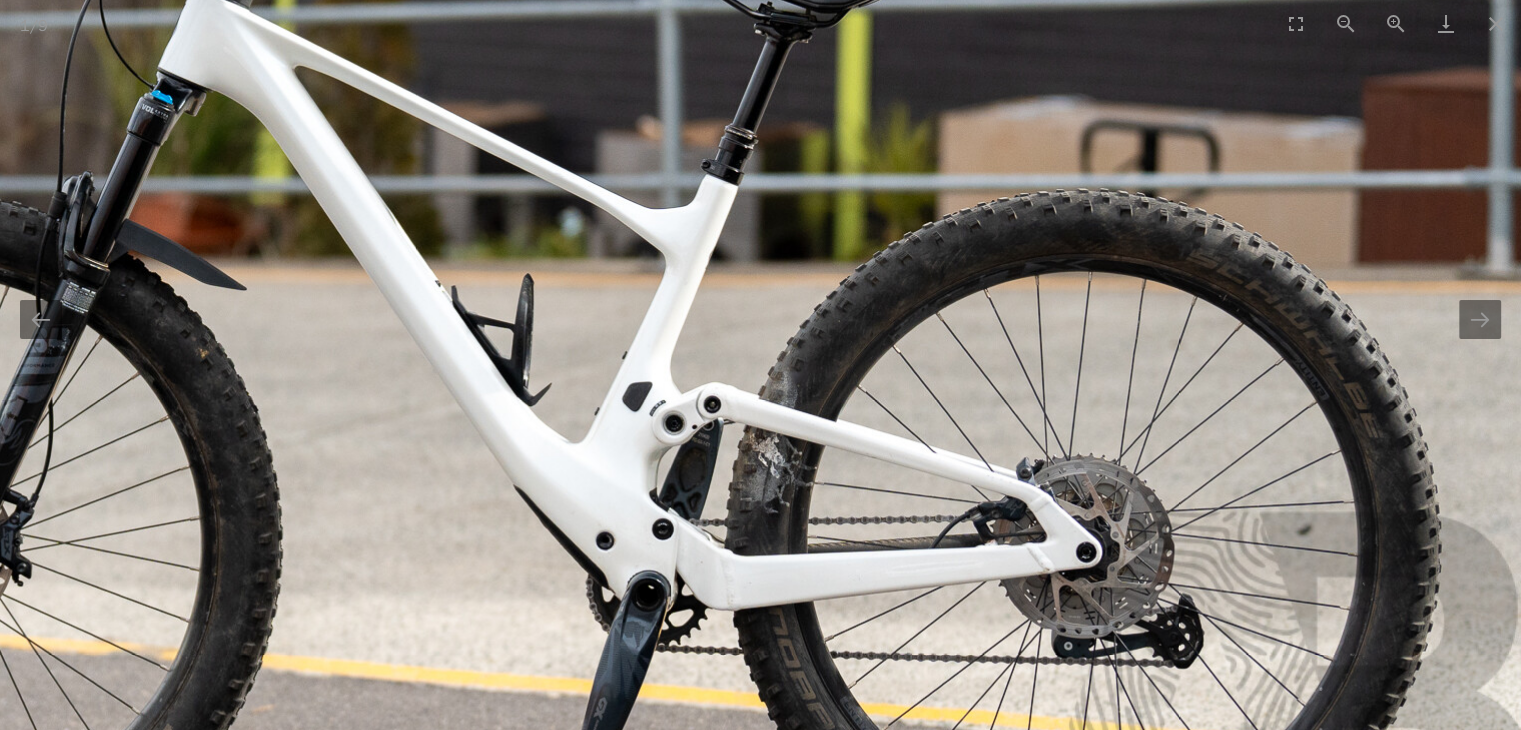 drag, startPoint x: 1001, startPoint y: 193, endPoint x: 709, endPoint y: 264, distance: 300.5079 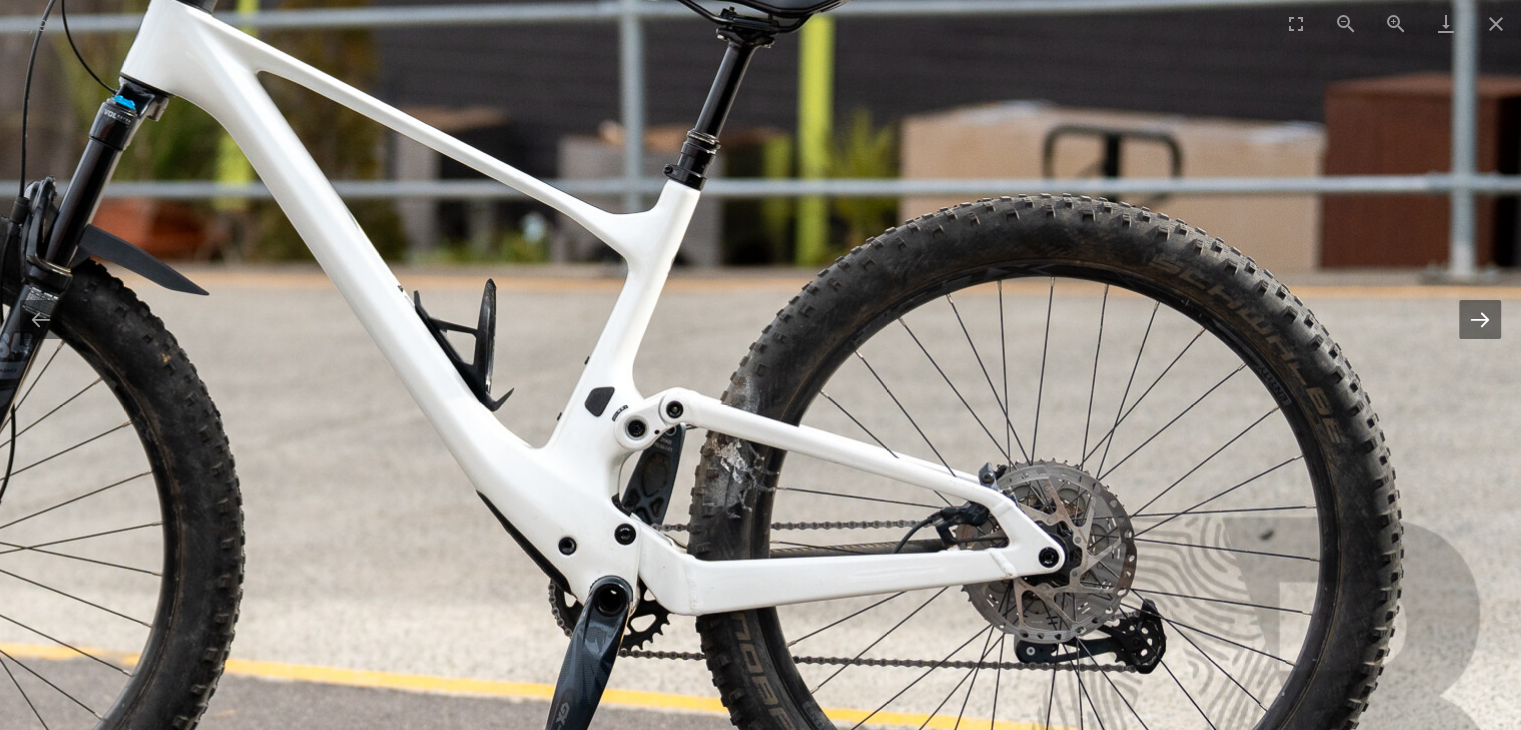 click at bounding box center [1480, 319] 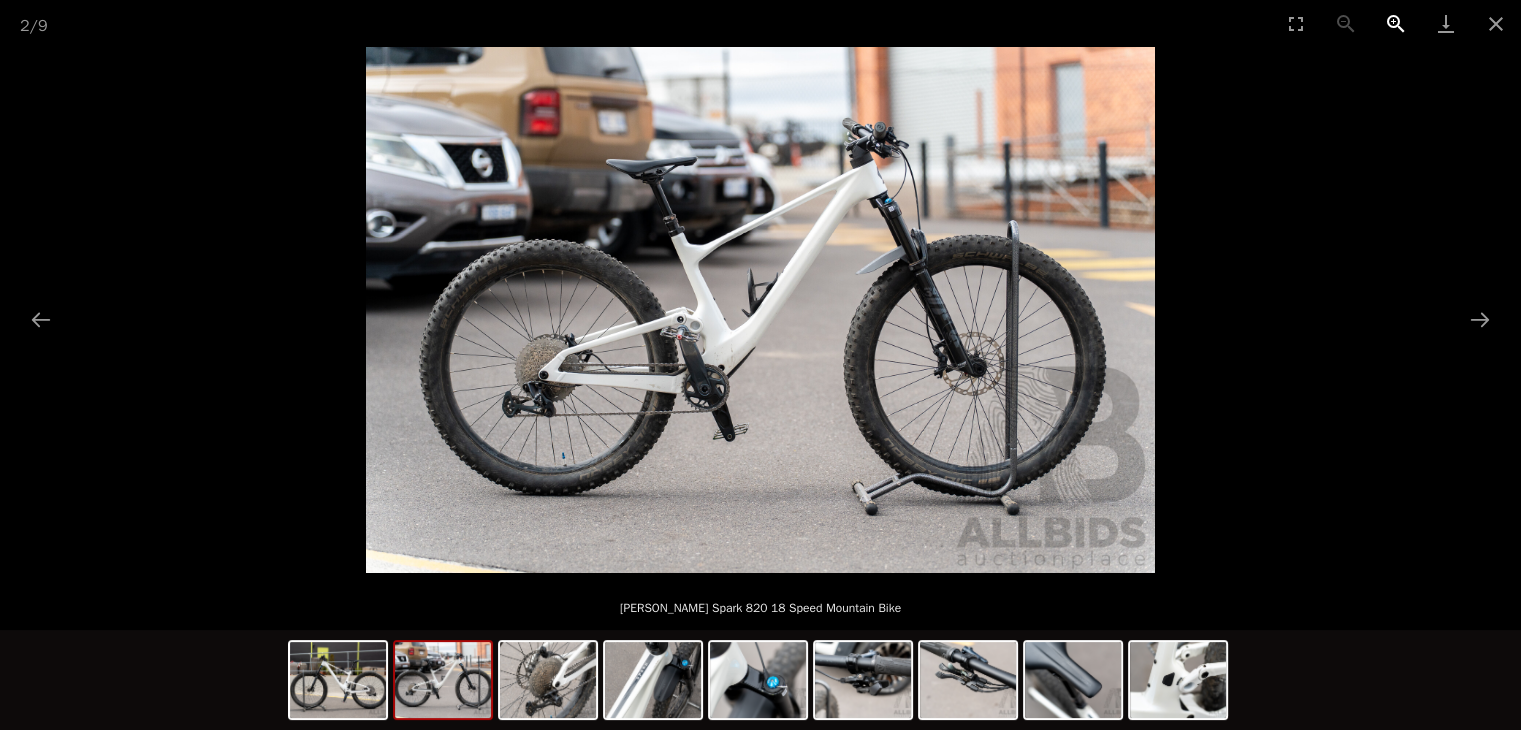 click at bounding box center (1396, 23) 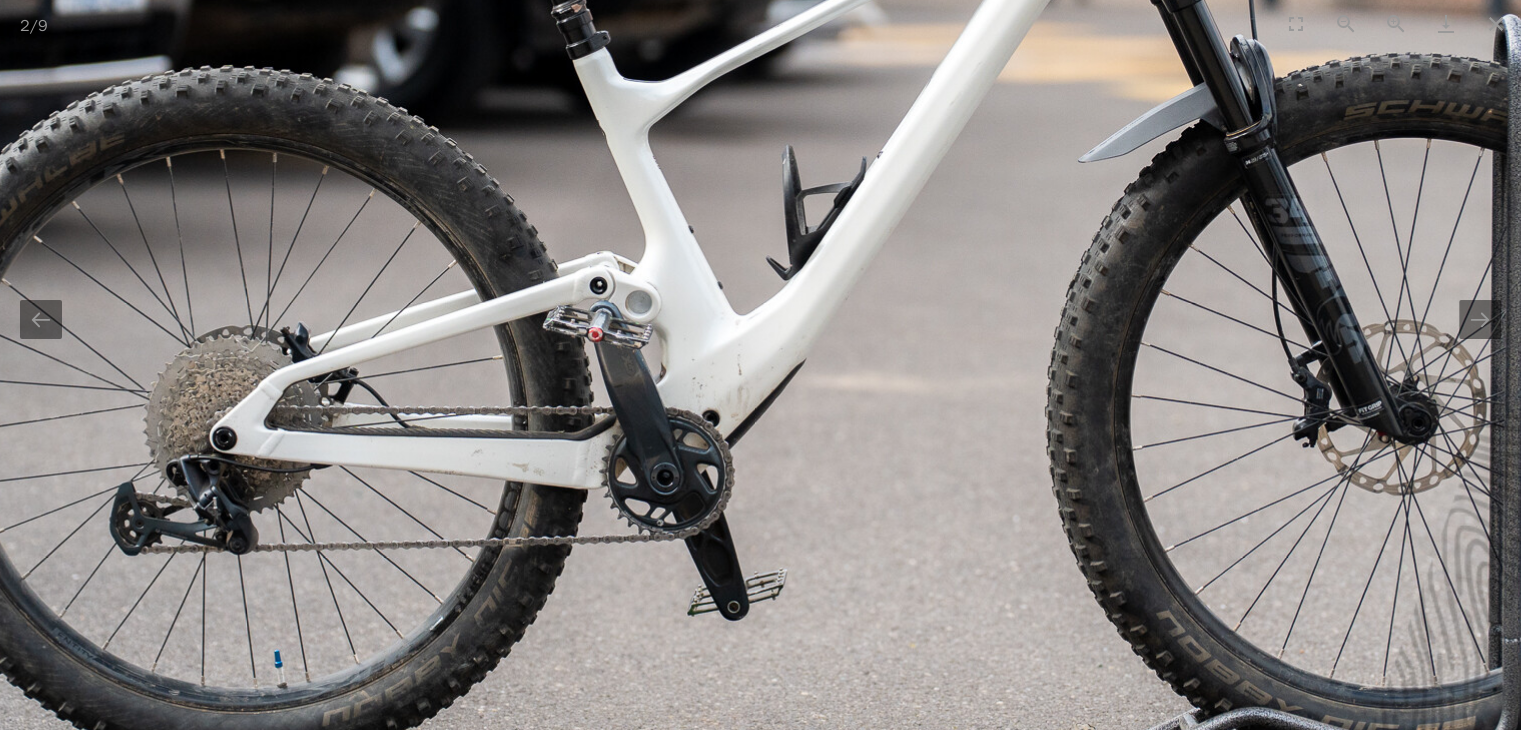 scroll, scrollTop: 0, scrollLeft: 0, axis: both 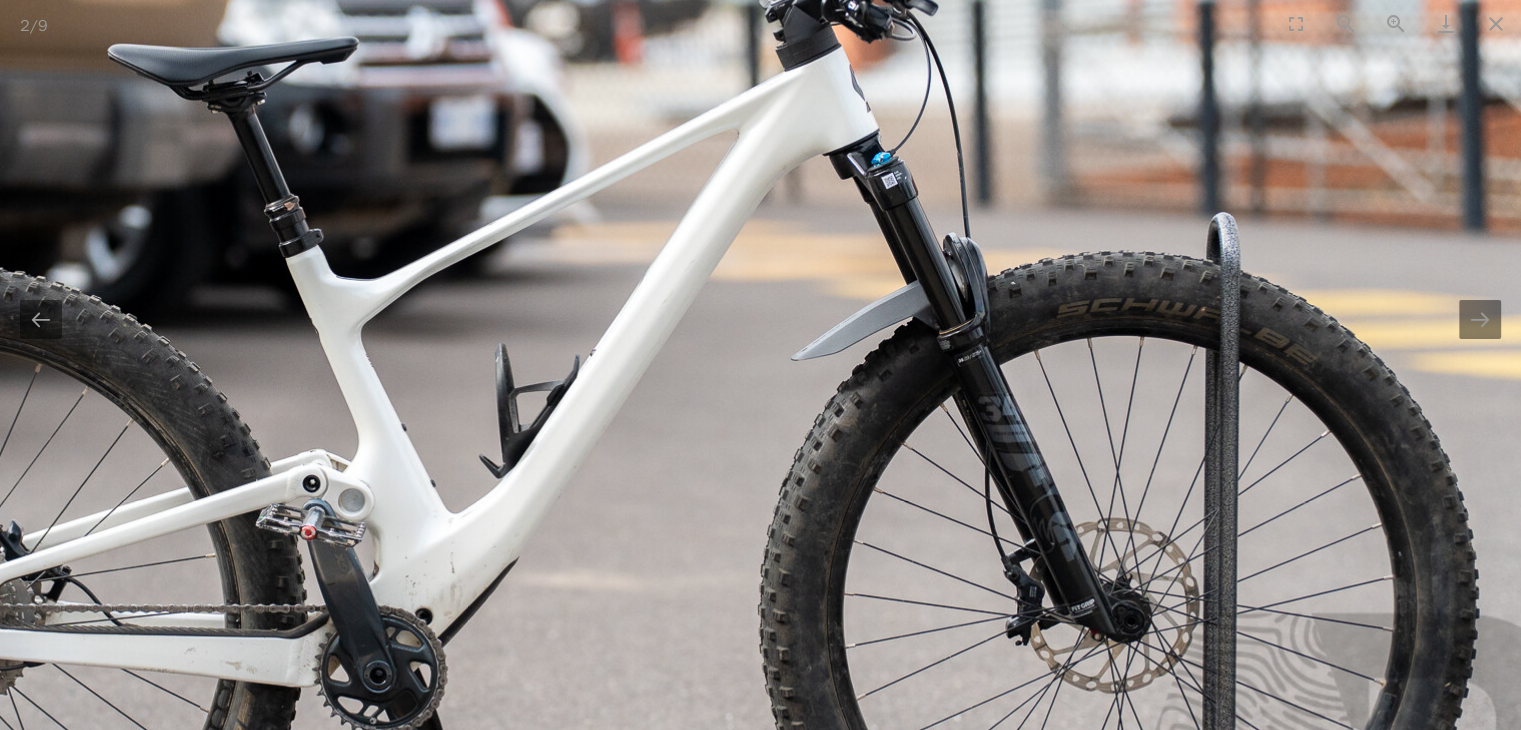 drag, startPoint x: 811, startPoint y: 355, endPoint x: 598, endPoint y: 523, distance: 271.2803 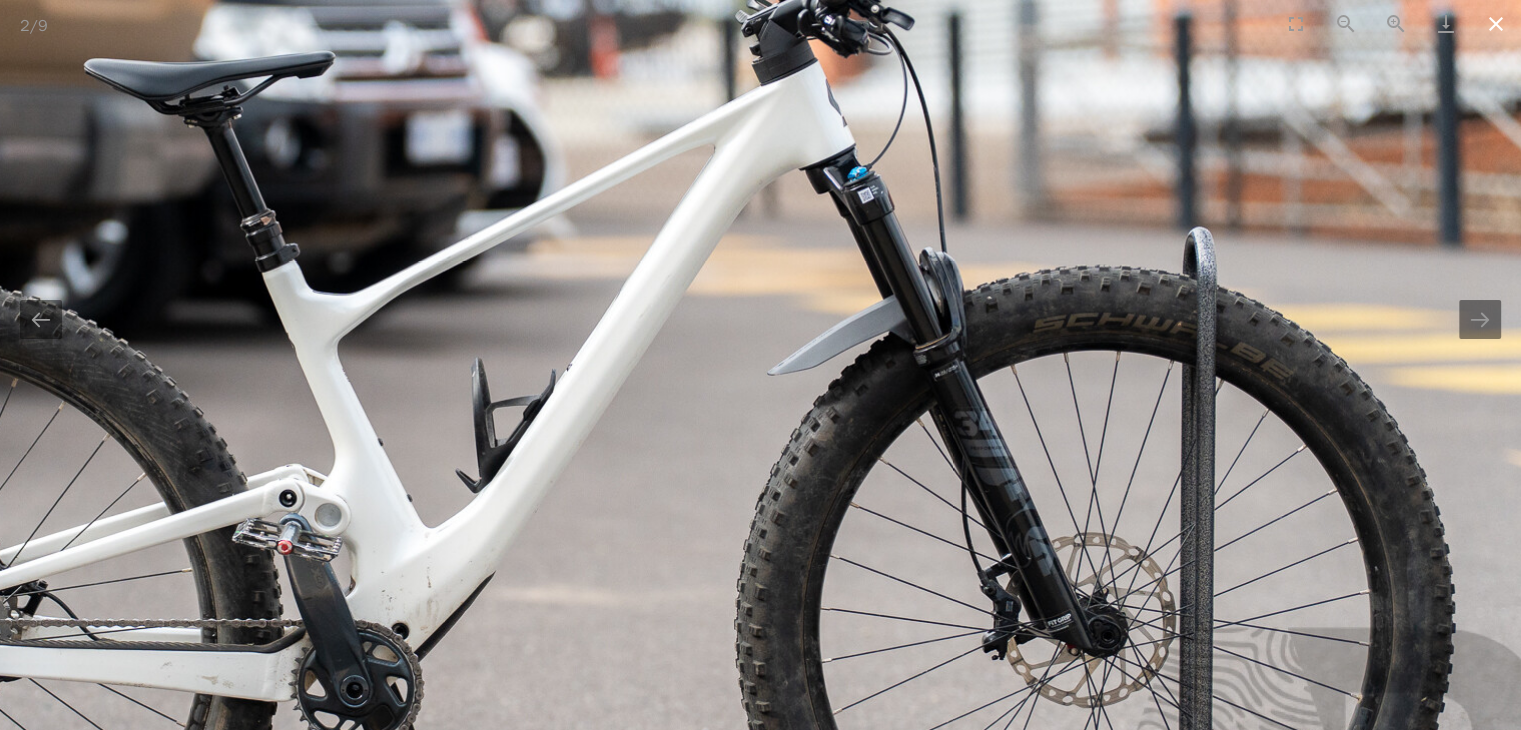 click at bounding box center [1496, 23] 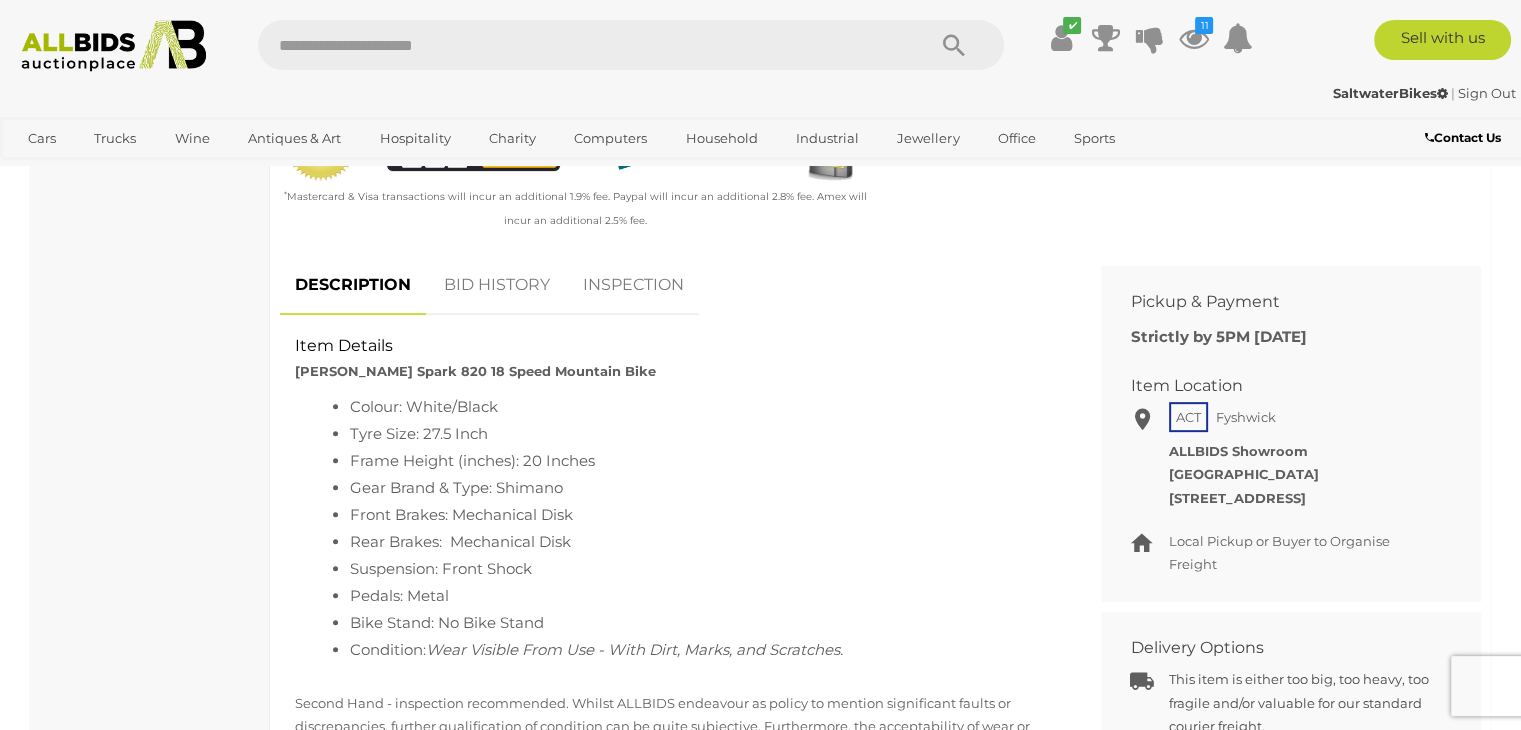 click on "BID HISTORY" at bounding box center [497, 285] 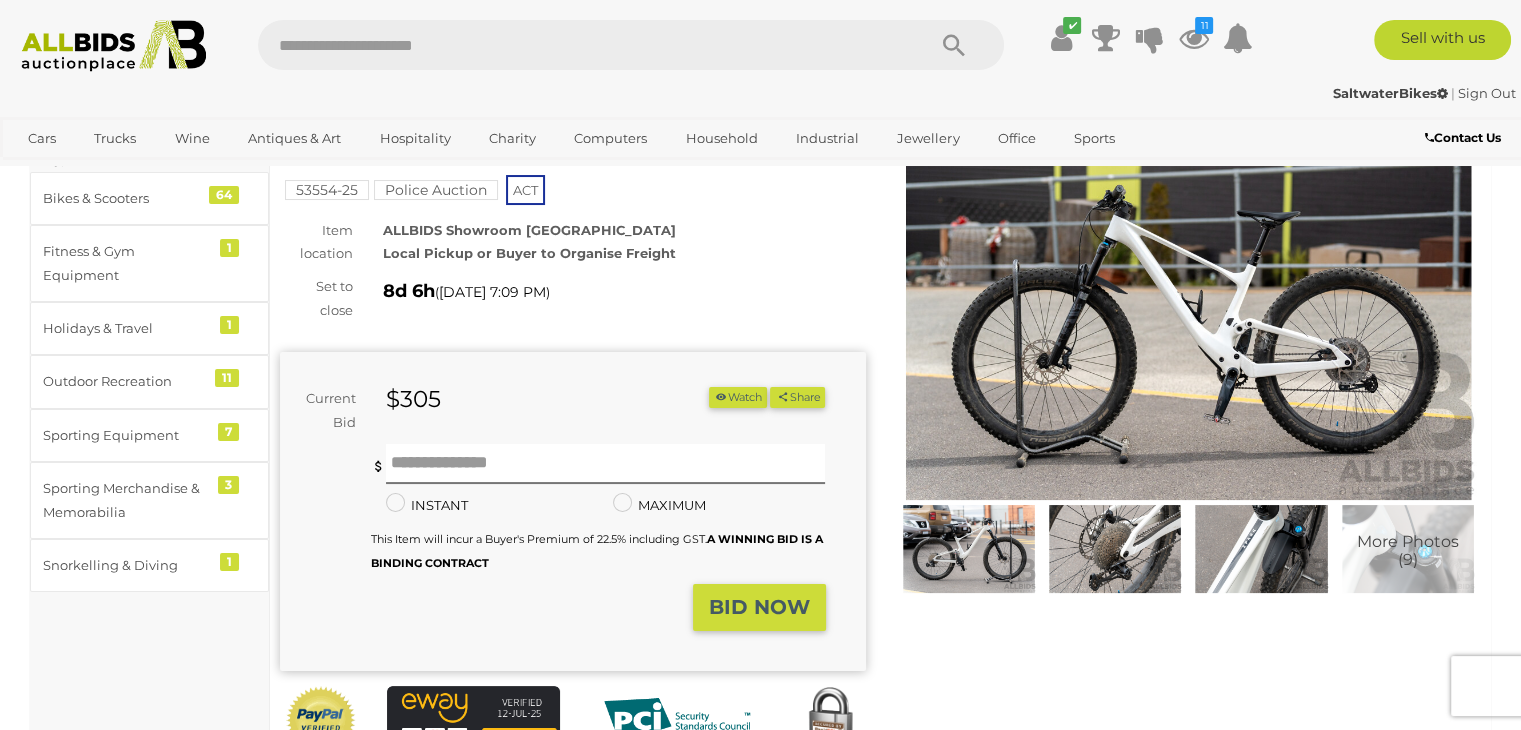 scroll, scrollTop: 0, scrollLeft: 0, axis: both 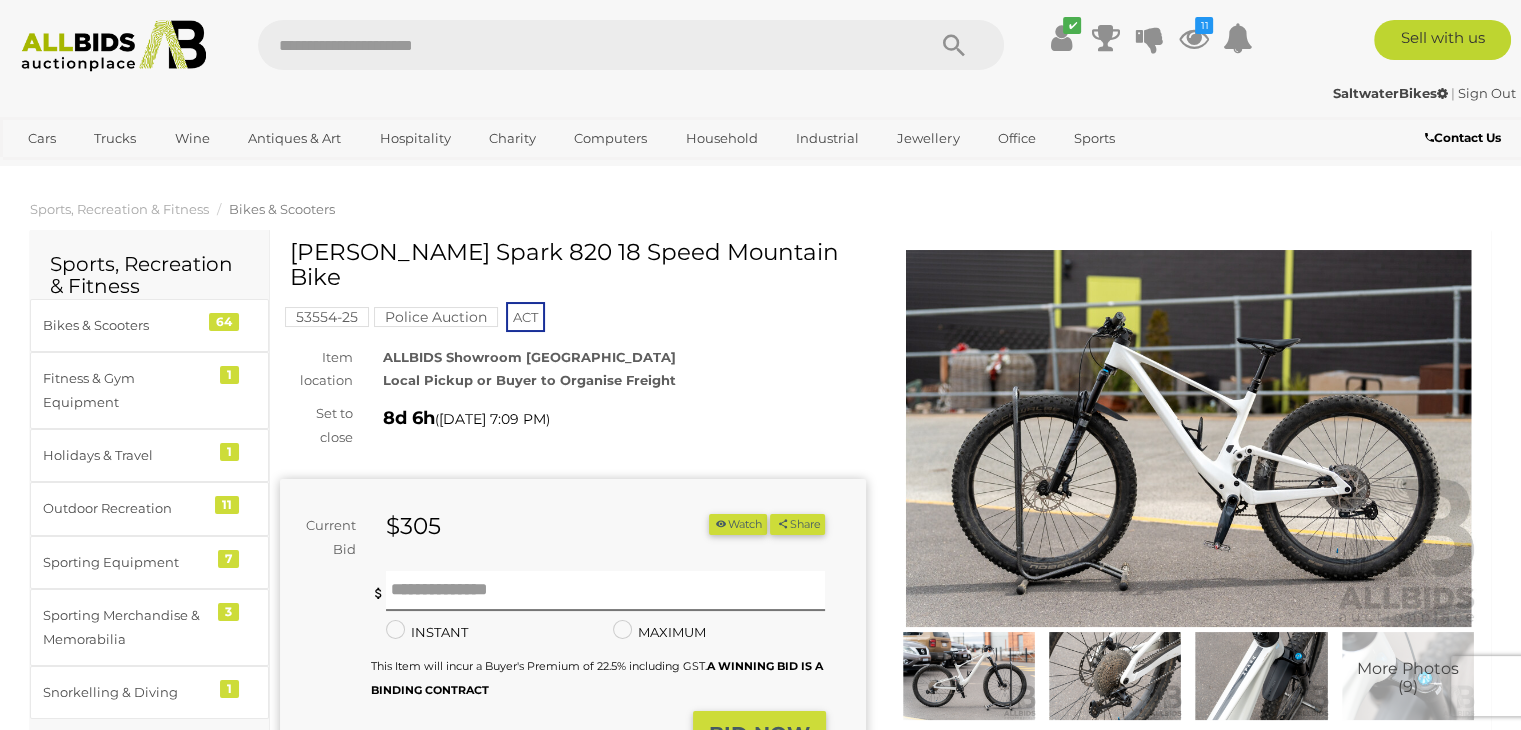 click on "Watch" at bounding box center [738, 524] 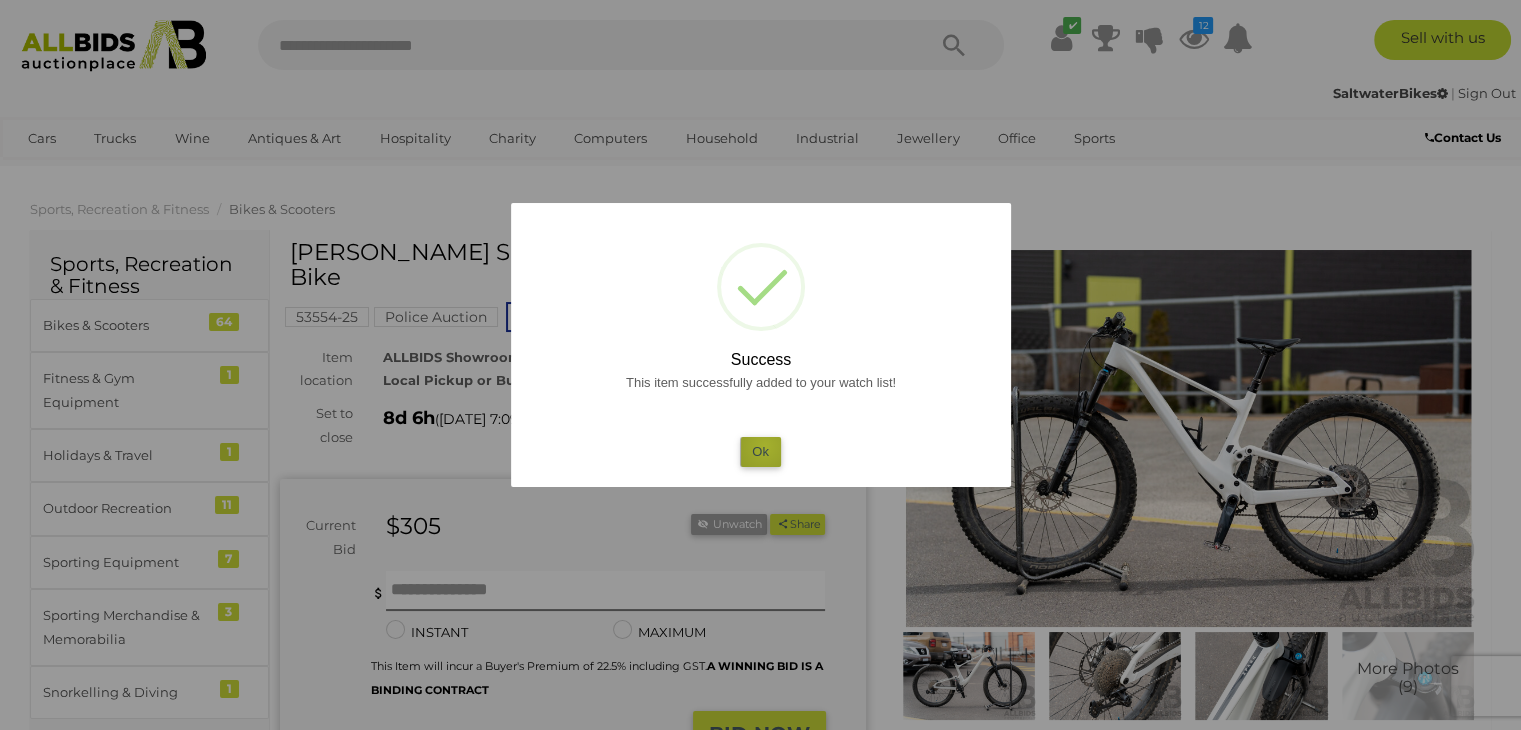 click on "Ok" at bounding box center (760, 451) 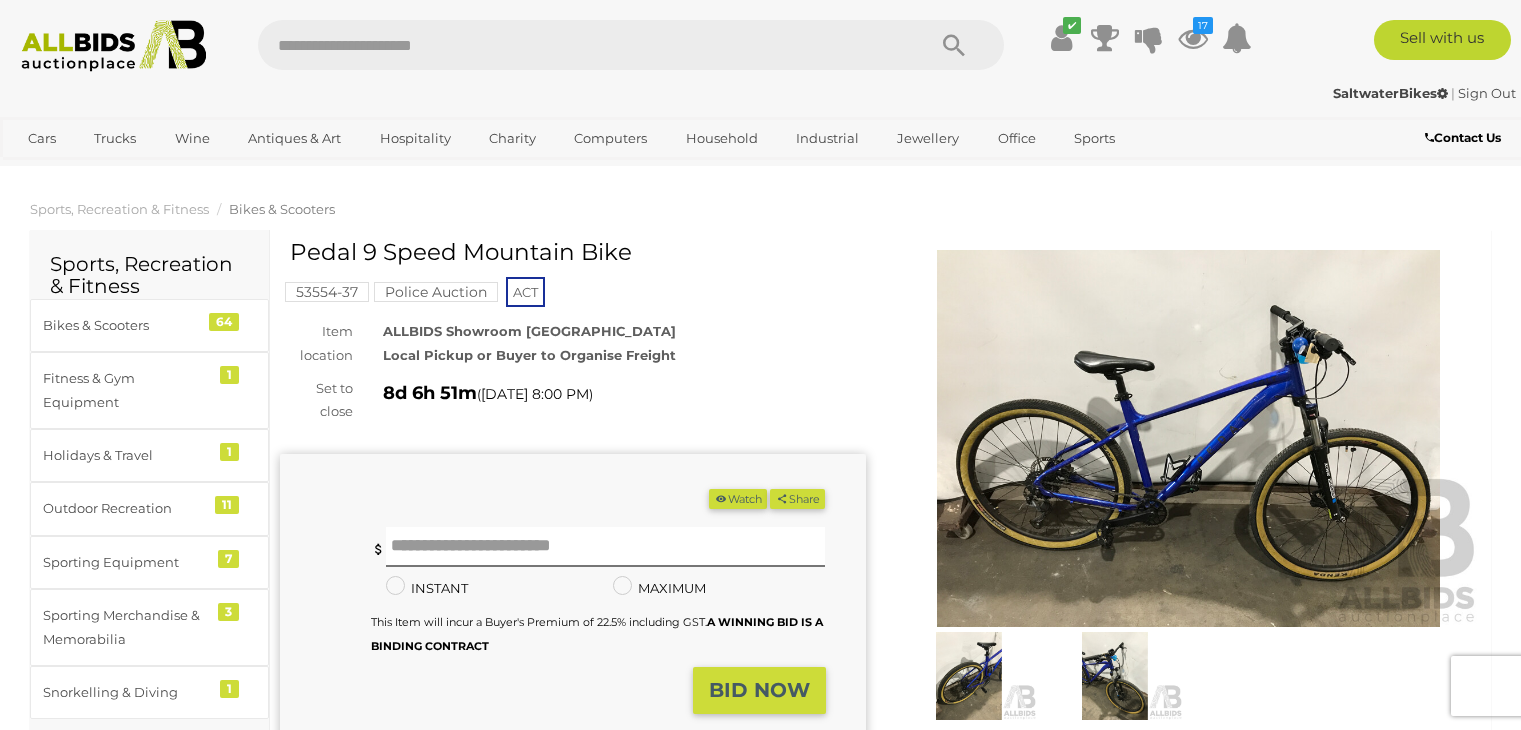 scroll, scrollTop: 0, scrollLeft: 0, axis: both 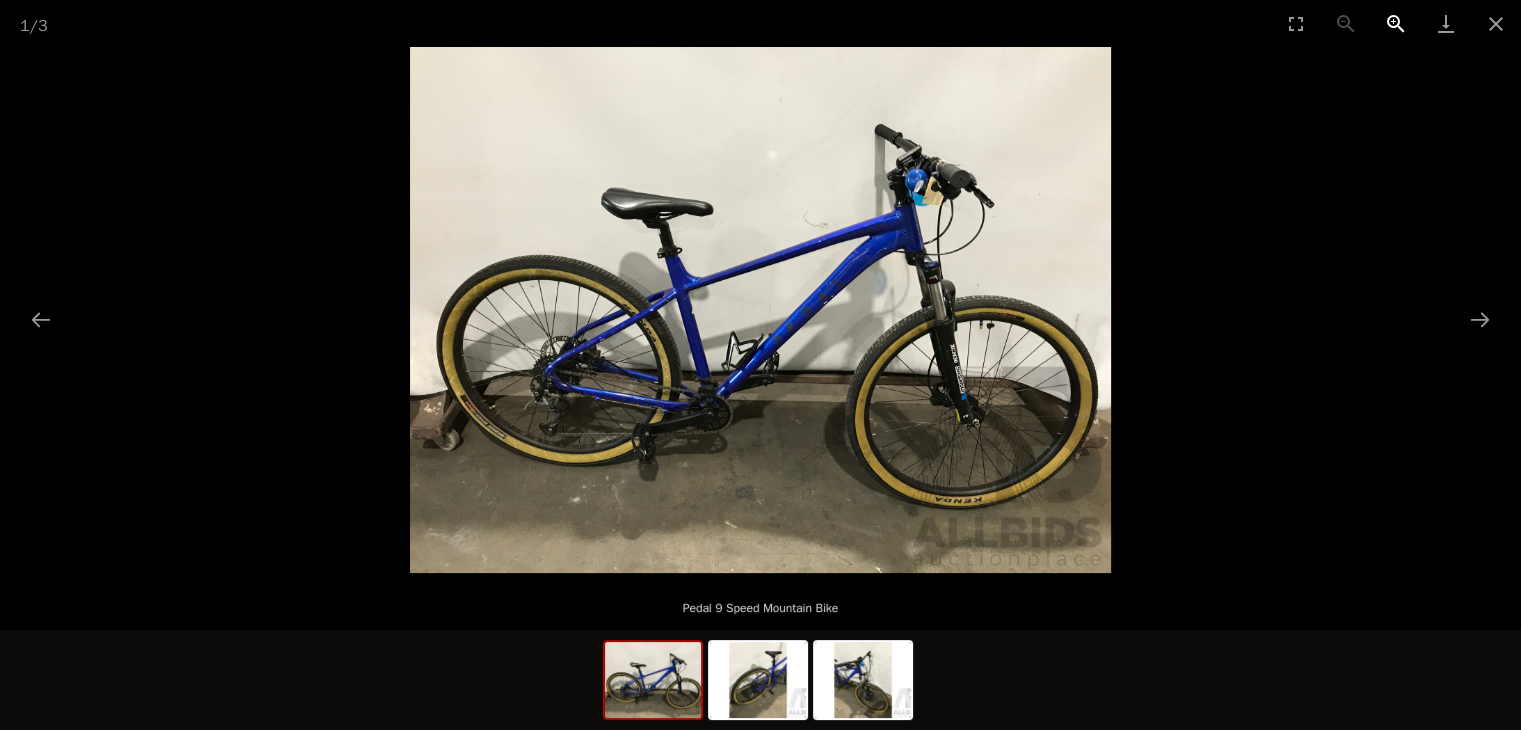 click at bounding box center (1396, 23) 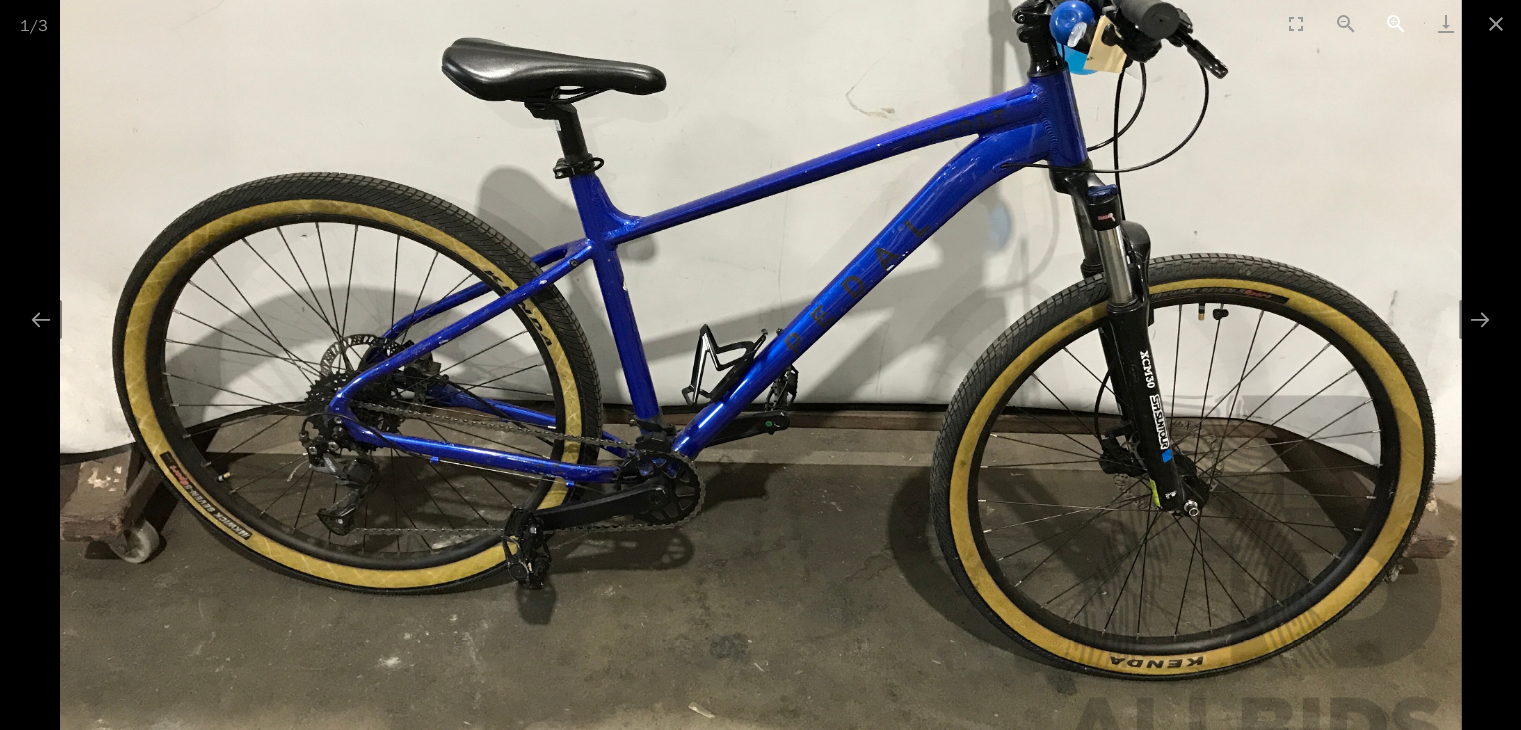 click at bounding box center [1396, 23] 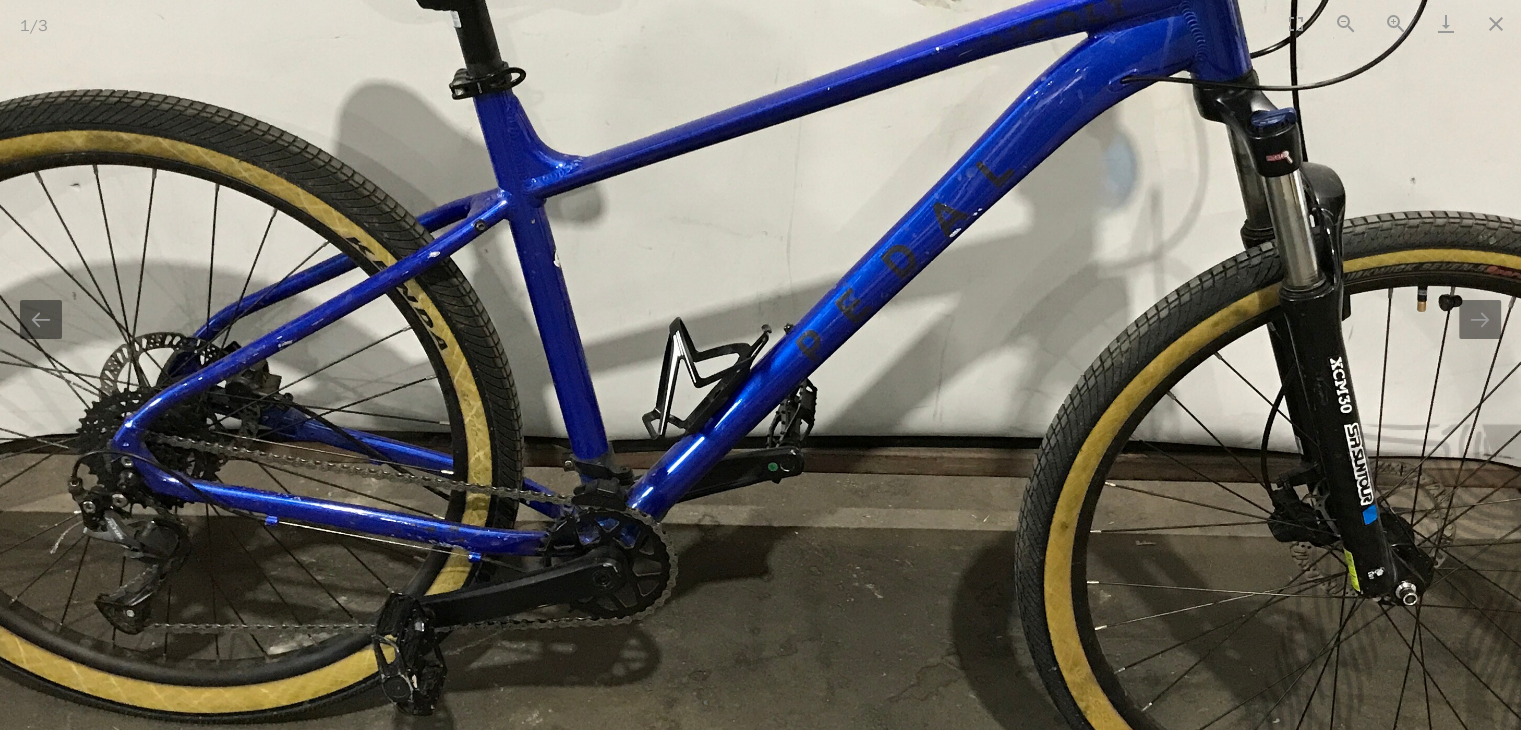 scroll, scrollTop: 0, scrollLeft: 0, axis: both 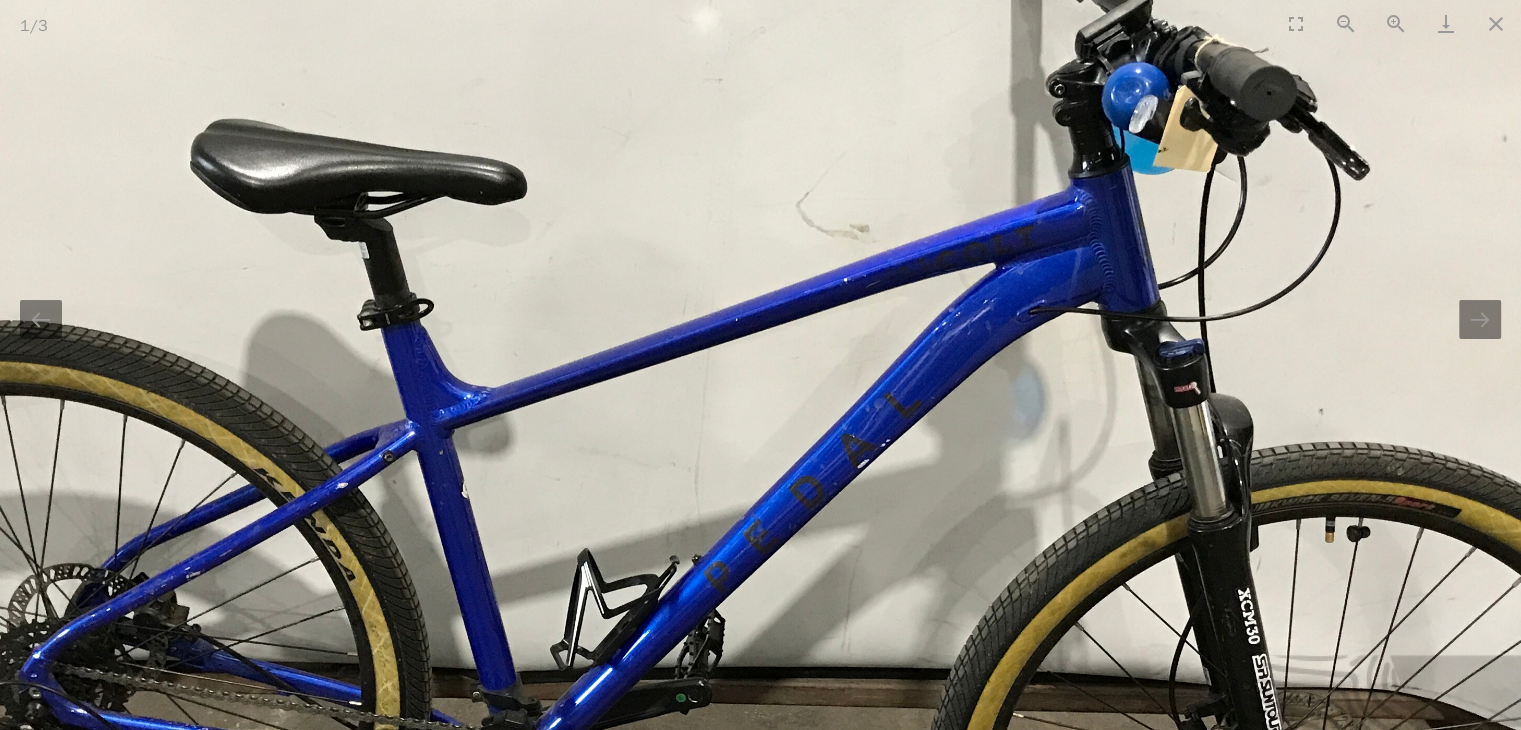 drag, startPoint x: 988, startPoint y: 247, endPoint x: 1025, endPoint y: 351, distance: 110.38569 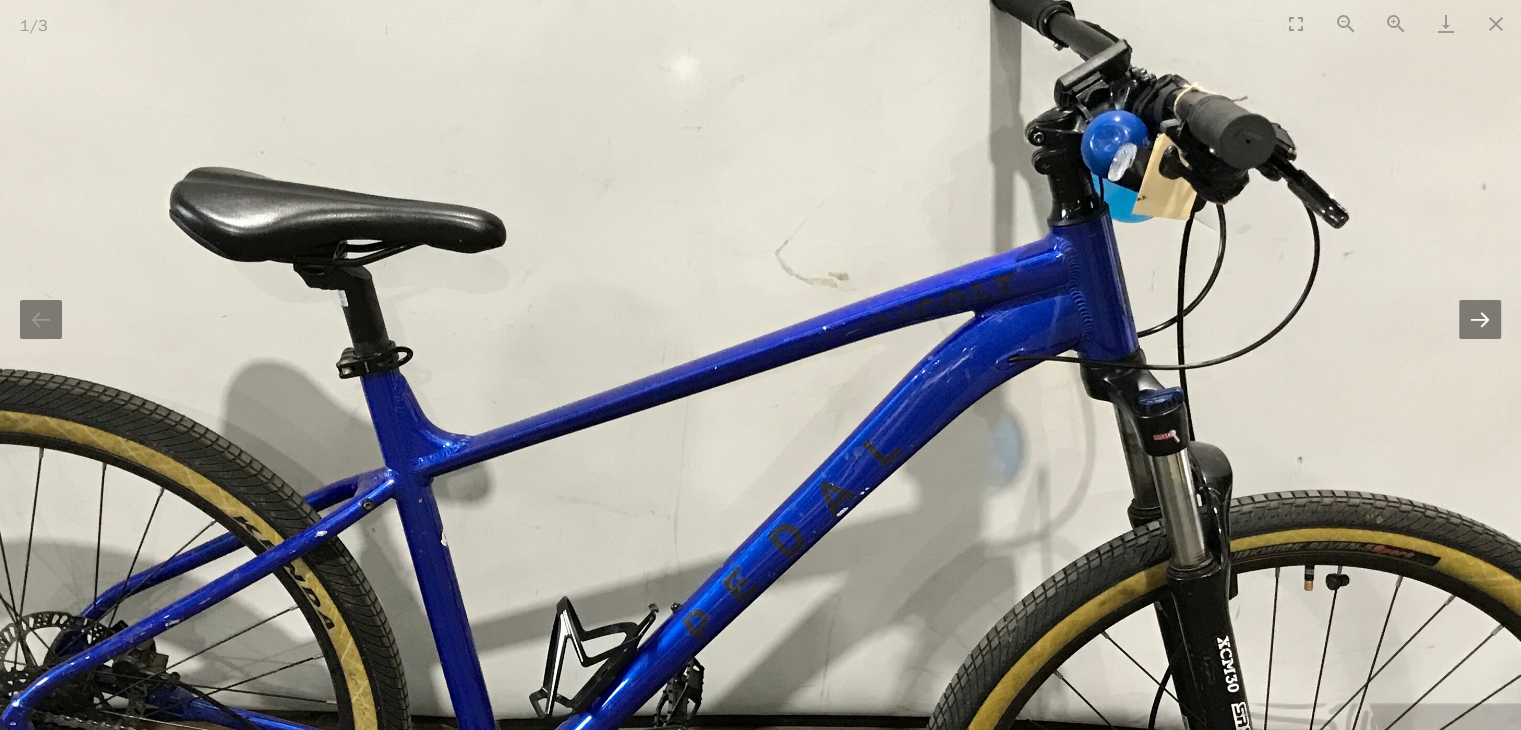 click at bounding box center (1480, 319) 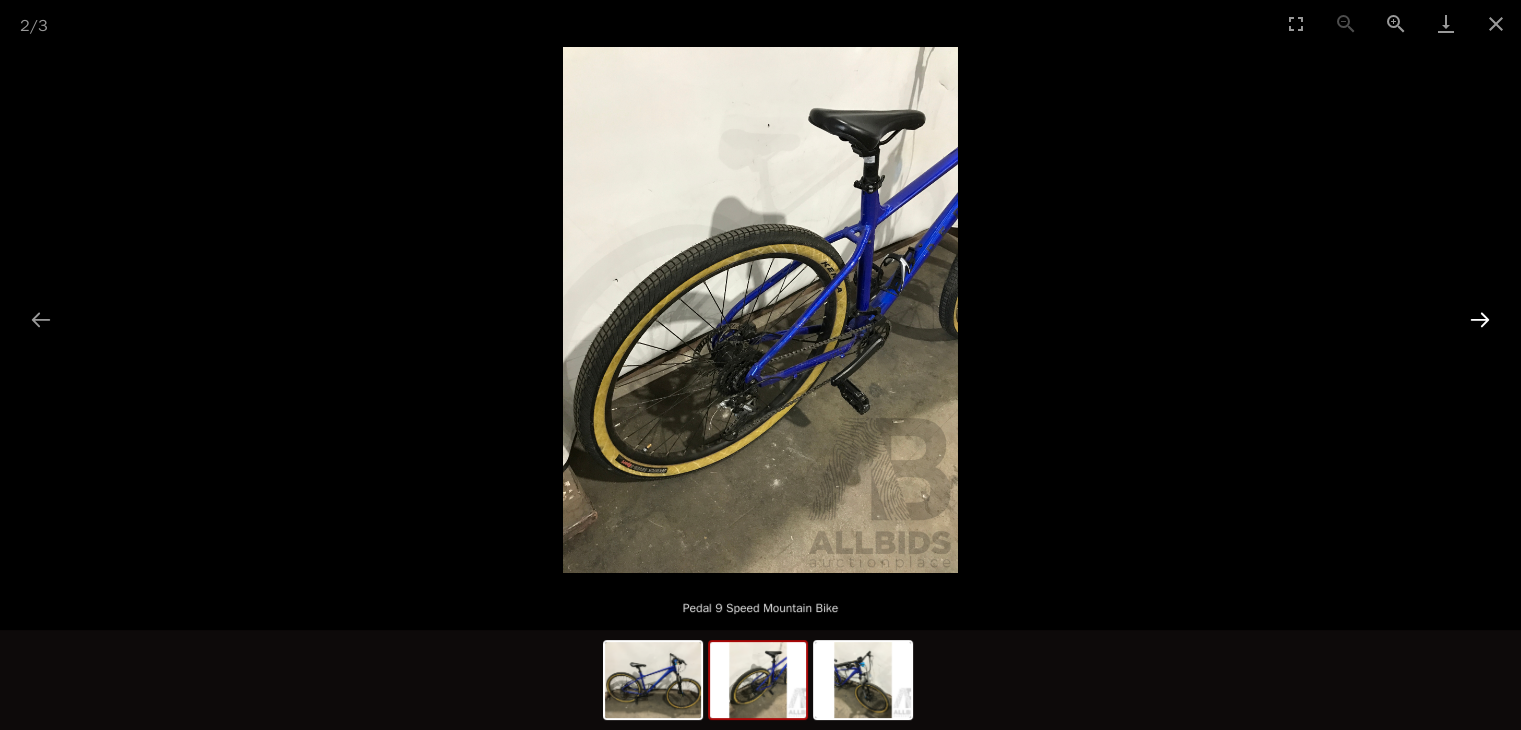 click at bounding box center (1480, 319) 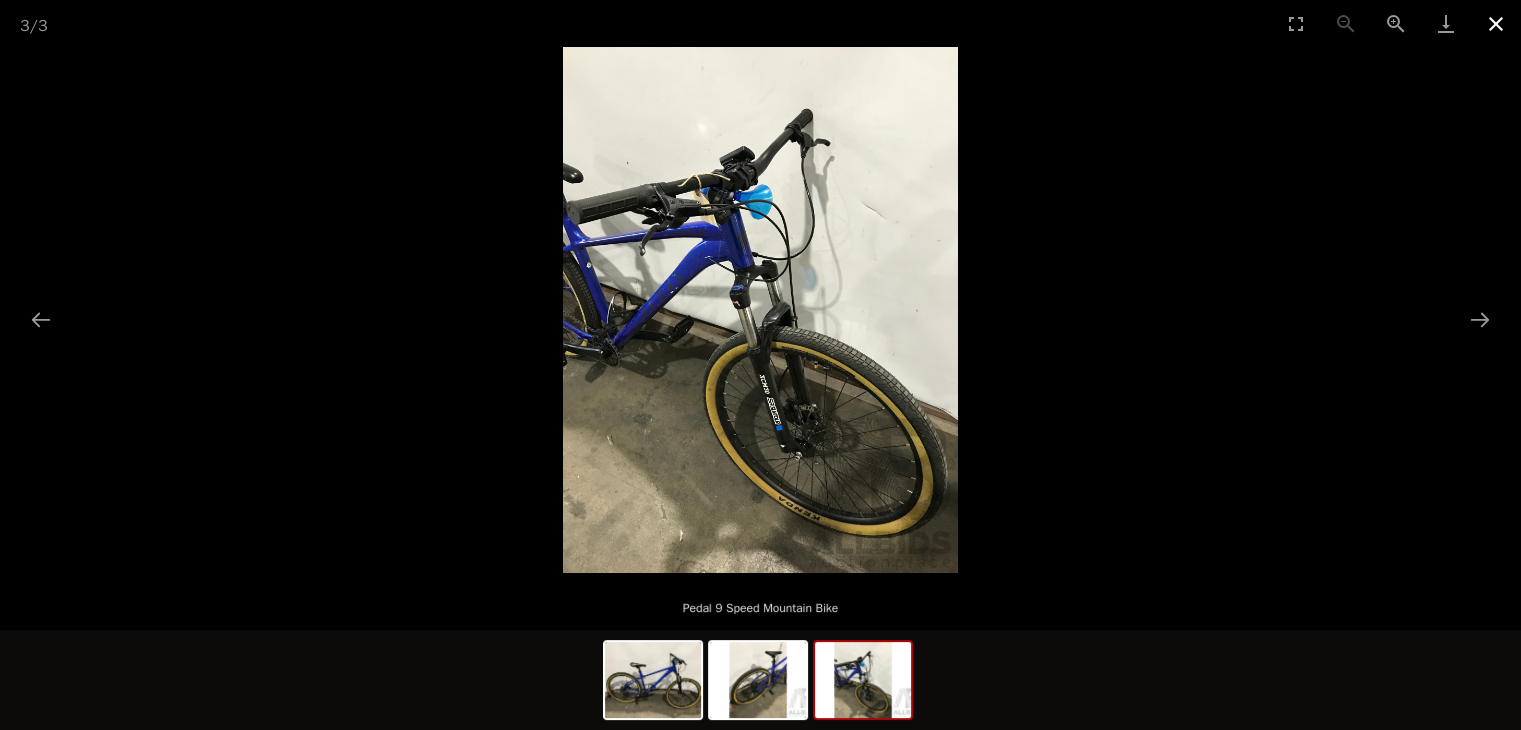 click at bounding box center (1496, 23) 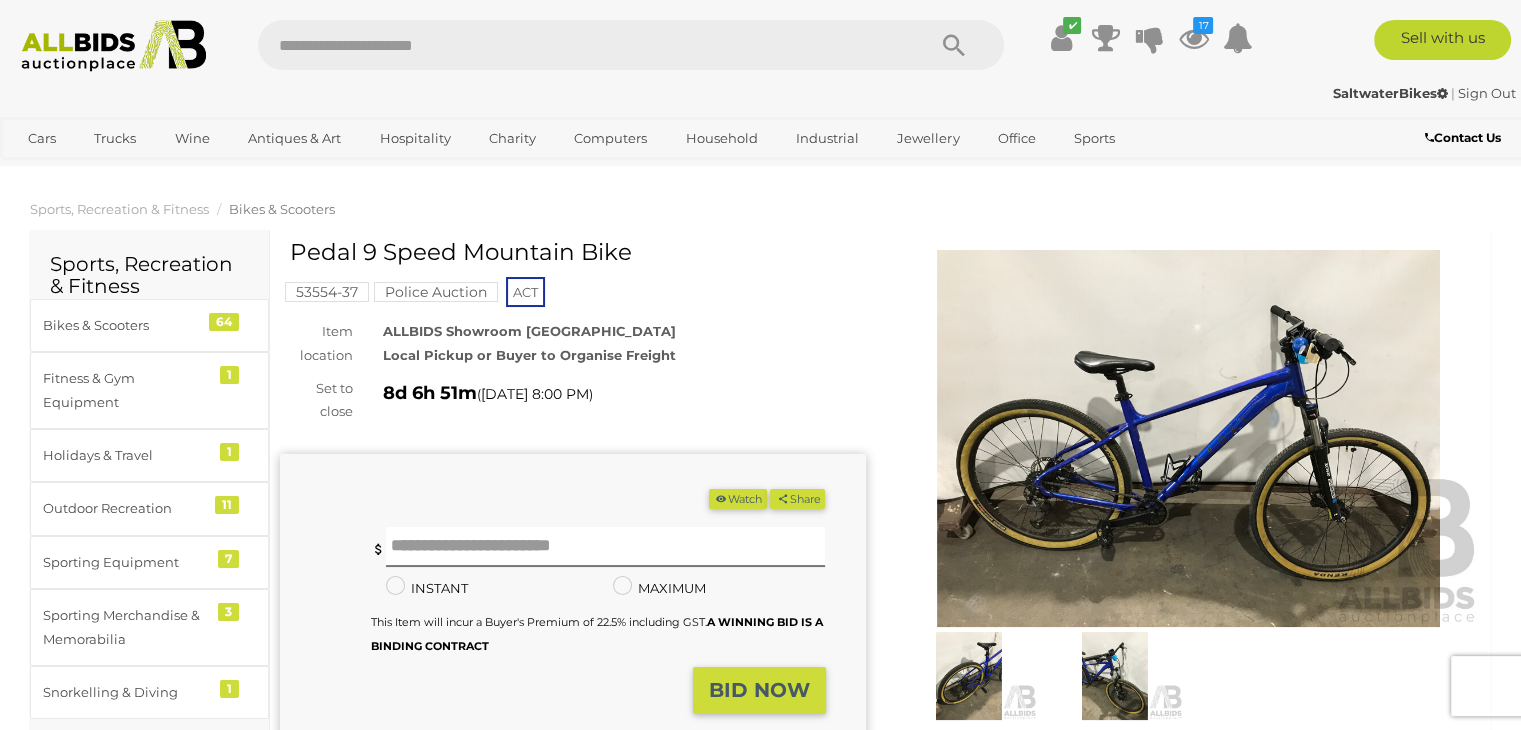click on "Watch" at bounding box center [738, 499] 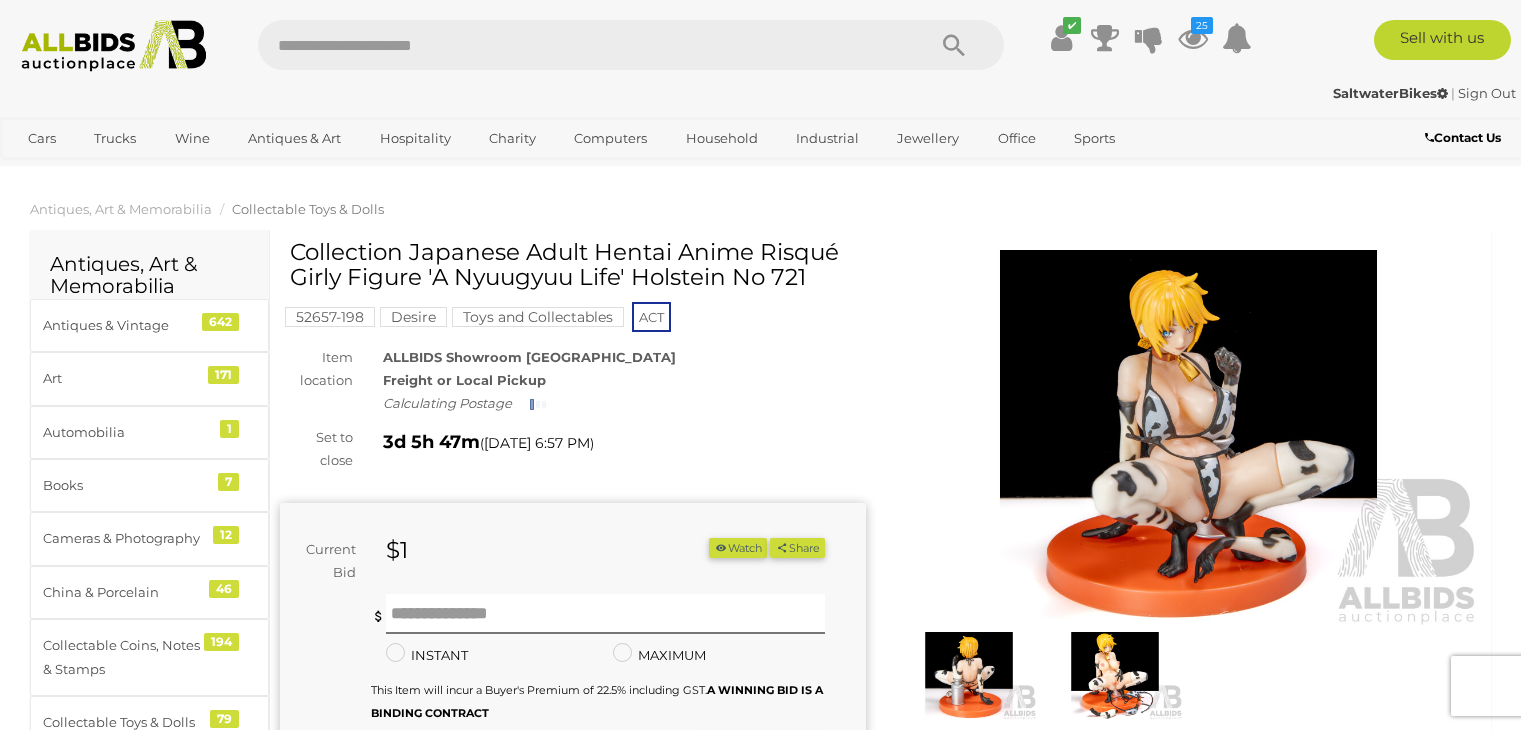 scroll, scrollTop: 0, scrollLeft: 0, axis: both 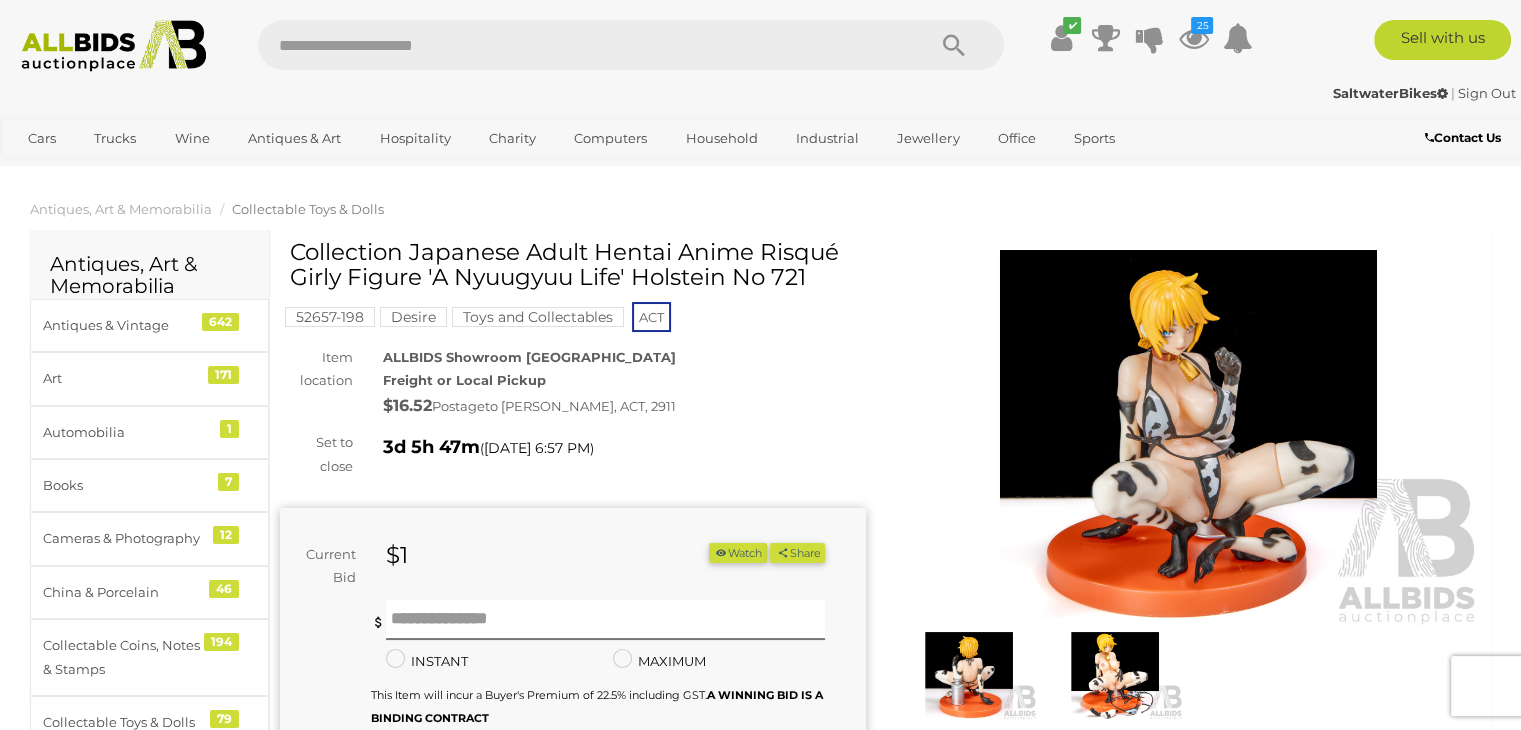 click at bounding box center (1189, 438) 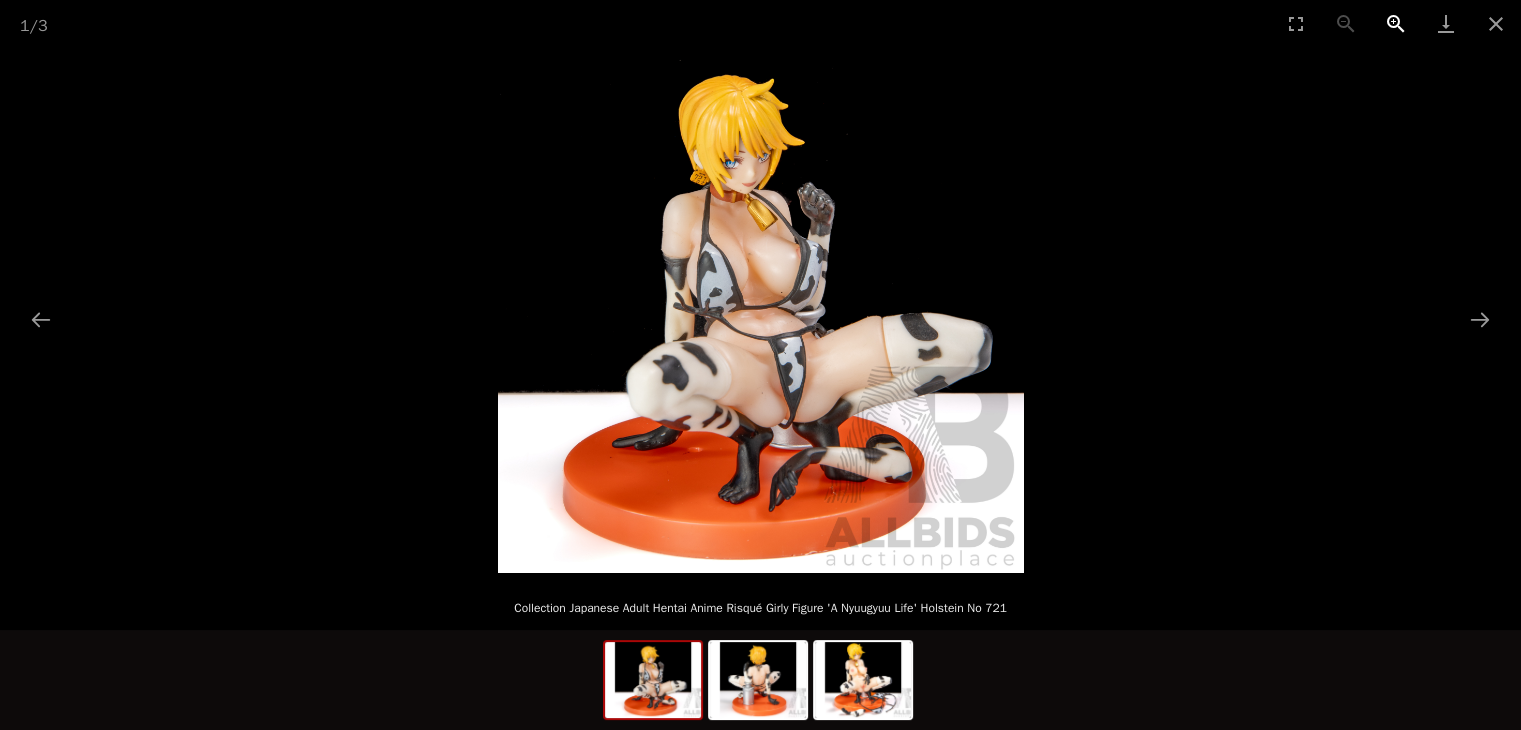 click at bounding box center [1396, 23] 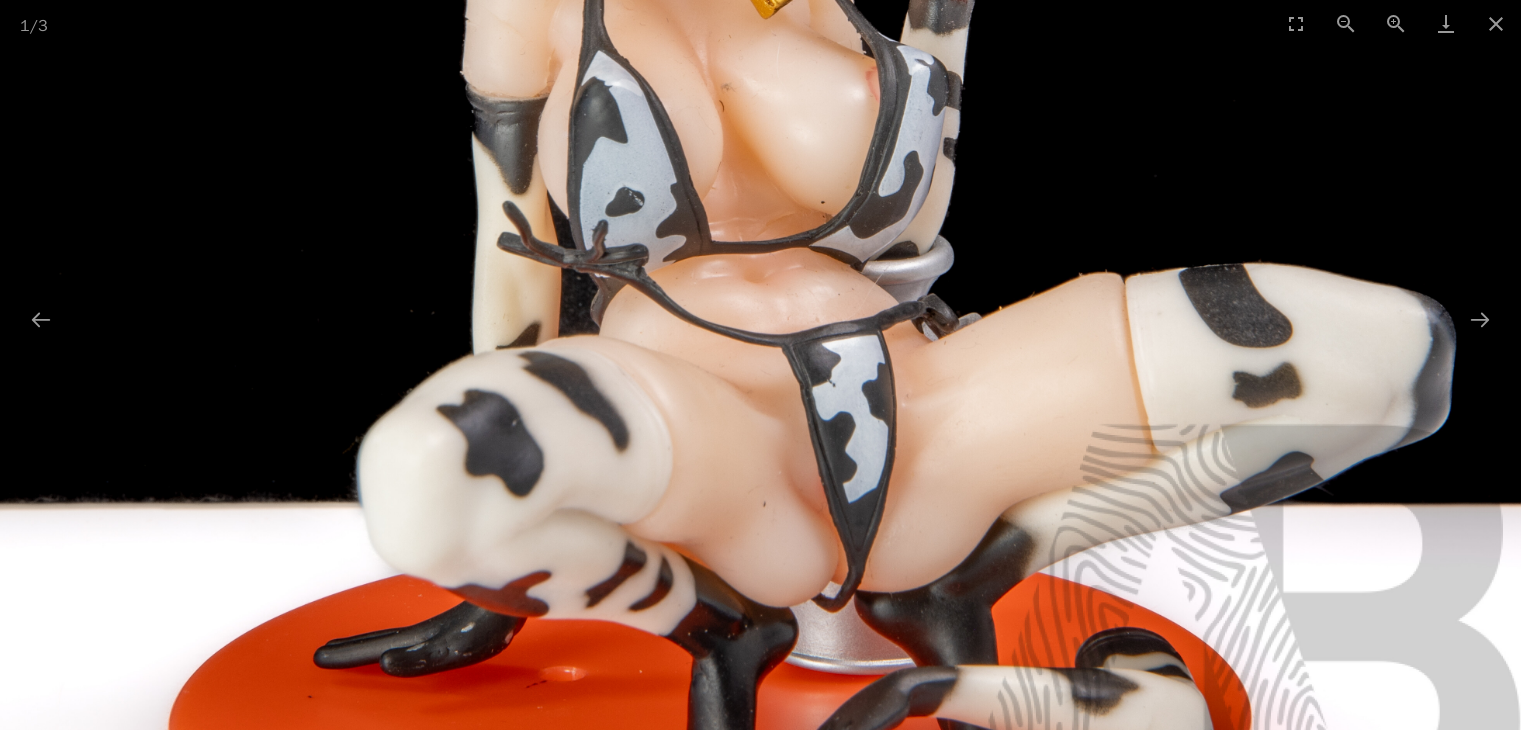 scroll, scrollTop: 0, scrollLeft: 0, axis: both 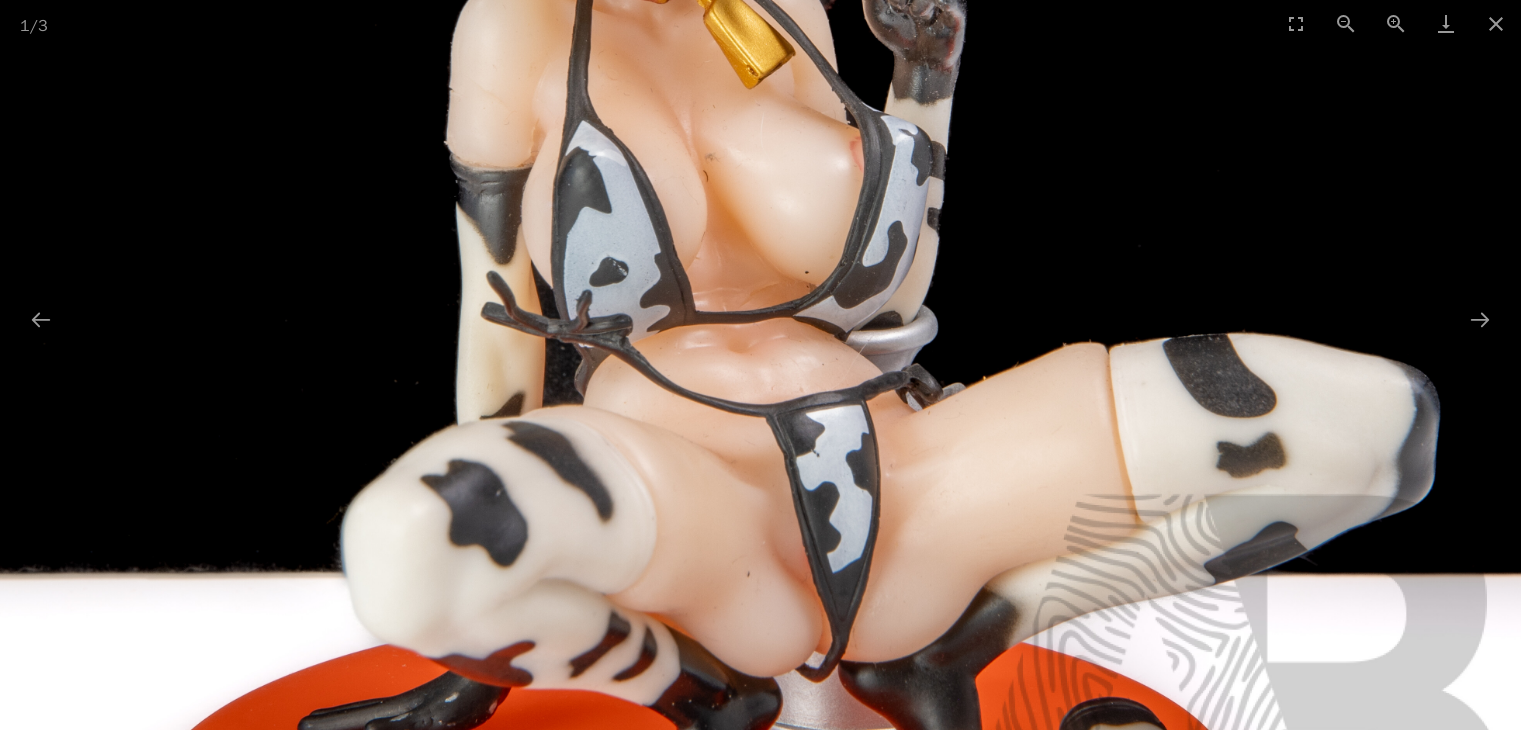 drag, startPoint x: 1055, startPoint y: 252, endPoint x: 1018, endPoint y: 497, distance: 247.77812 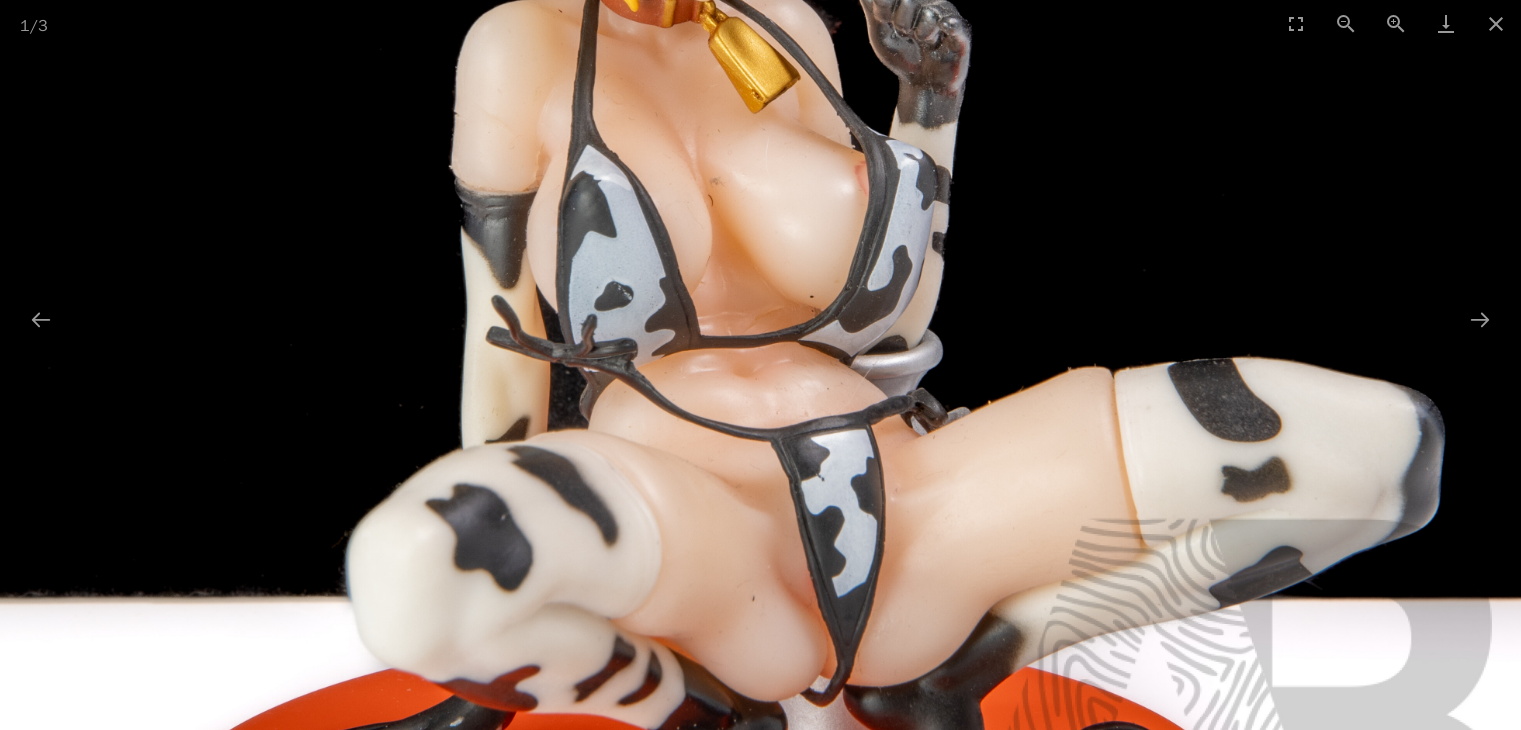 scroll, scrollTop: 0, scrollLeft: 0, axis: both 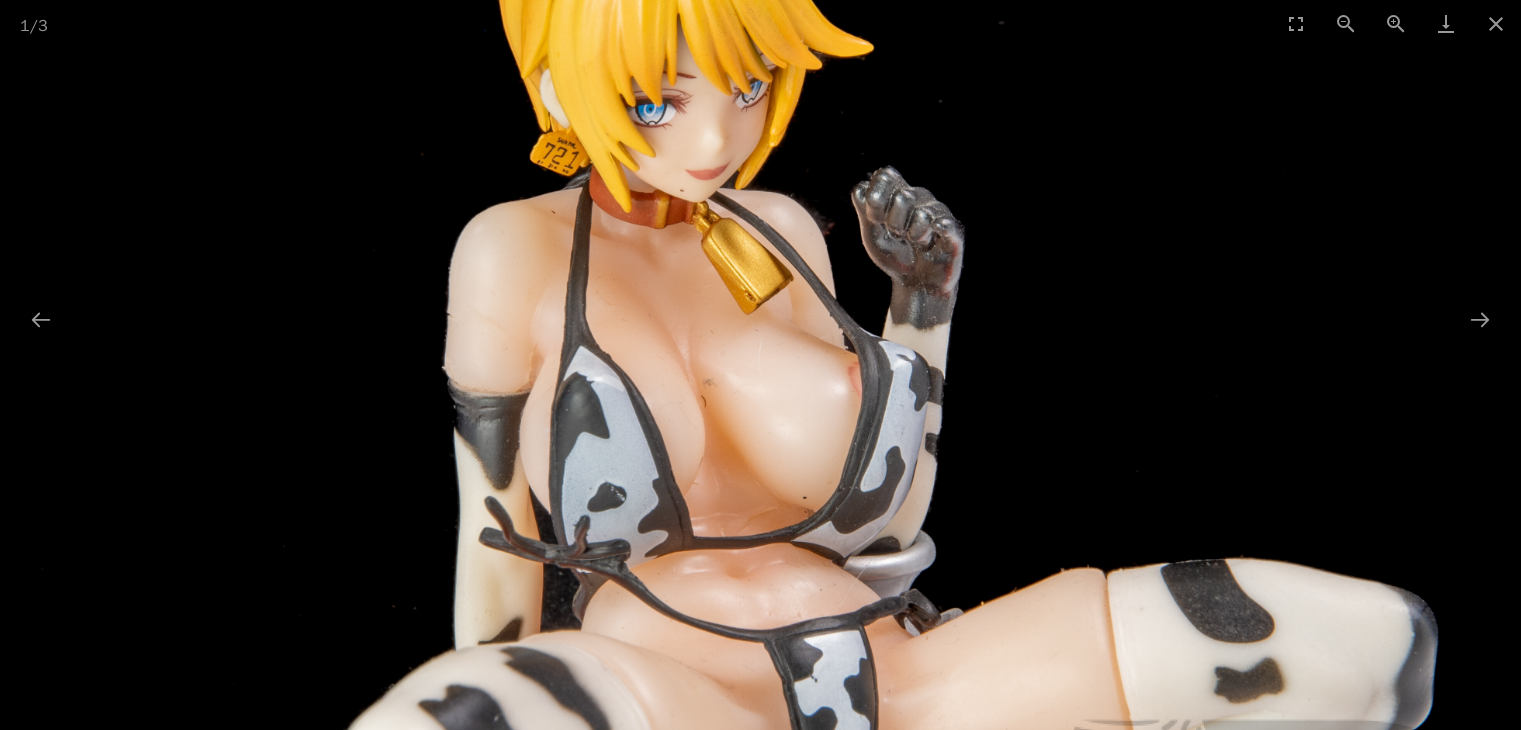 drag, startPoint x: 1016, startPoint y: 462, endPoint x: 1018, endPoint y: 490, distance: 28.071337 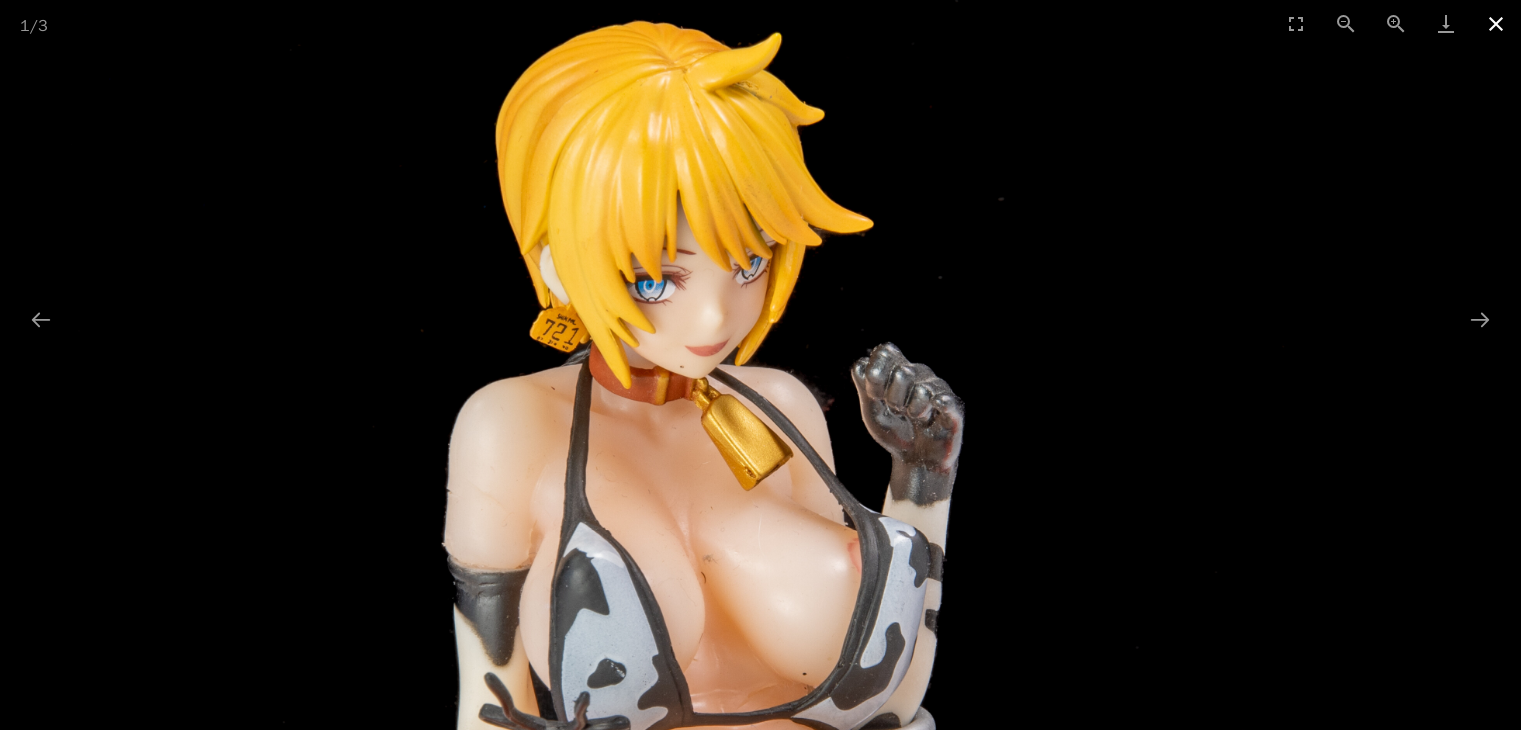 click at bounding box center (1496, 23) 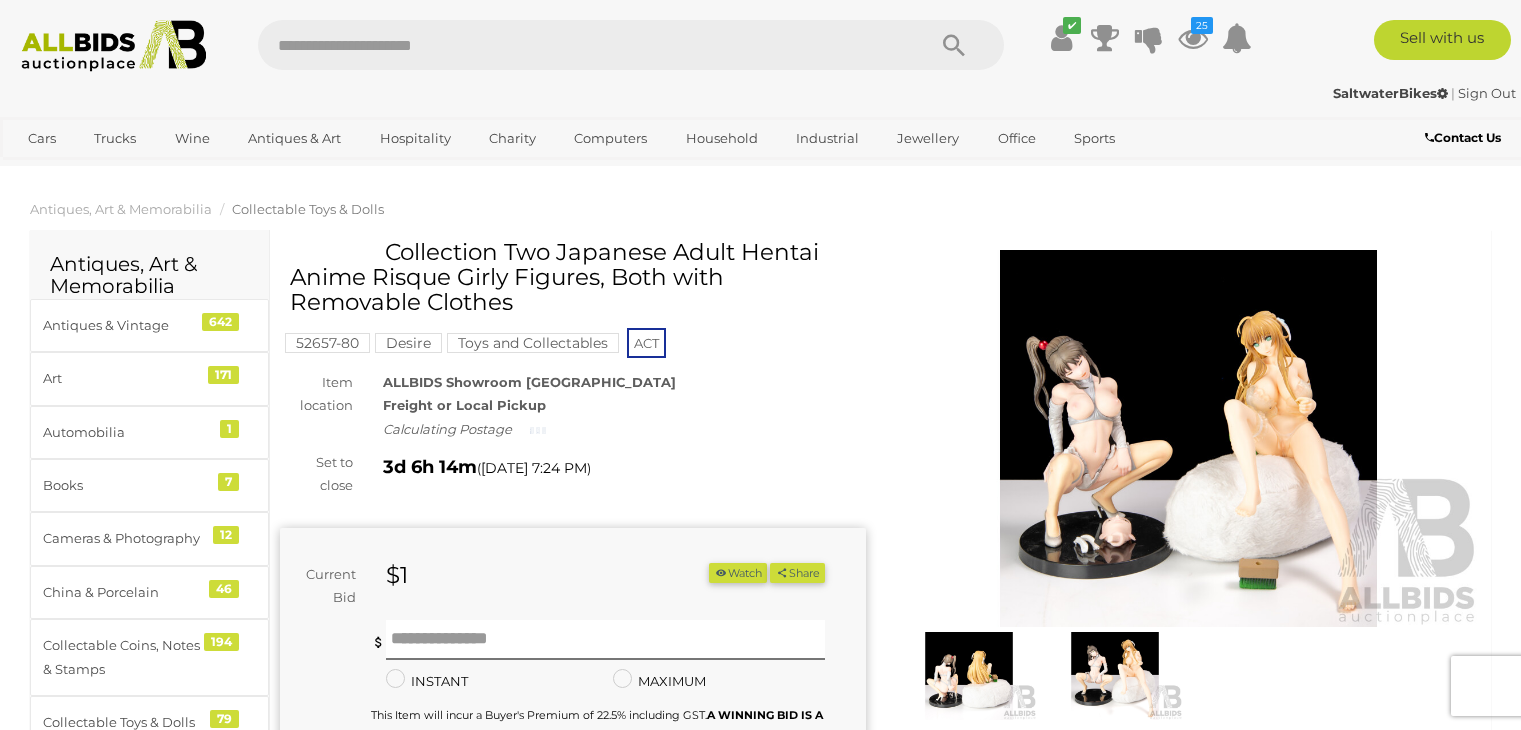 scroll, scrollTop: 0, scrollLeft: 0, axis: both 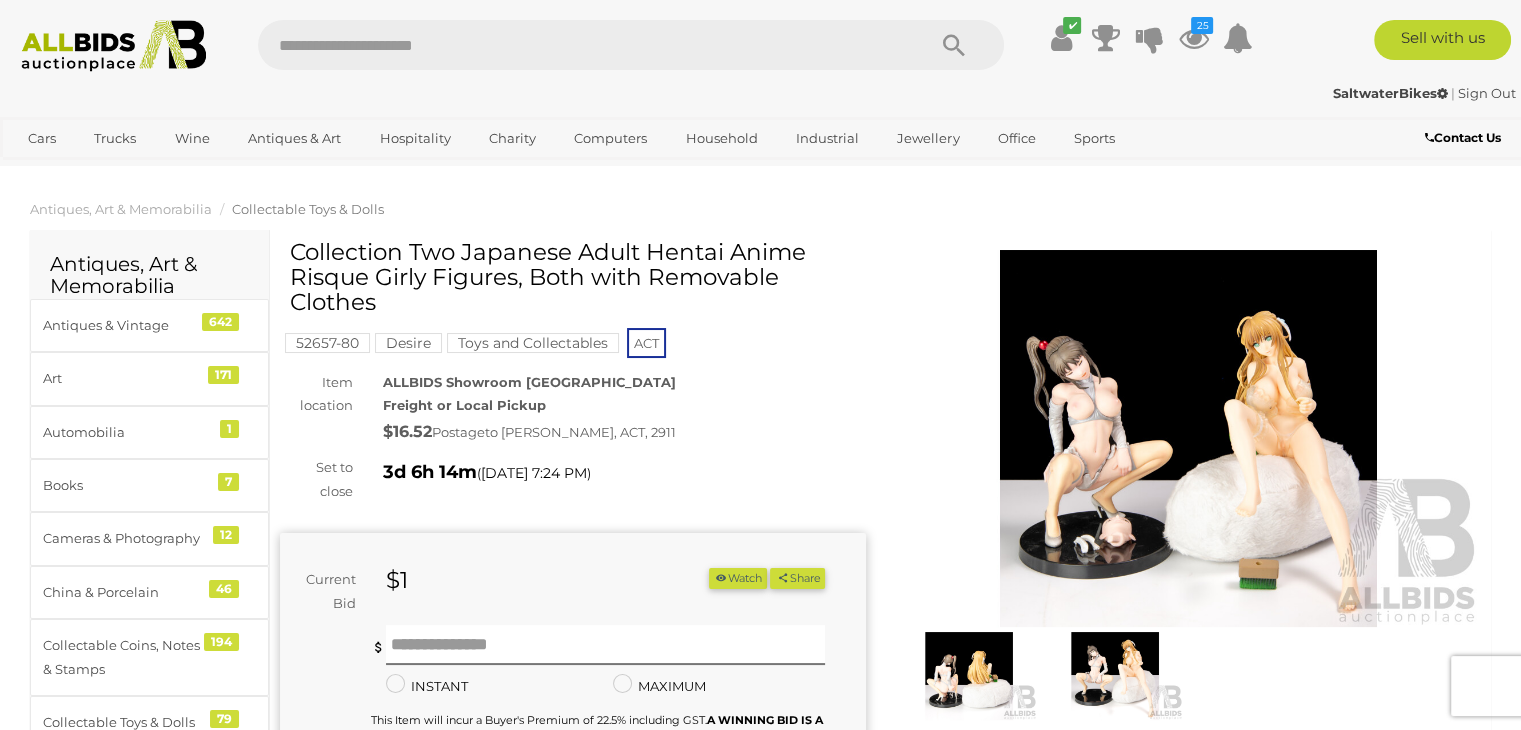 click at bounding box center (1189, 438) 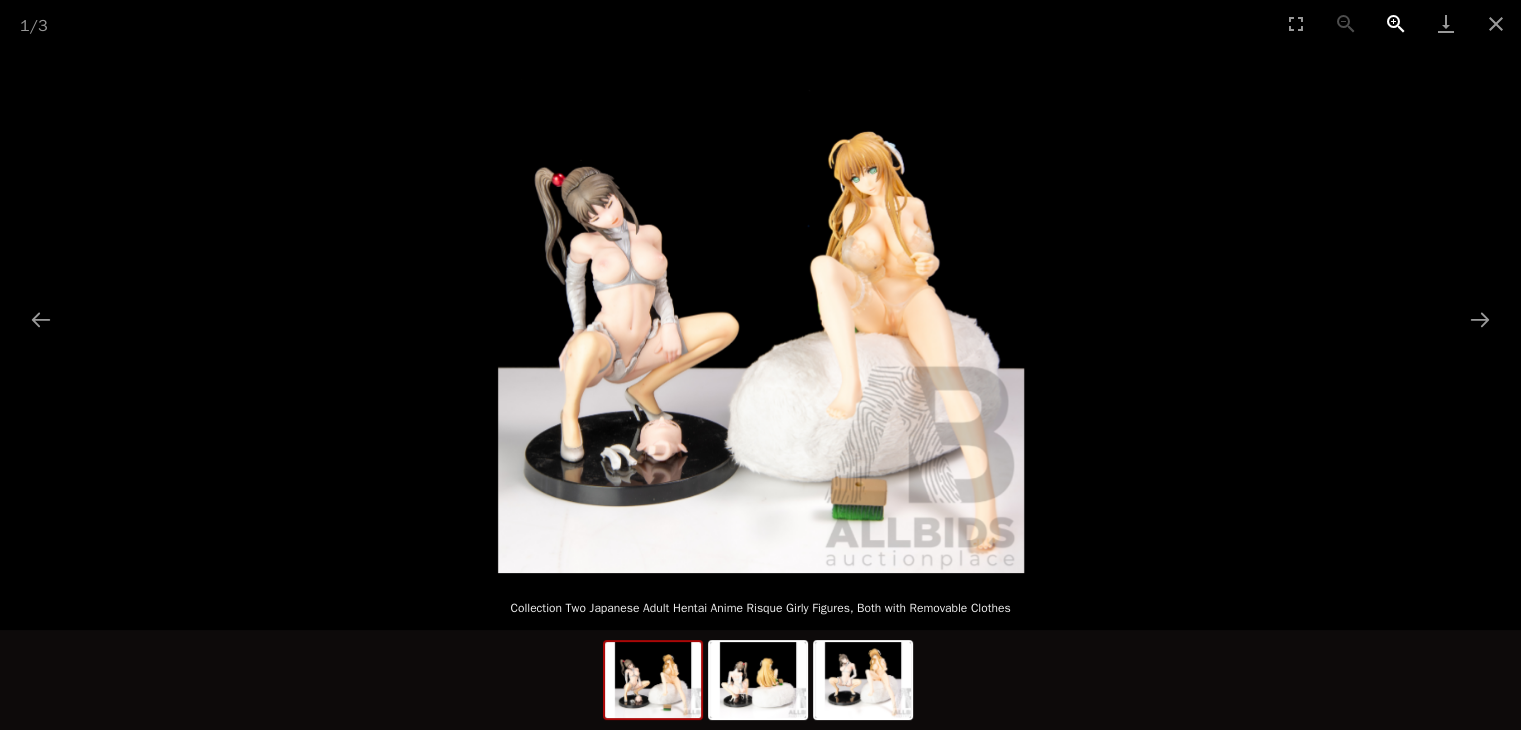 click at bounding box center (1396, 23) 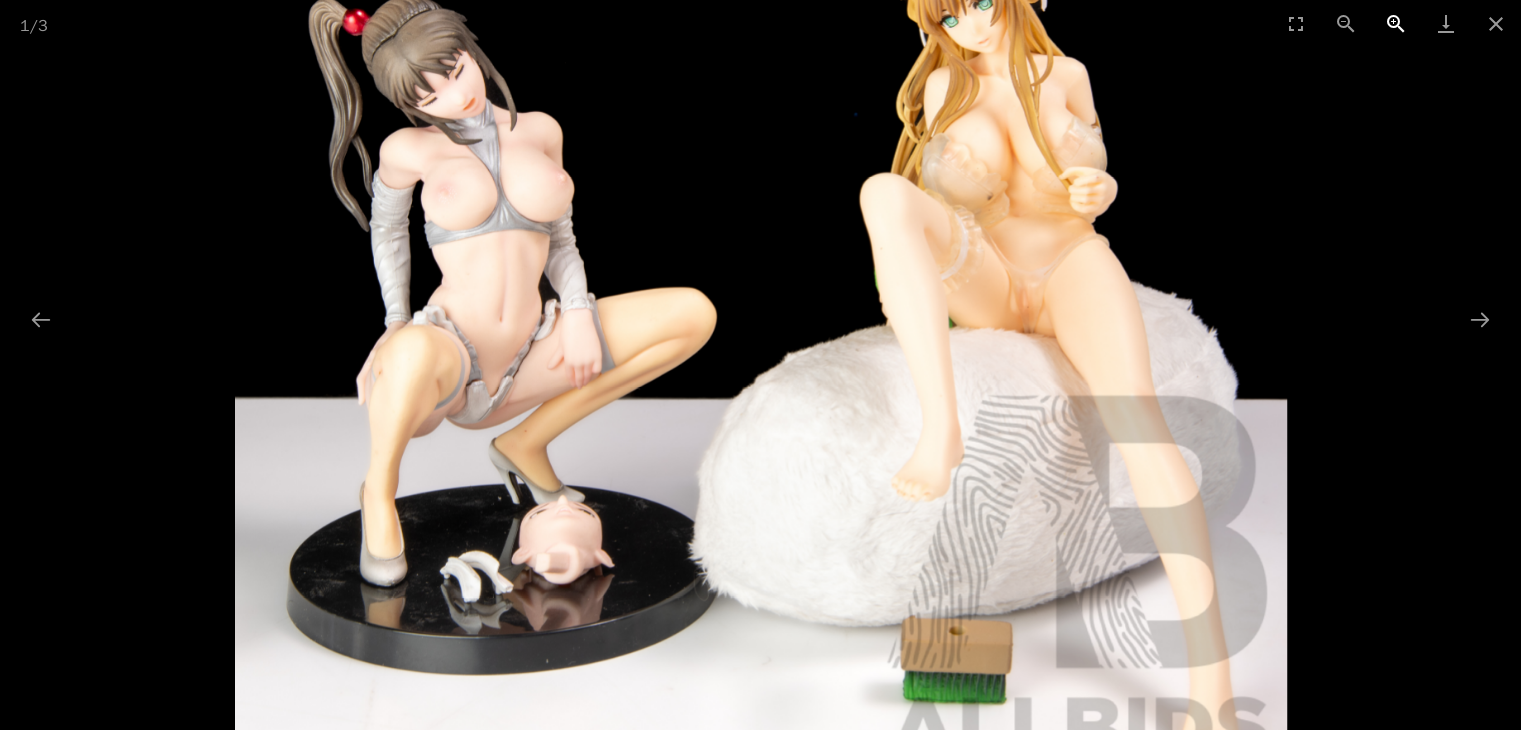 click at bounding box center [1396, 23] 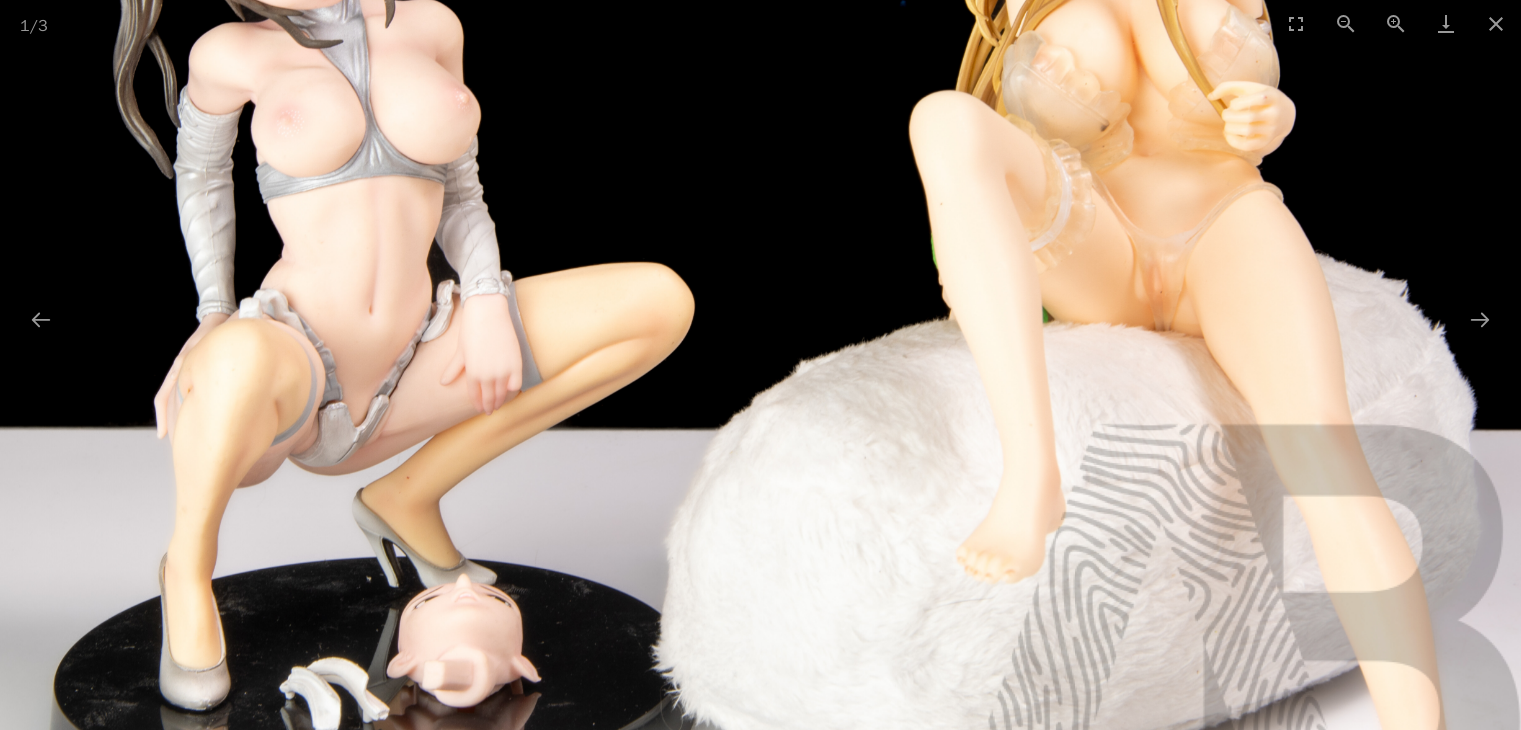 scroll, scrollTop: 0, scrollLeft: 0, axis: both 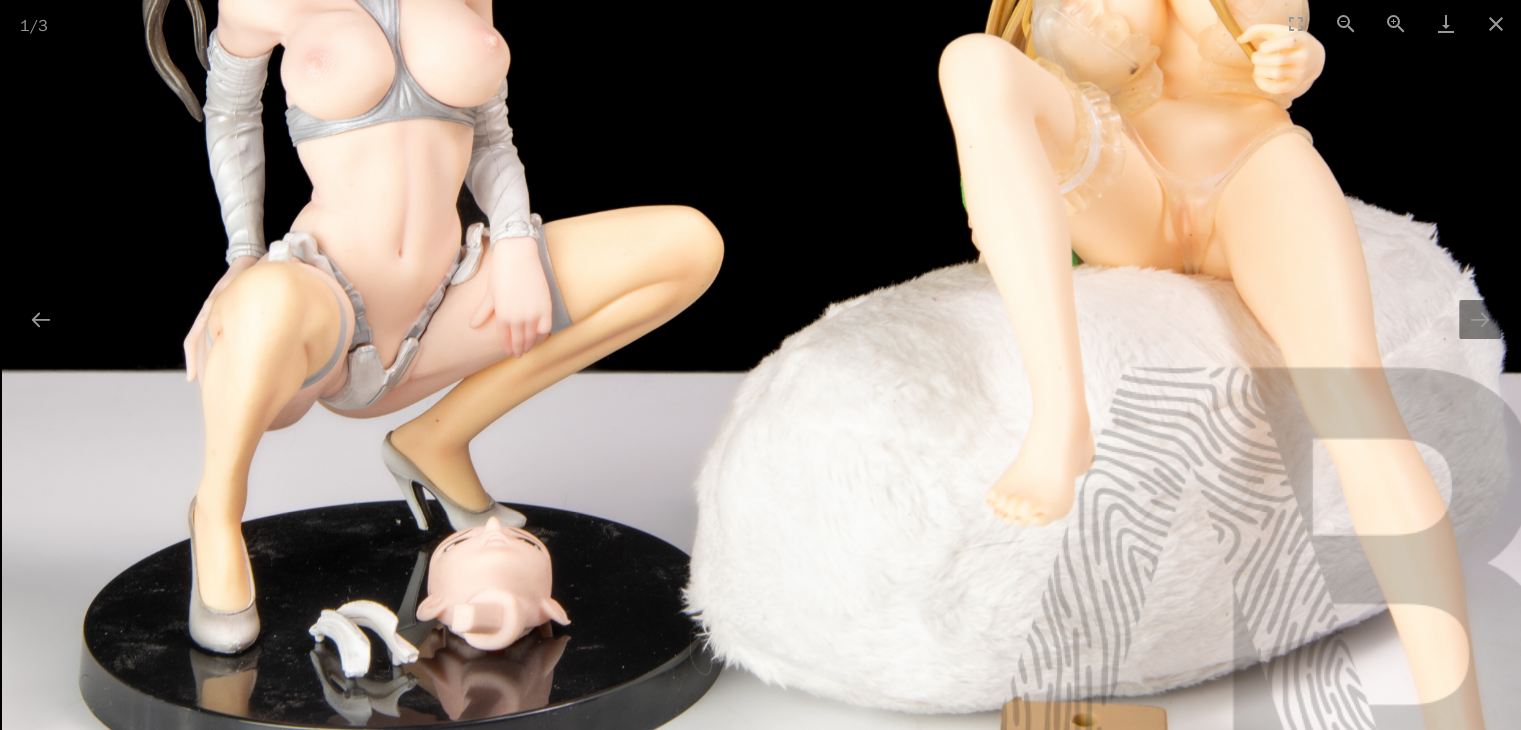 drag, startPoint x: 932, startPoint y: 227, endPoint x: 1174, endPoint y: 133, distance: 259.6151 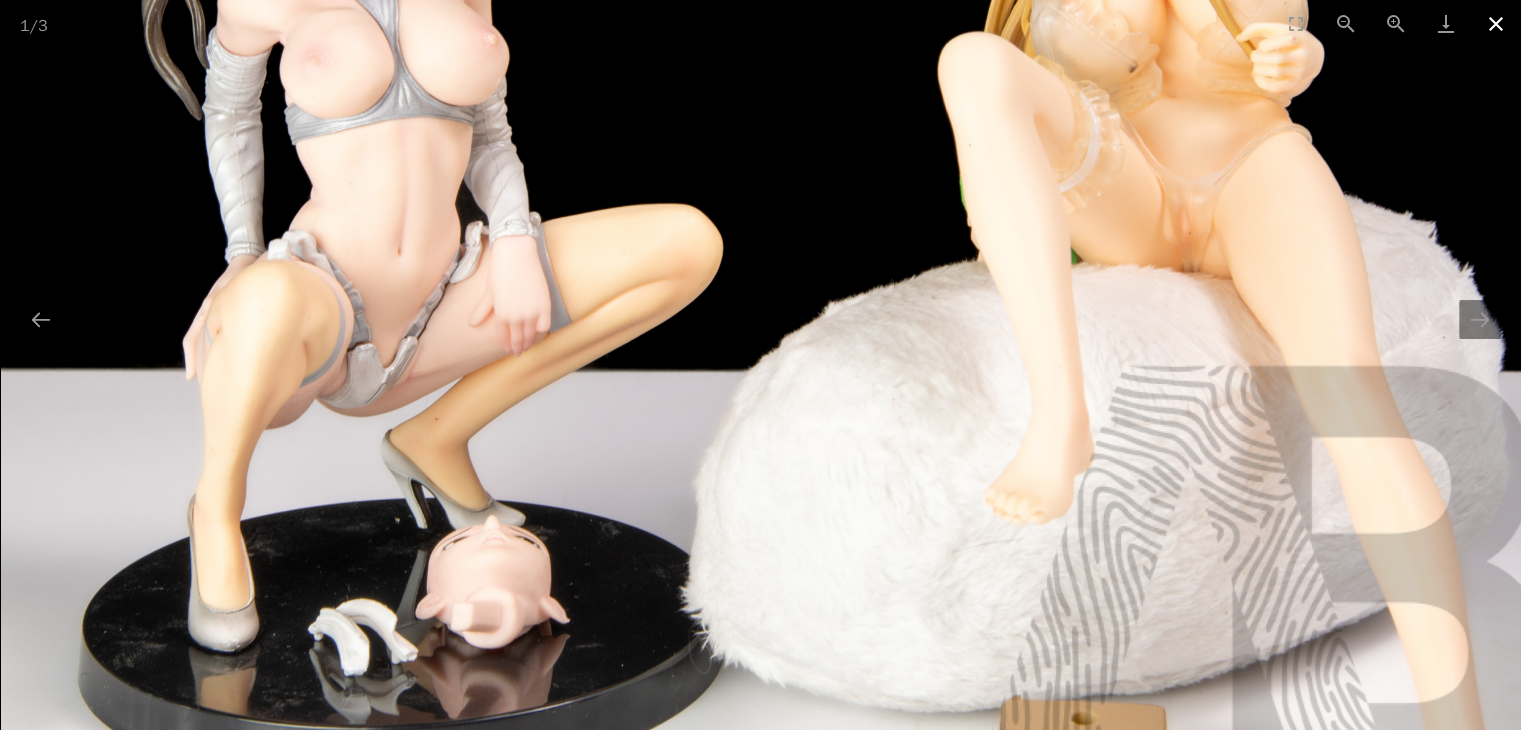 click at bounding box center [1496, 23] 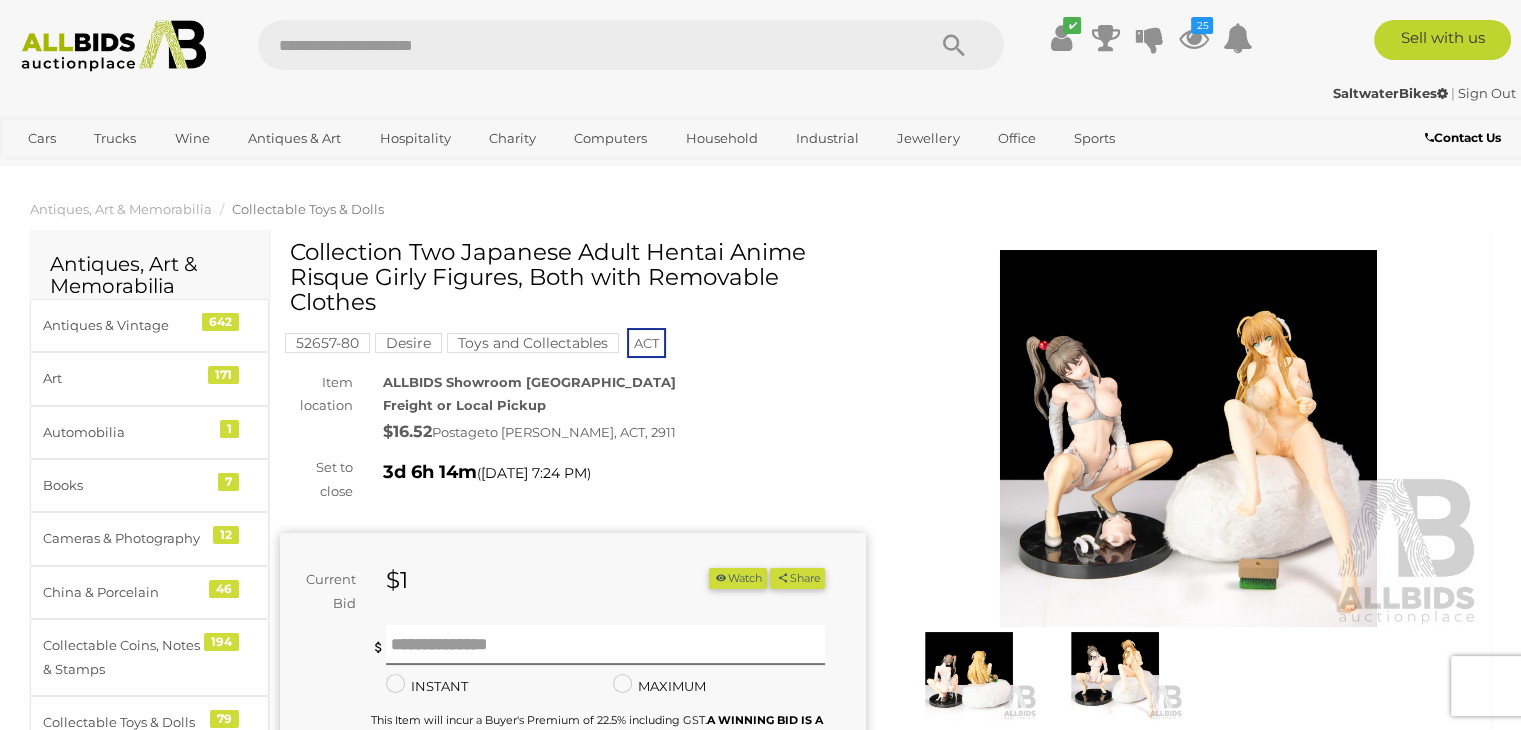 scroll, scrollTop: 300, scrollLeft: 0, axis: vertical 